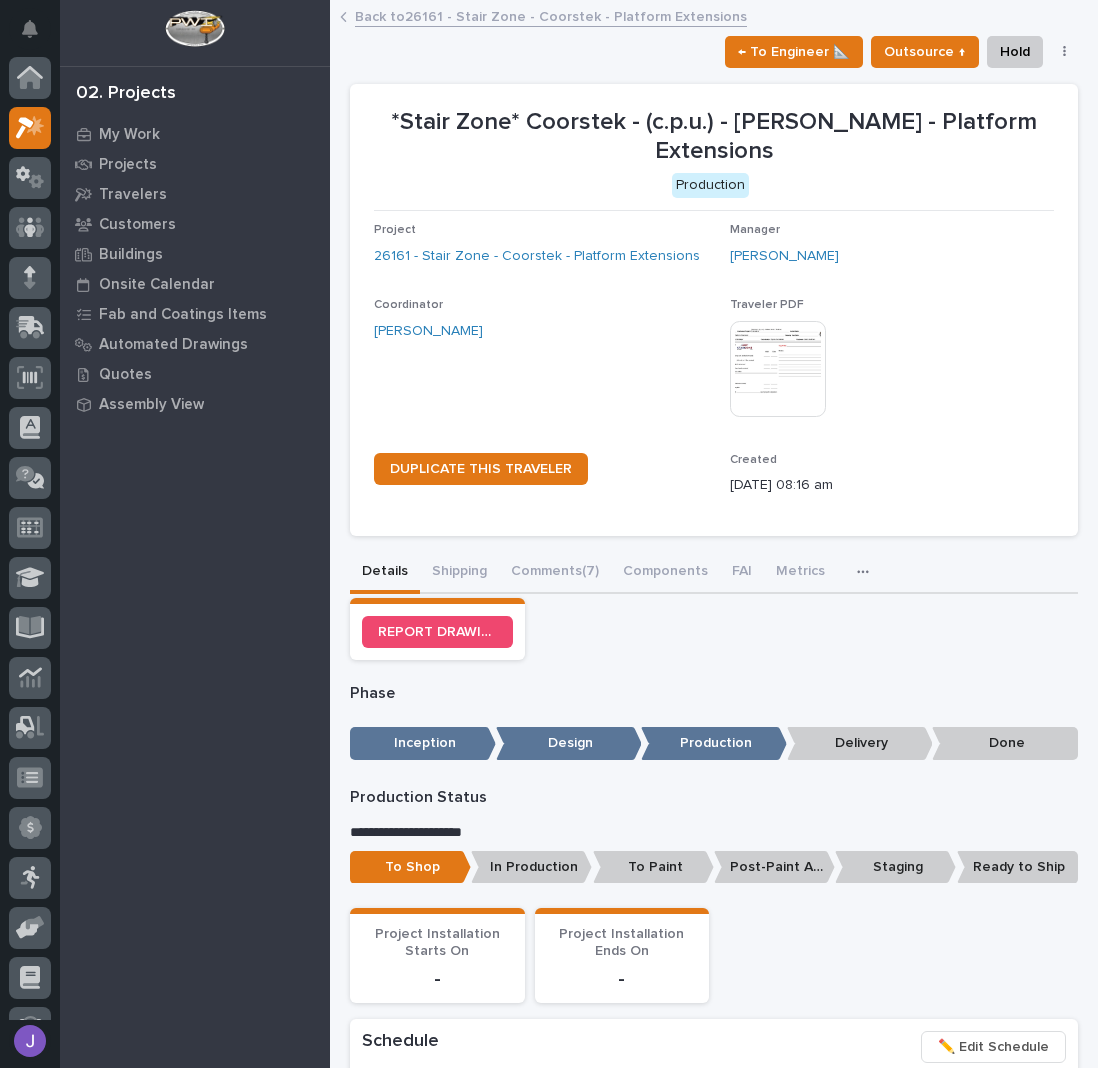 scroll, scrollTop: 0, scrollLeft: 0, axis: both 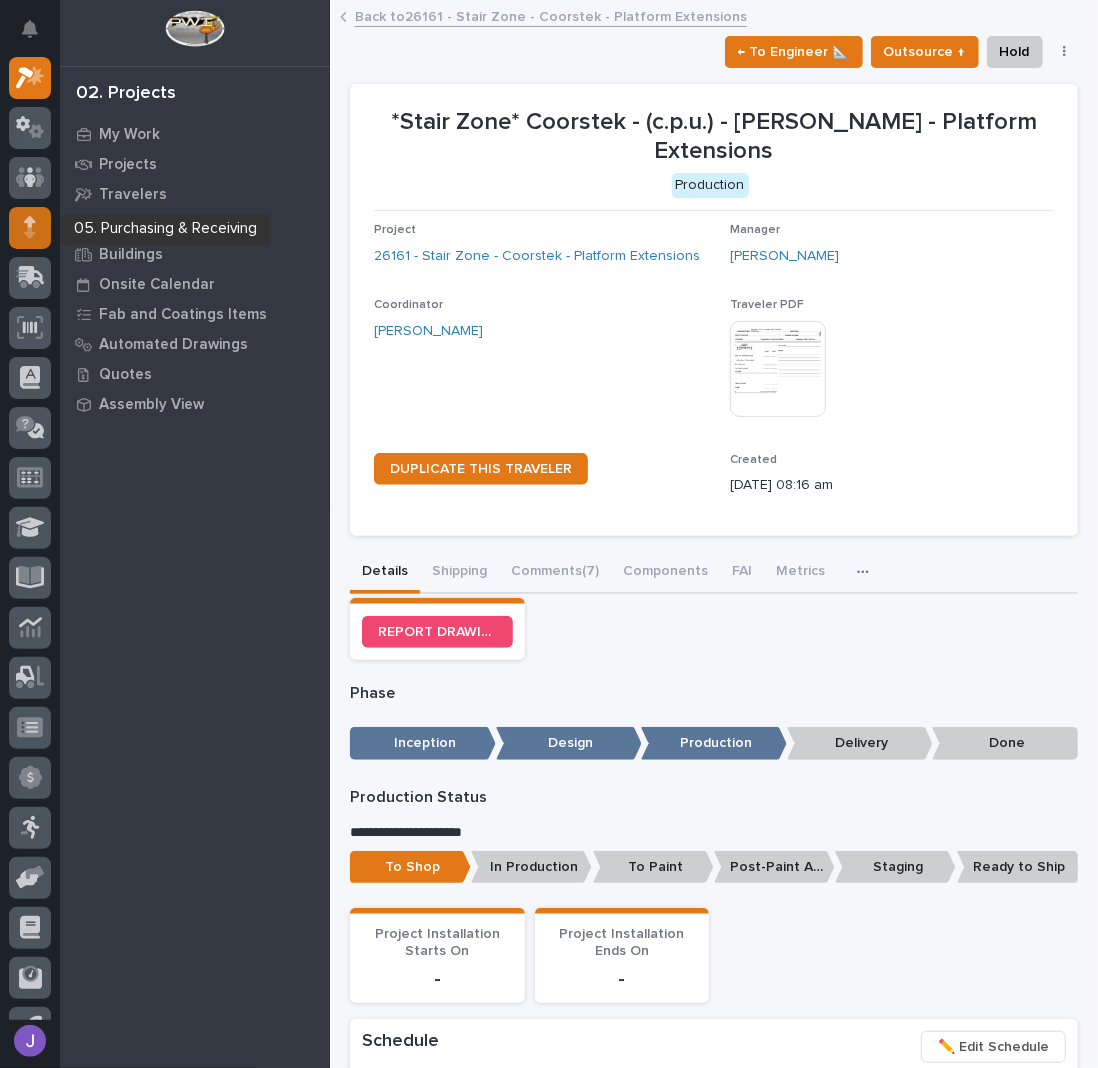 click 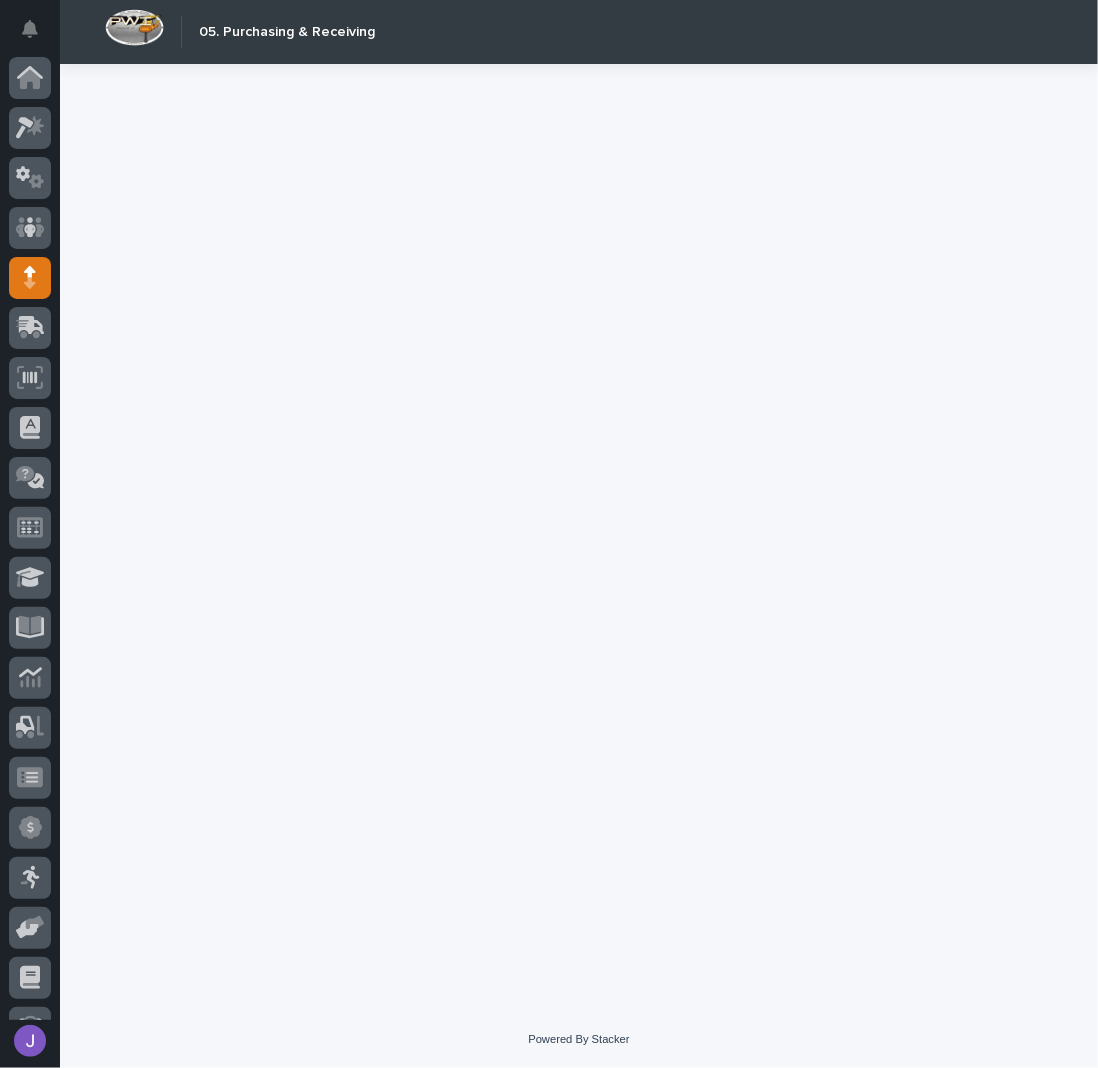 scroll, scrollTop: 87, scrollLeft: 0, axis: vertical 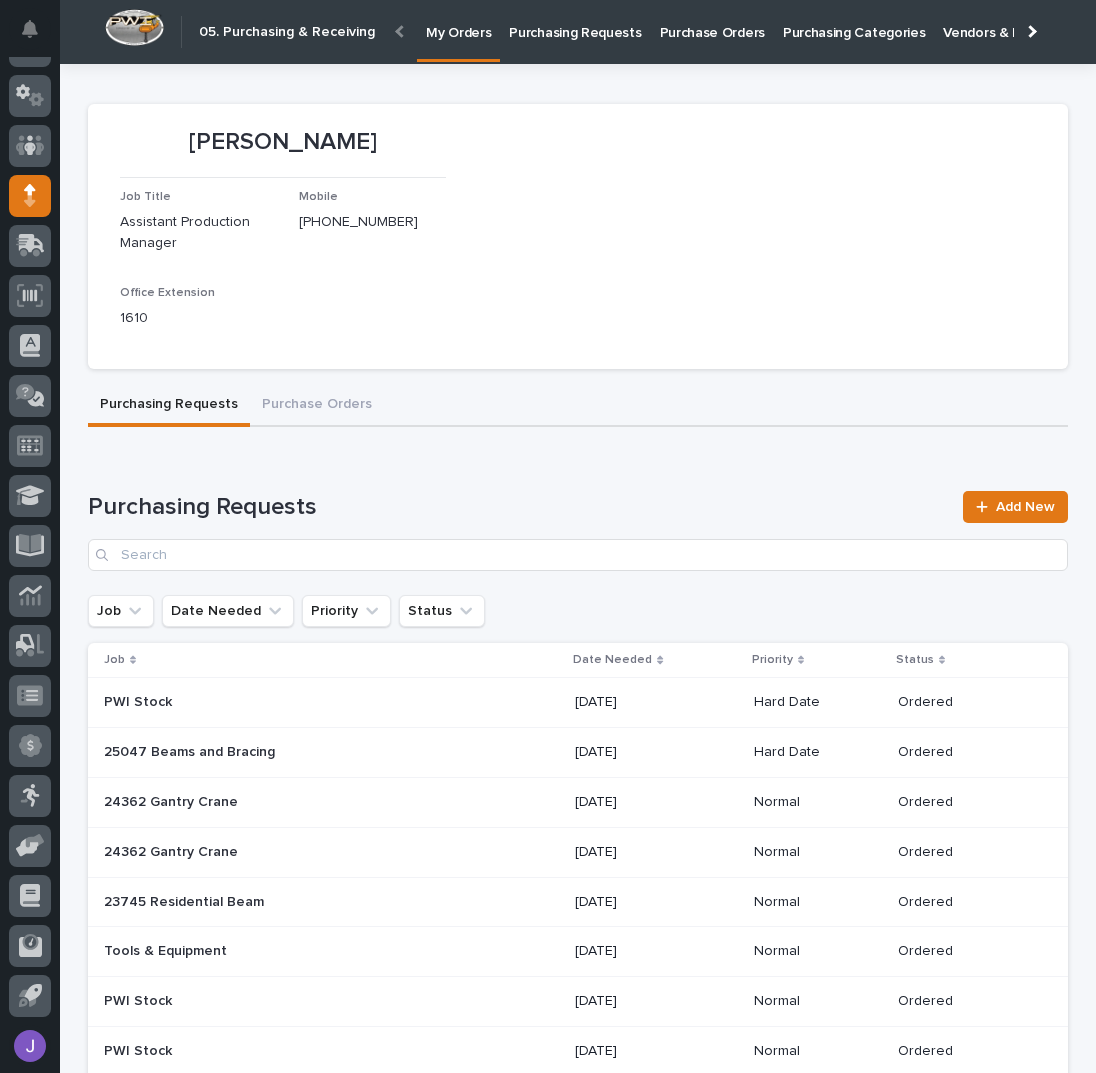click on "Purchasing Requests" at bounding box center (575, 21) 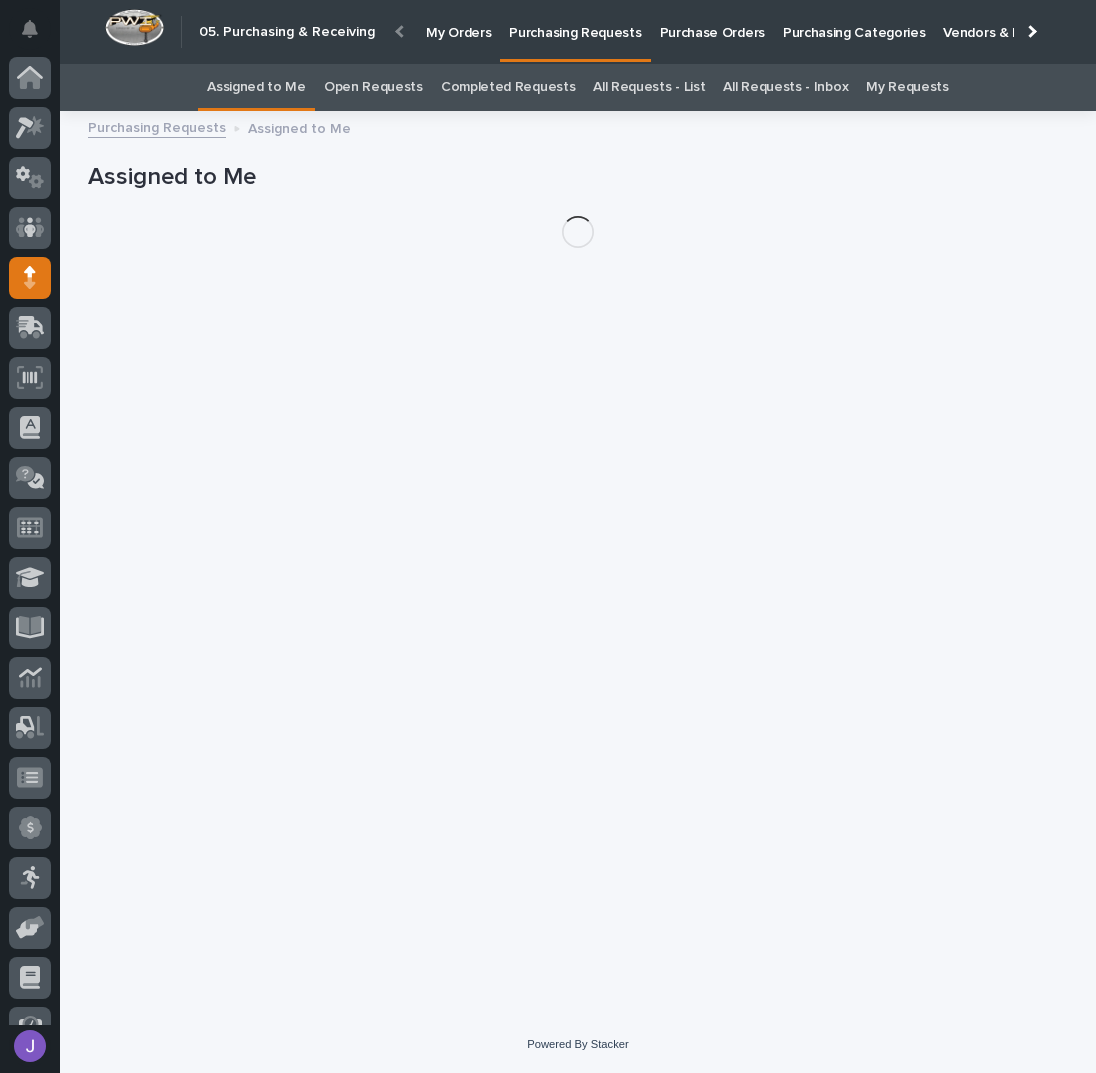 scroll, scrollTop: 82, scrollLeft: 0, axis: vertical 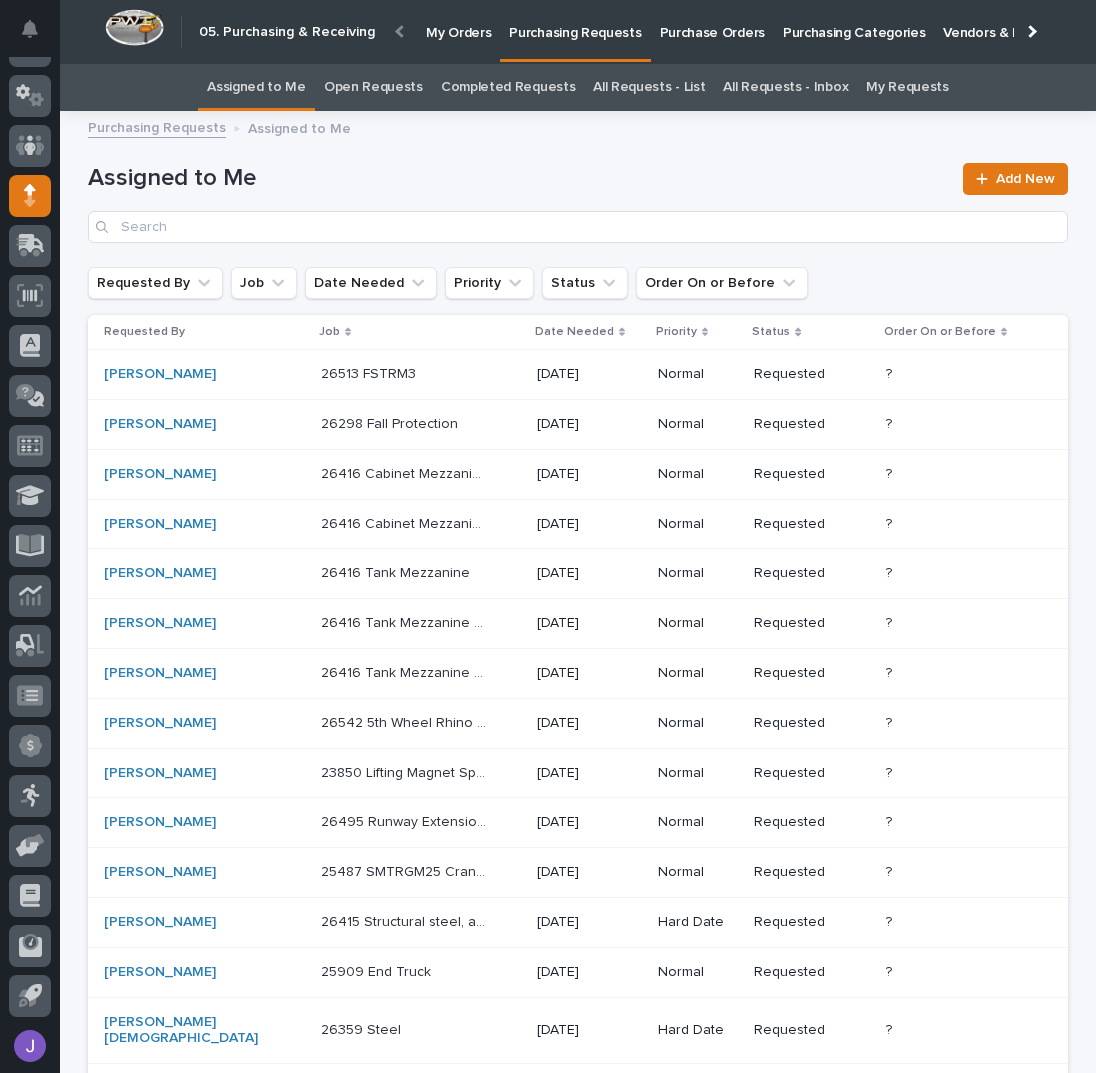 click on "Purchase Orders" at bounding box center [712, 21] 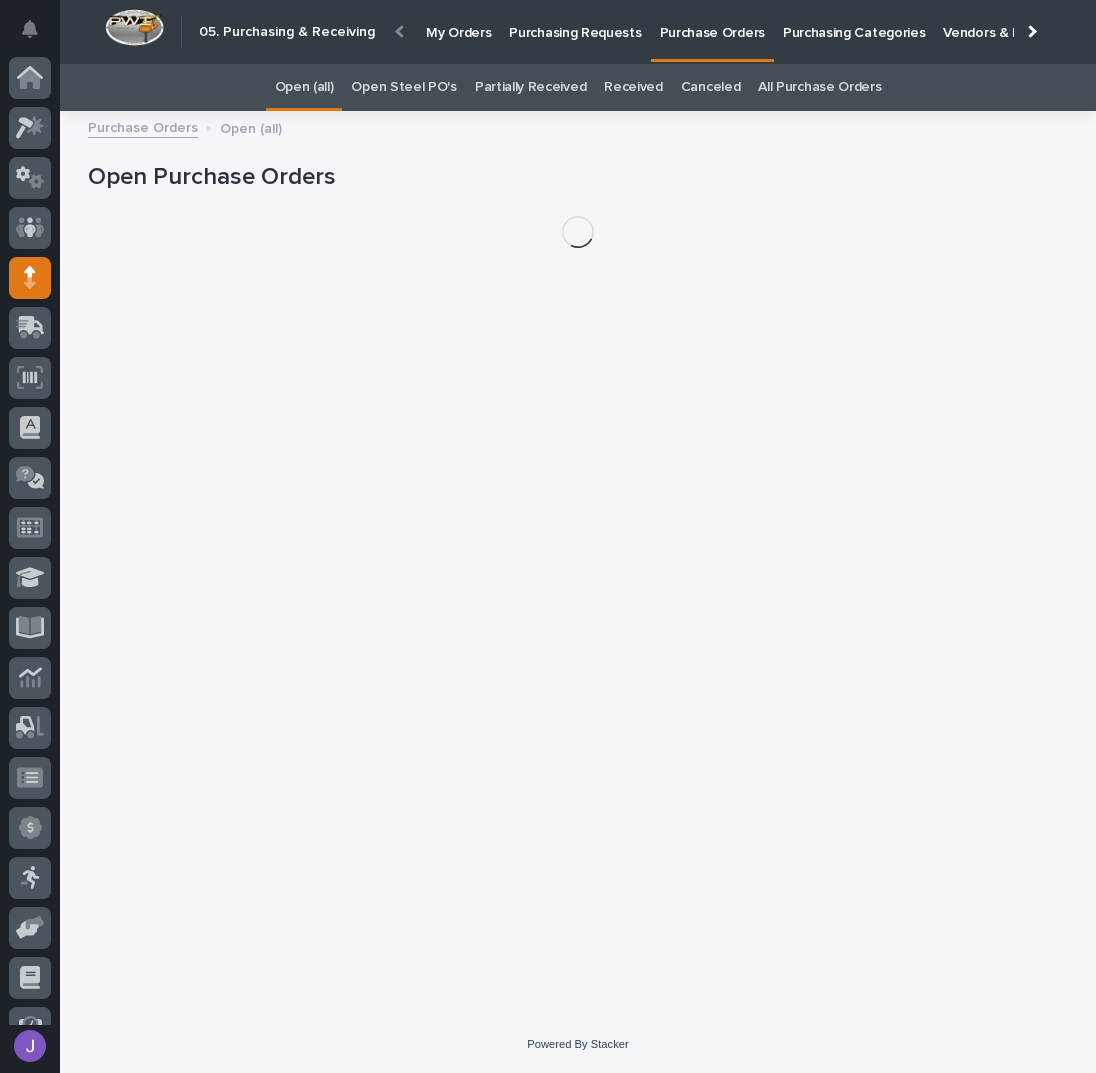 scroll, scrollTop: 82, scrollLeft: 0, axis: vertical 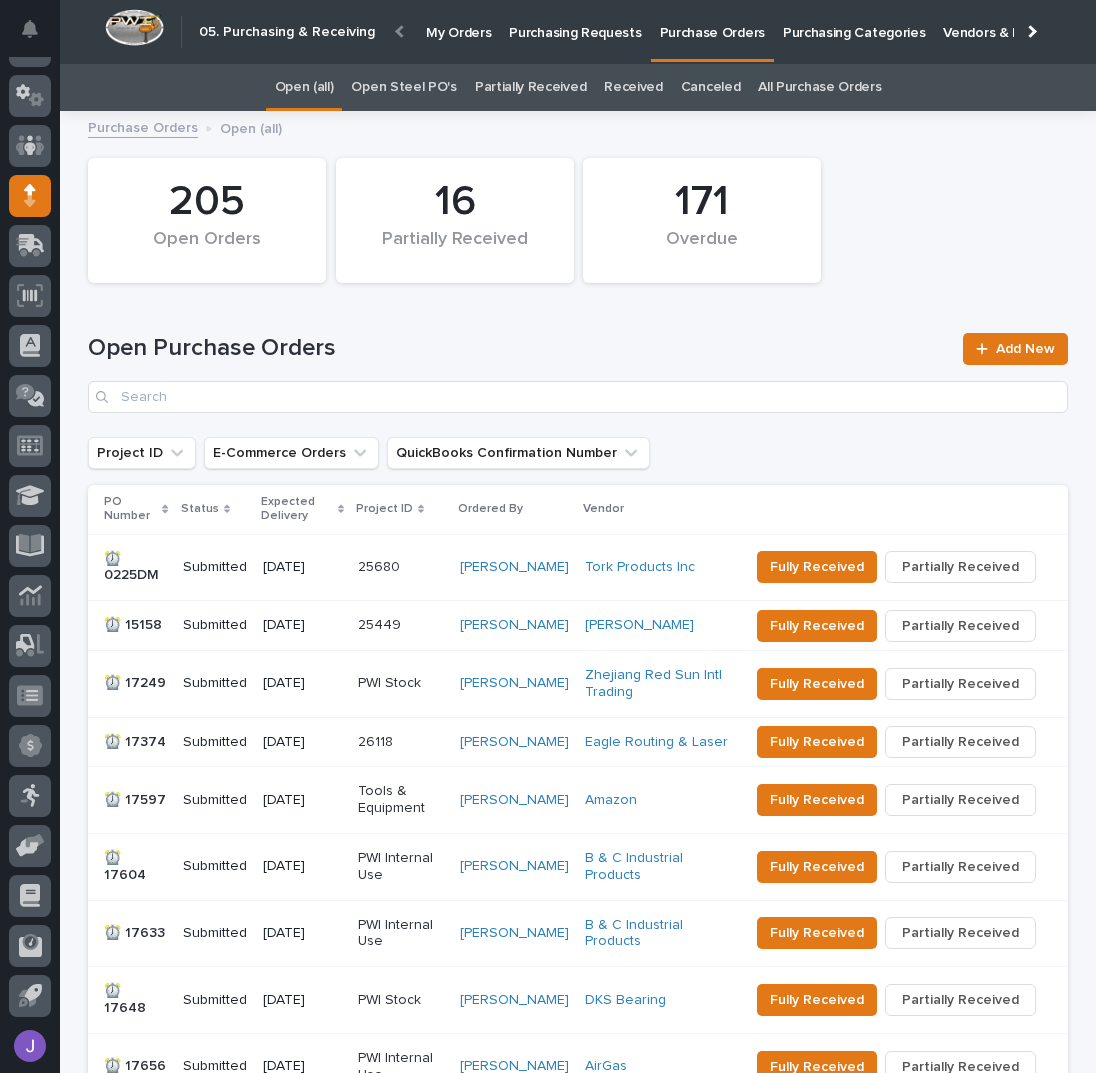 click on "Open Steel PO's" at bounding box center [403, 87] 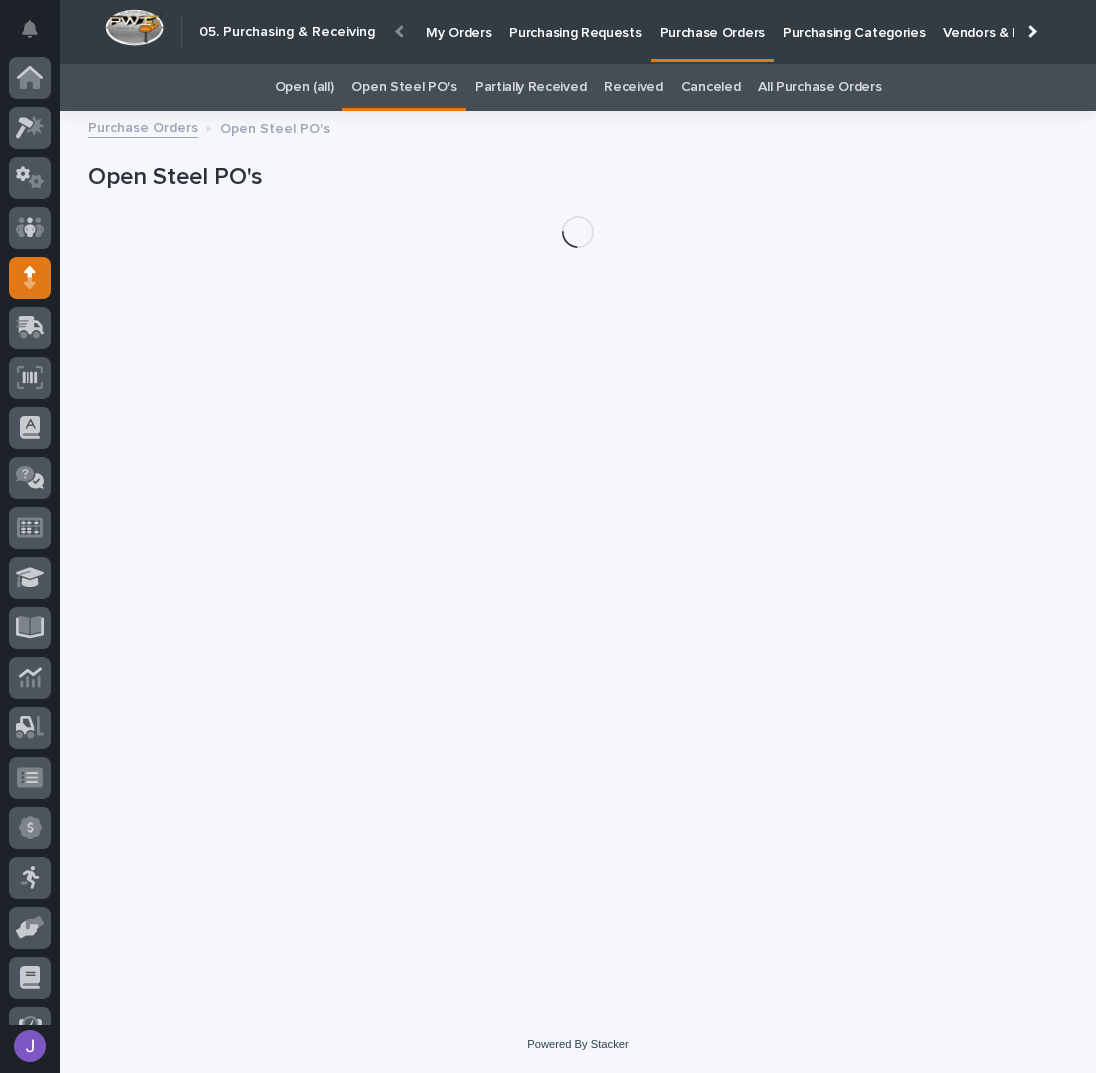 scroll, scrollTop: 82, scrollLeft: 0, axis: vertical 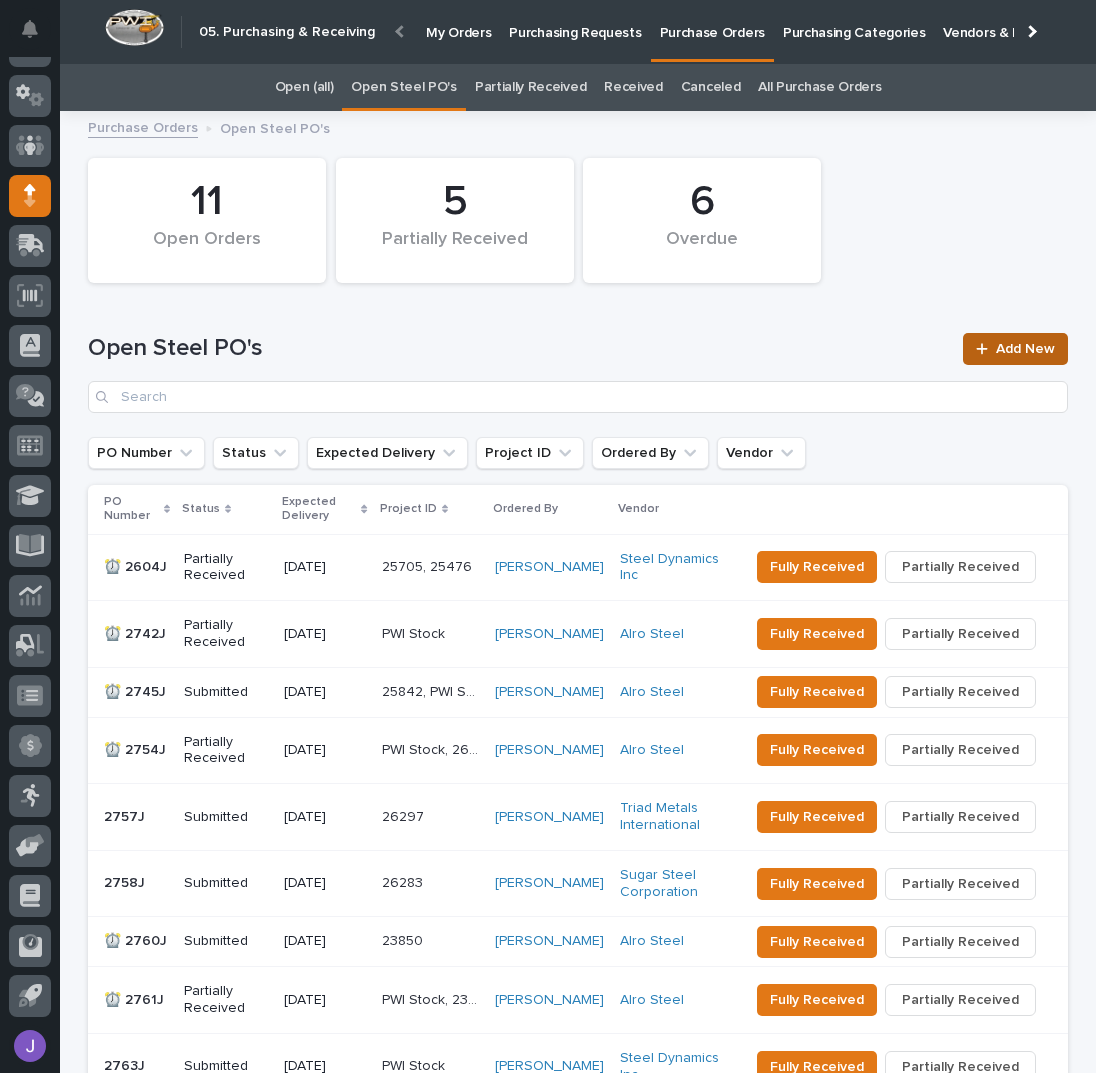 click on "Add New" at bounding box center (1025, 349) 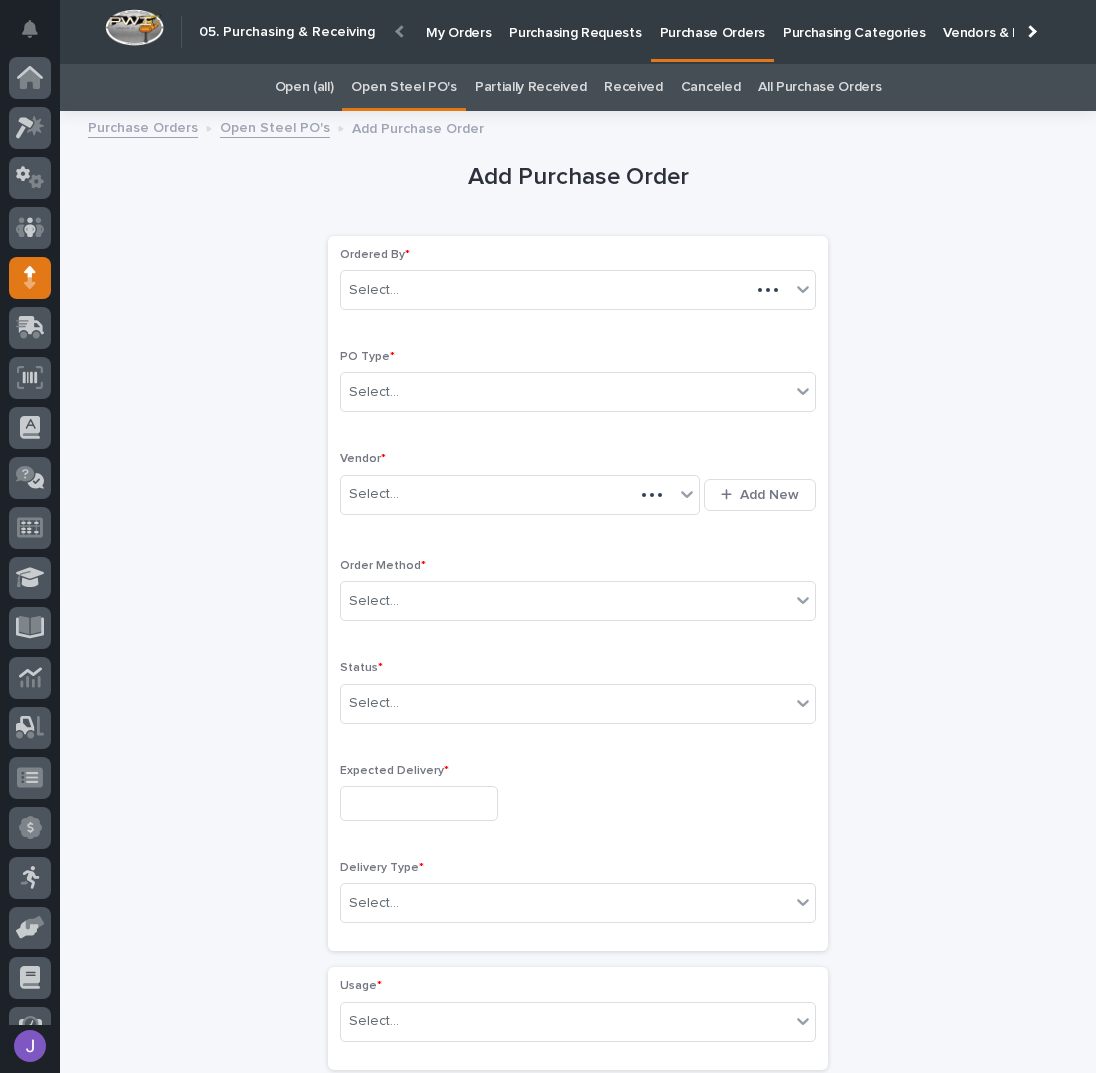 scroll, scrollTop: 60, scrollLeft: 0, axis: vertical 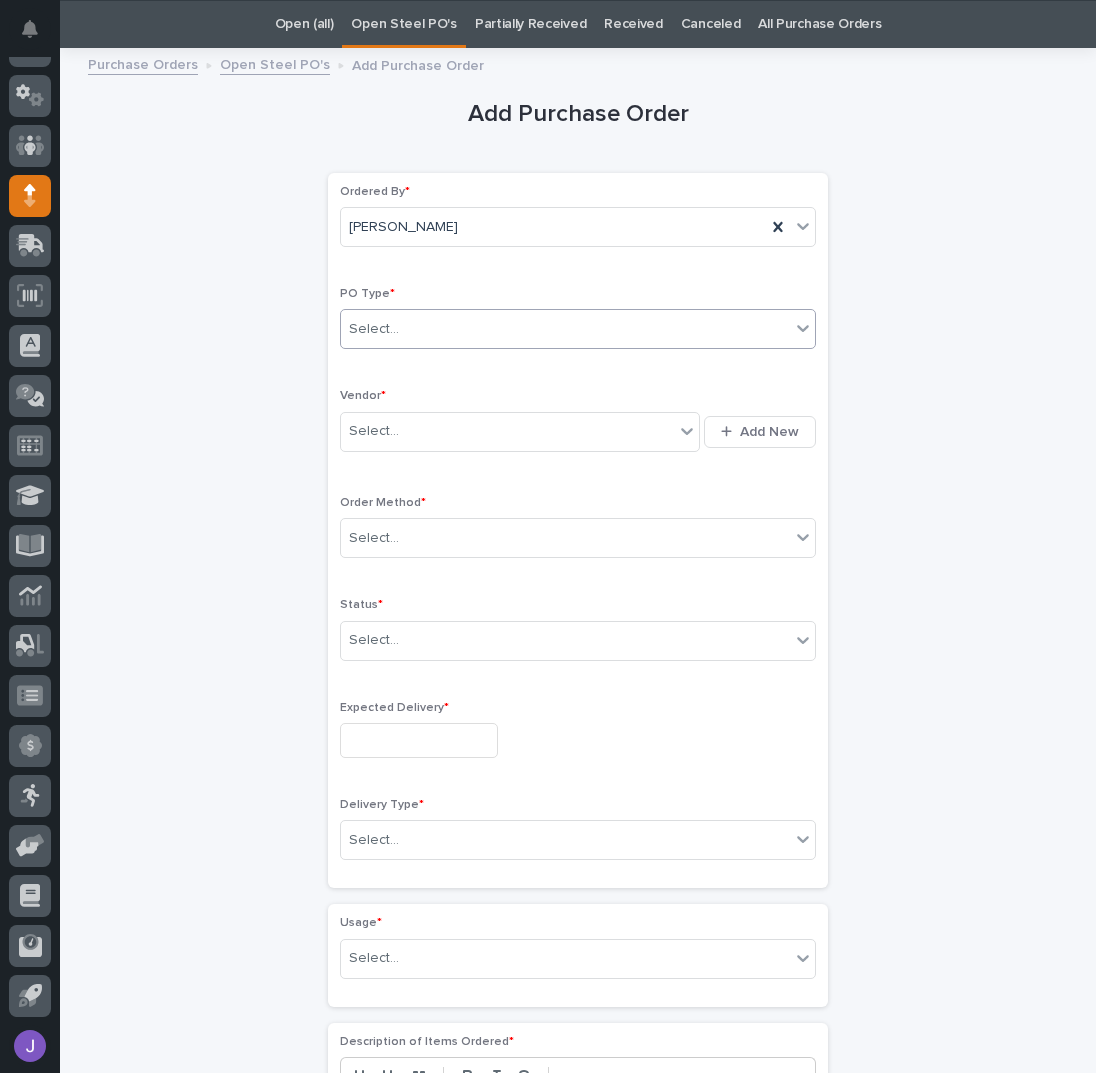 click on "Select..." at bounding box center (565, 329) 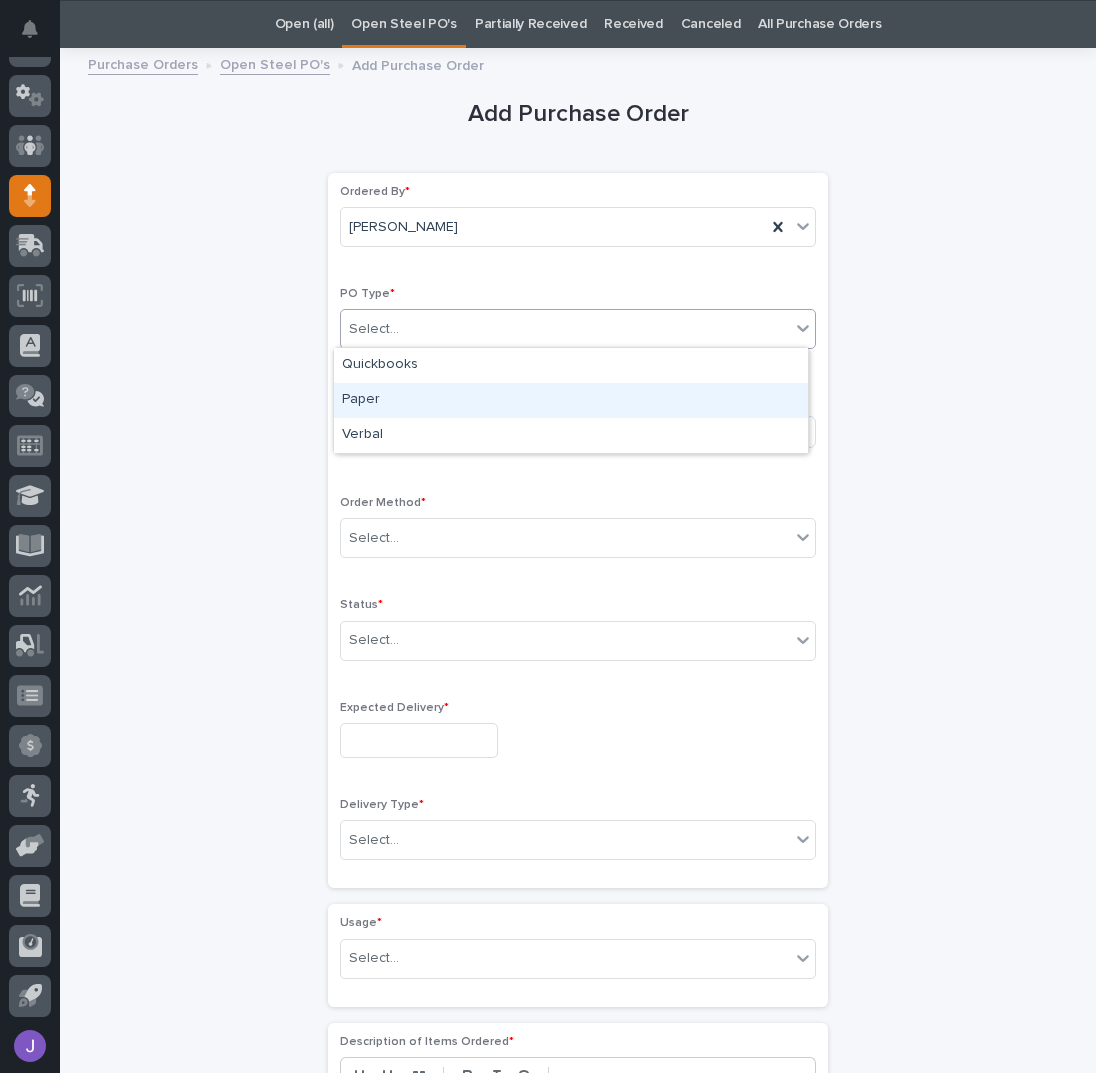 click on "Paper" at bounding box center [571, 400] 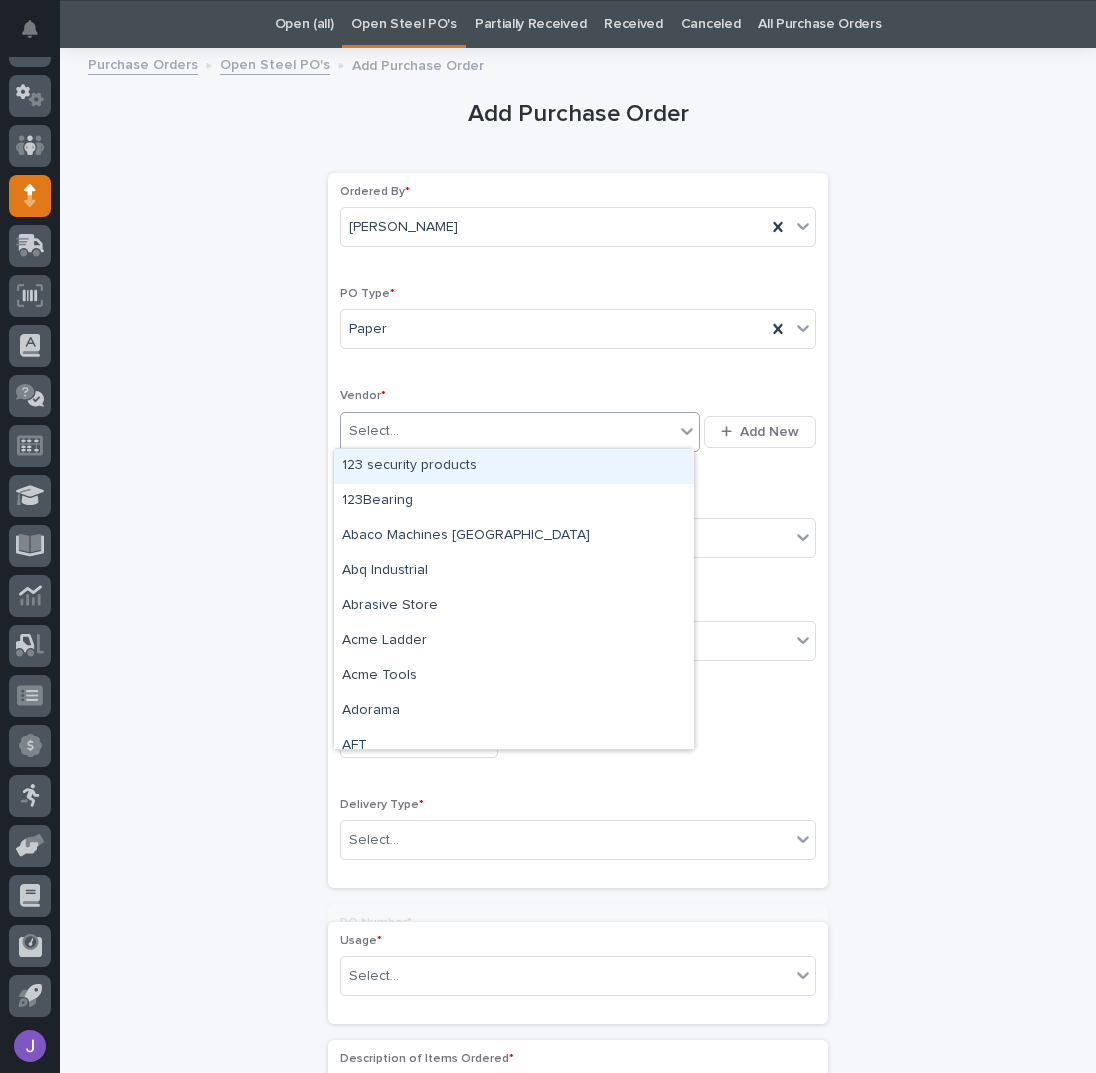 click on "Select..." at bounding box center (507, 431) 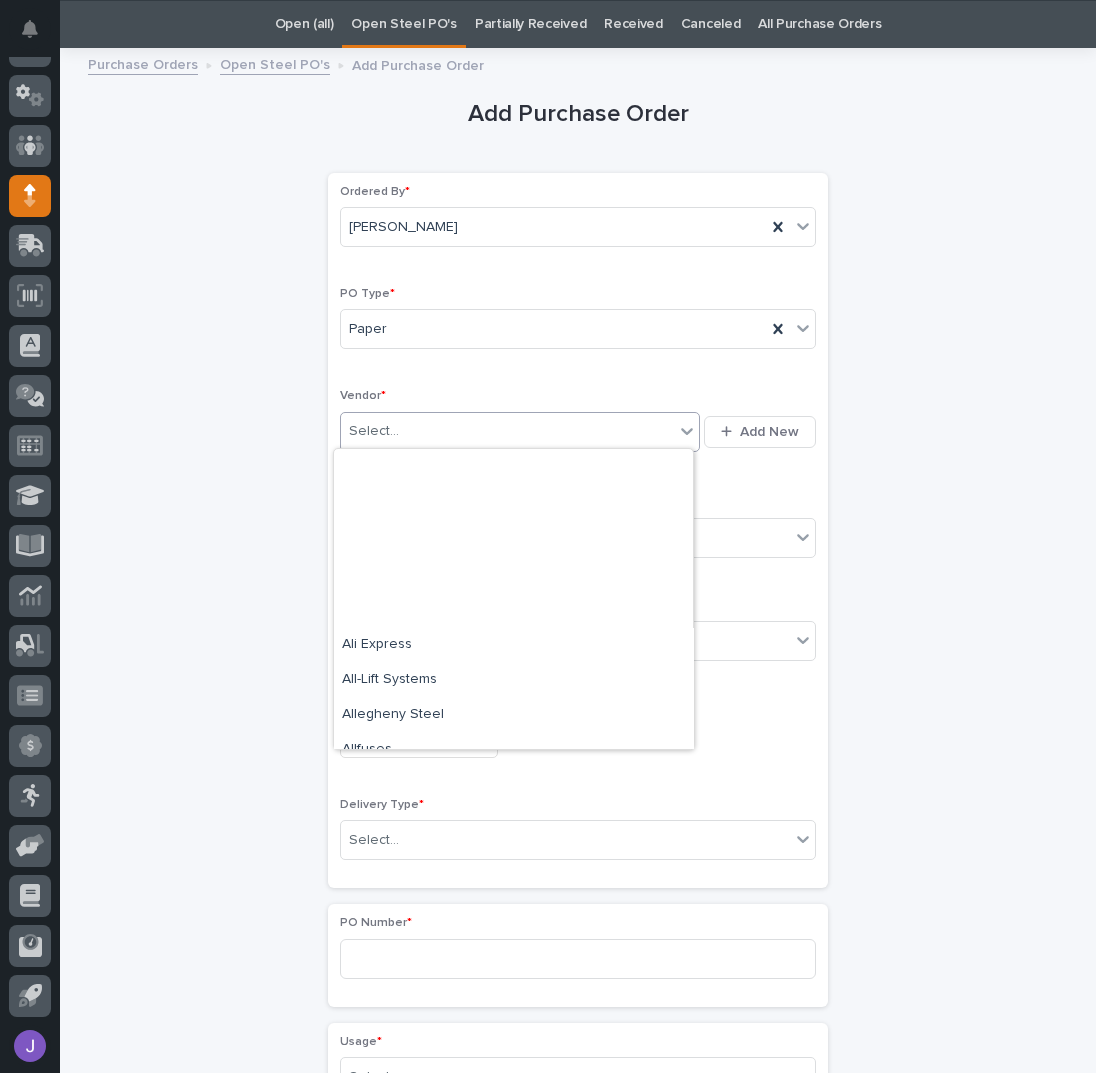 scroll, scrollTop: 533, scrollLeft: 0, axis: vertical 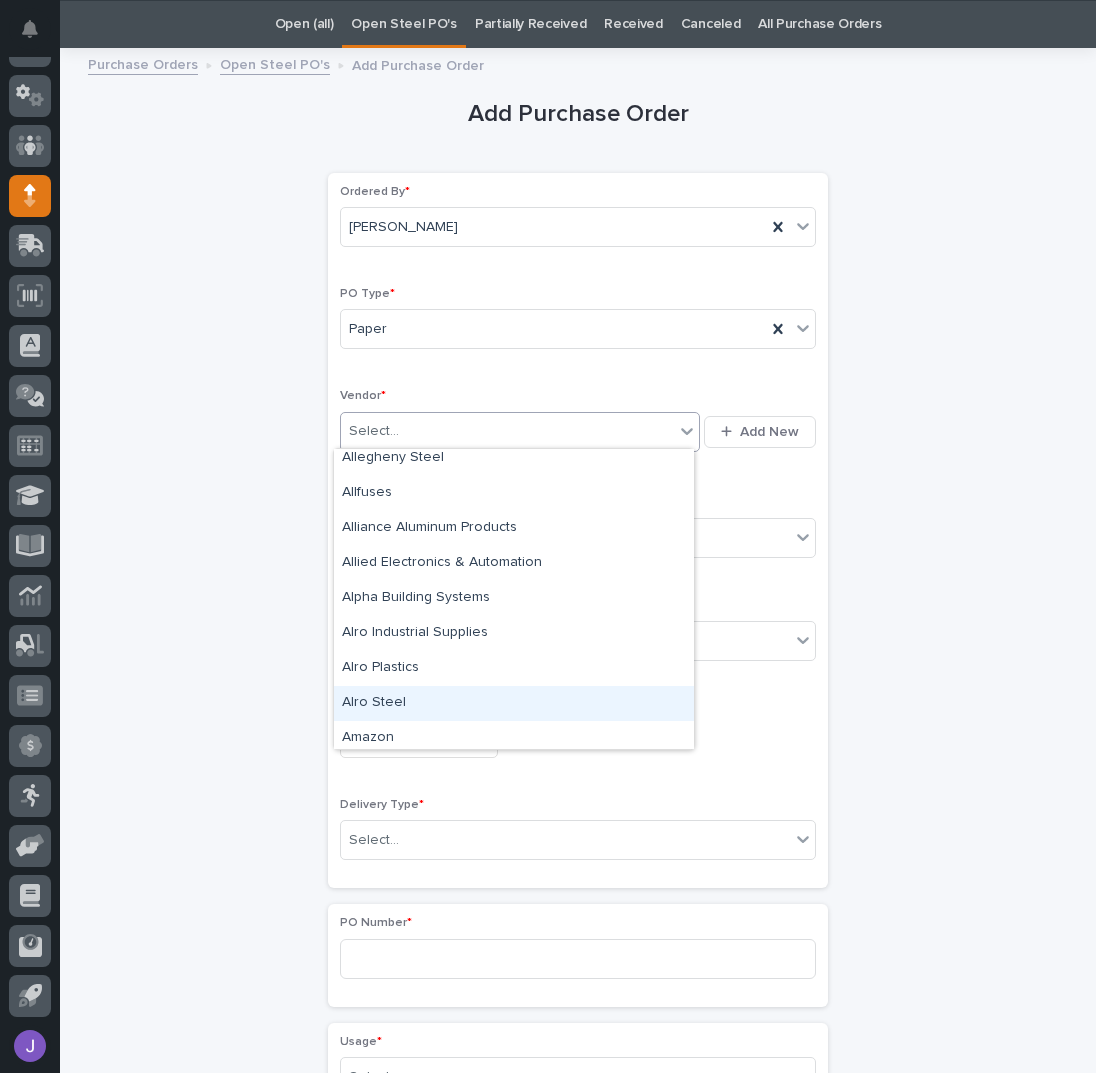click on "Alro Steel" at bounding box center (514, 703) 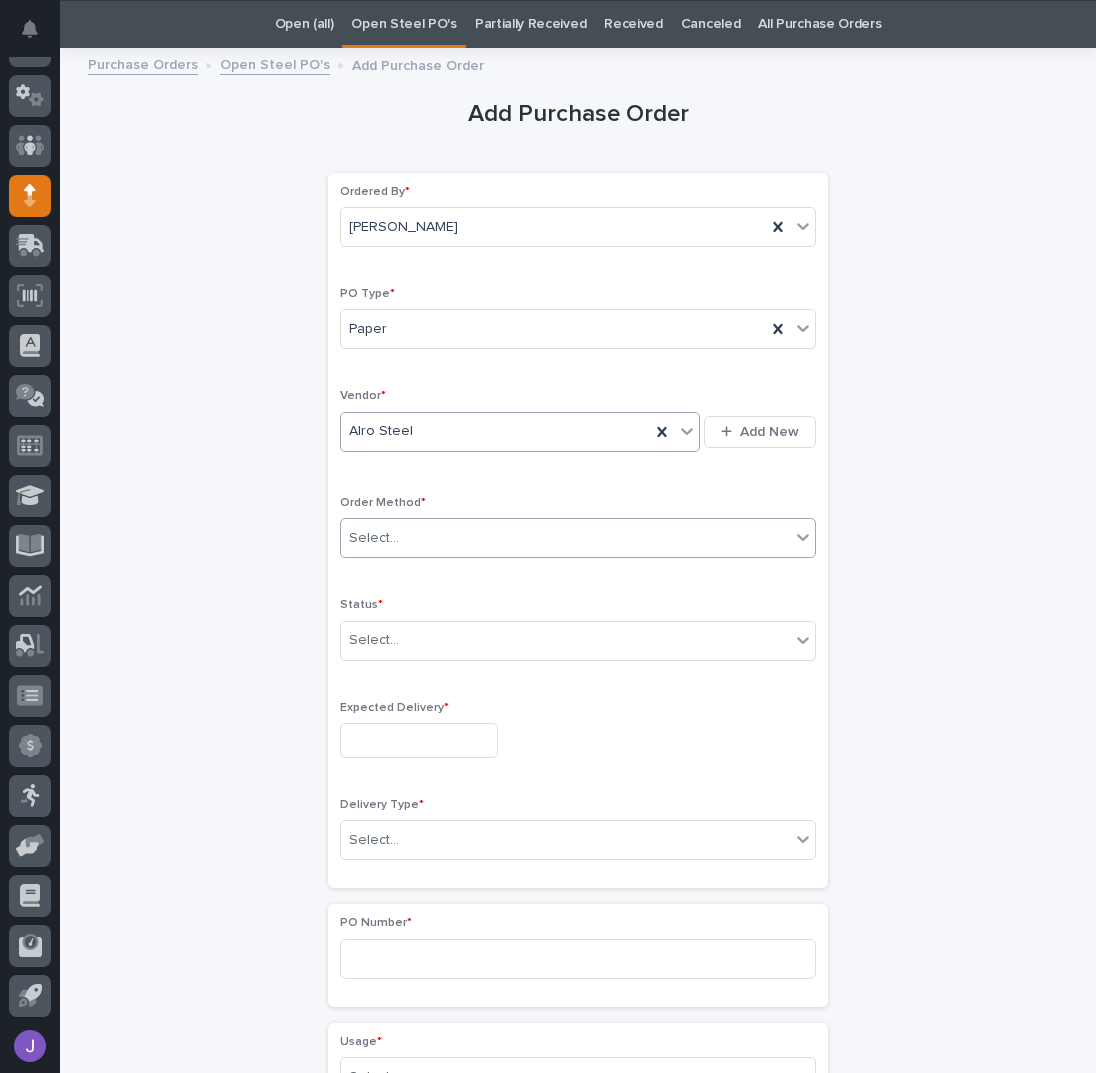 click on "Select..." at bounding box center [578, 538] 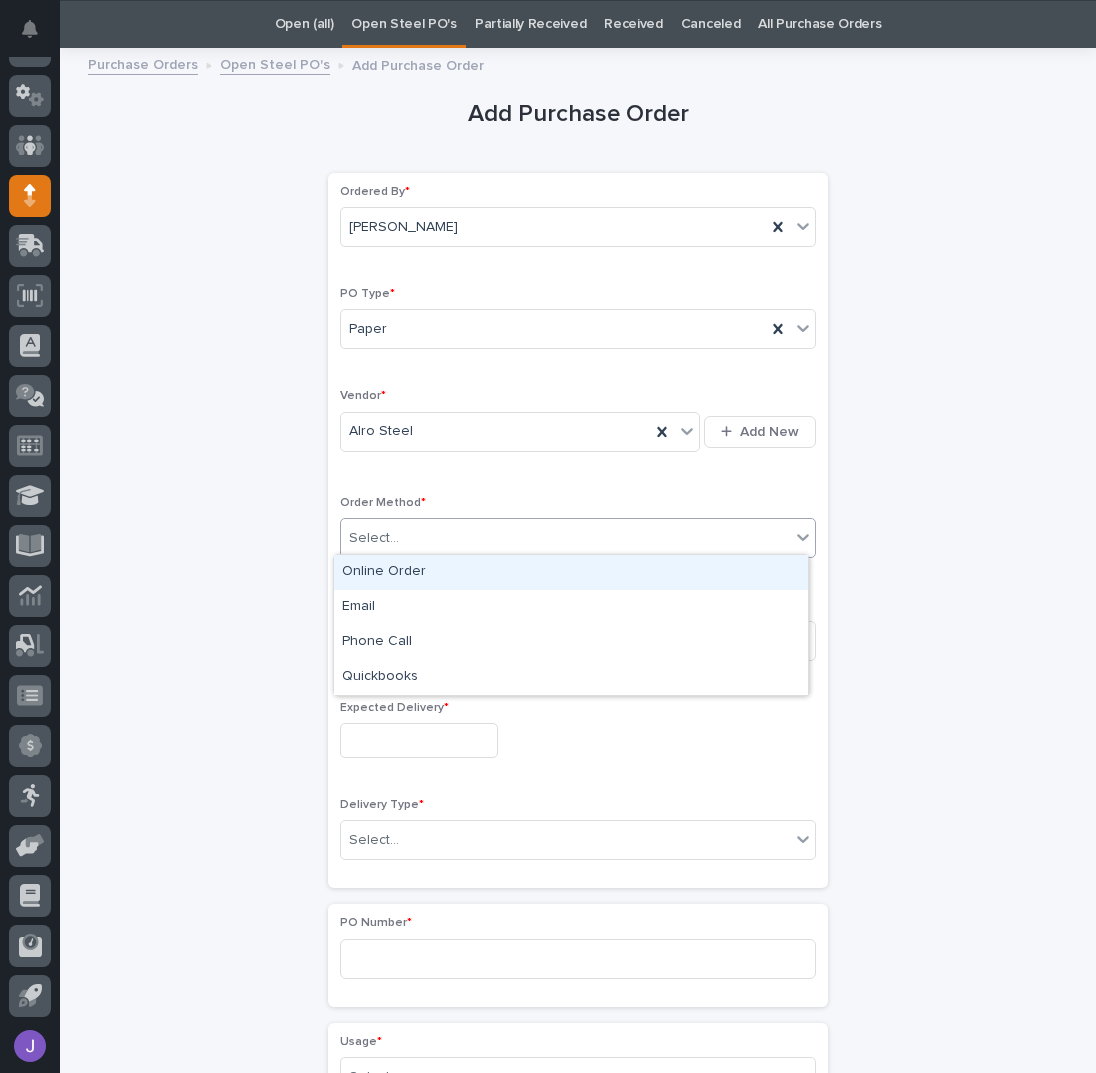 click on "Online Order" at bounding box center [571, 572] 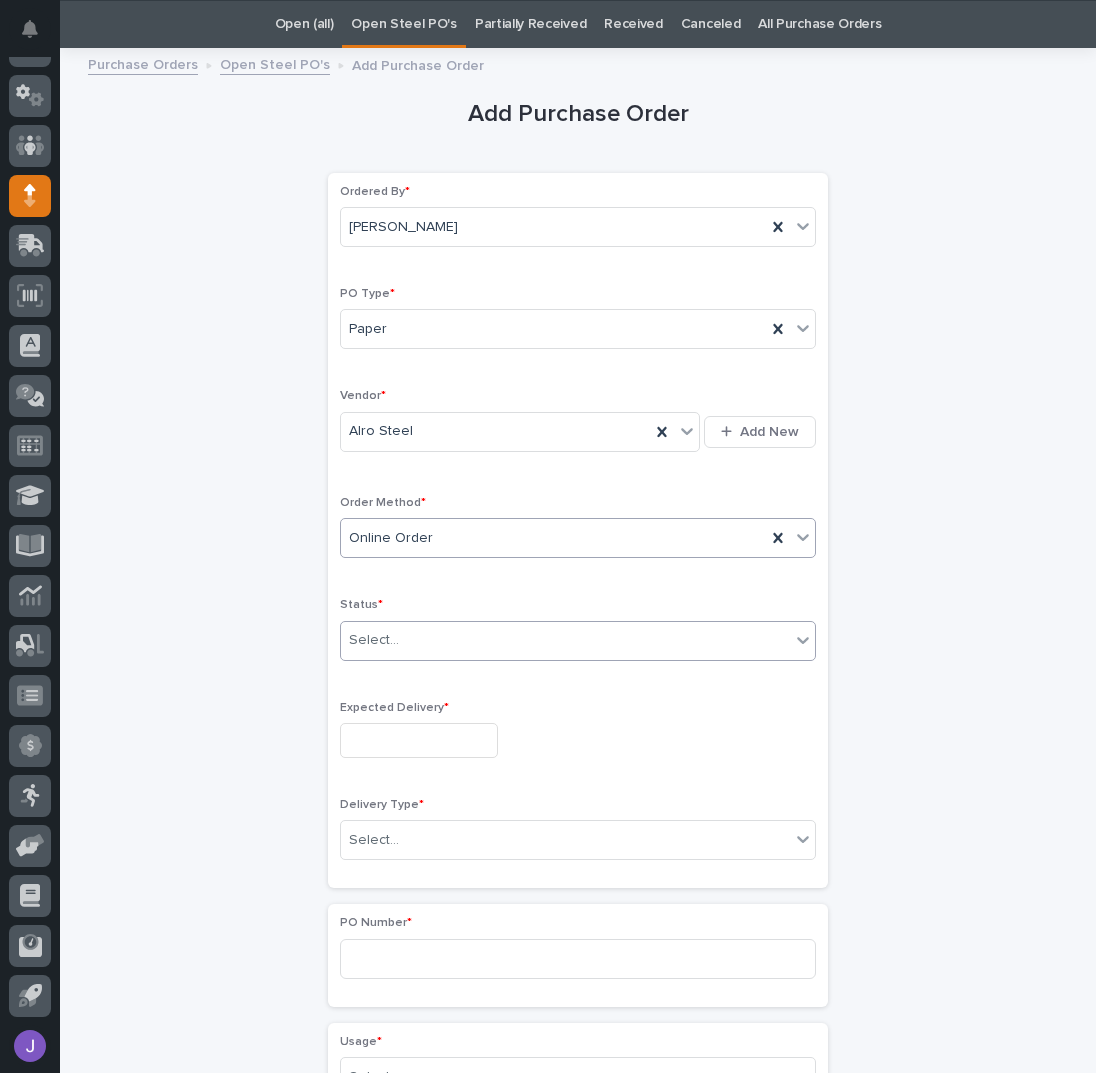 click on "Select..." at bounding box center [565, 640] 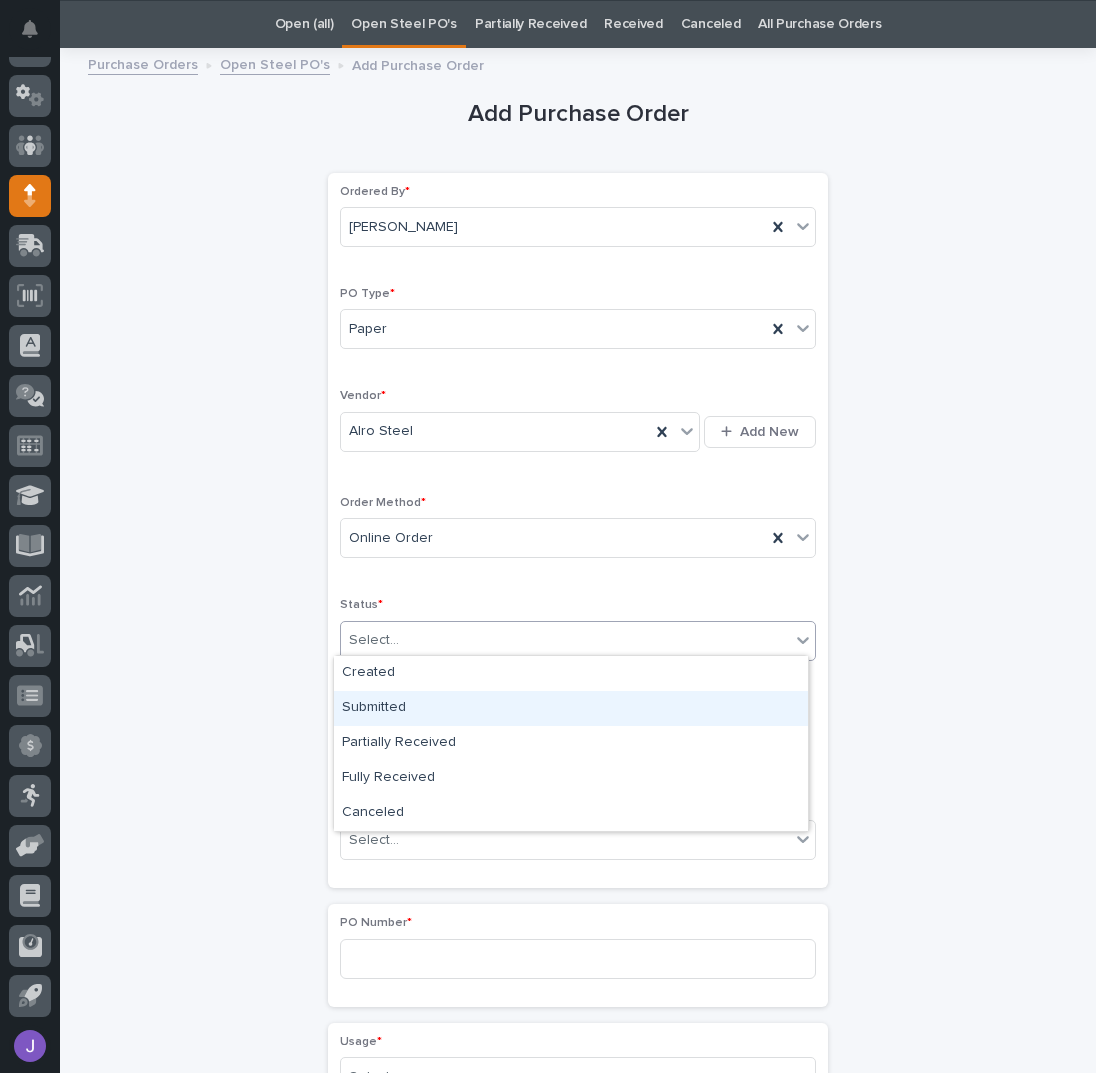 click on "Submitted" at bounding box center [571, 708] 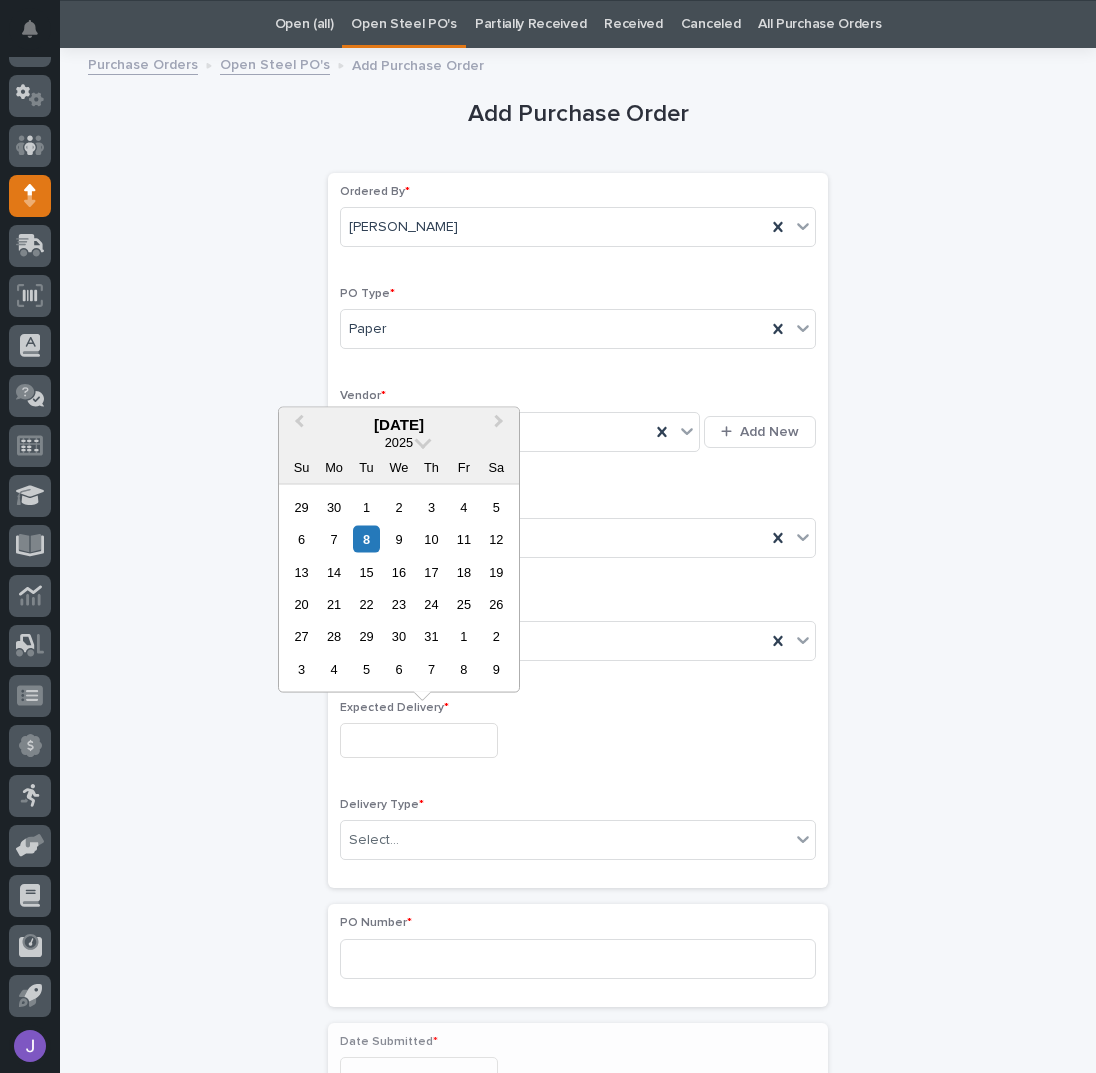click at bounding box center (419, 740) 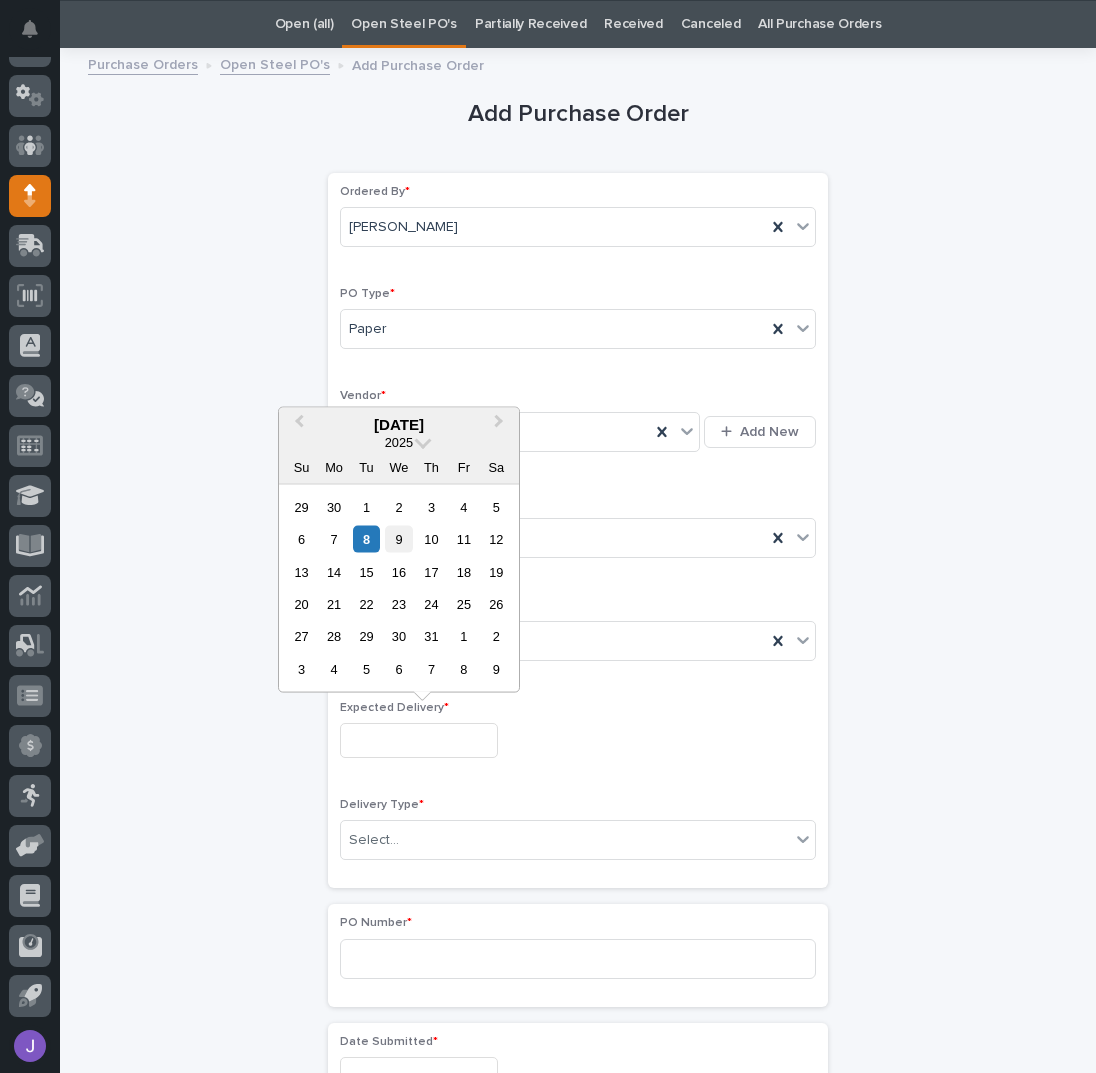 click on "9" at bounding box center (398, 539) 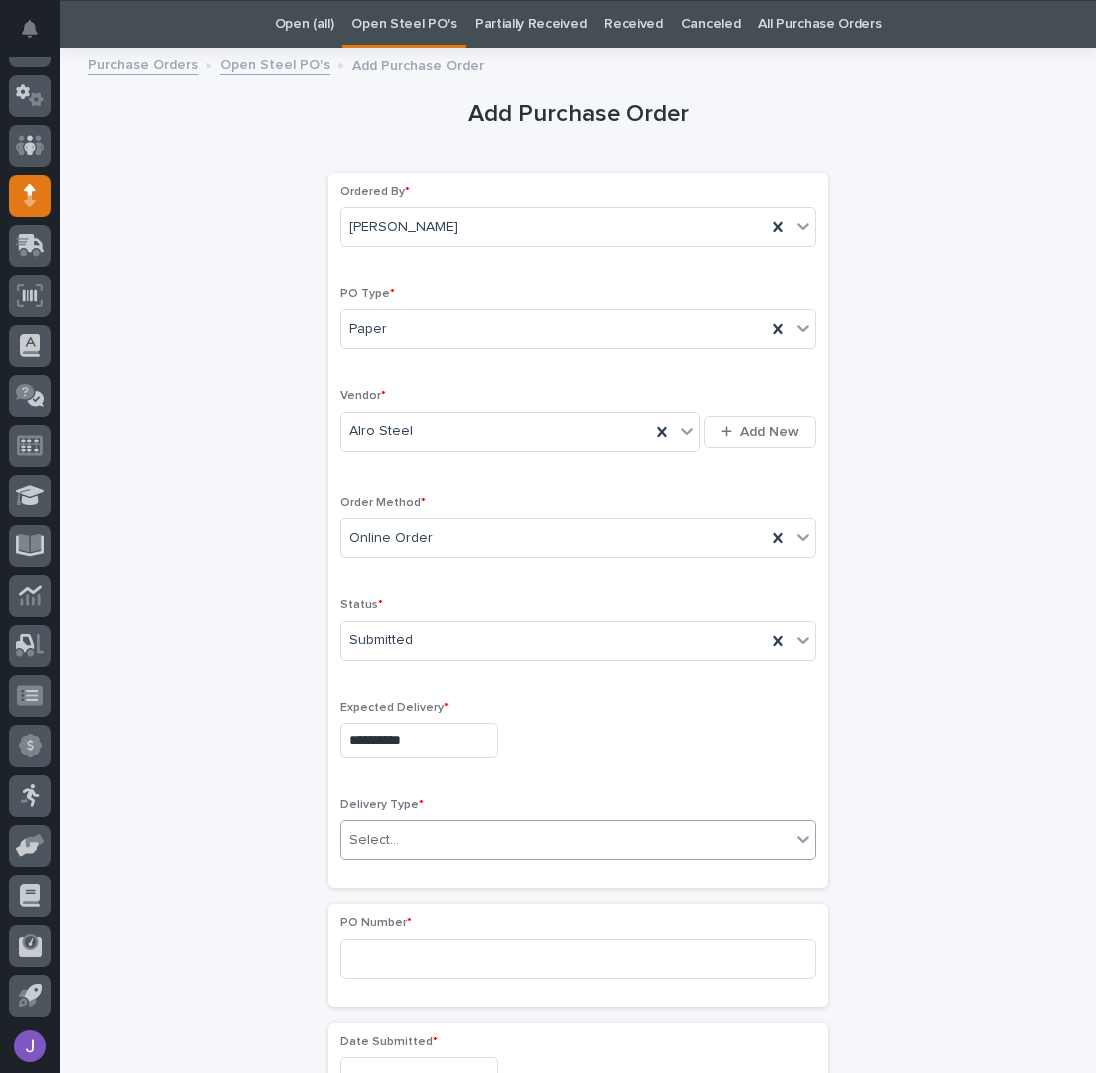 click on "Select..." at bounding box center [565, 840] 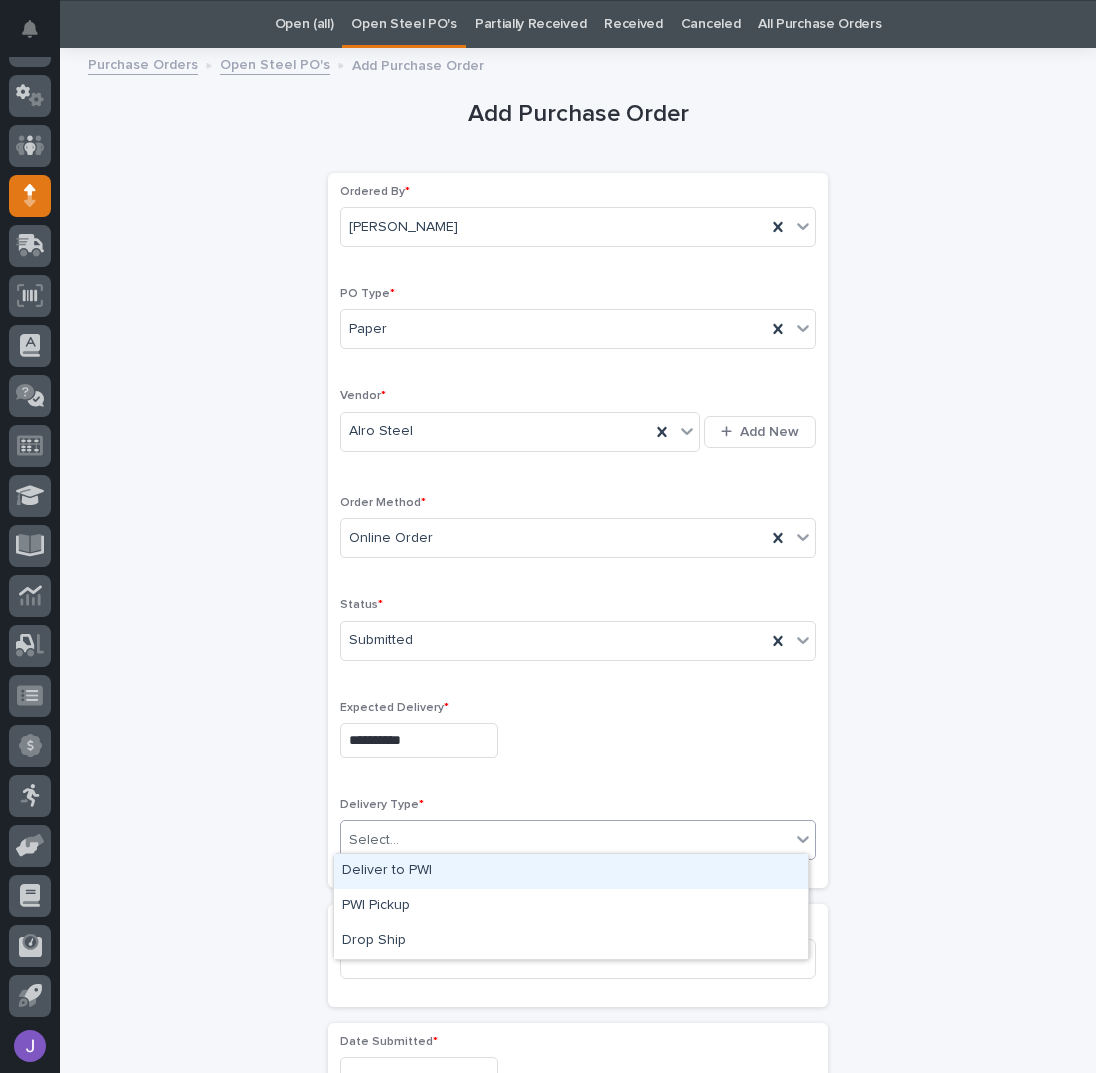 click on "Deliver to PWI" at bounding box center (571, 871) 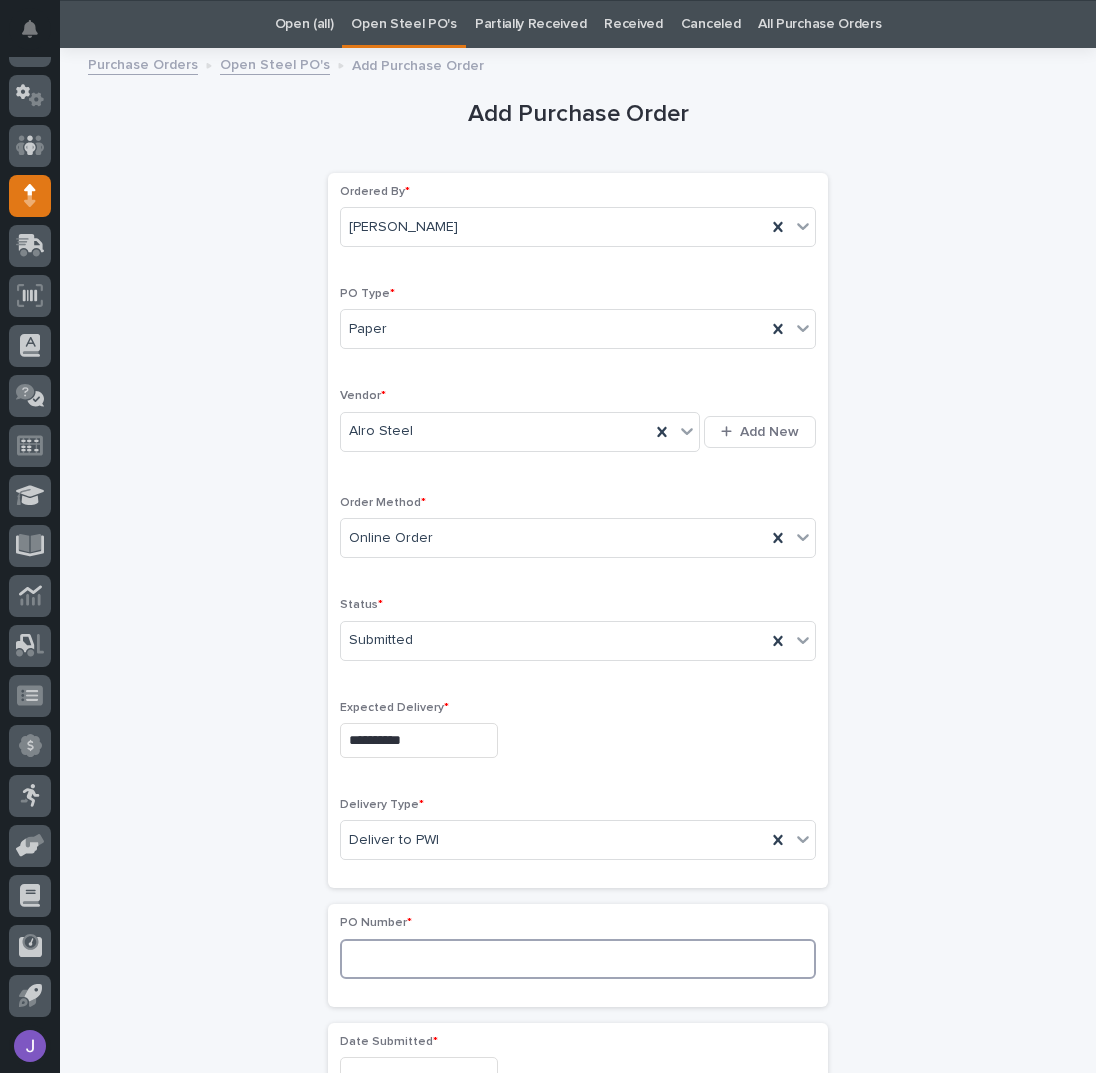 click at bounding box center [578, 959] 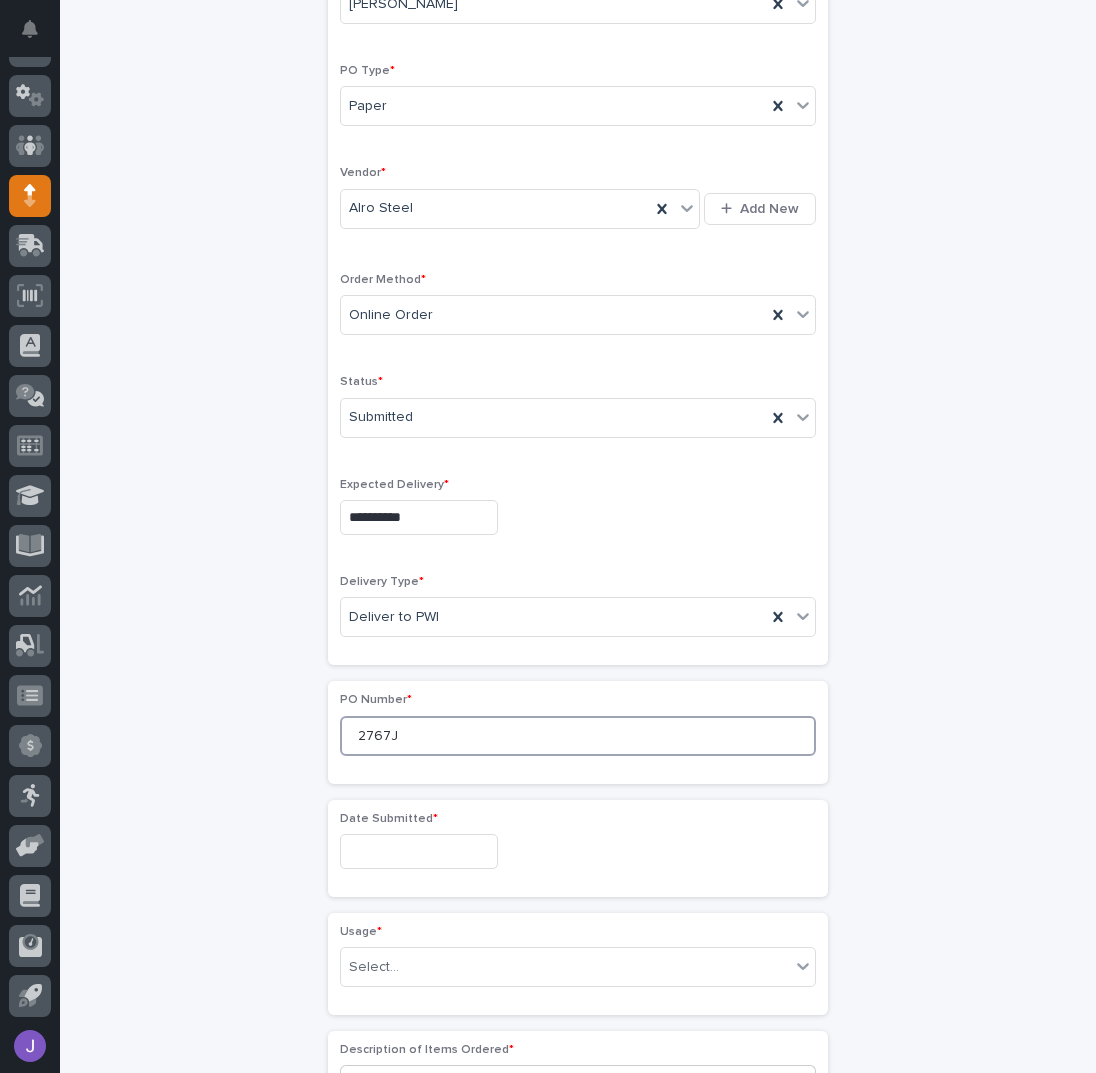 scroll, scrollTop: 330, scrollLeft: 0, axis: vertical 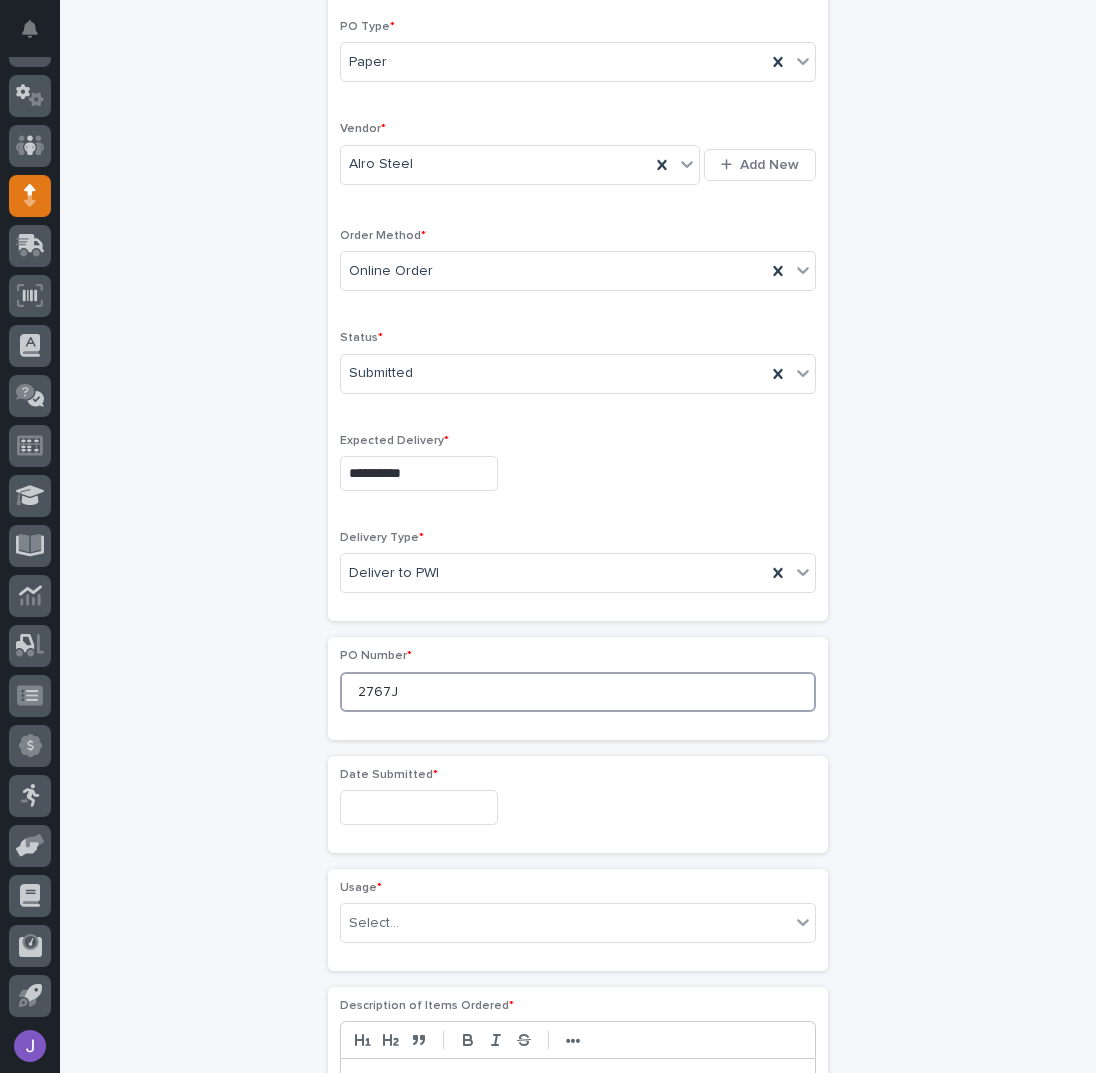 type on "2767J" 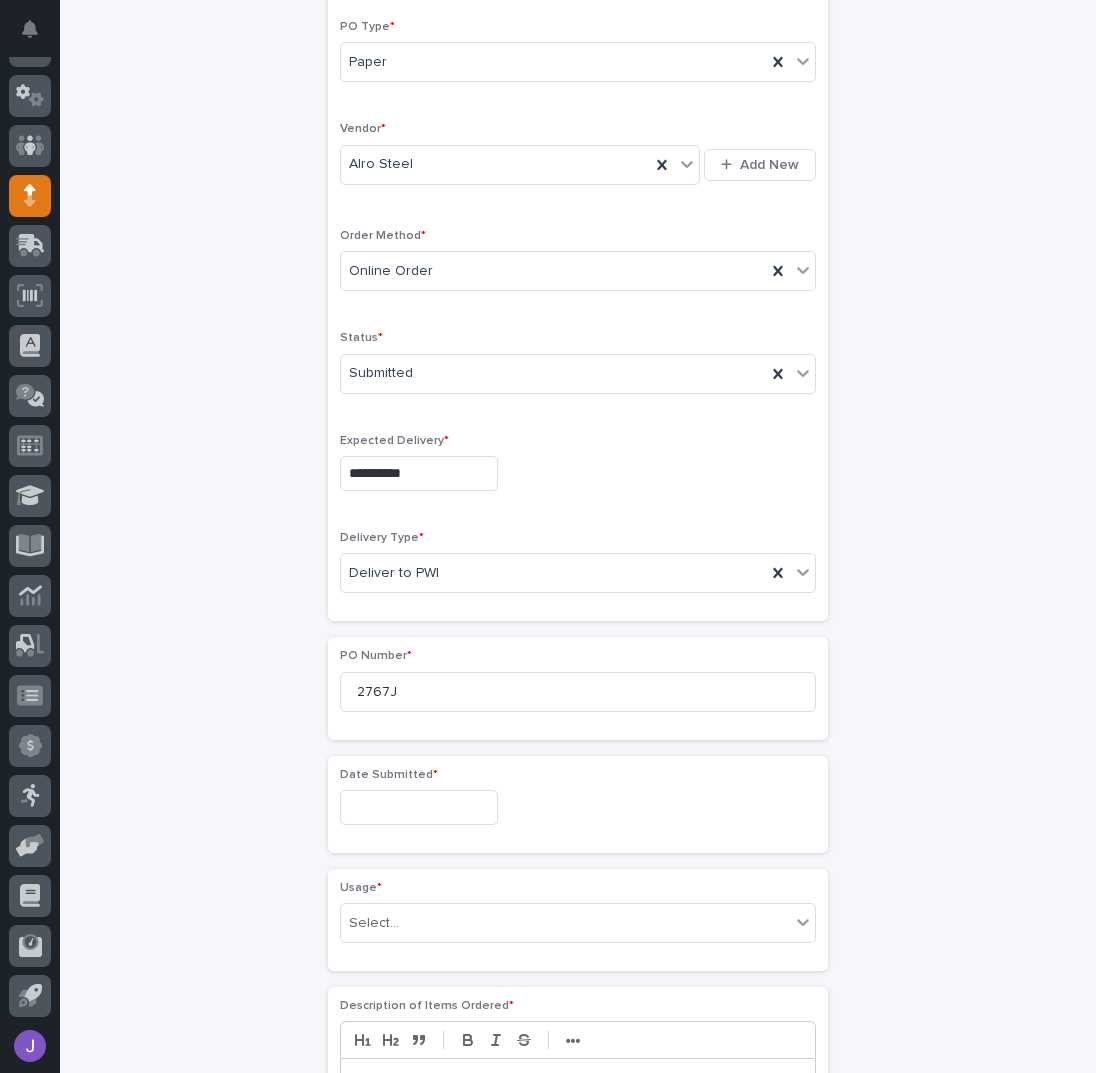 click at bounding box center [419, 807] 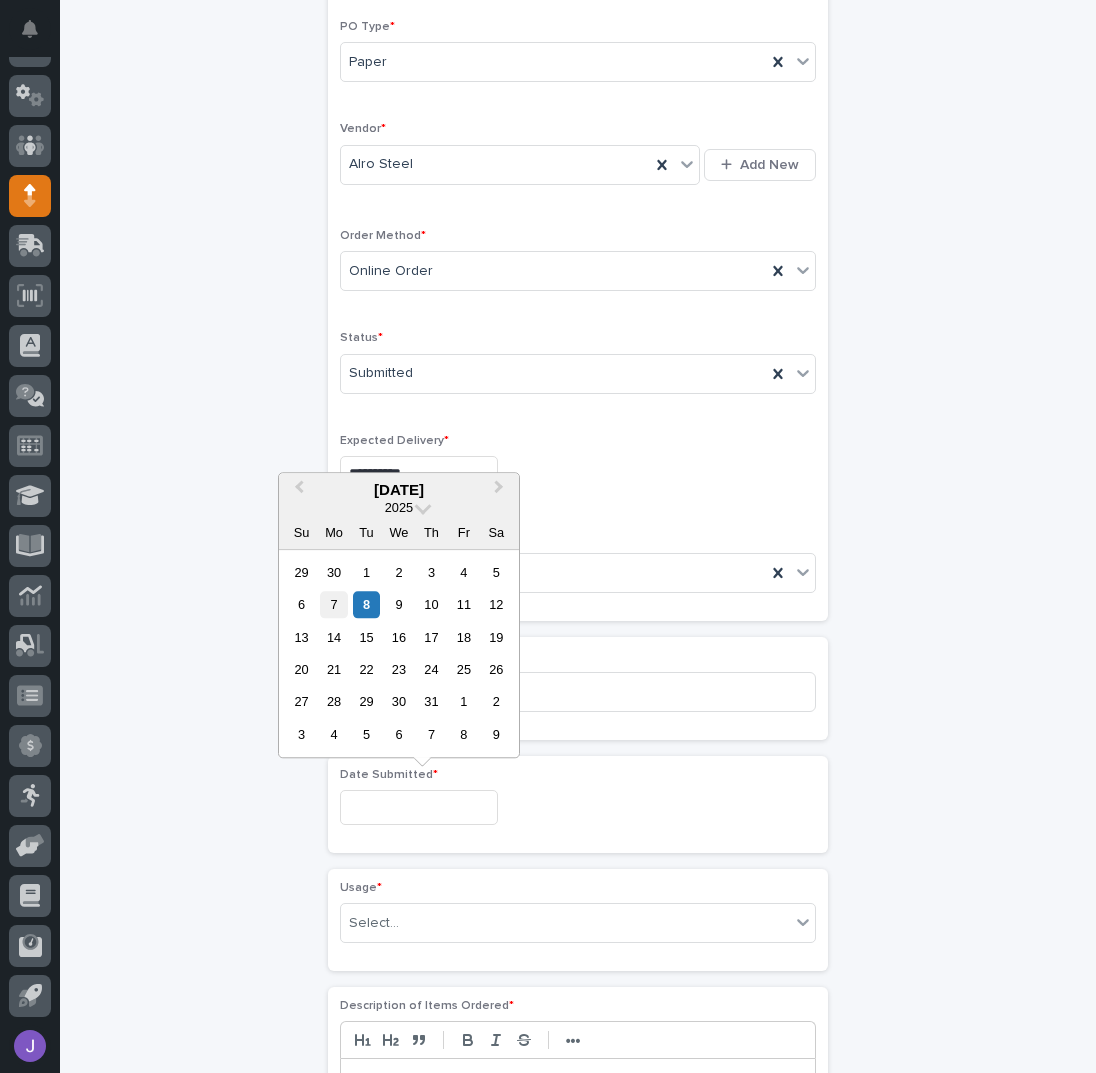 click on "7" at bounding box center [333, 604] 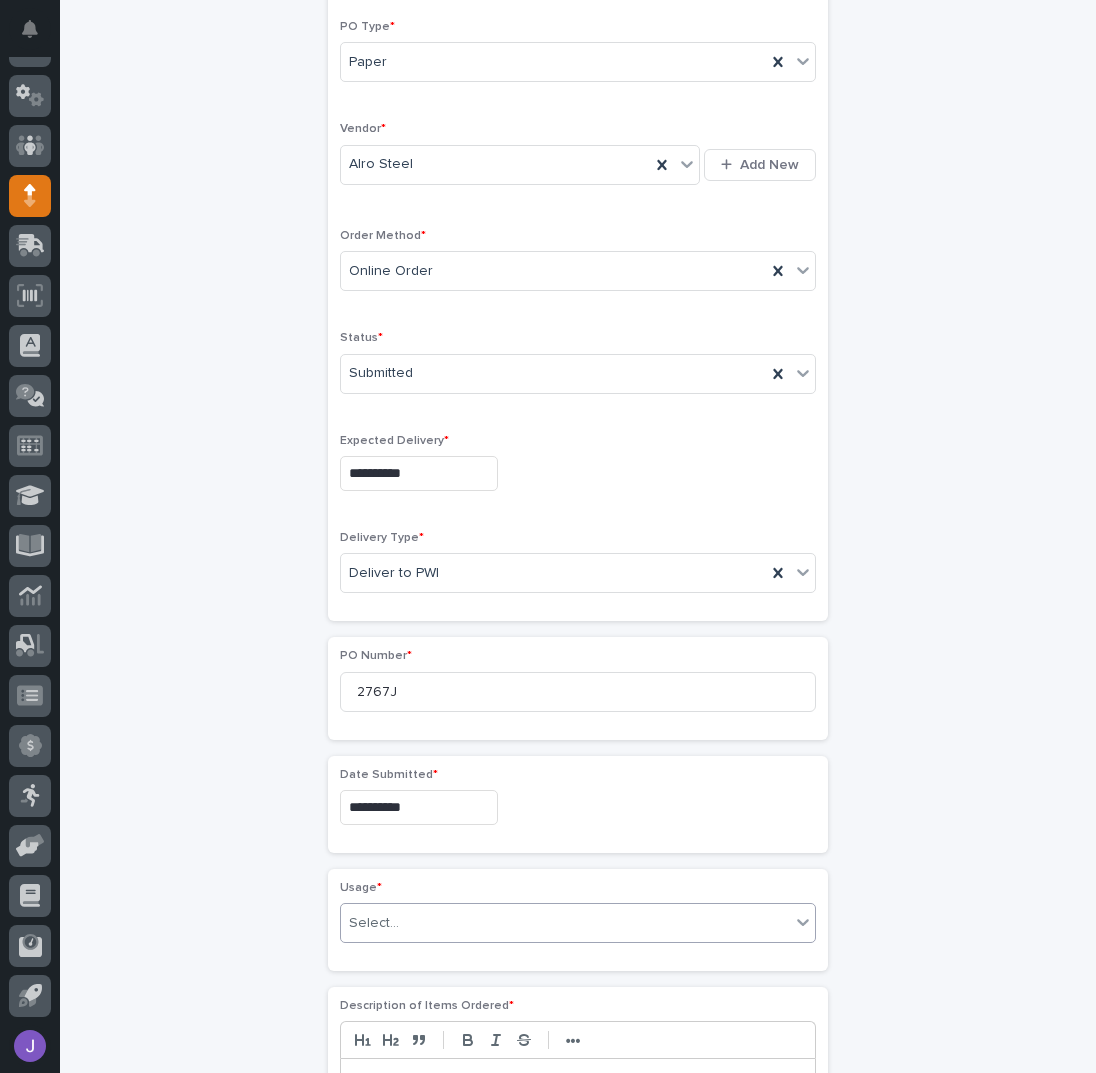 click on "Select..." at bounding box center (565, 923) 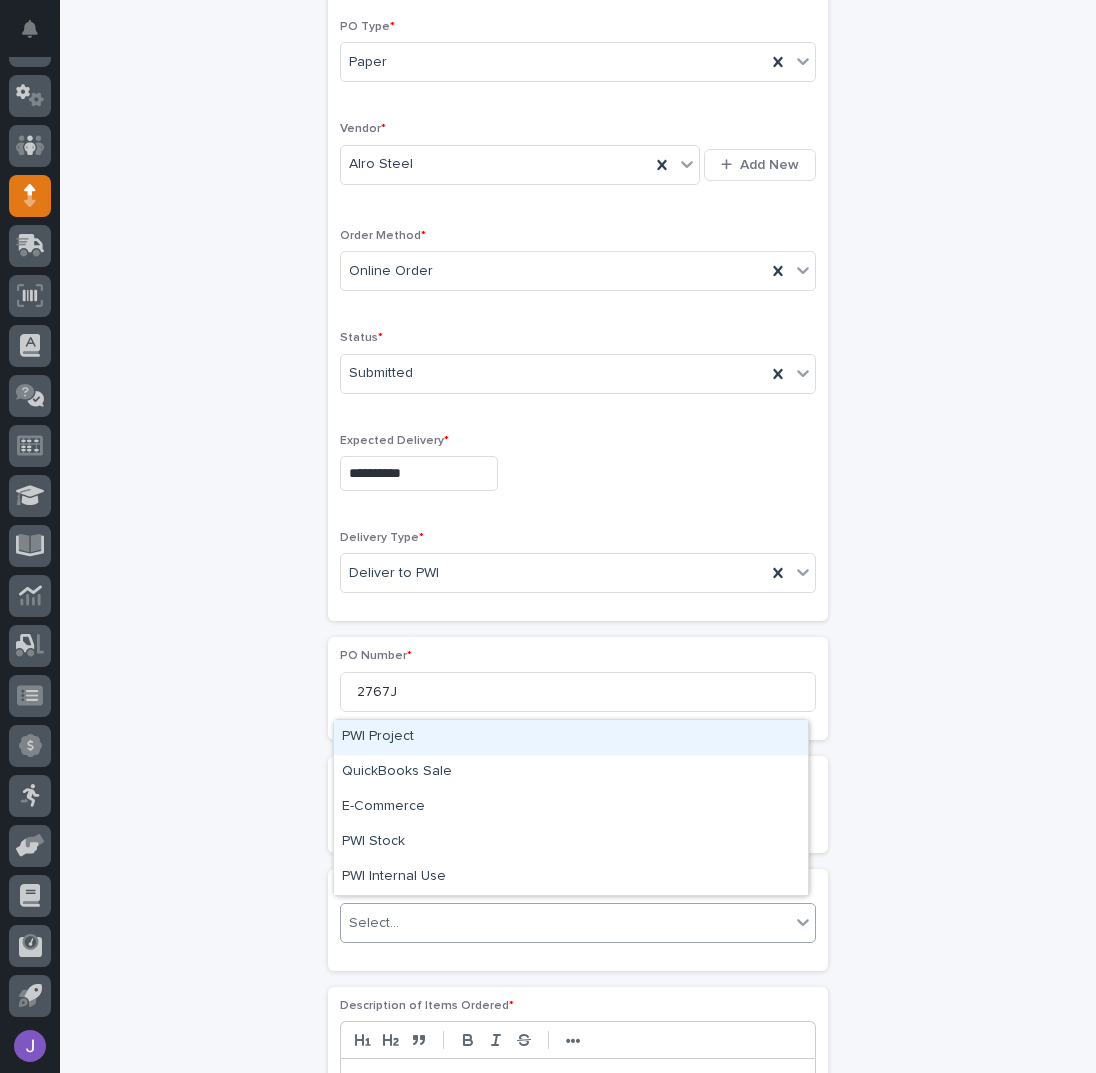 click on "PWI Project" at bounding box center (571, 737) 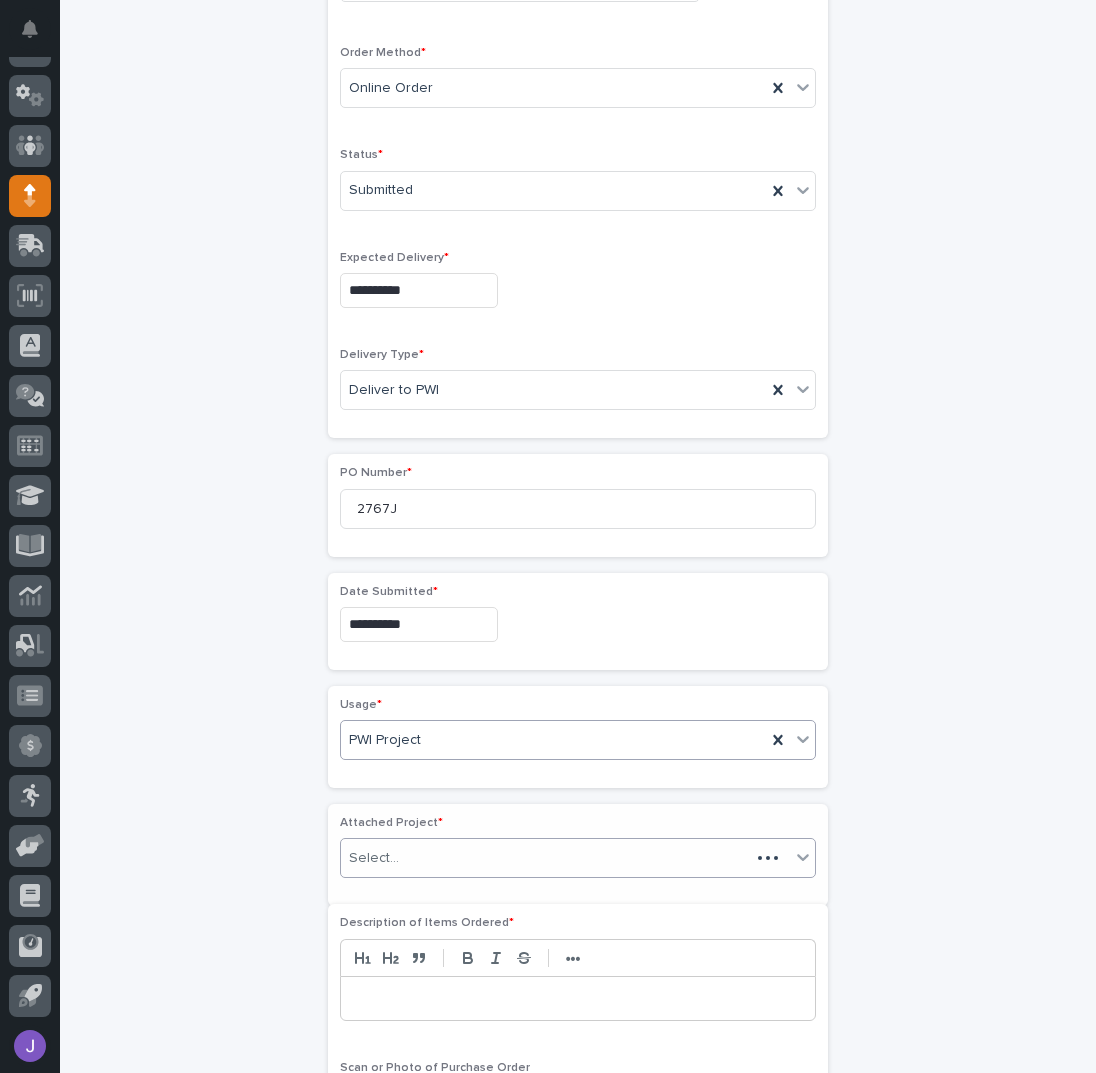 scroll, scrollTop: 522, scrollLeft: 0, axis: vertical 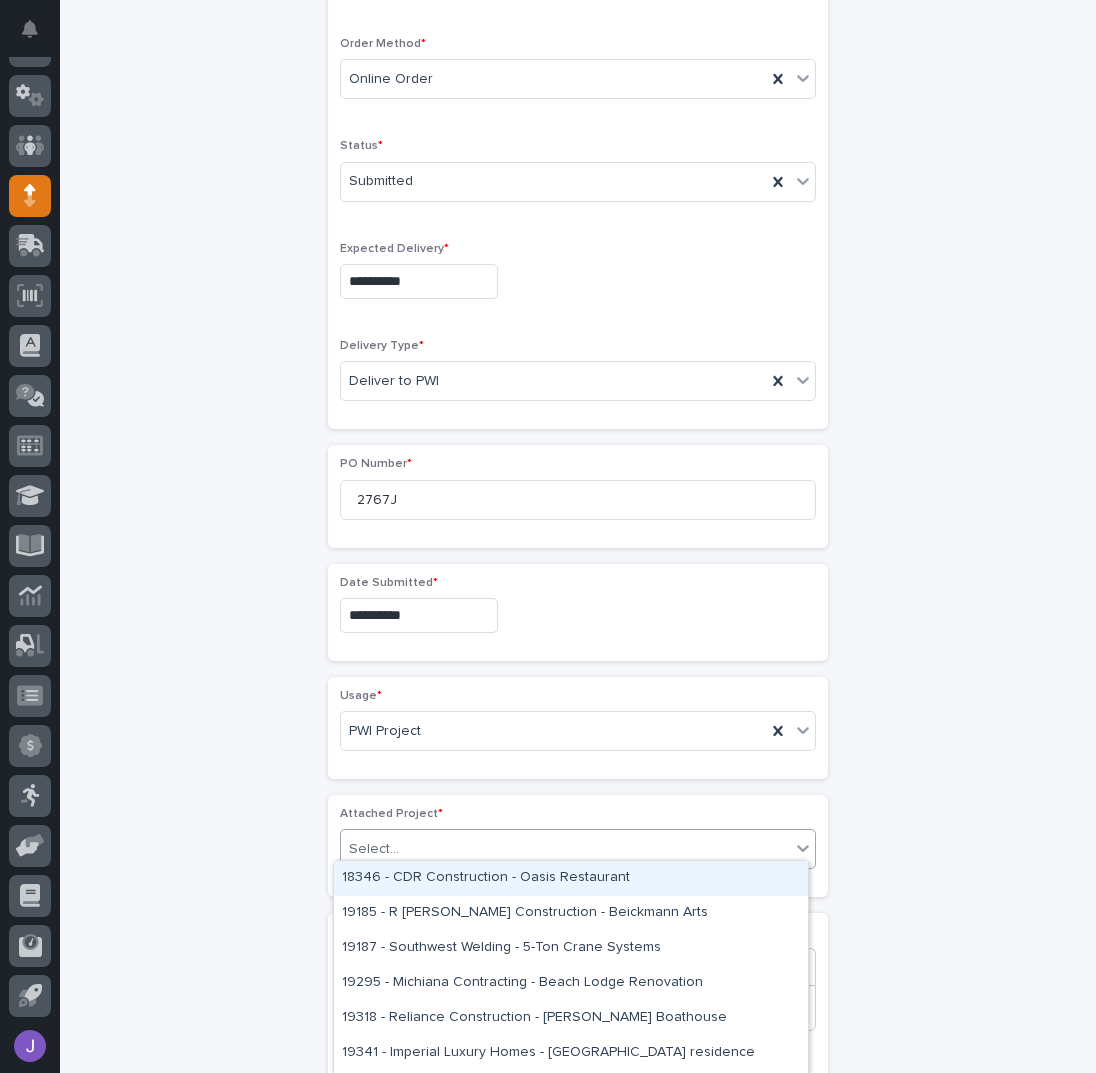 click at bounding box center [402, 849] 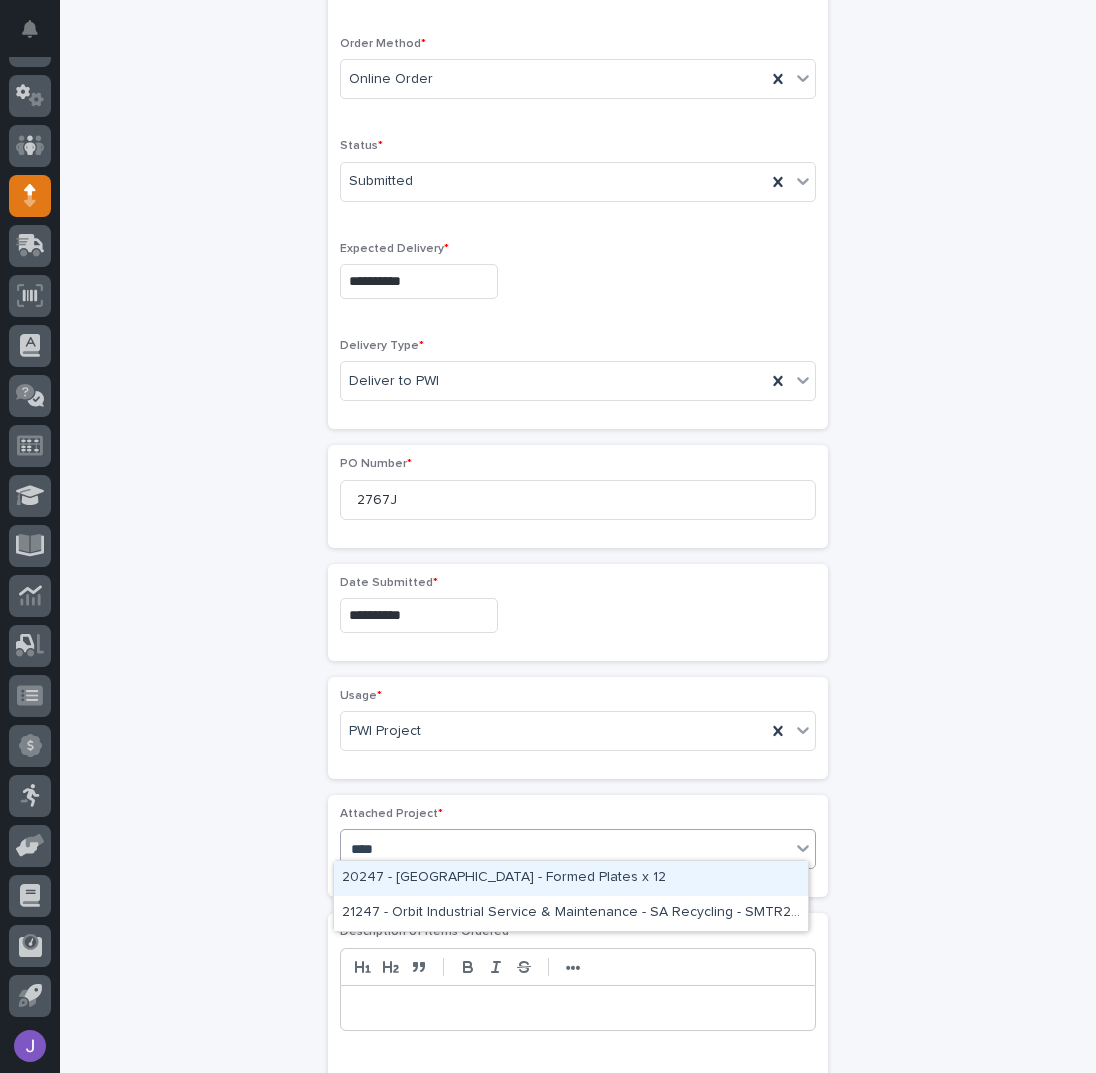 type on "*****" 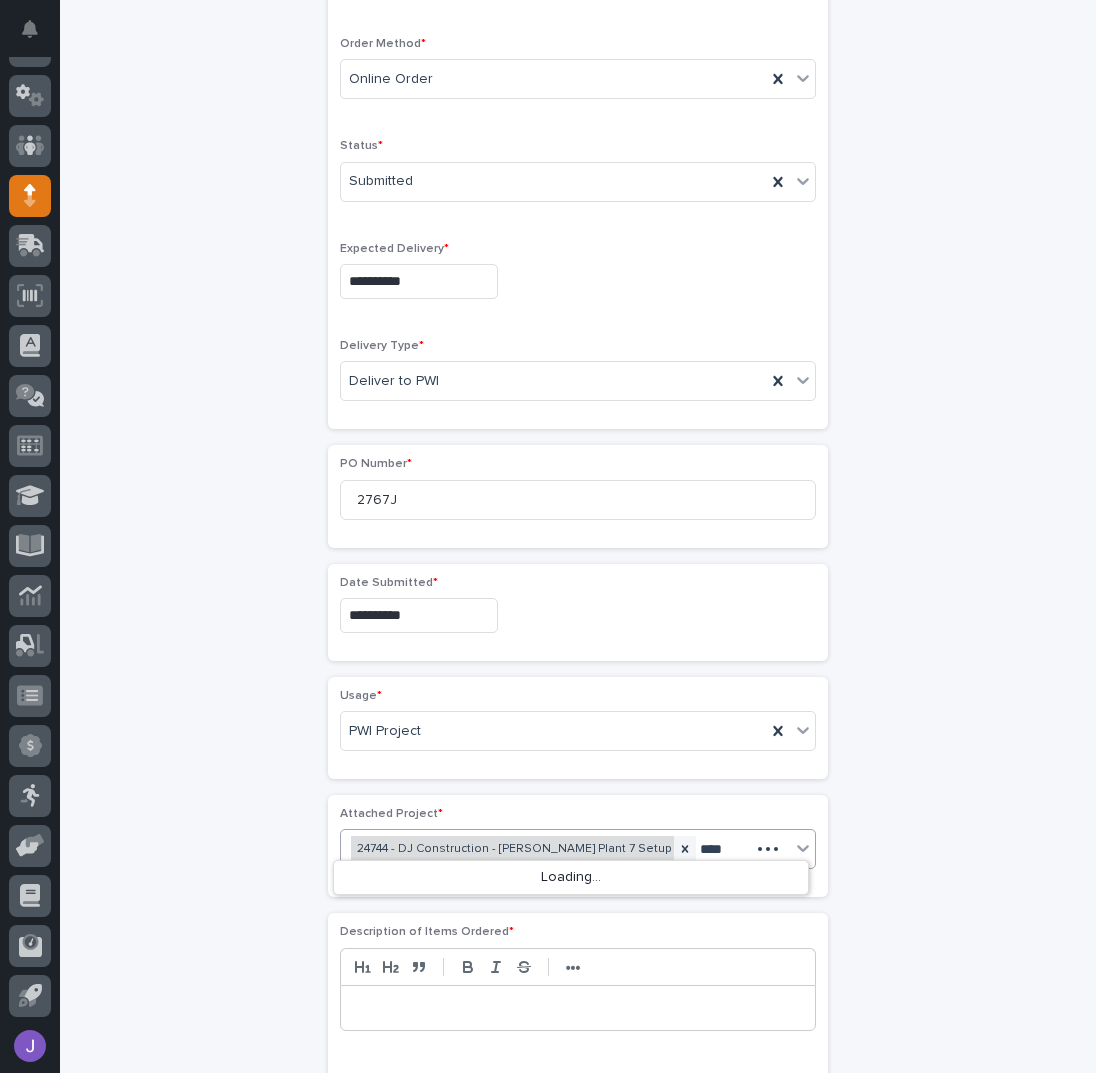 type on "*****" 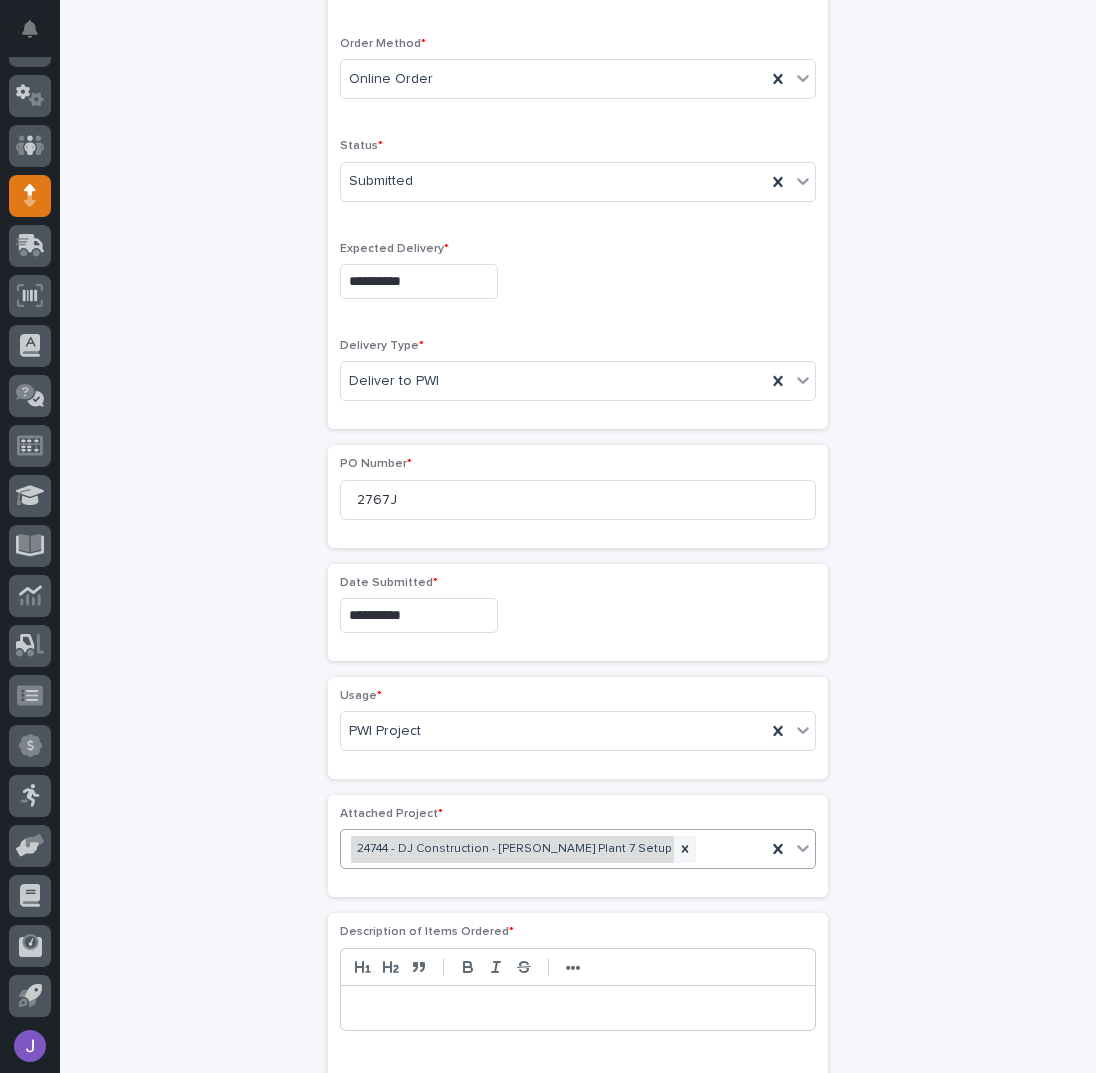 scroll, scrollTop: 536, scrollLeft: 0, axis: vertical 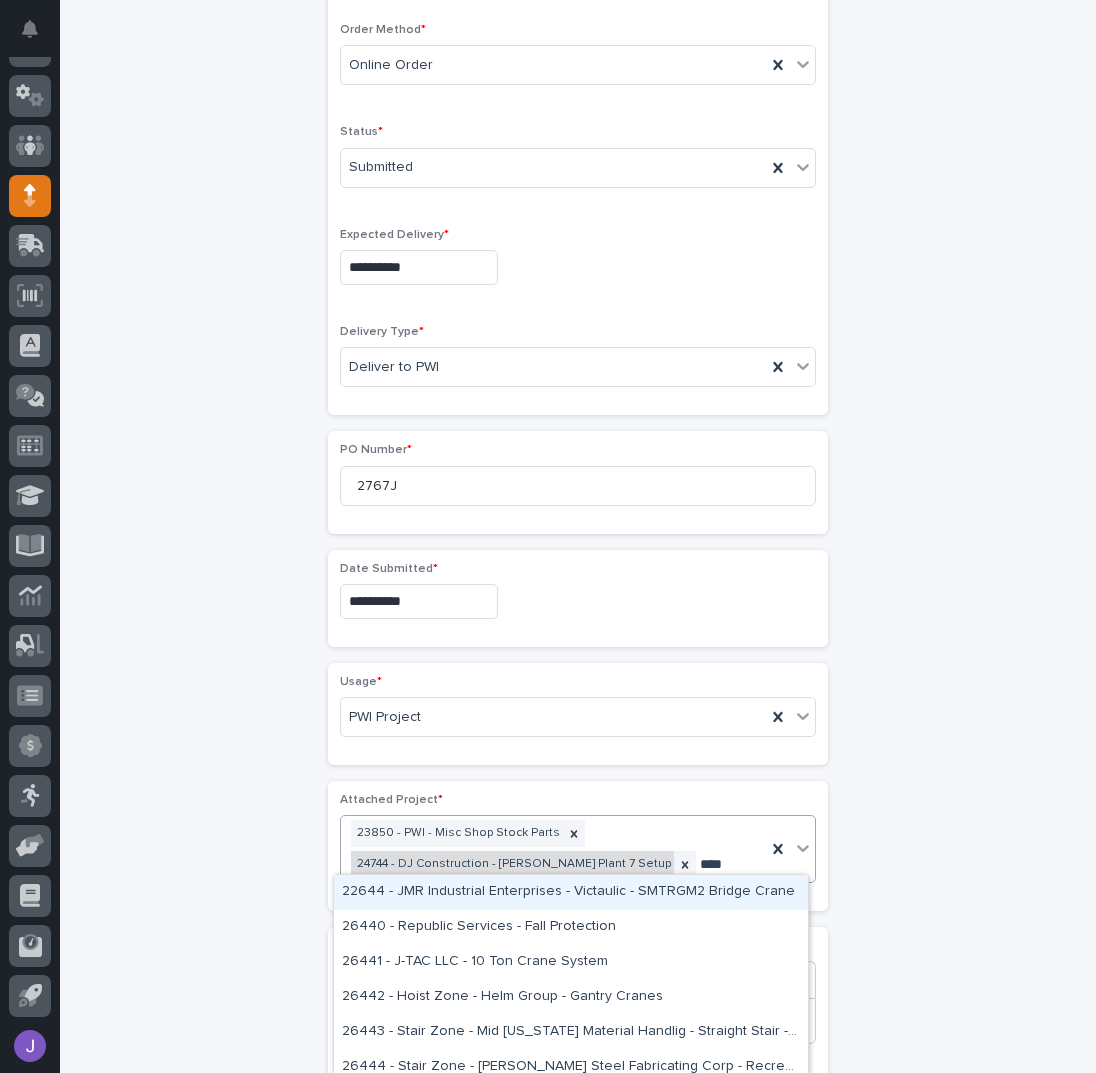 type on "*****" 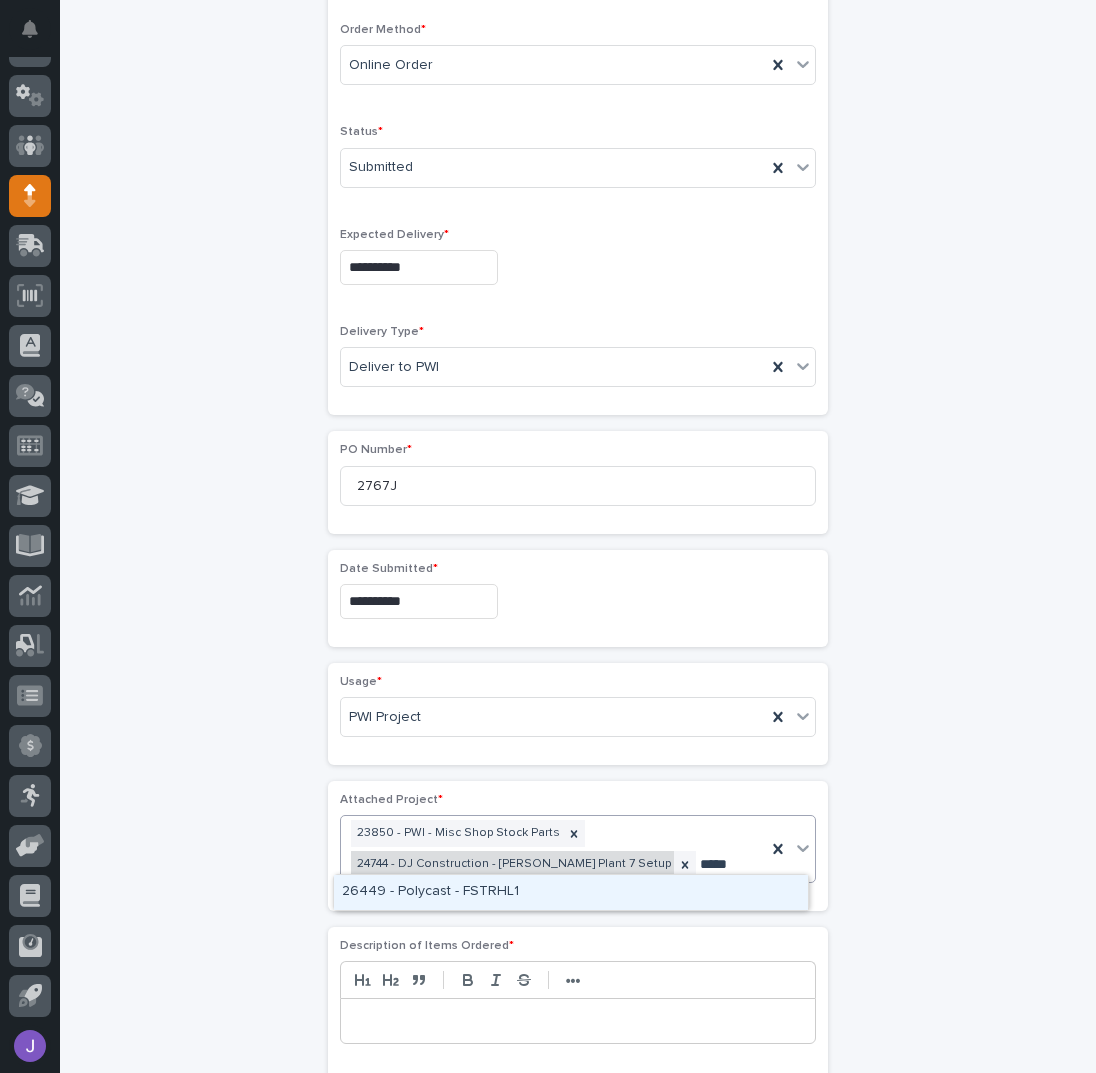 type 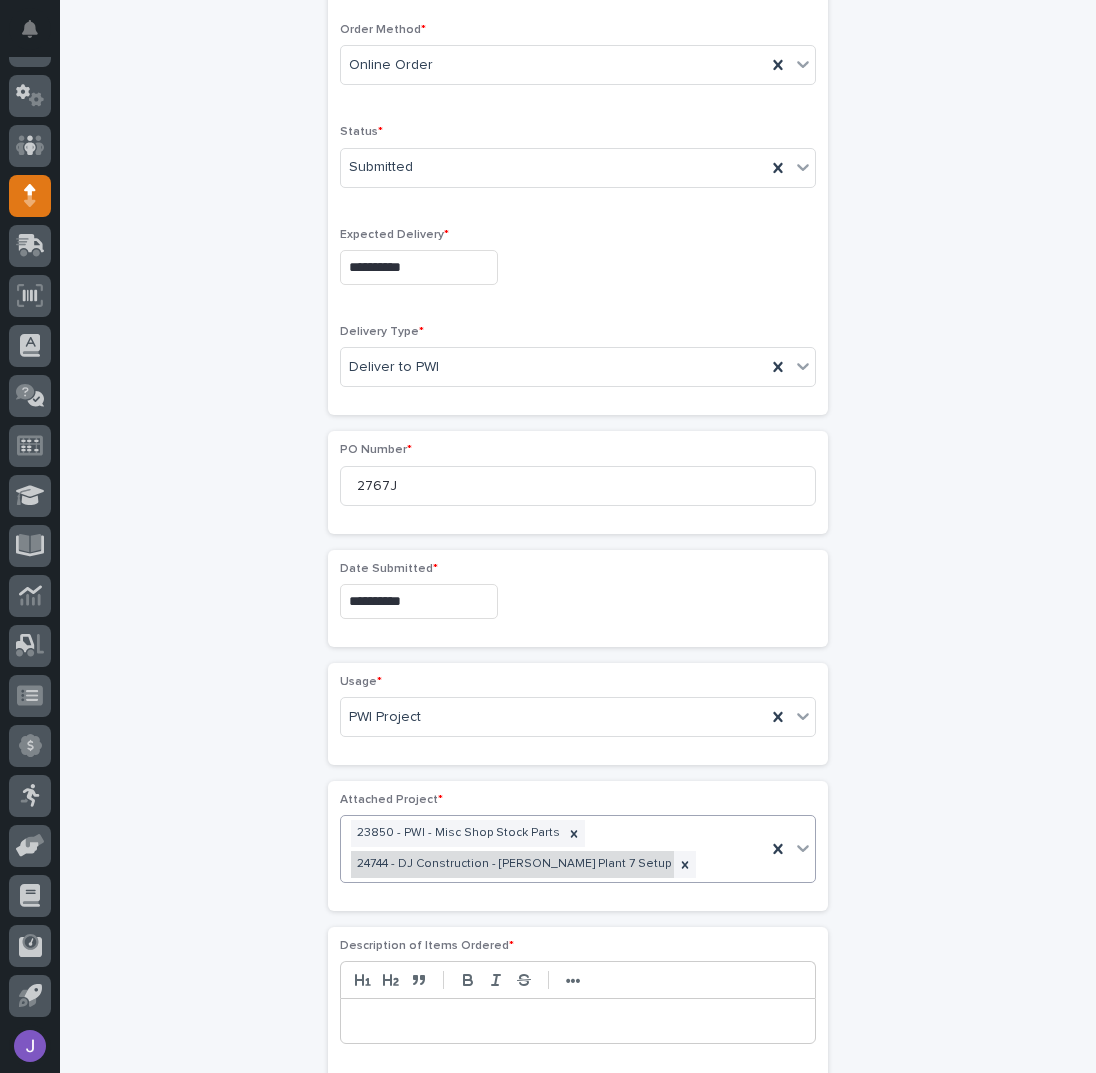 scroll, scrollTop: 551, scrollLeft: 0, axis: vertical 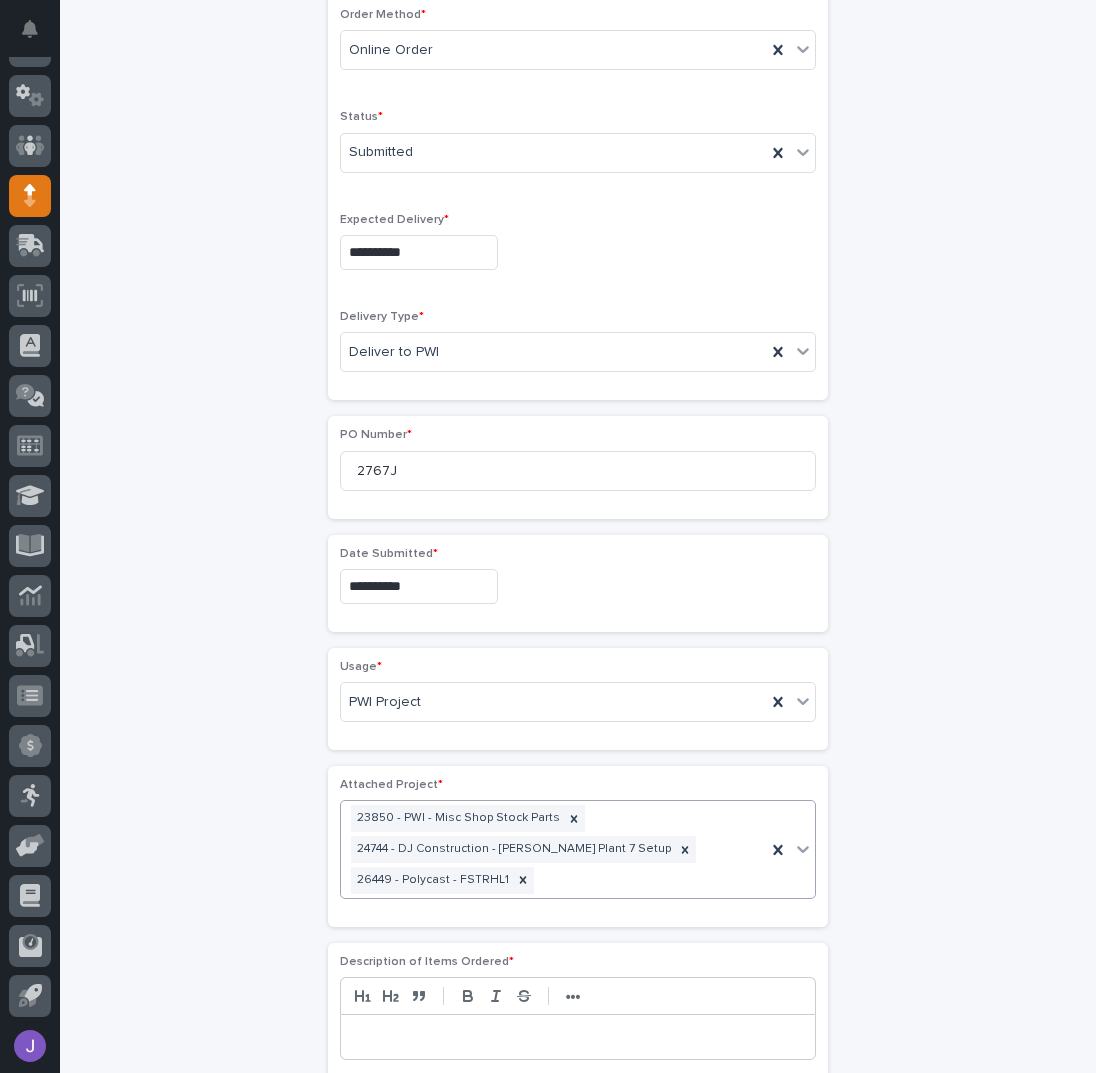 click on "**********" at bounding box center (578, 654) 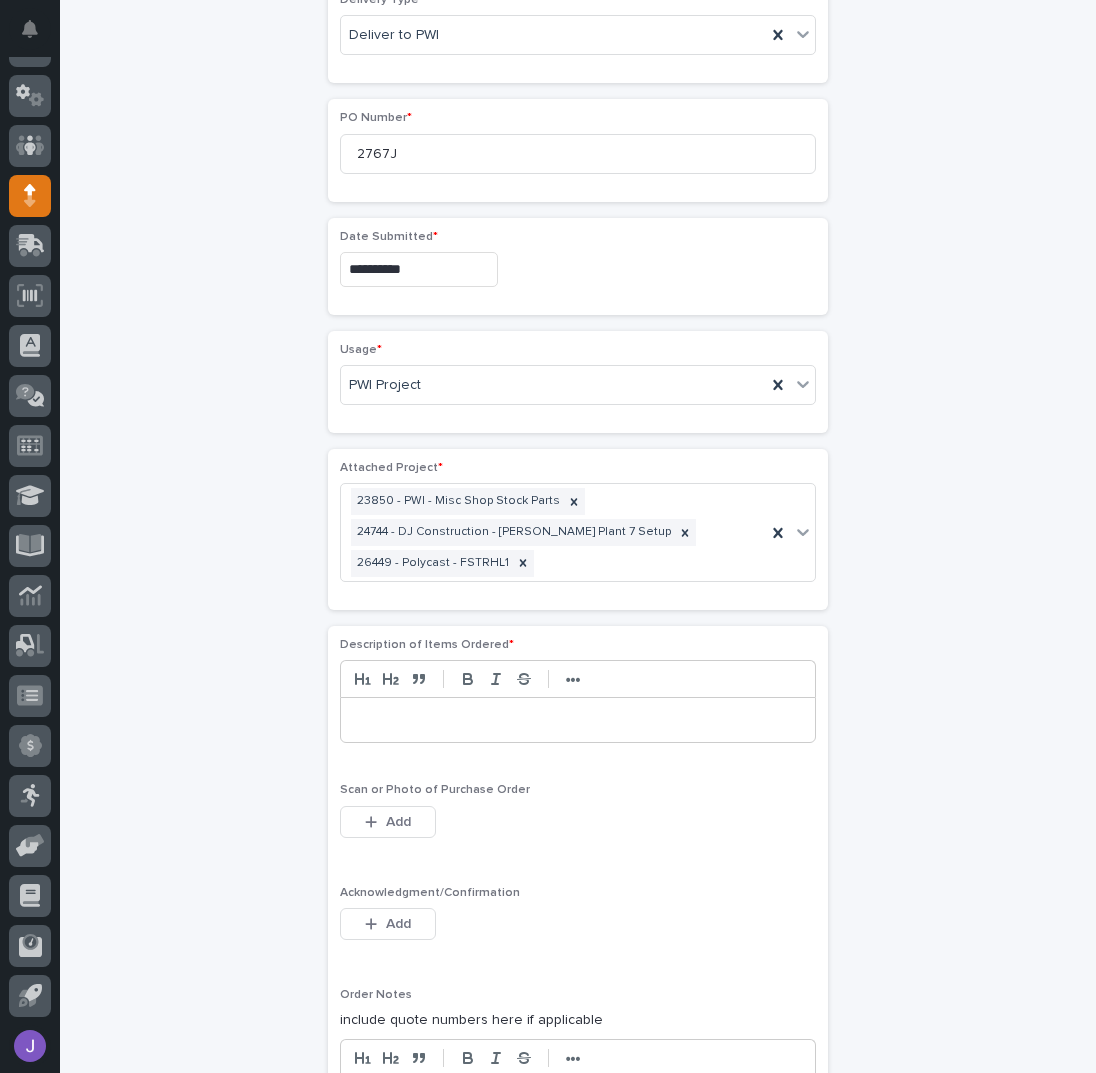 scroll, scrollTop: 1084, scrollLeft: 0, axis: vertical 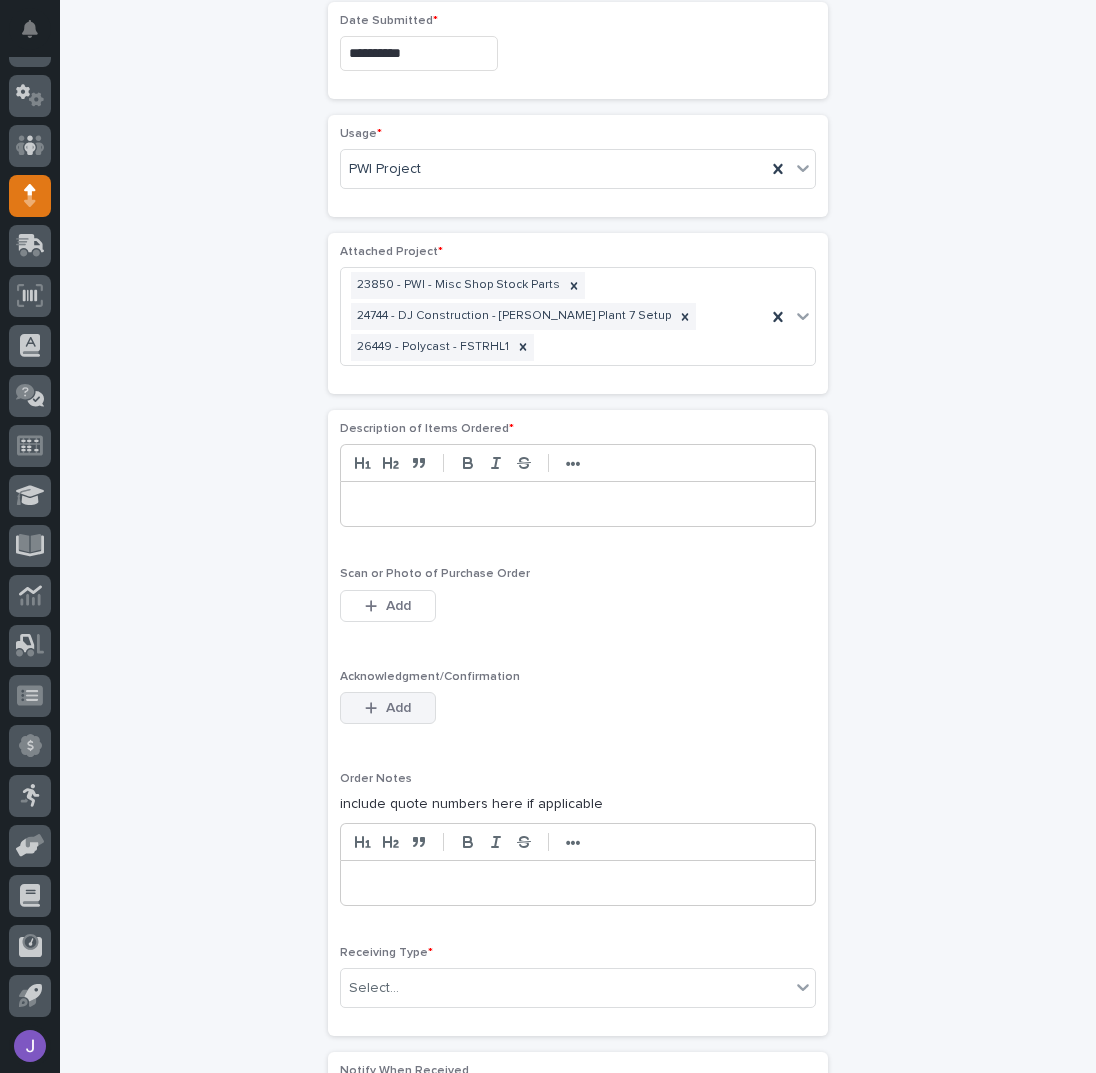 click on "Add" at bounding box center [398, 708] 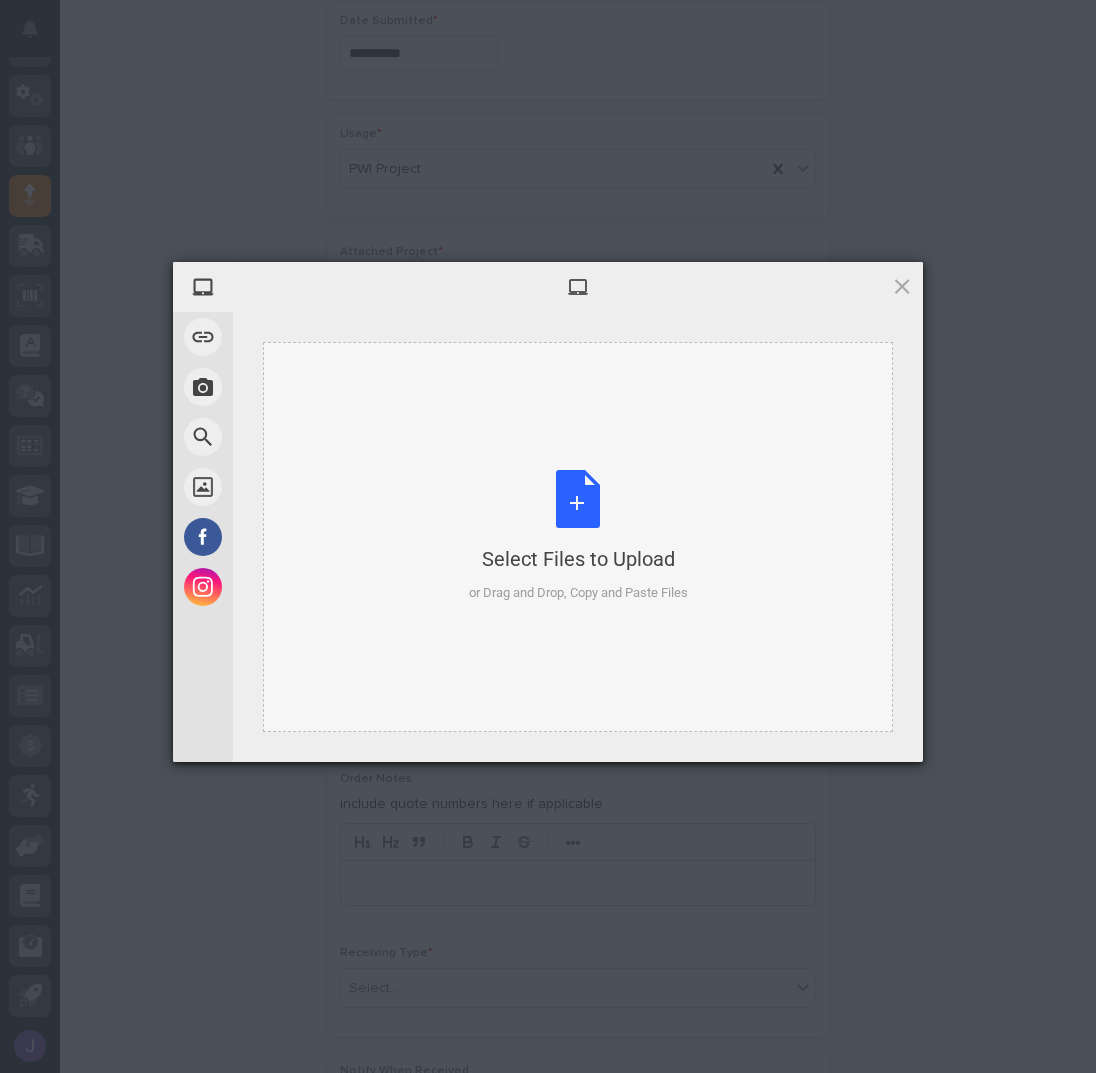 click on "Select Files to Upload
or Drag and Drop, Copy and Paste Files" at bounding box center [578, 536] 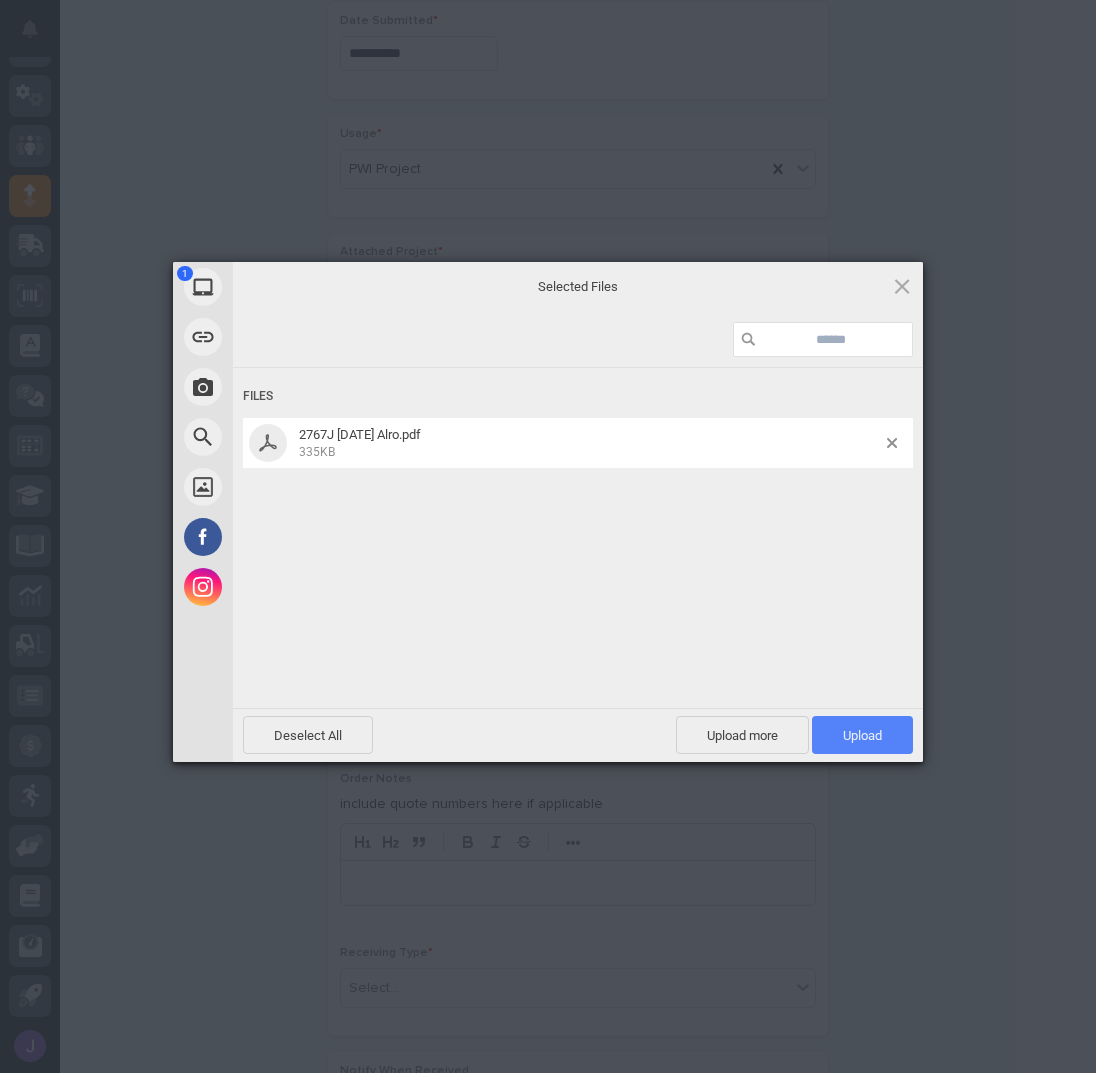 click on "Upload
1" at bounding box center (862, 735) 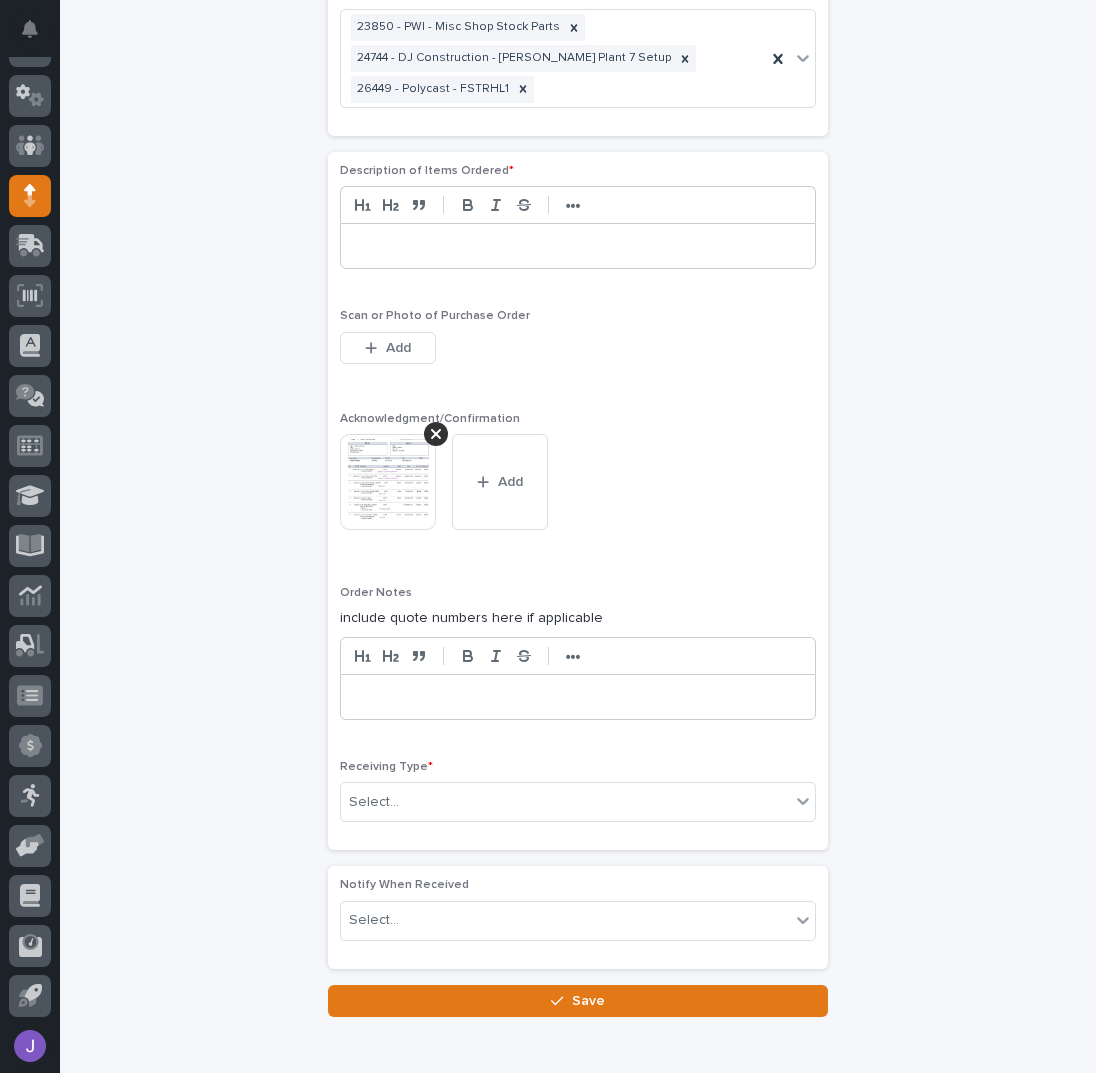 scroll, scrollTop: 1429, scrollLeft: 0, axis: vertical 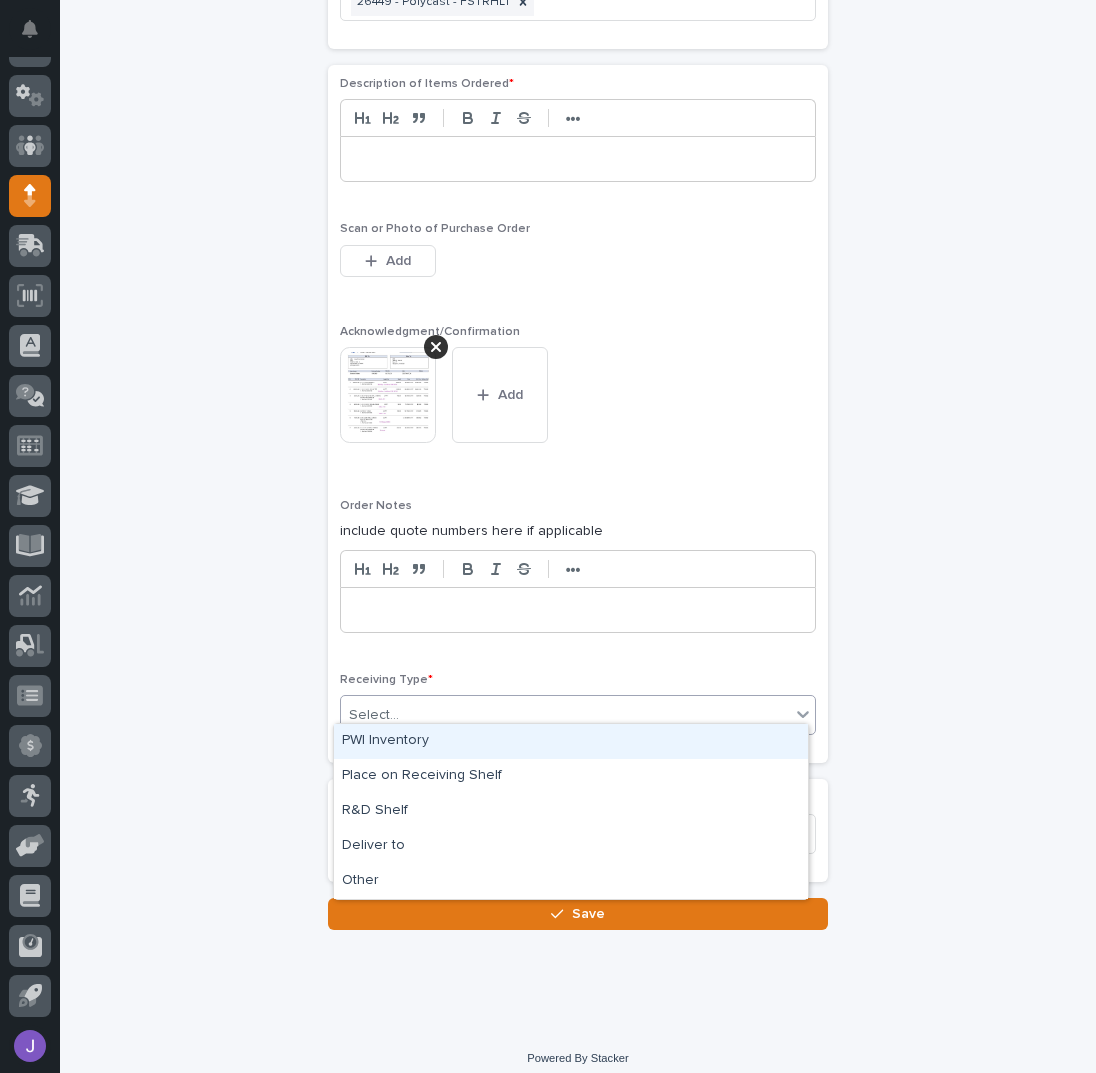 click on "Select..." at bounding box center (565, 715) 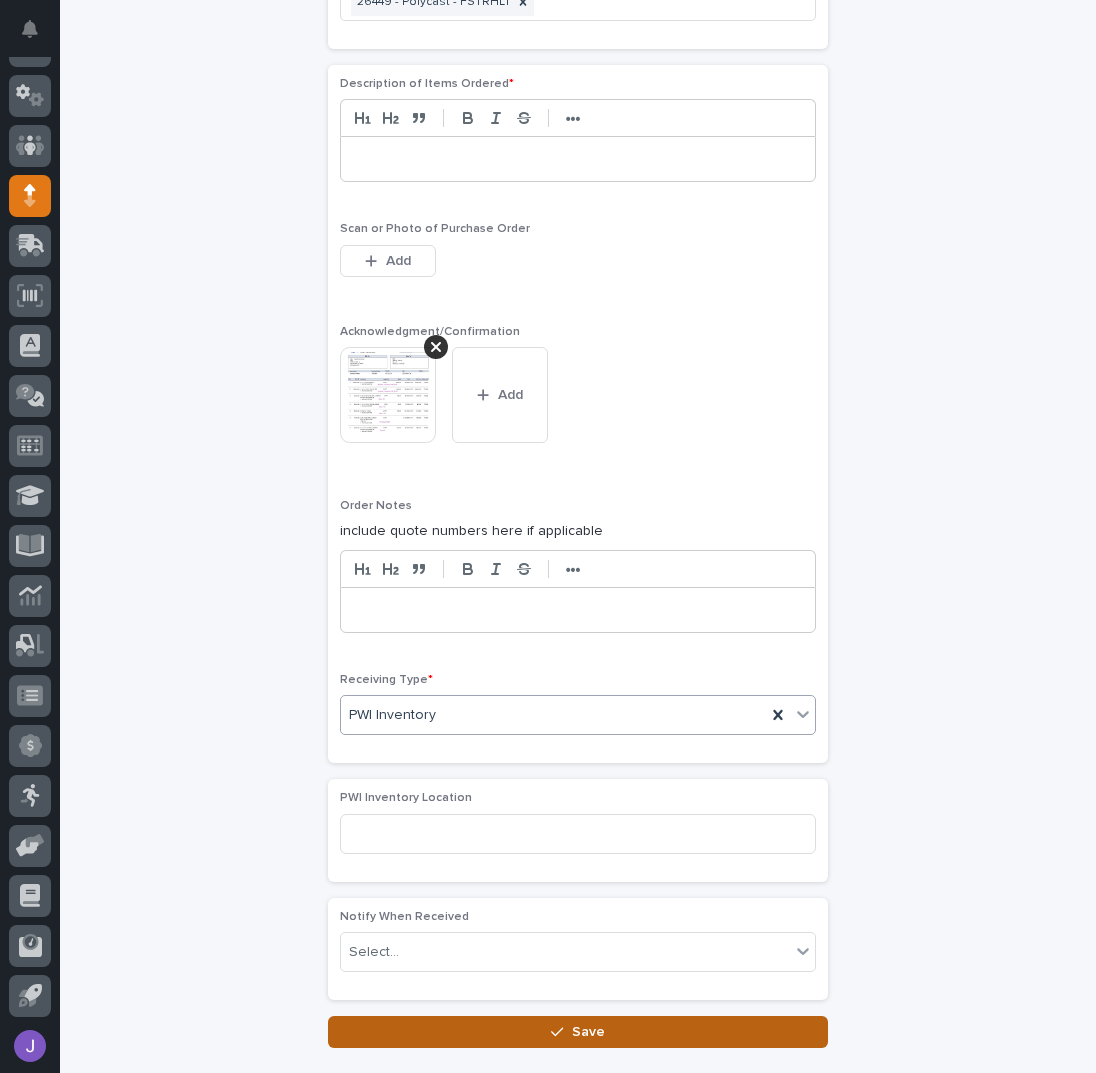 click on "Save" at bounding box center (578, 1032) 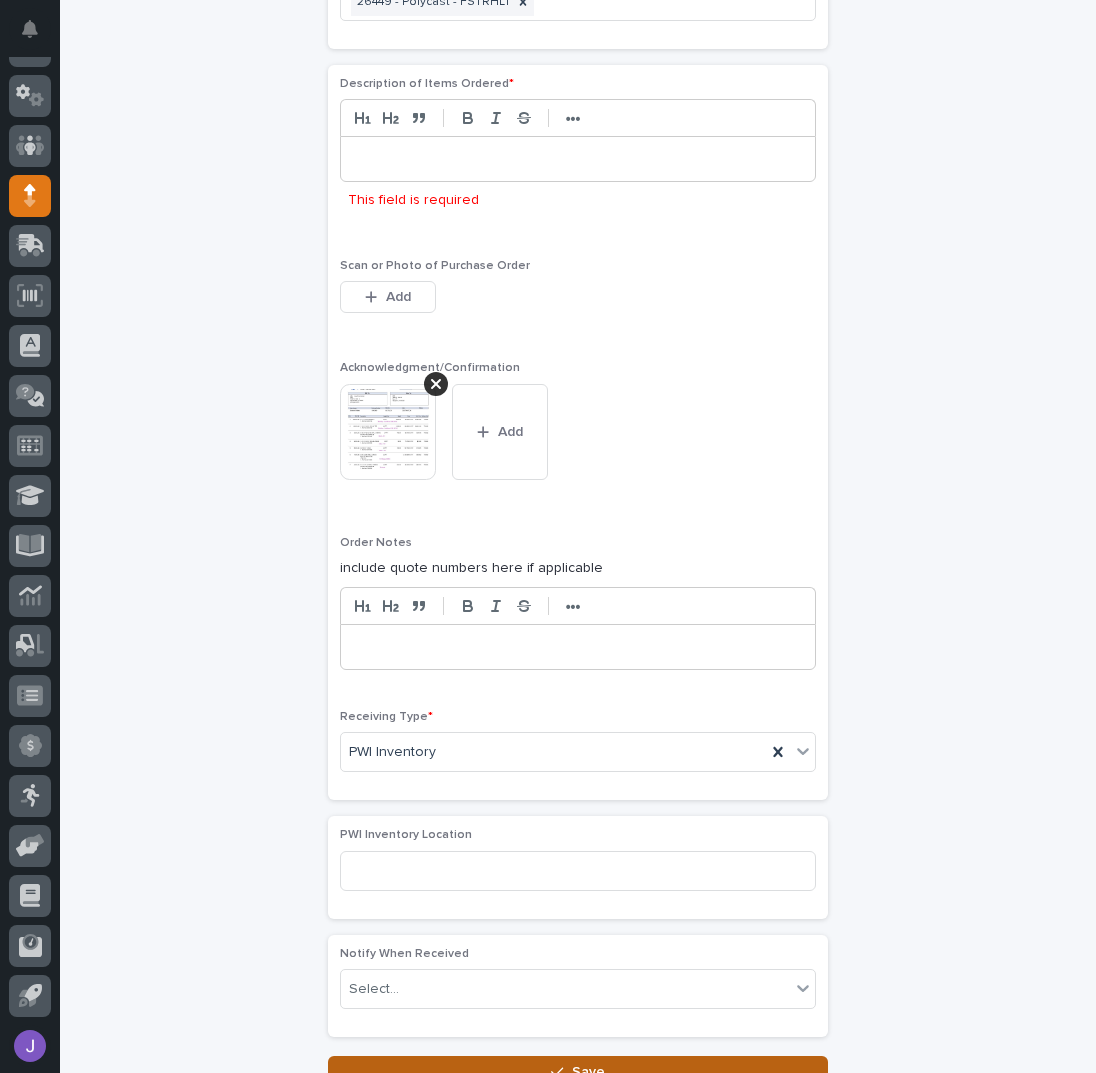 scroll, scrollTop: 1497, scrollLeft: 0, axis: vertical 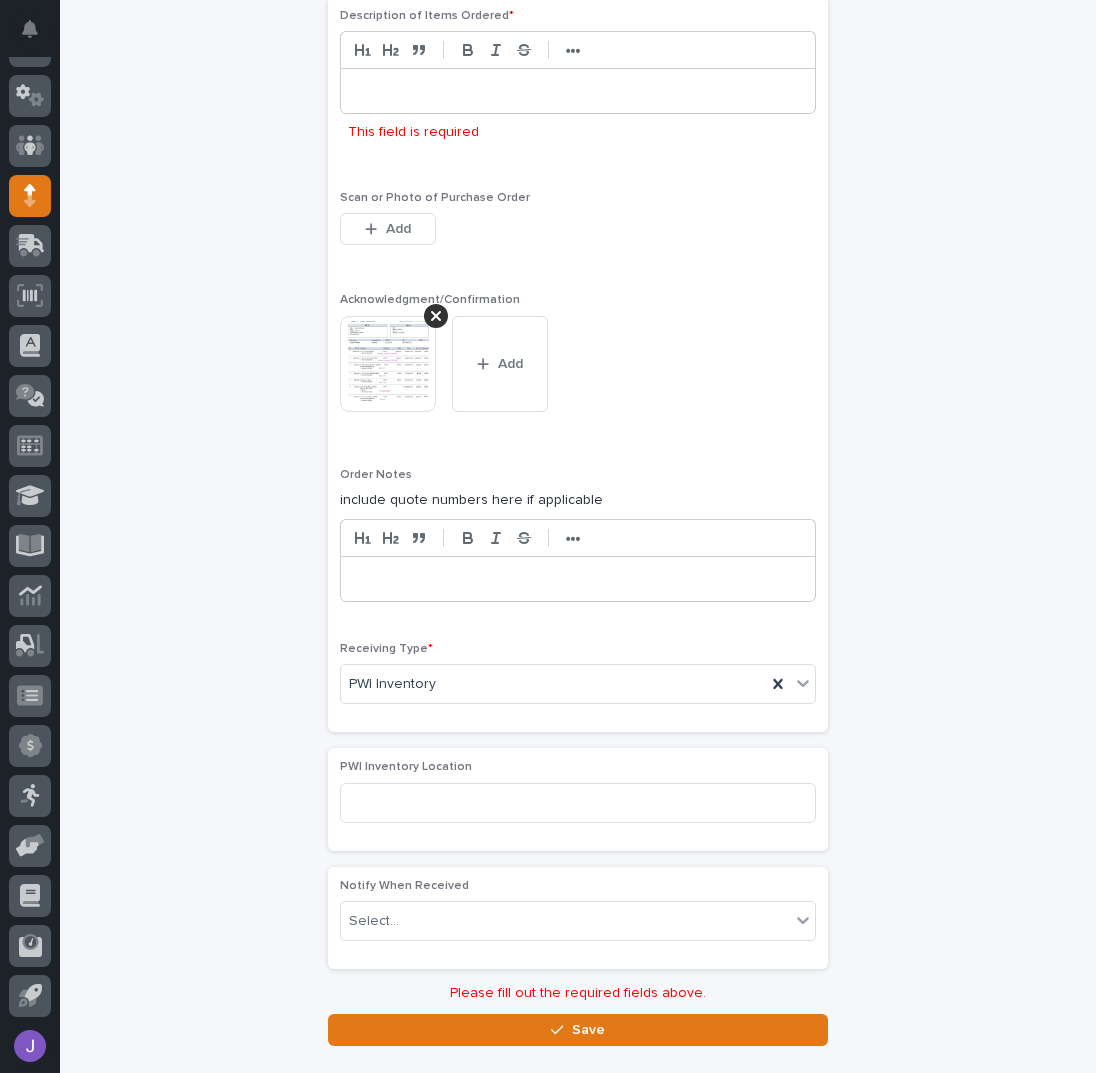 click at bounding box center [578, 91] 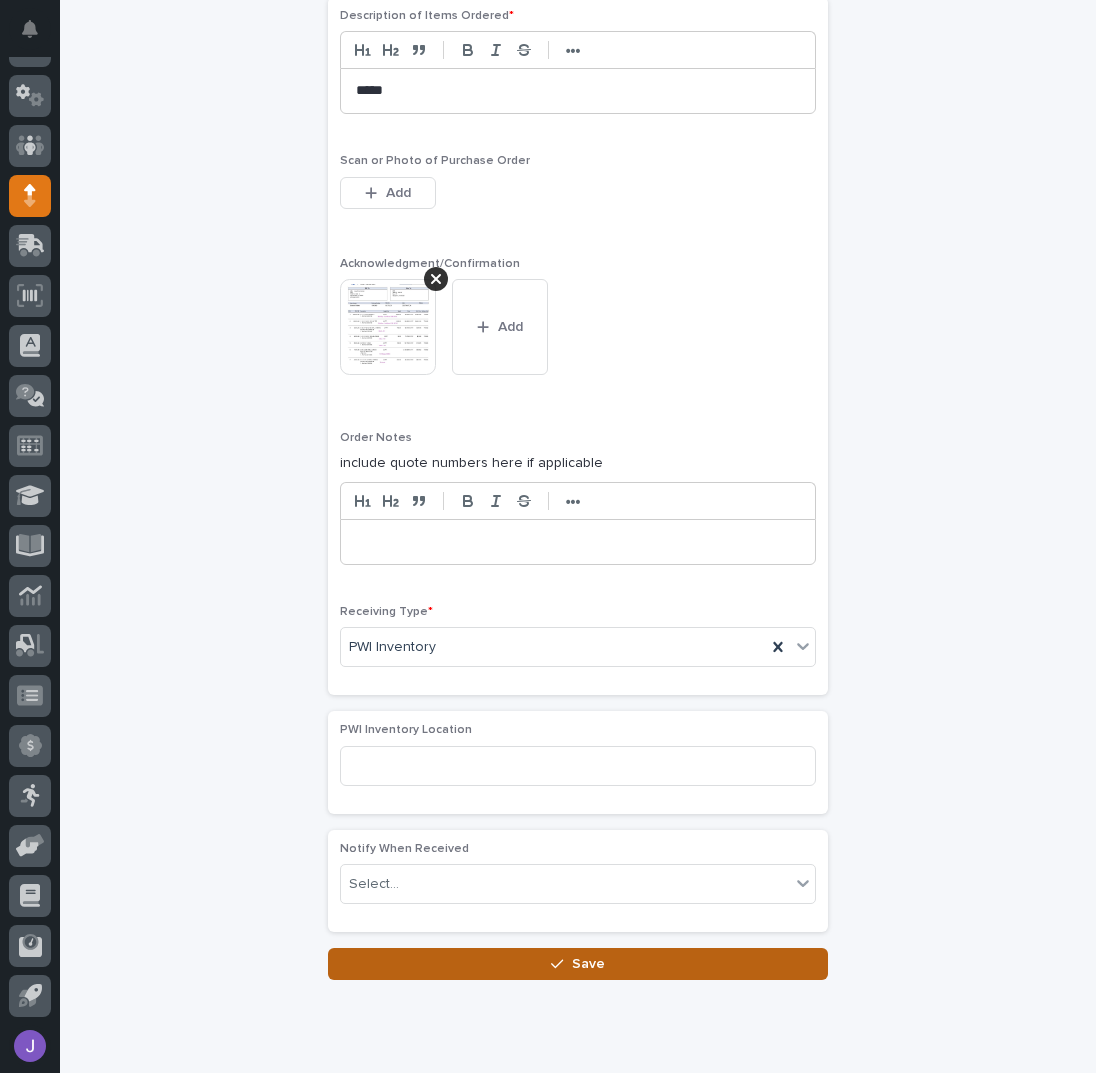 click on "Save" at bounding box center (578, 964) 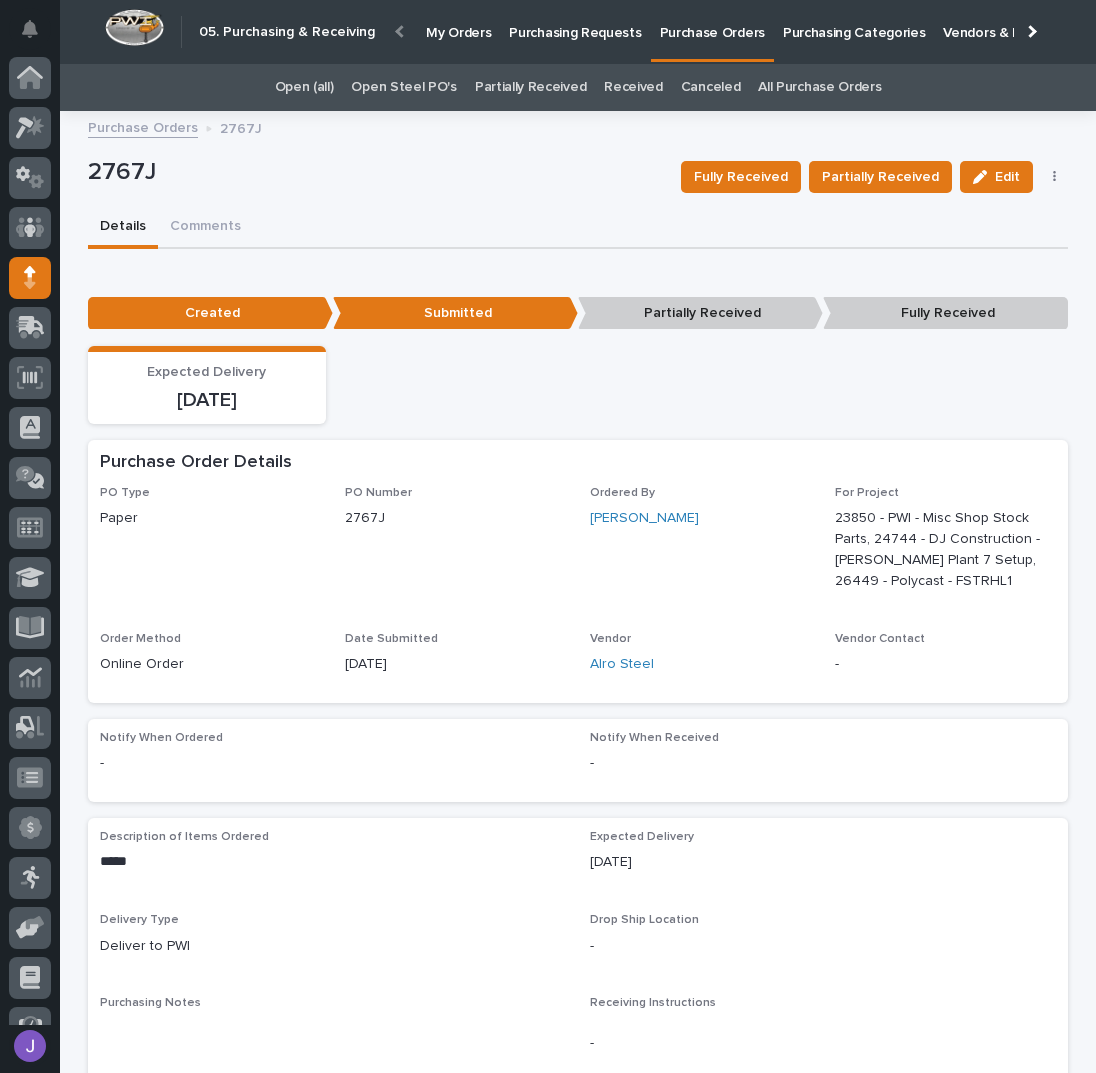 scroll, scrollTop: 82, scrollLeft: 0, axis: vertical 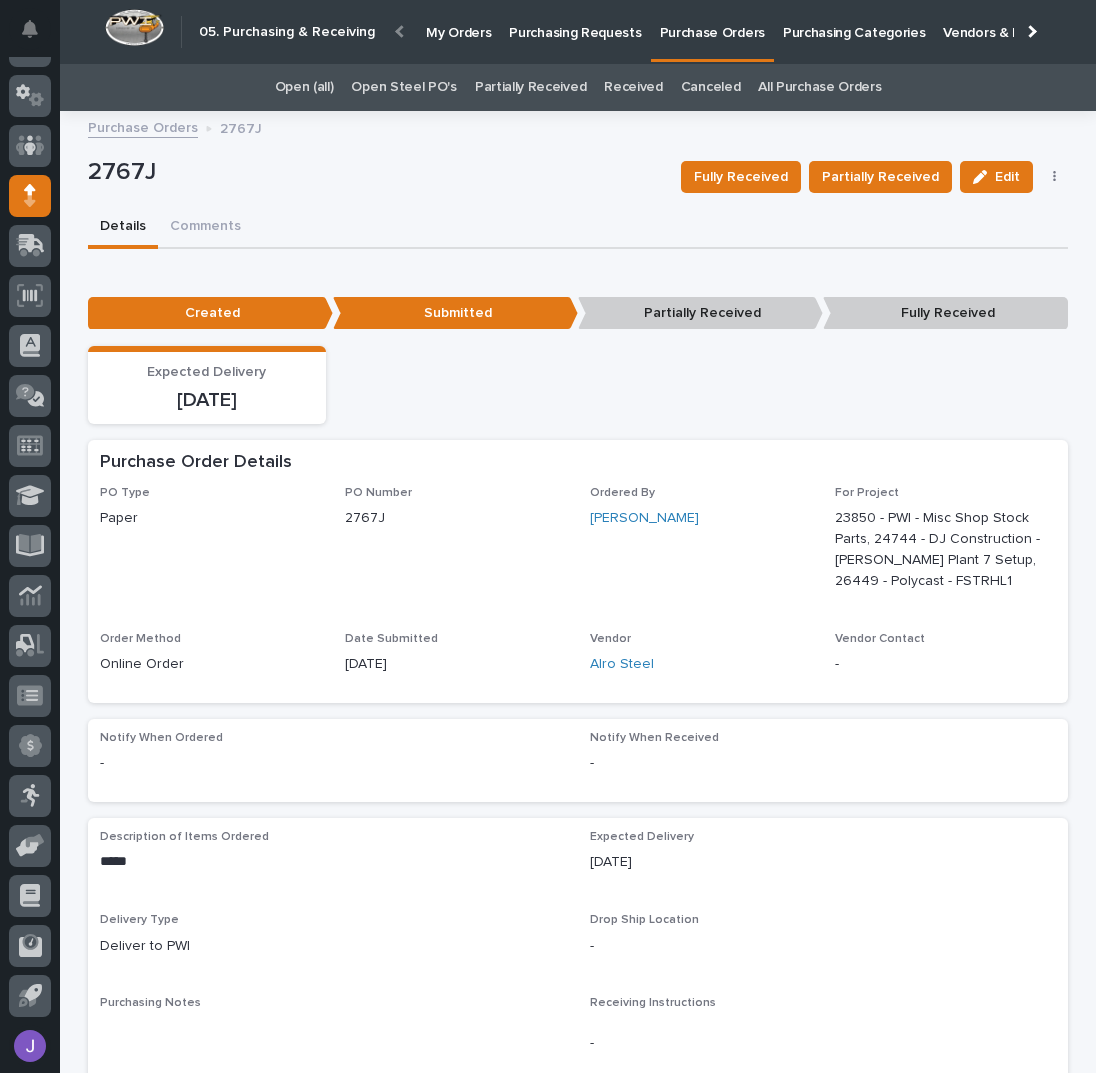 click on "Purchasing Requests" at bounding box center [575, 21] 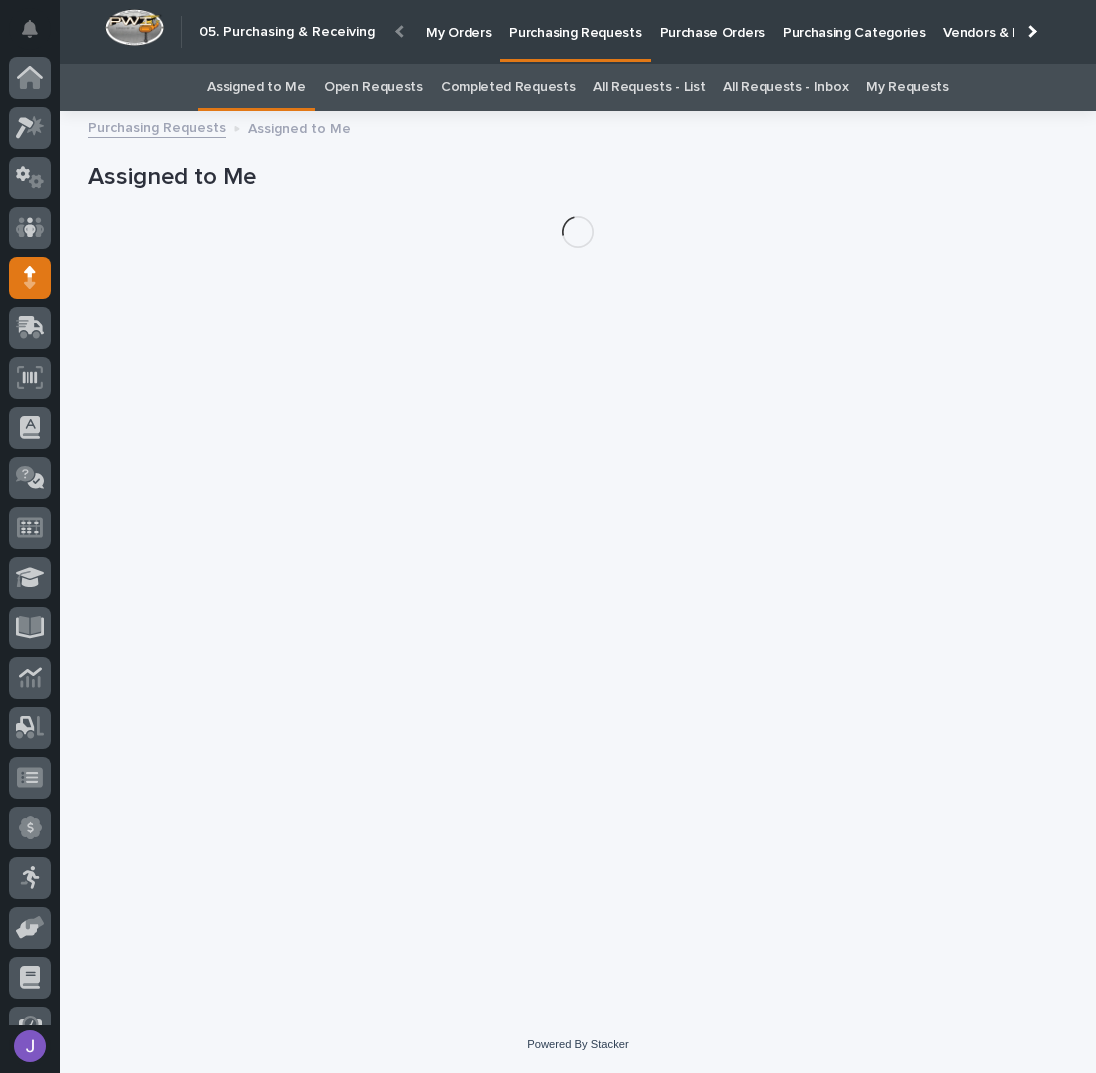 scroll, scrollTop: 82, scrollLeft: 0, axis: vertical 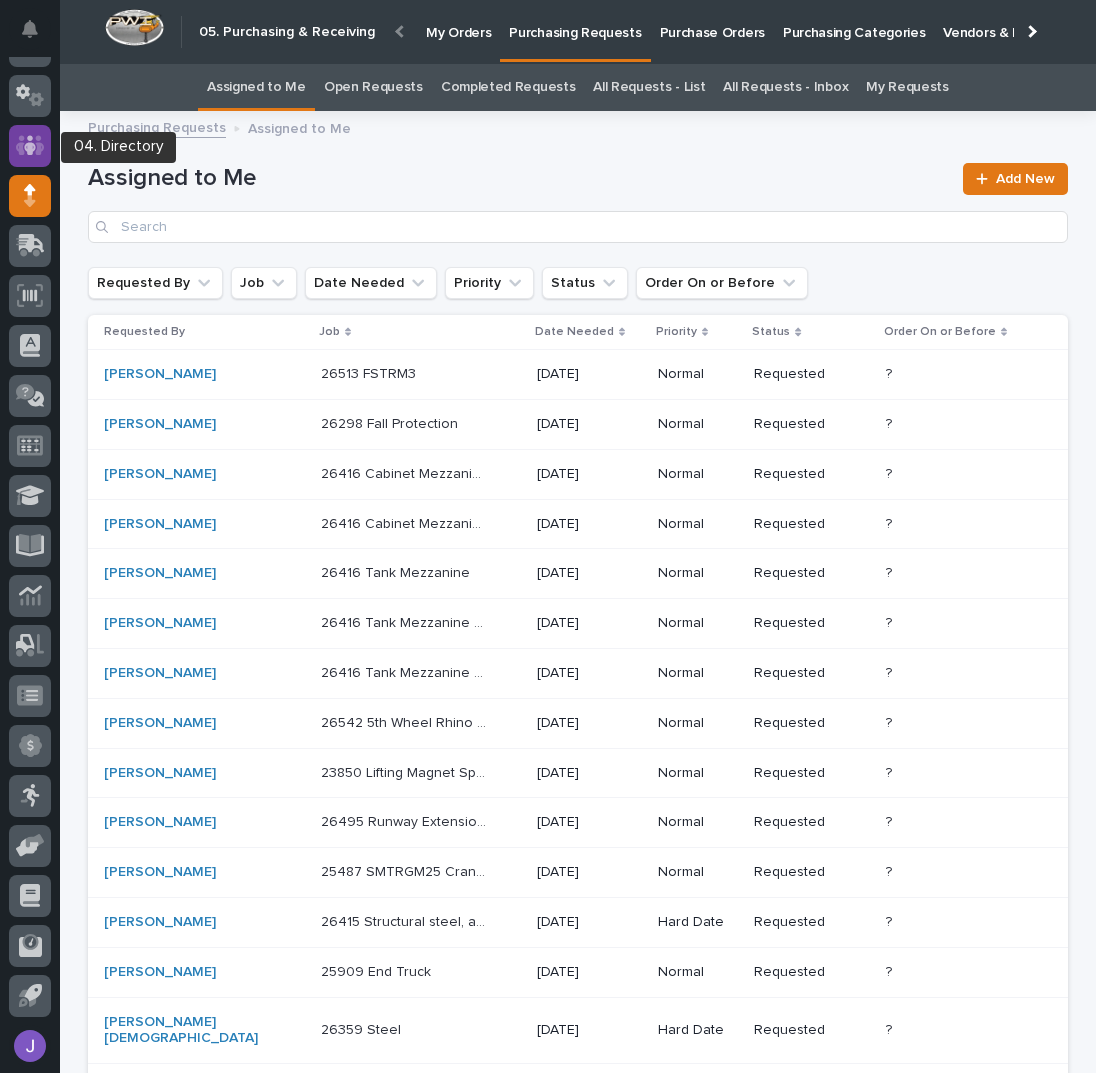 click at bounding box center [30, 146] 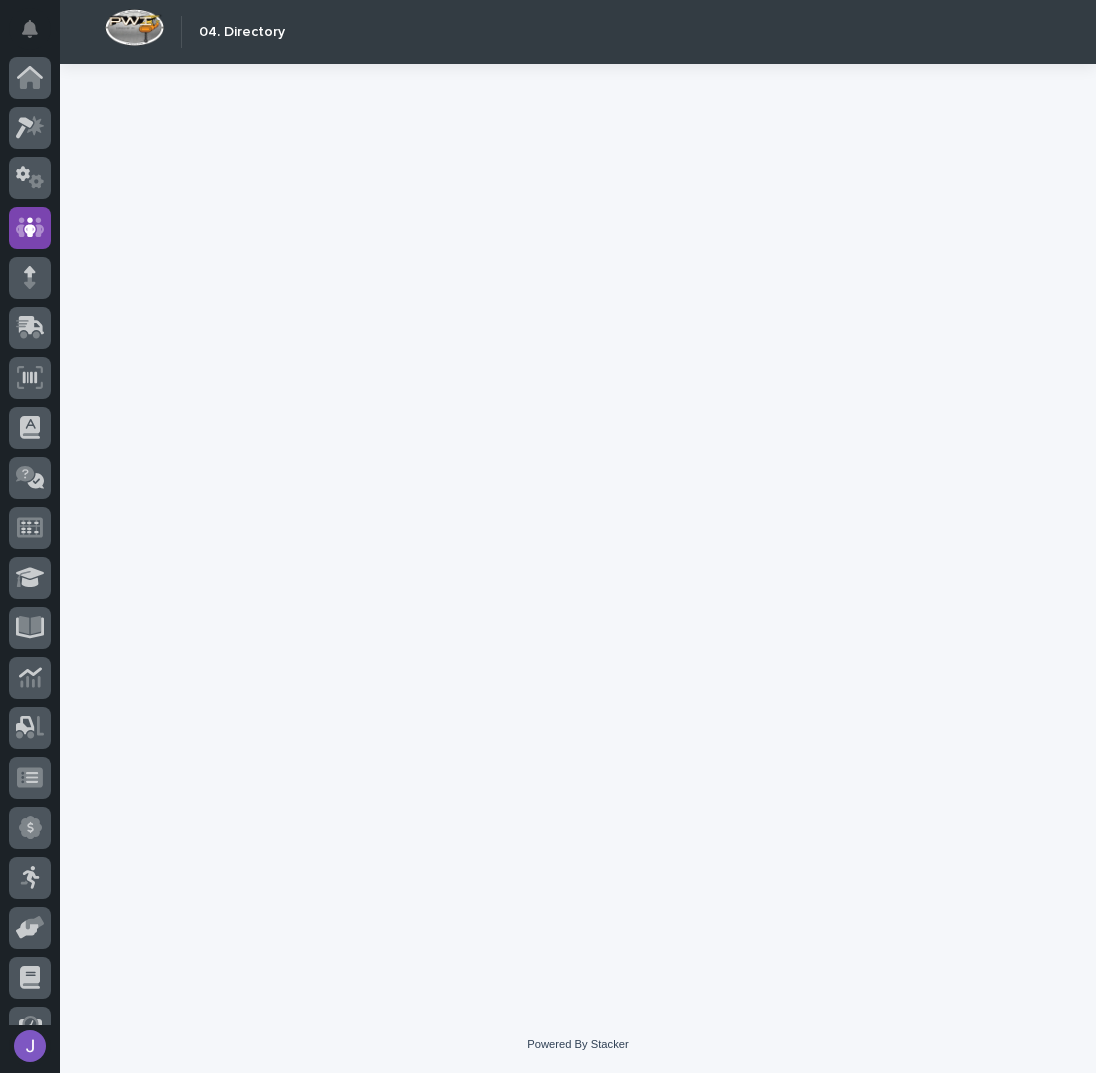 scroll, scrollTop: 82, scrollLeft: 0, axis: vertical 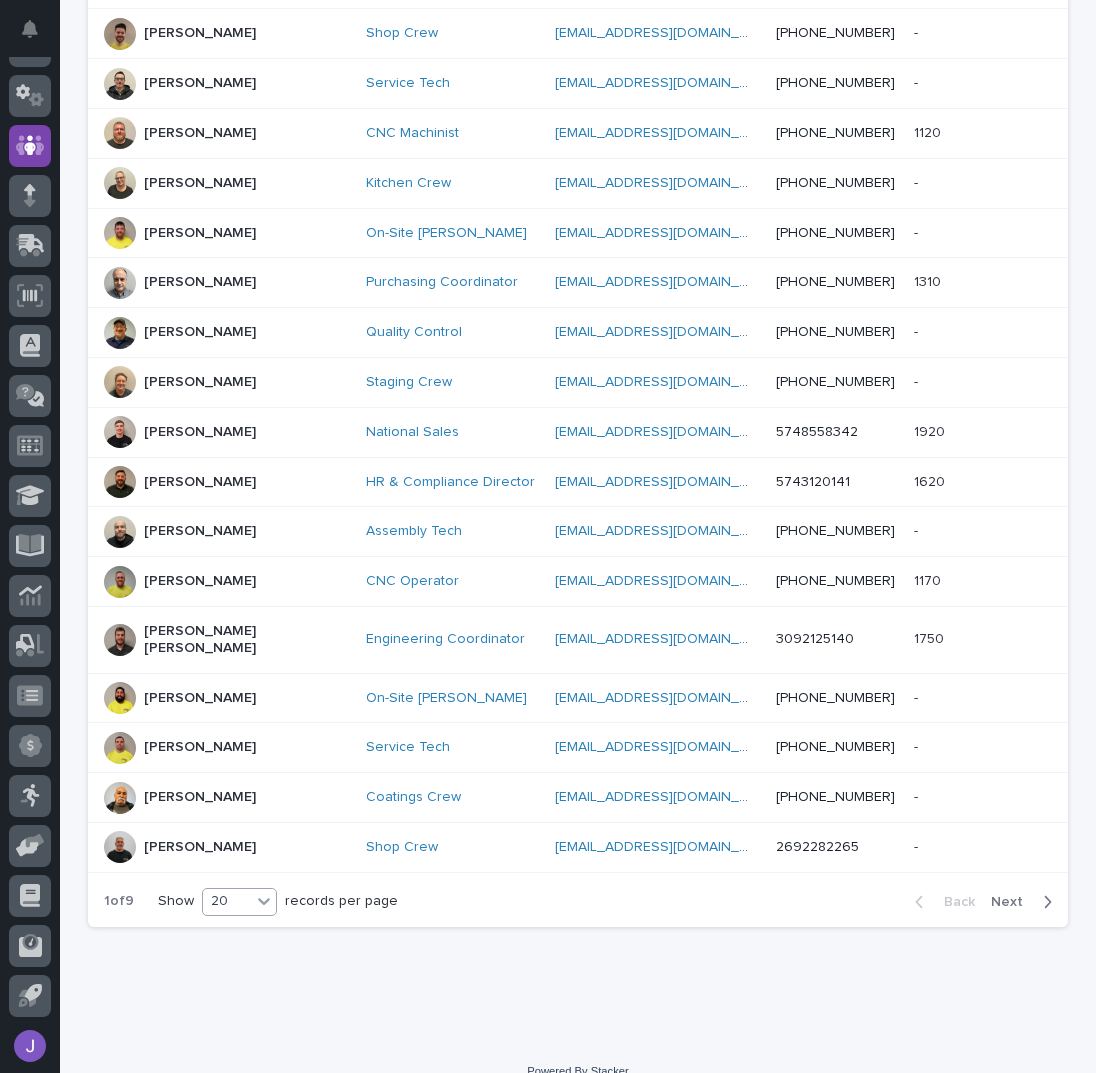 click 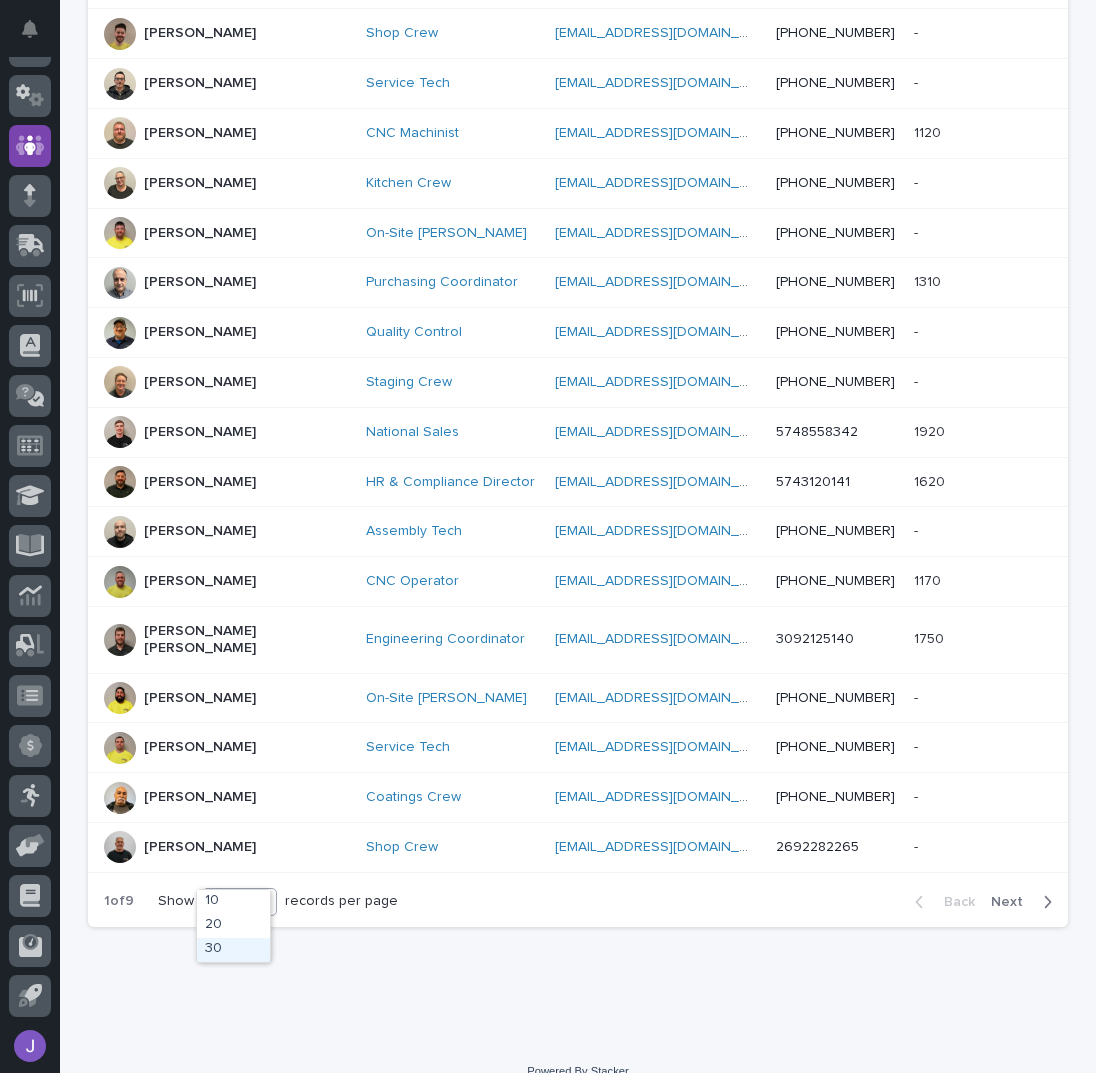 click on "30" at bounding box center (233, 950) 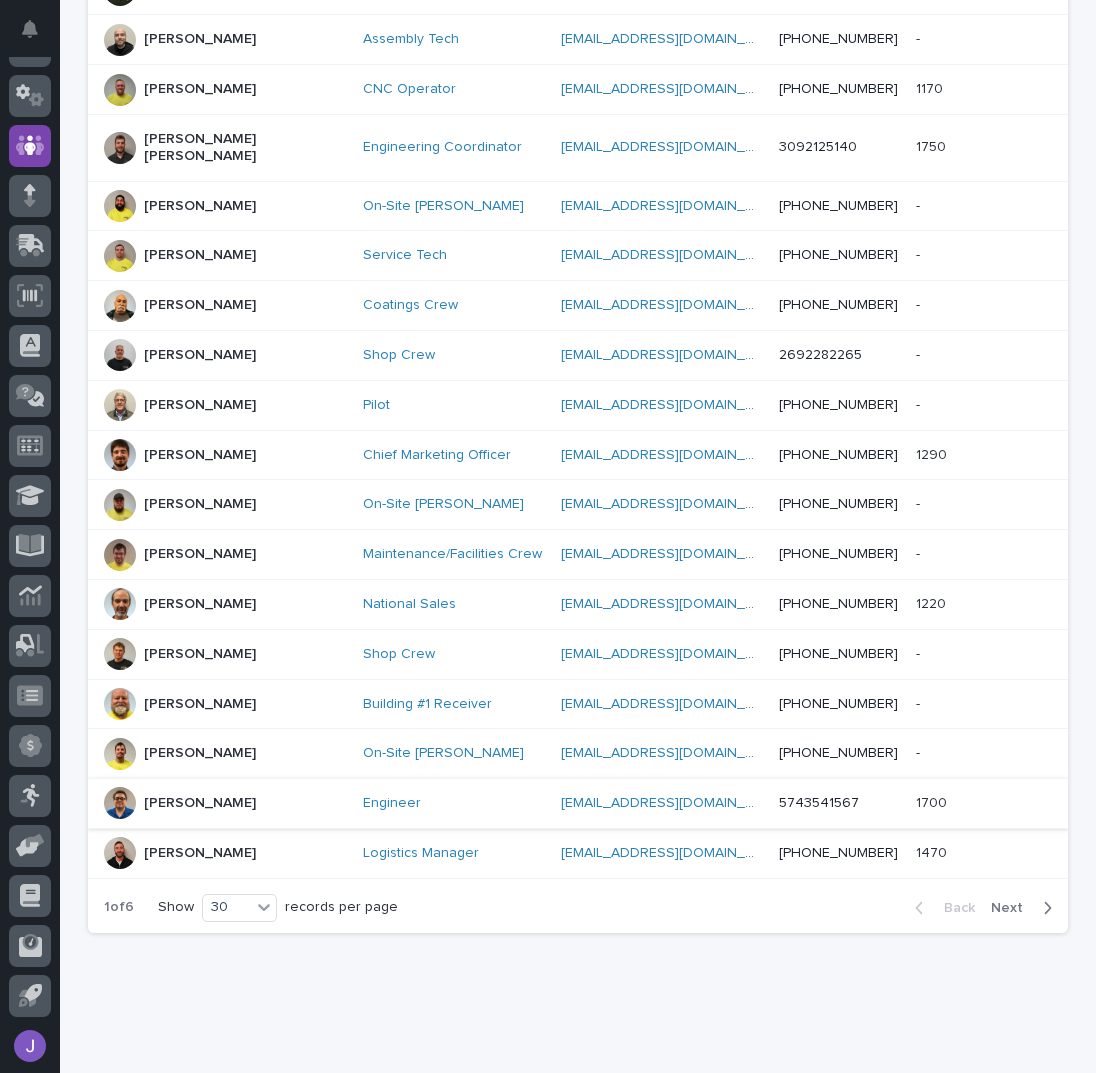scroll, scrollTop: 1150, scrollLeft: 0, axis: vertical 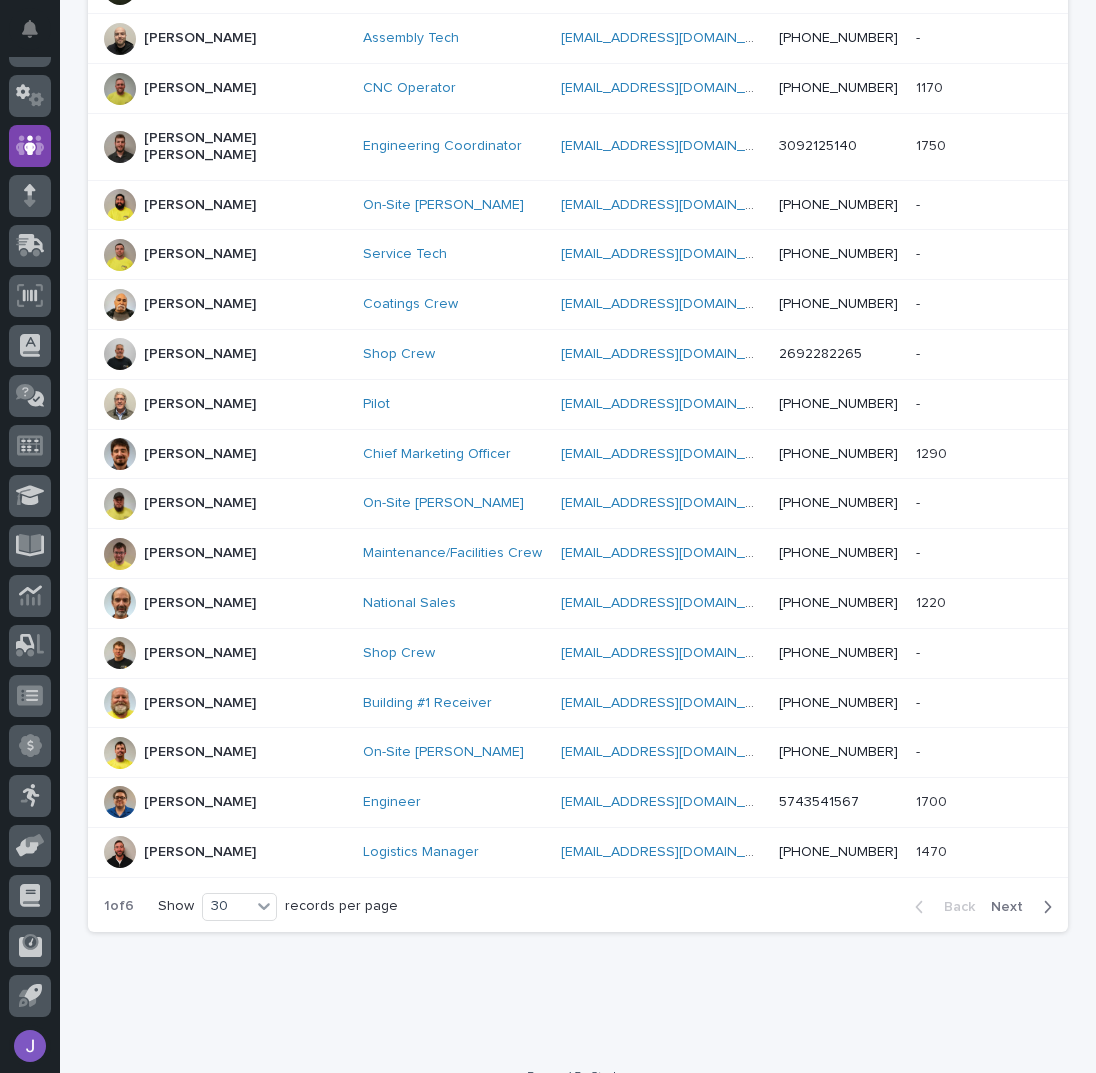 click on "Next" at bounding box center [1013, 907] 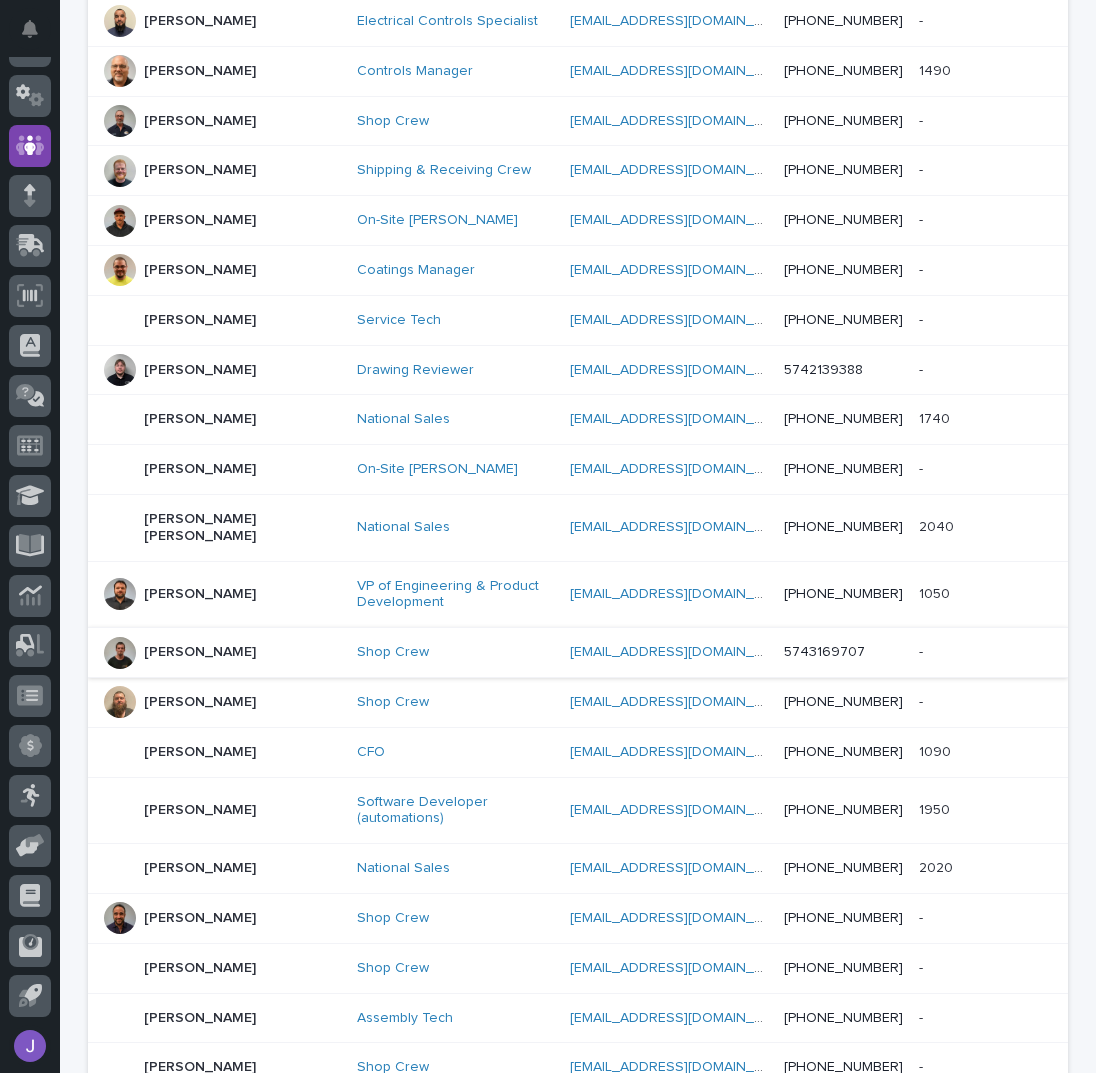 scroll, scrollTop: 901, scrollLeft: 0, axis: vertical 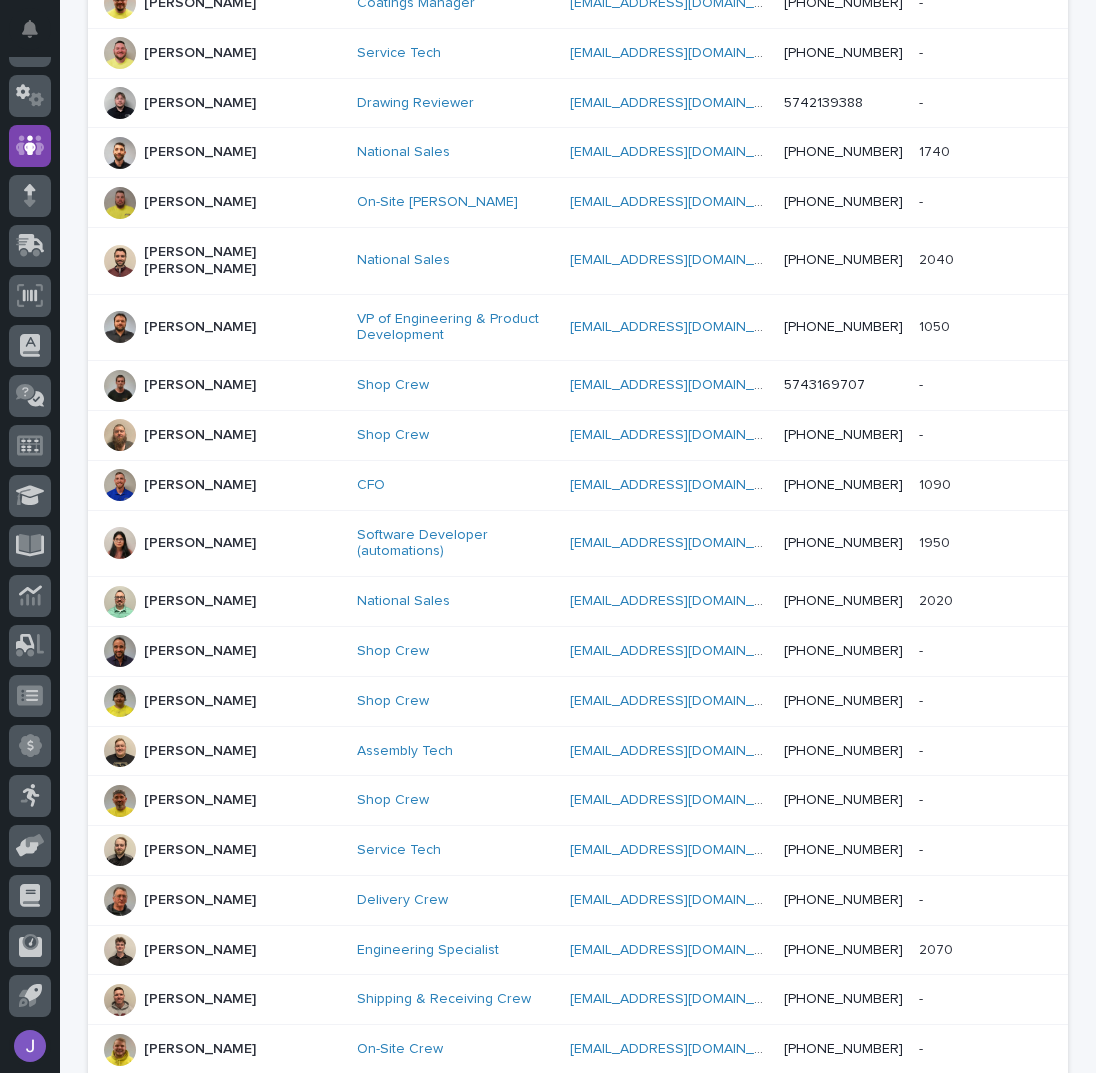 click at bounding box center [120, 950] 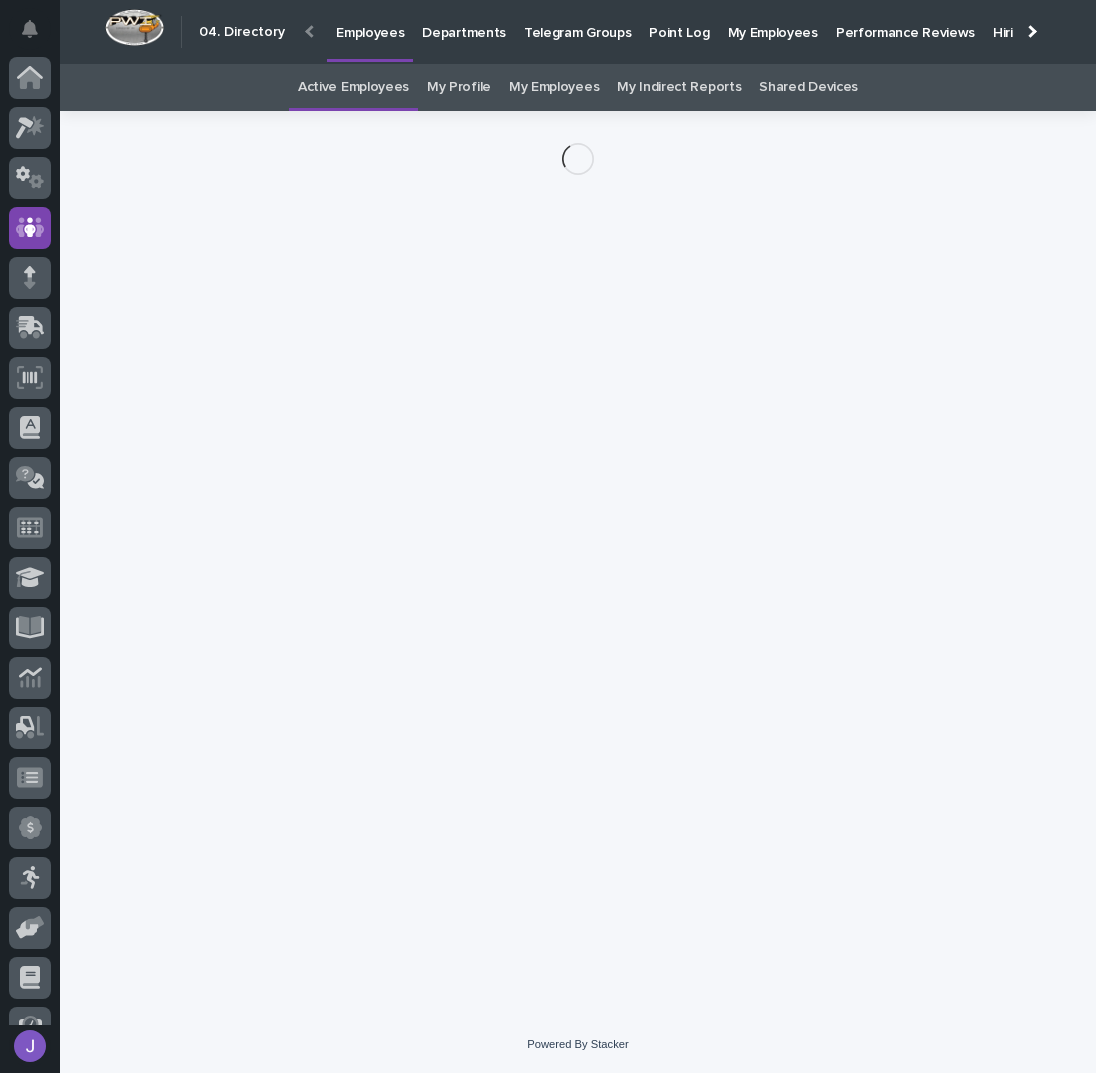 scroll, scrollTop: 82, scrollLeft: 0, axis: vertical 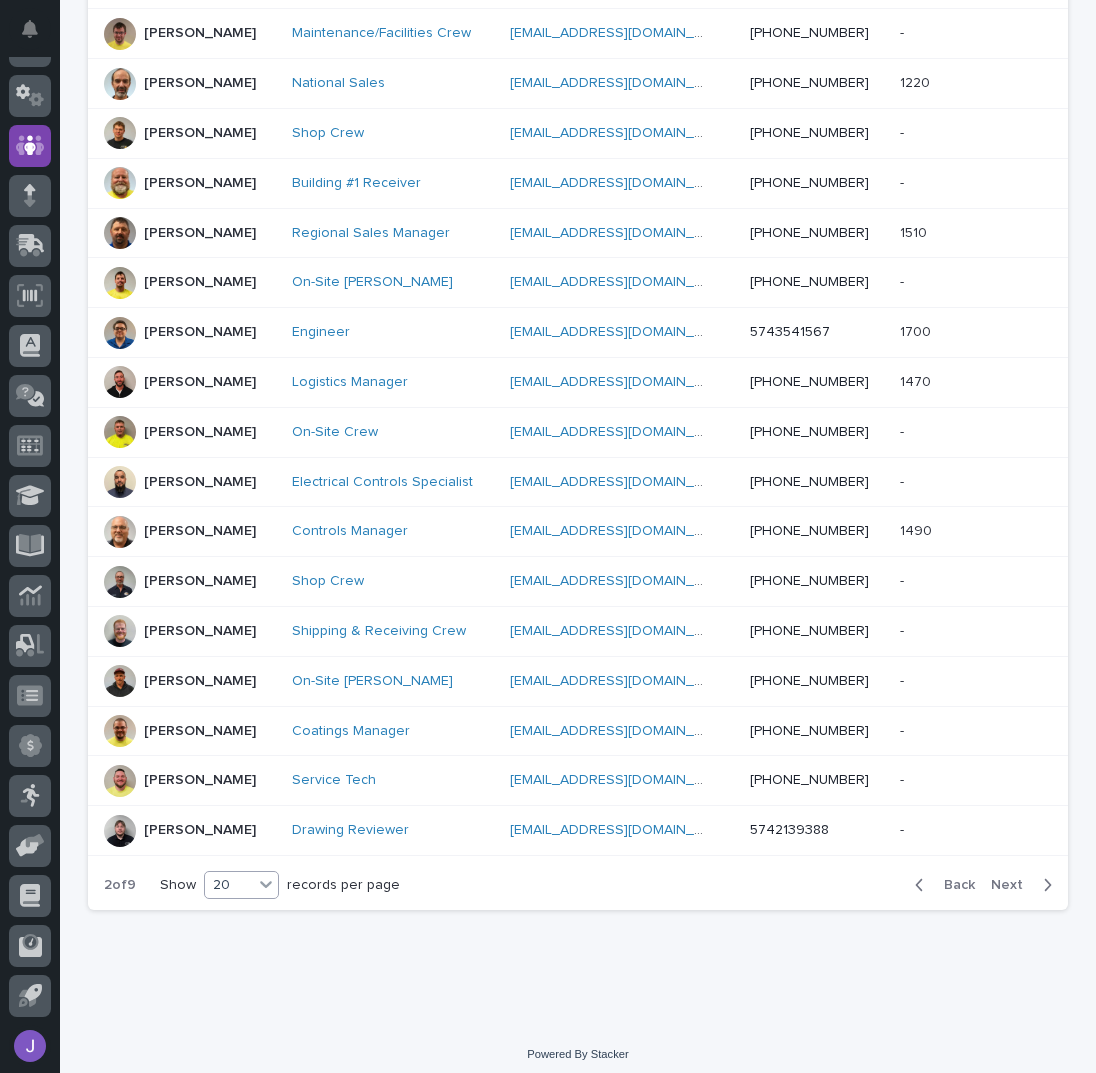 click on "20" at bounding box center (229, 885) 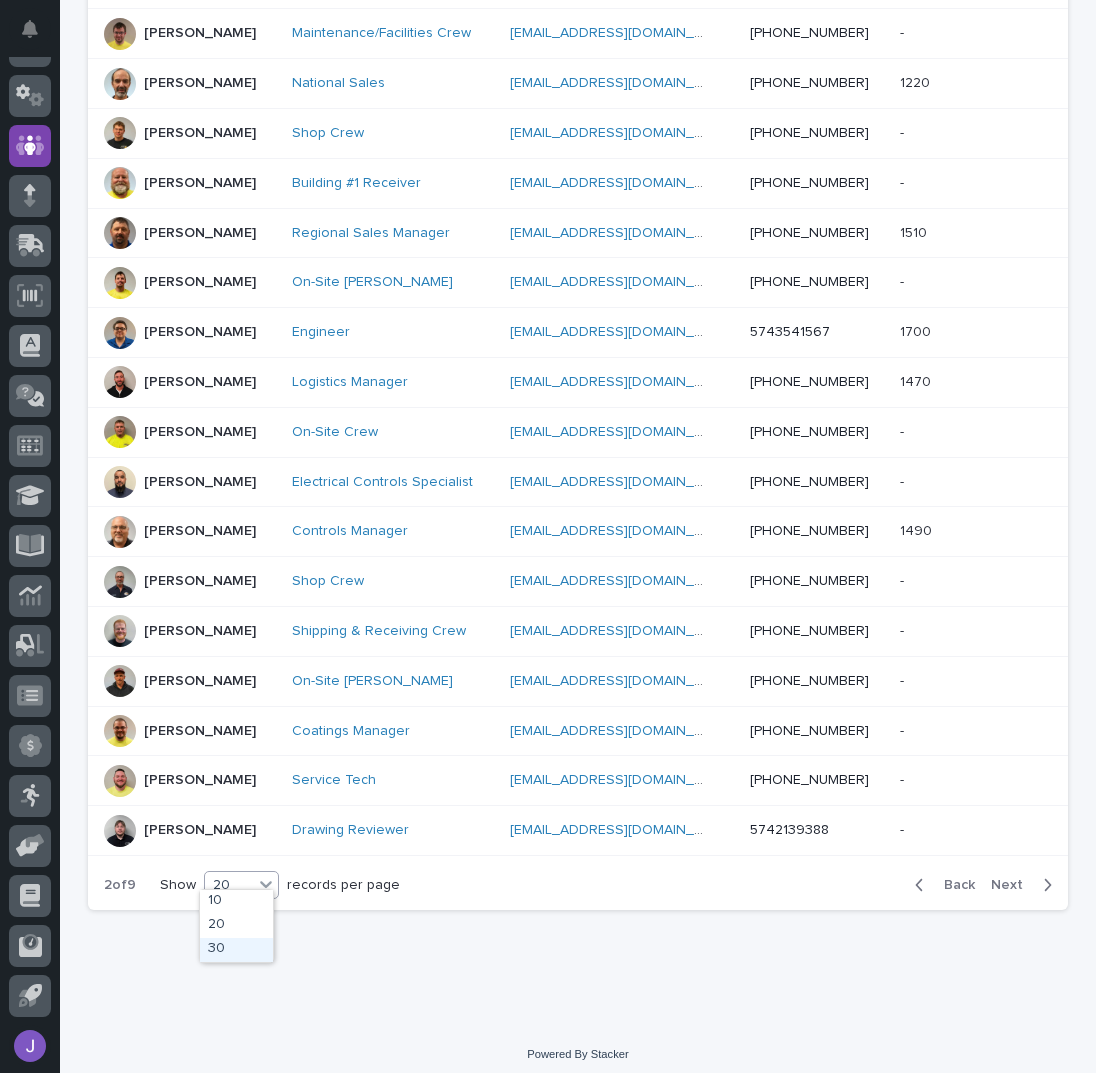 click on "30" at bounding box center [236, 950] 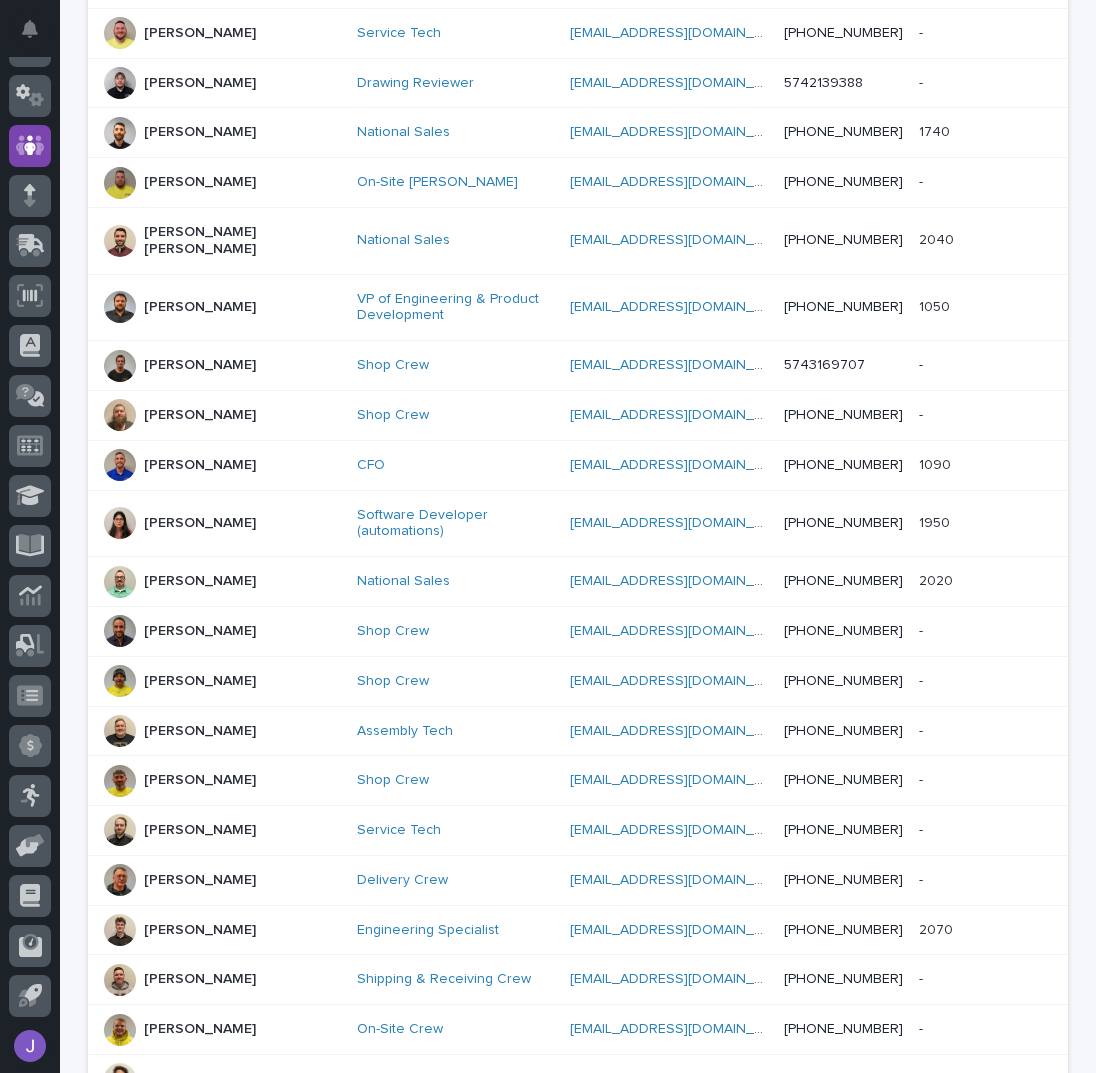 scroll, scrollTop: 1184, scrollLeft: 0, axis: vertical 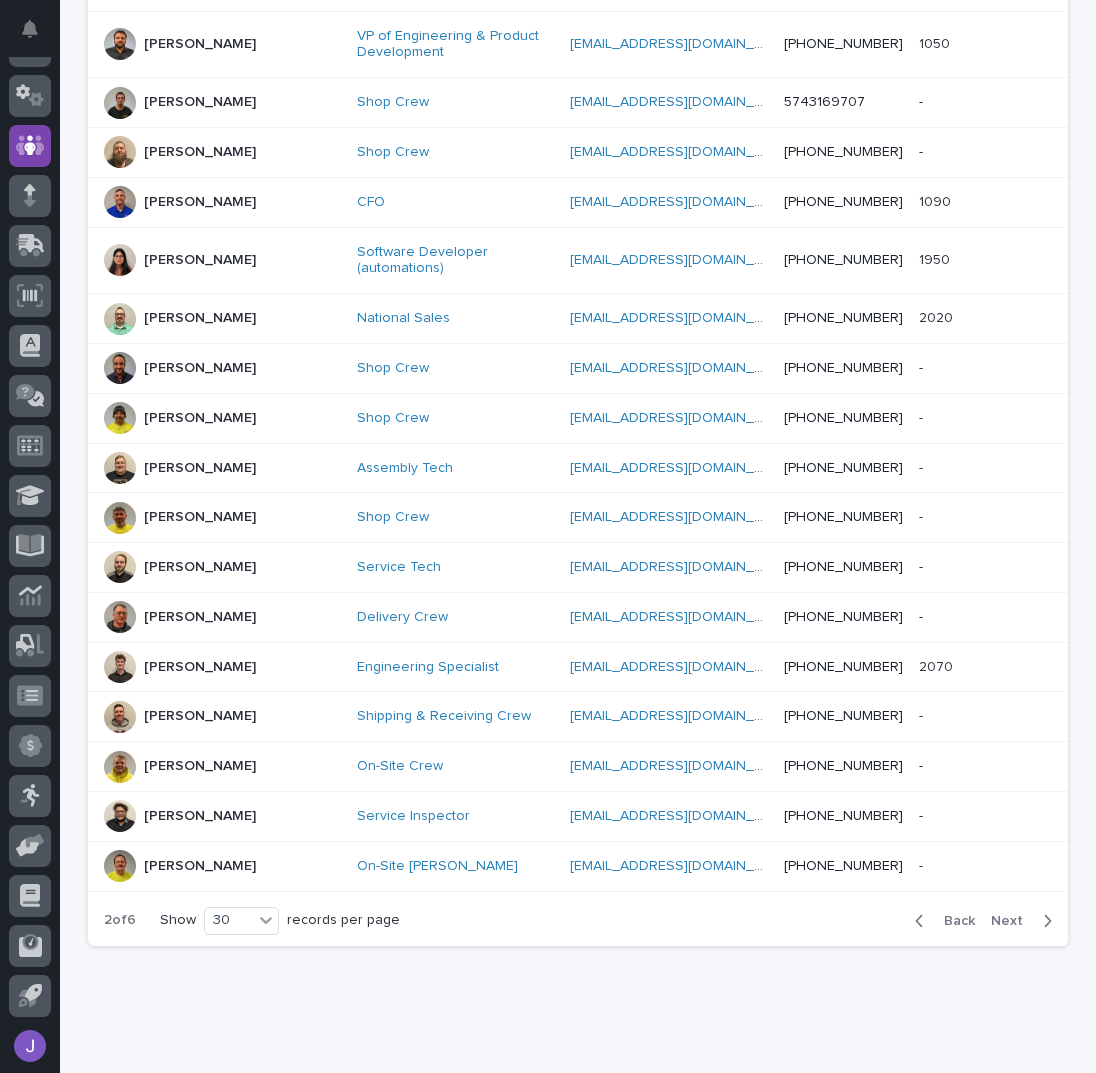 click on "Next" at bounding box center (1013, 921) 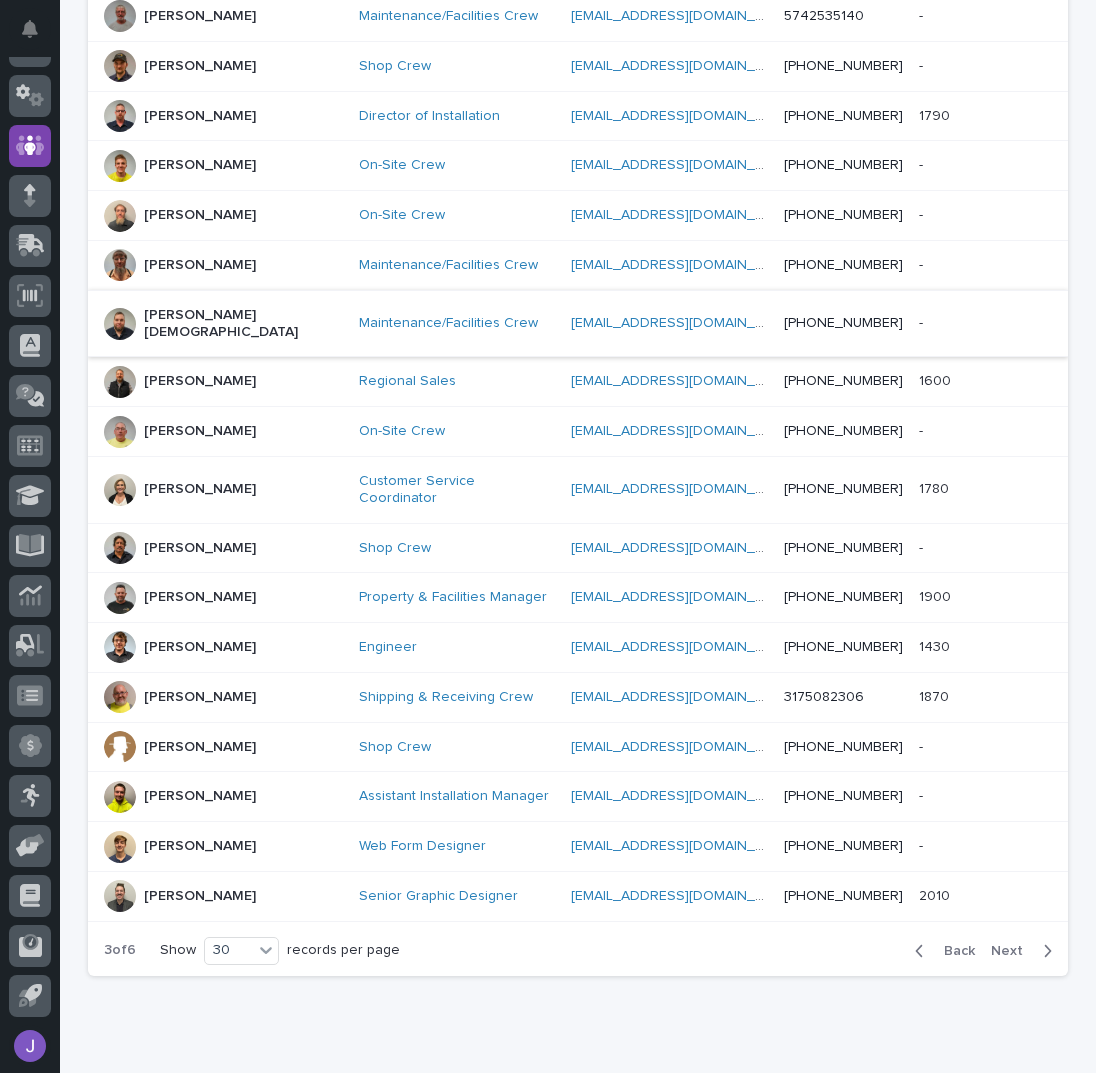 scroll, scrollTop: 1150, scrollLeft: 0, axis: vertical 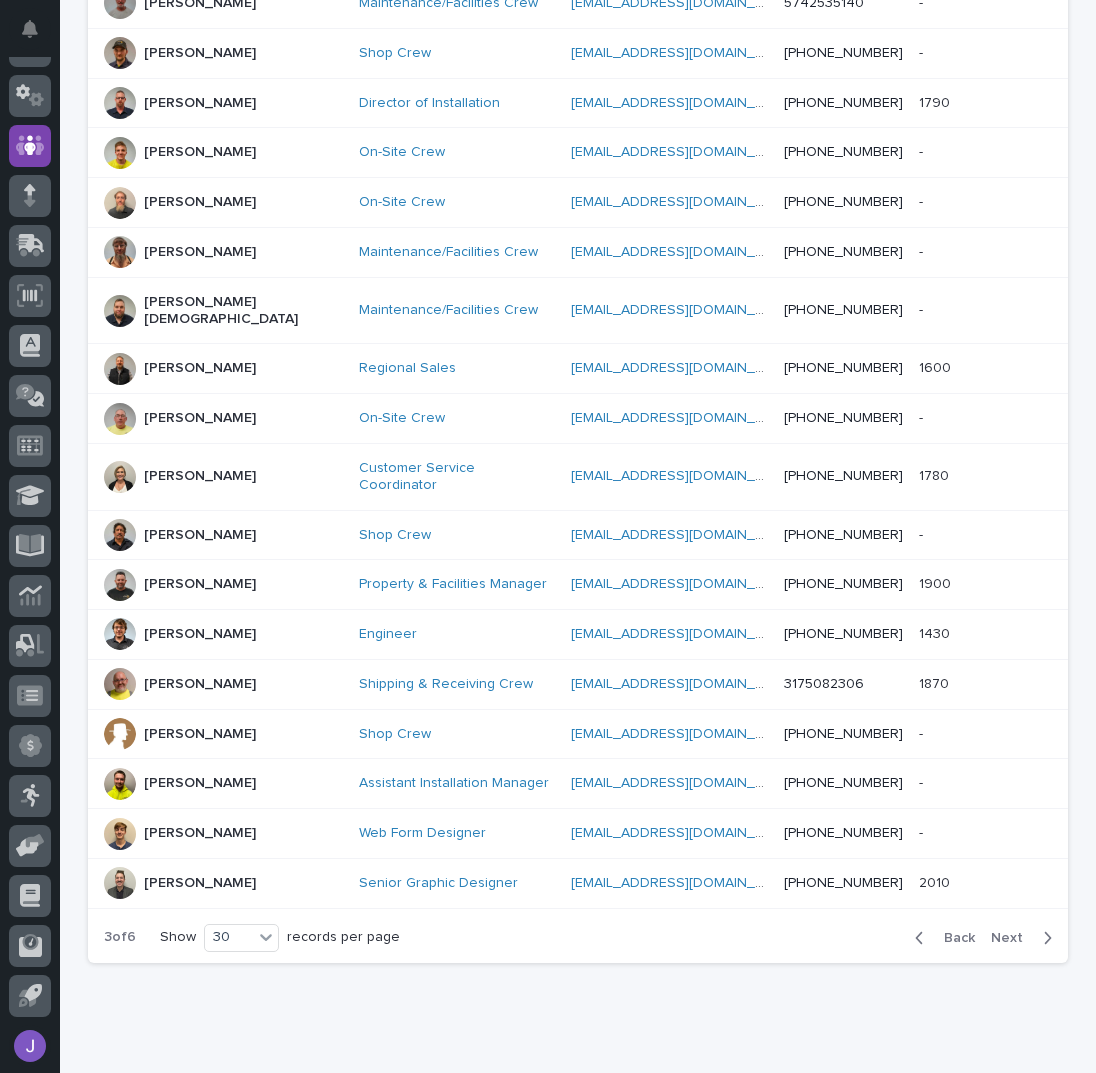 click on "Next" at bounding box center [1013, 938] 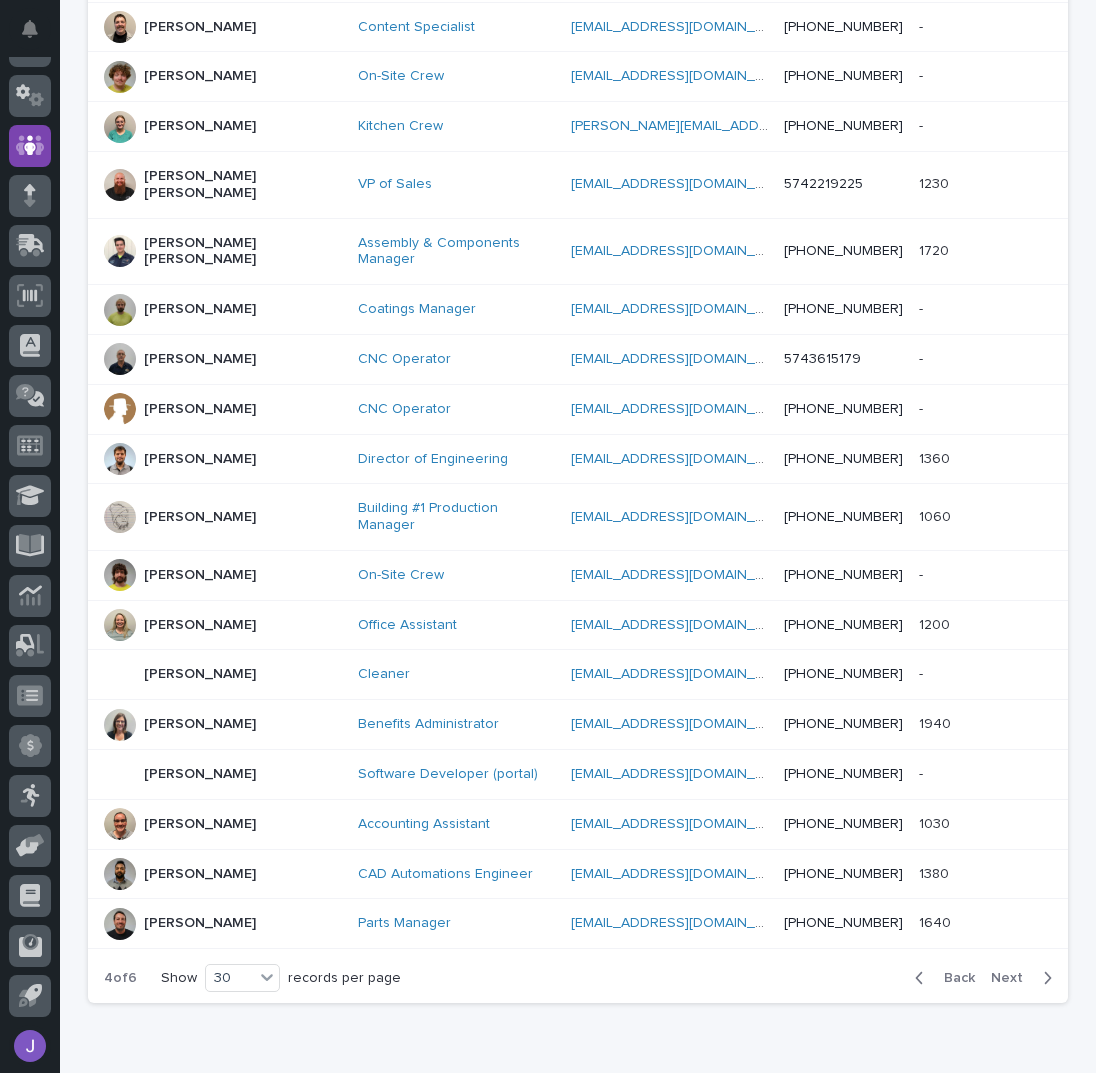 scroll, scrollTop: 1168, scrollLeft: 0, axis: vertical 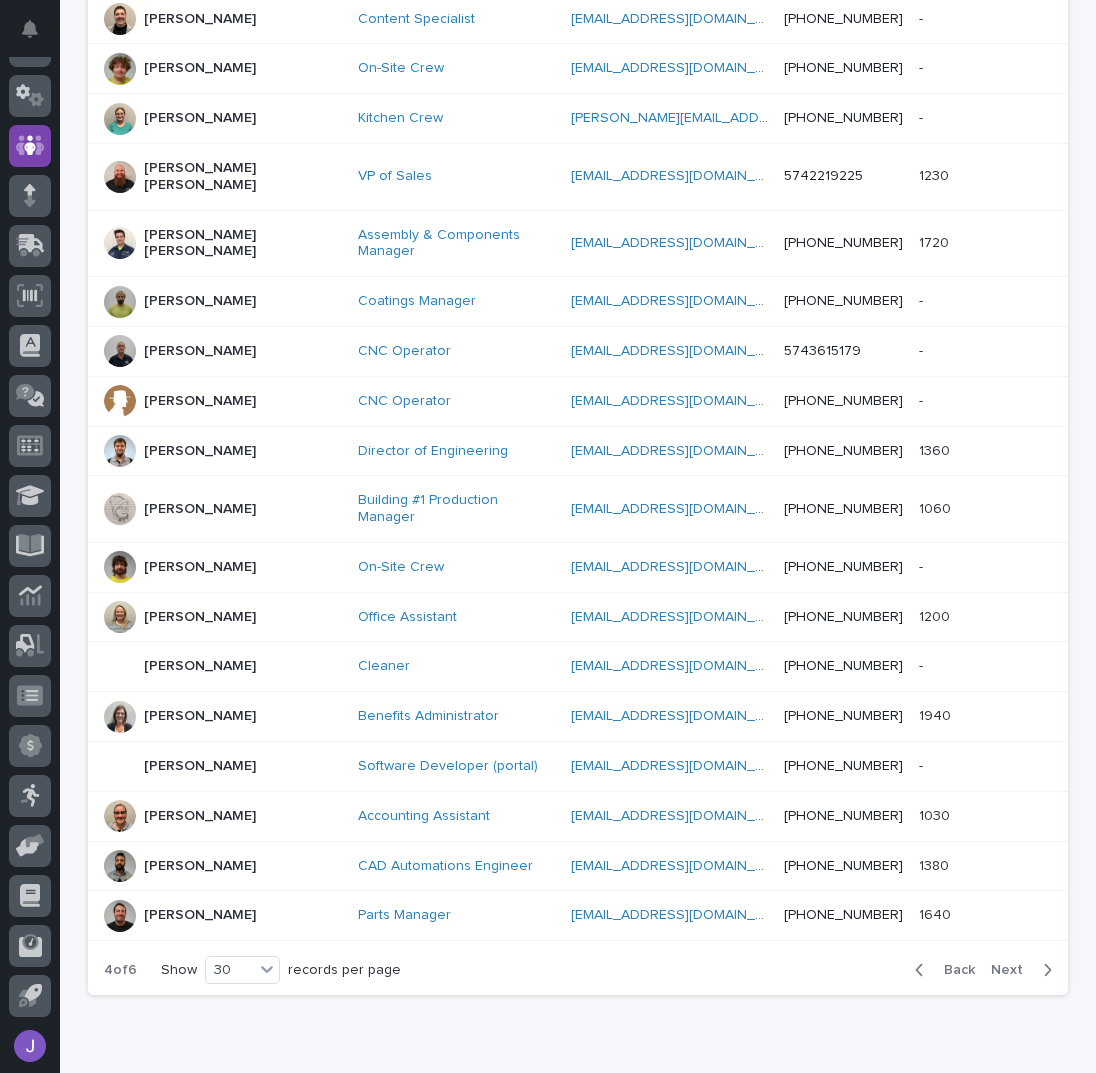 click on "Next" at bounding box center (1013, 970) 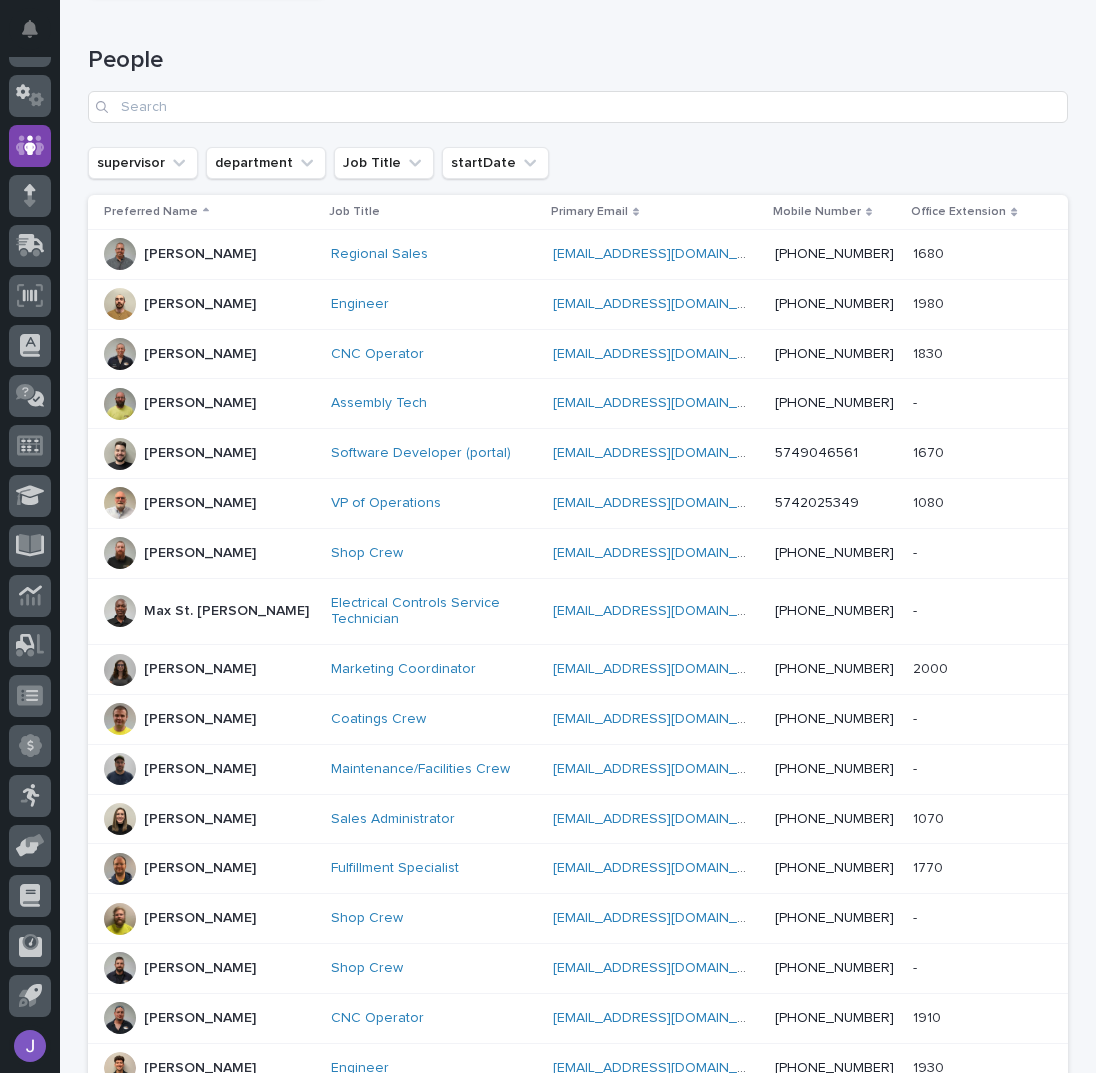 scroll, scrollTop: 242, scrollLeft: 0, axis: vertical 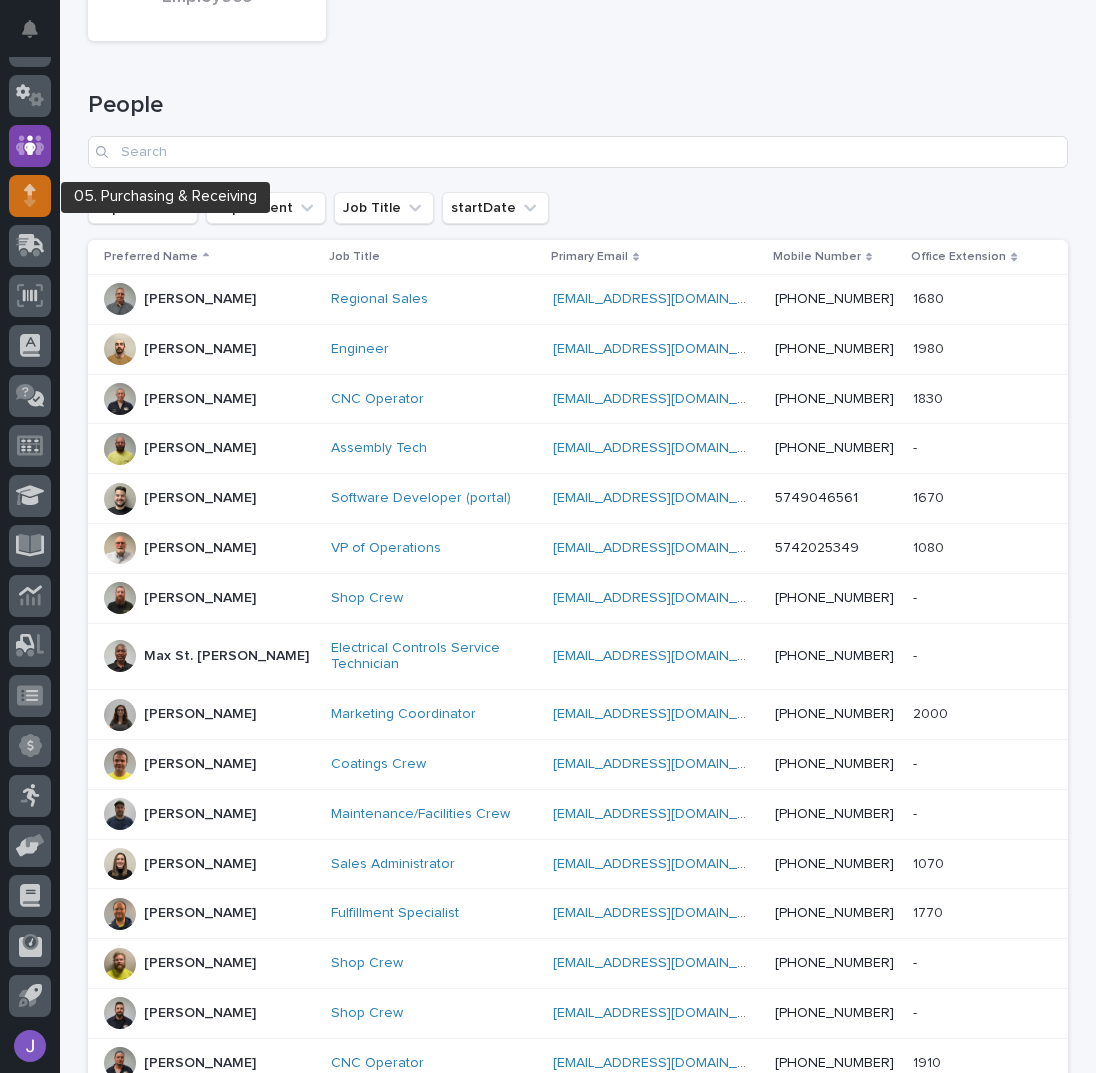 click at bounding box center (30, 196) 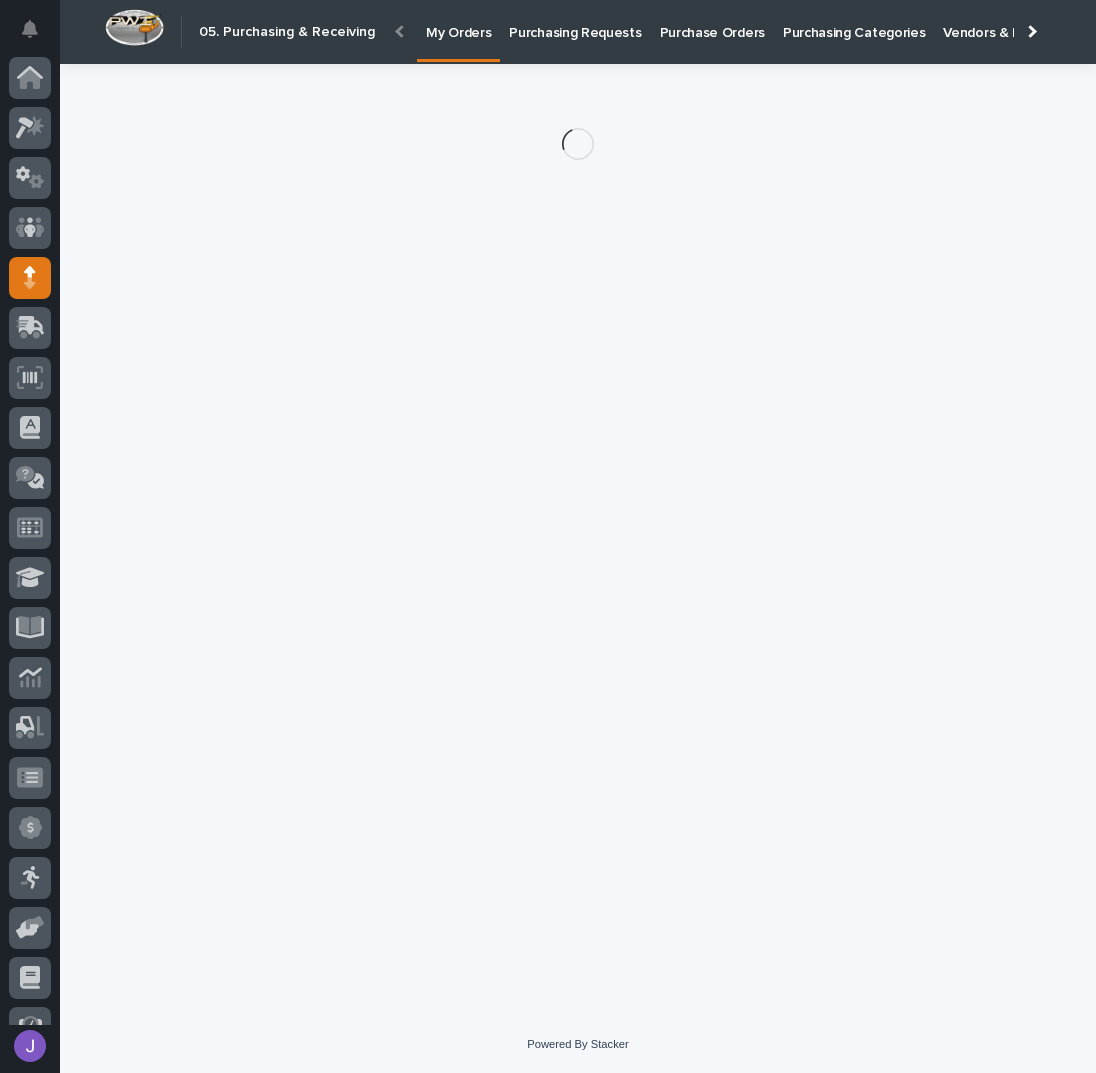 scroll, scrollTop: 82, scrollLeft: 0, axis: vertical 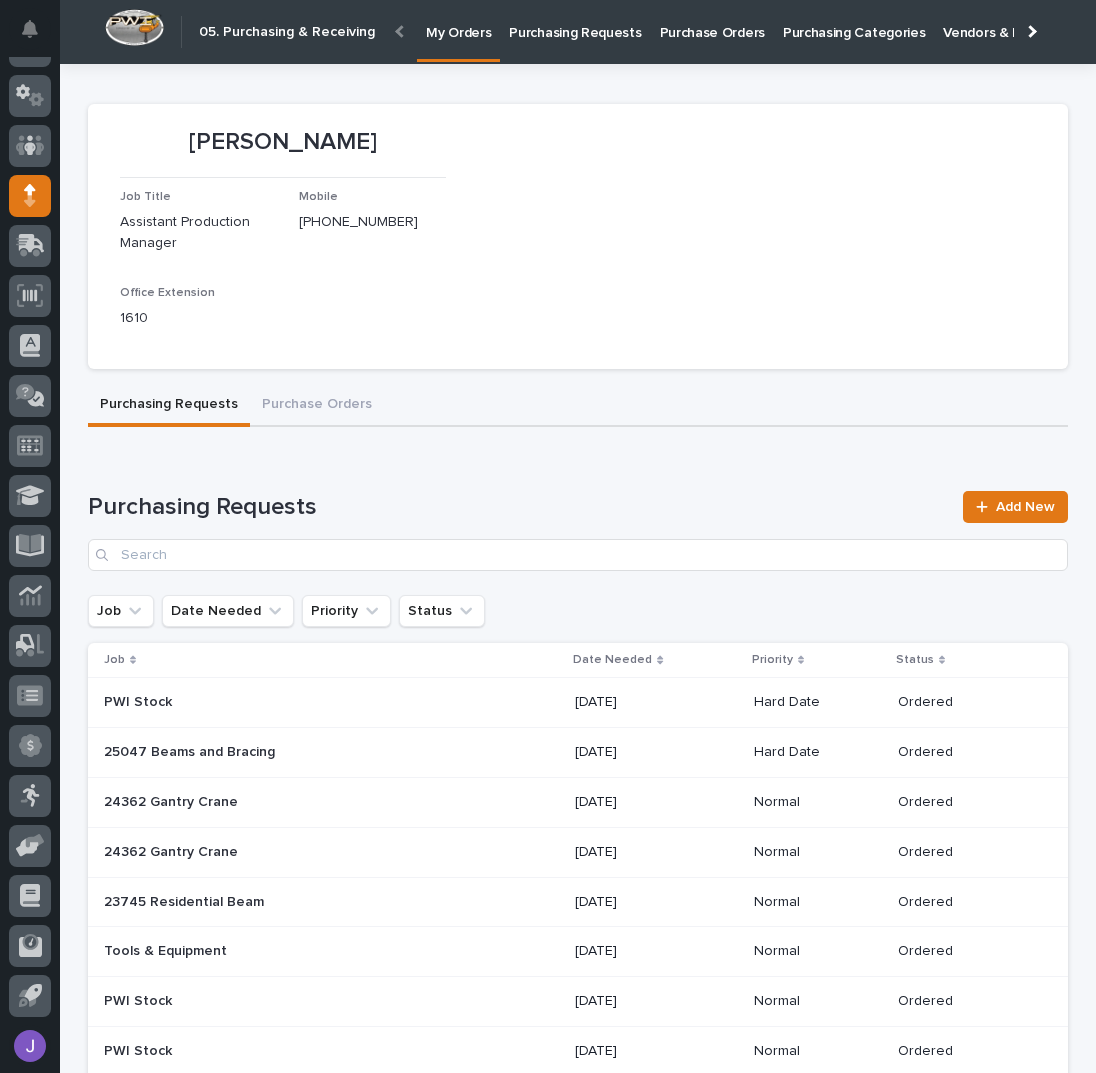 click on "Purchasing Requests" at bounding box center (575, 21) 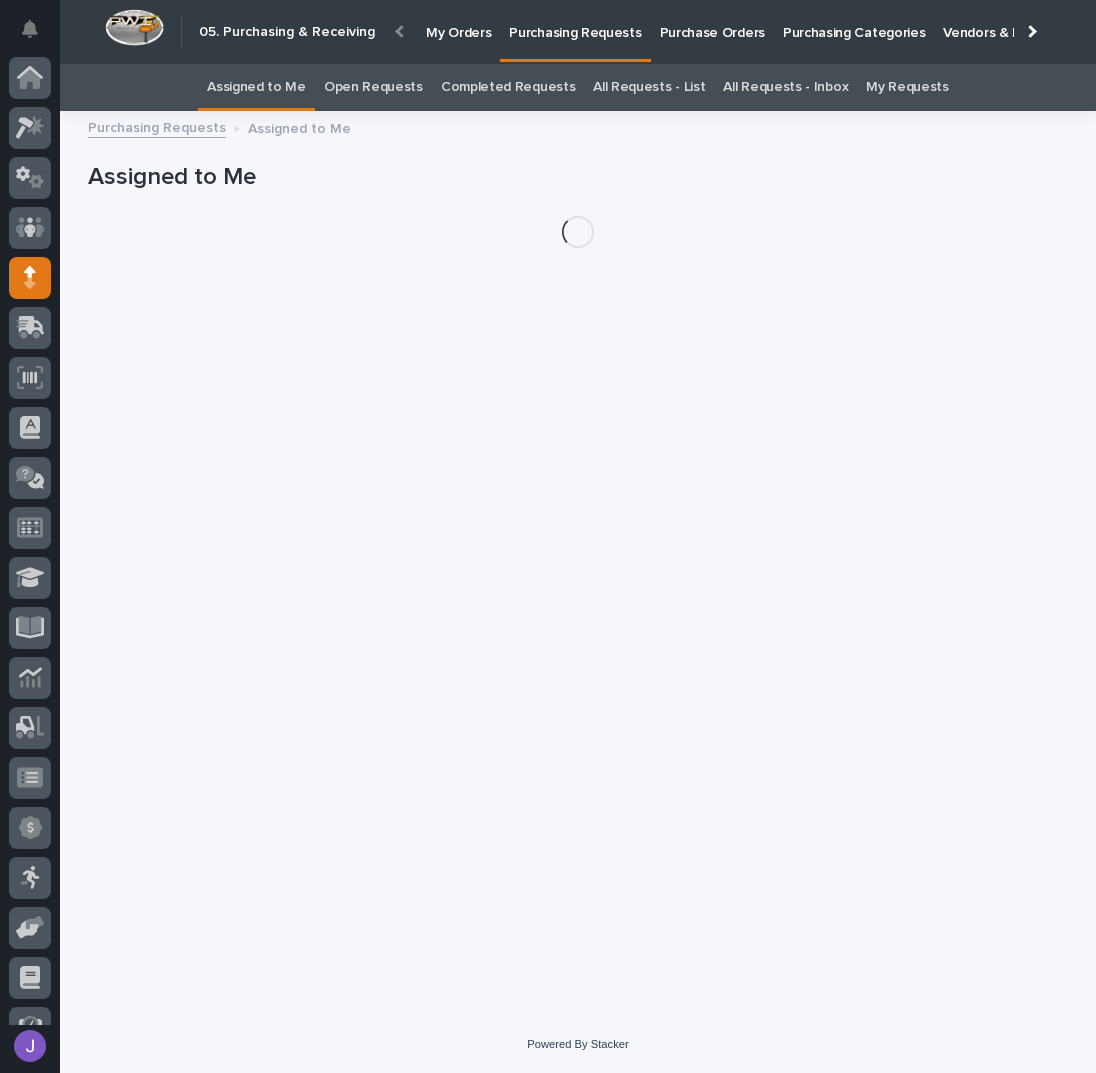 scroll, scrollTop: 82, scrollLeft: 0, axis: vertical 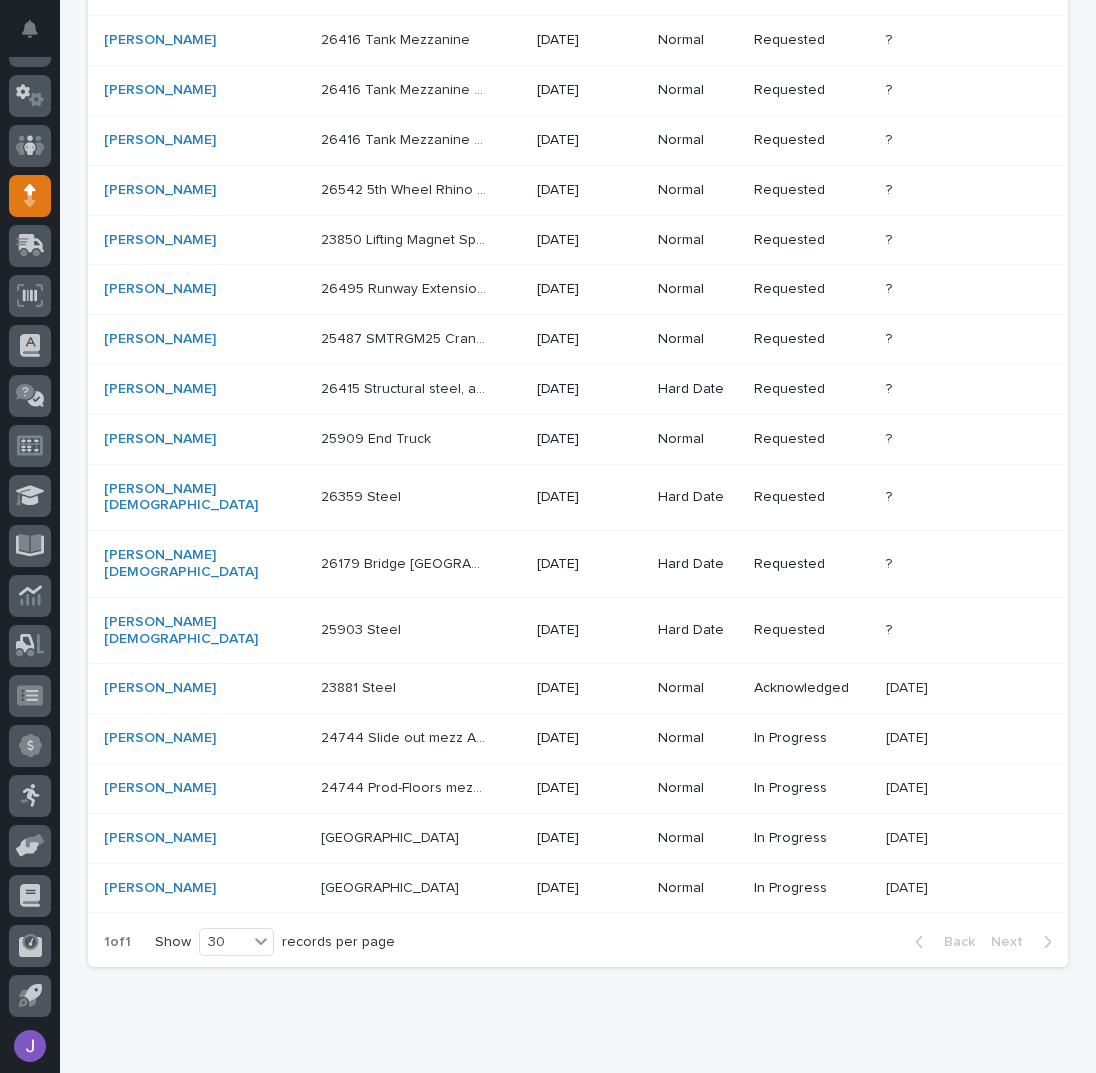 click on "24744 Prod-Floors mezz Additional Guardrail - Steel 24744 Prod-Floors mezz Additional Guardrail - Steel" at bounding box center [421, 788] 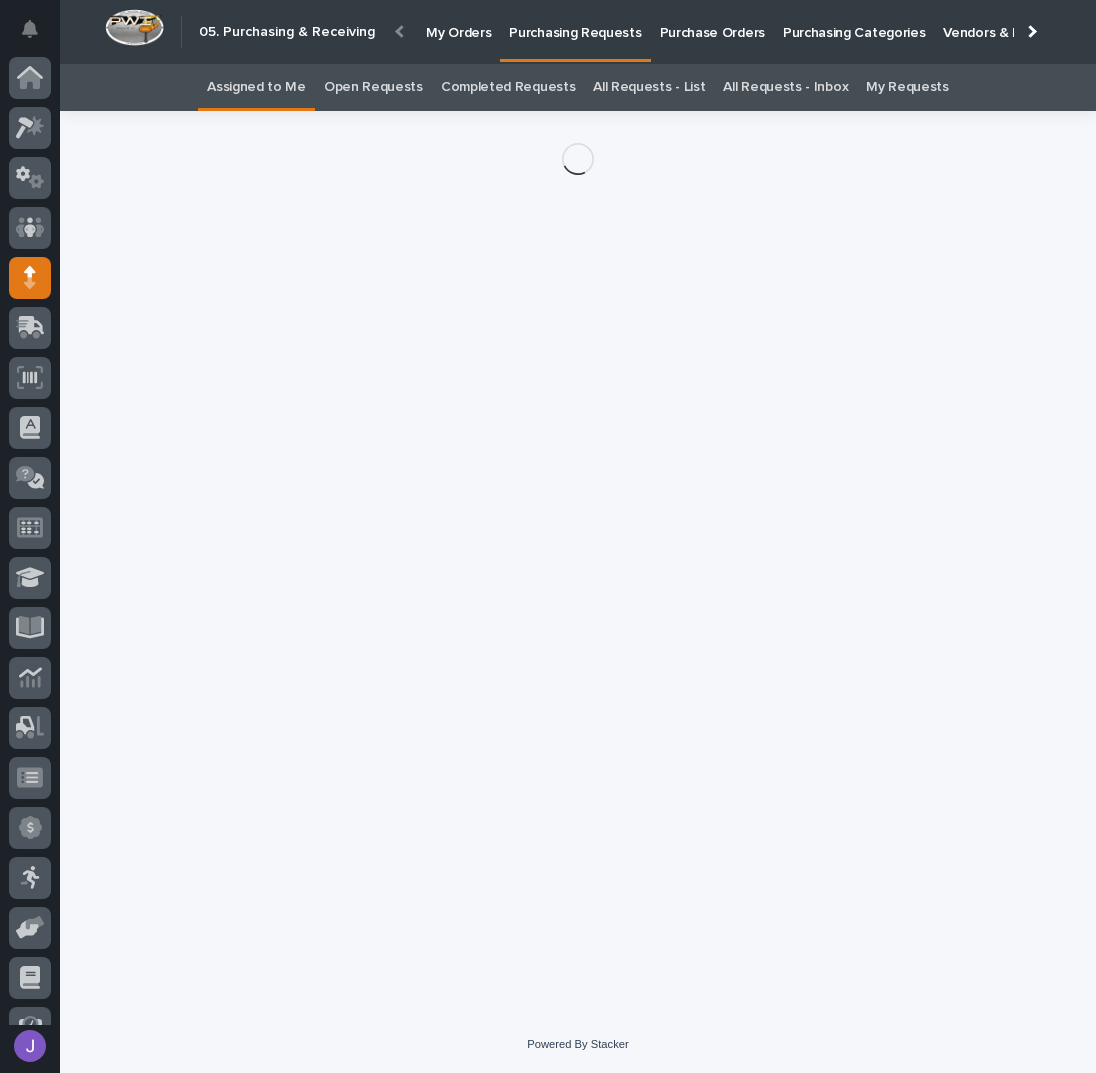 scroll, scrollTop: 82, scrollLeft: 0, axis: vertical 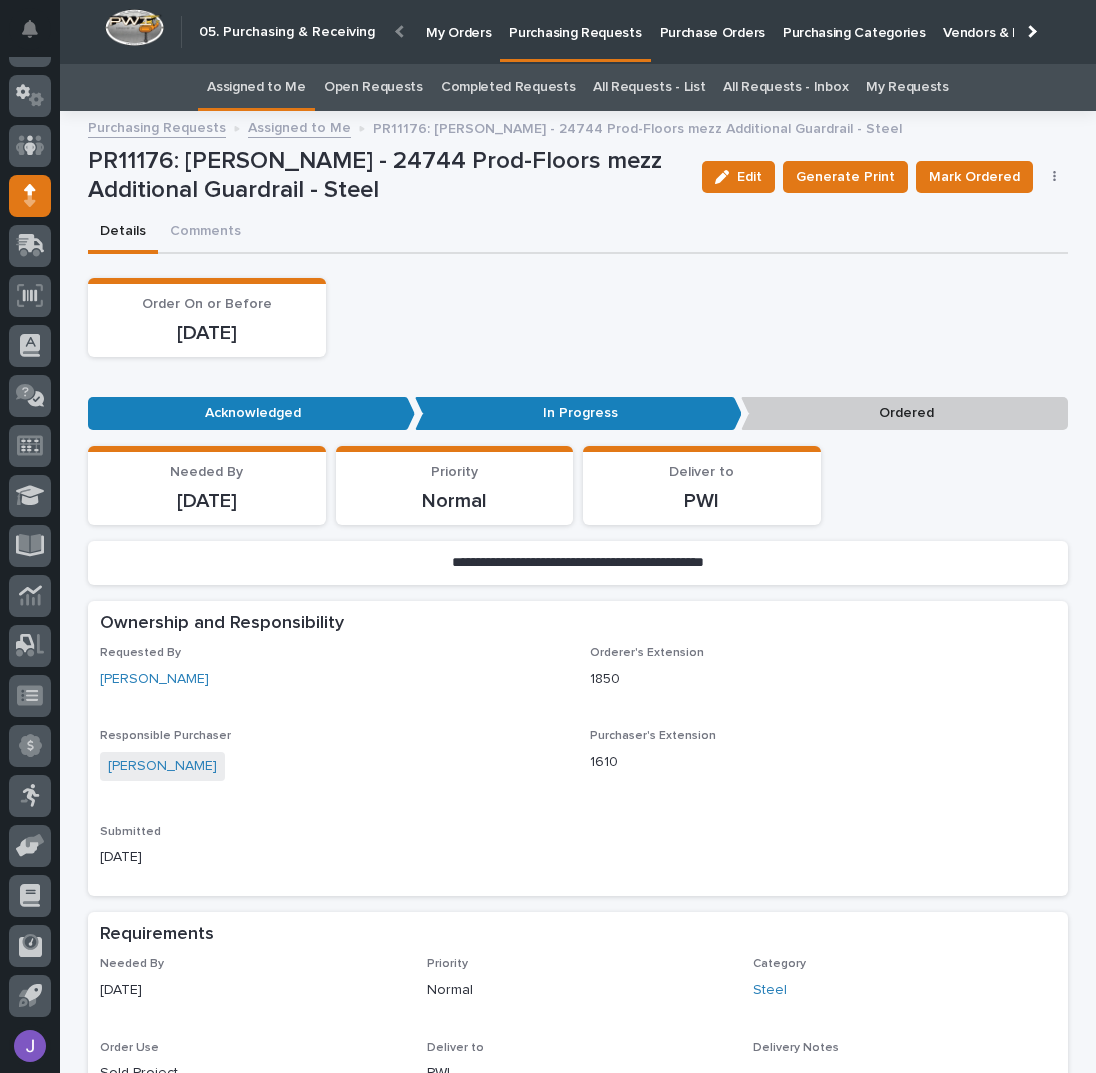 click at bounding box center (1055, 177) 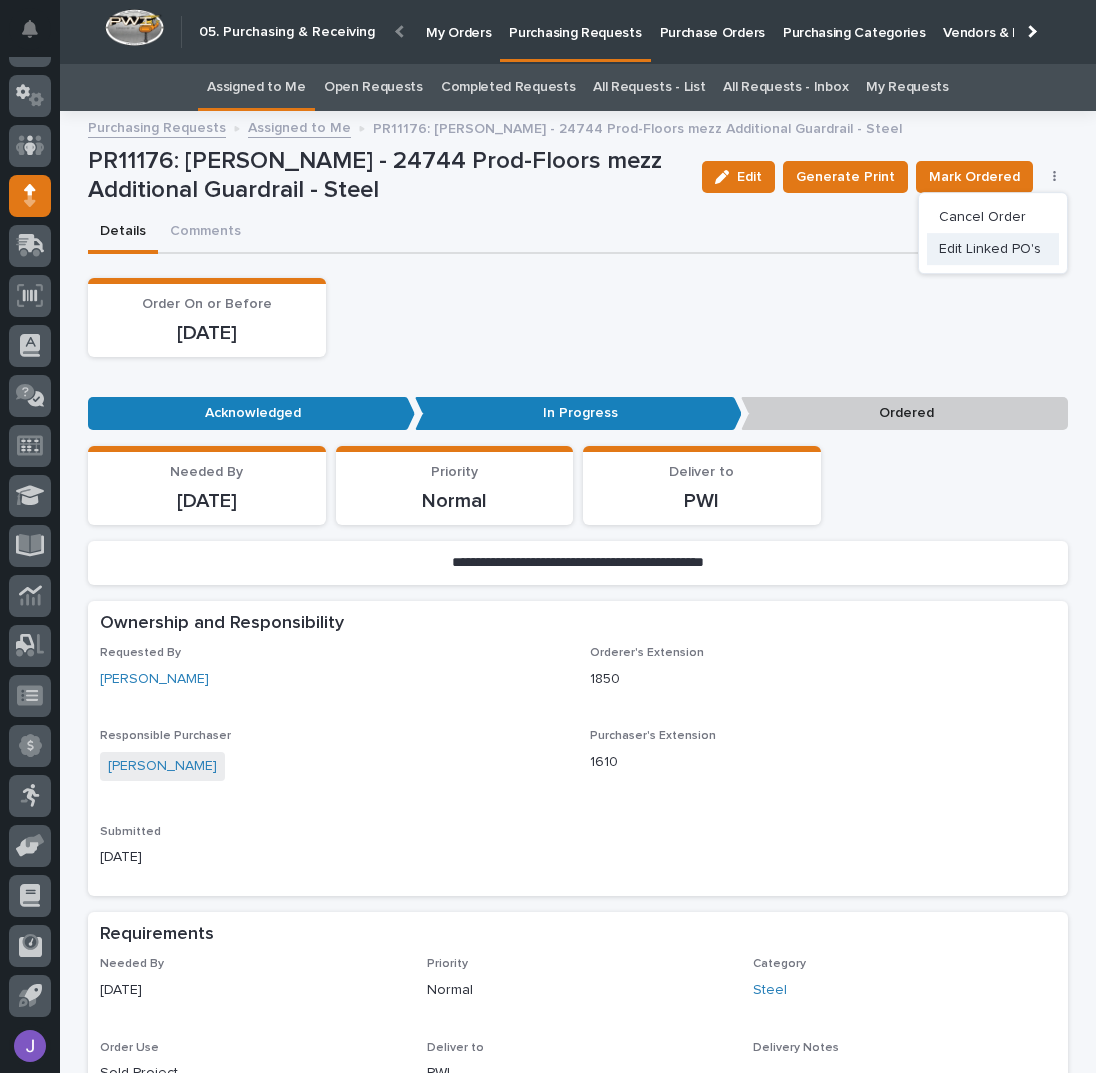 click on "Edit Linked PO's" at bounding box center [990, 249] 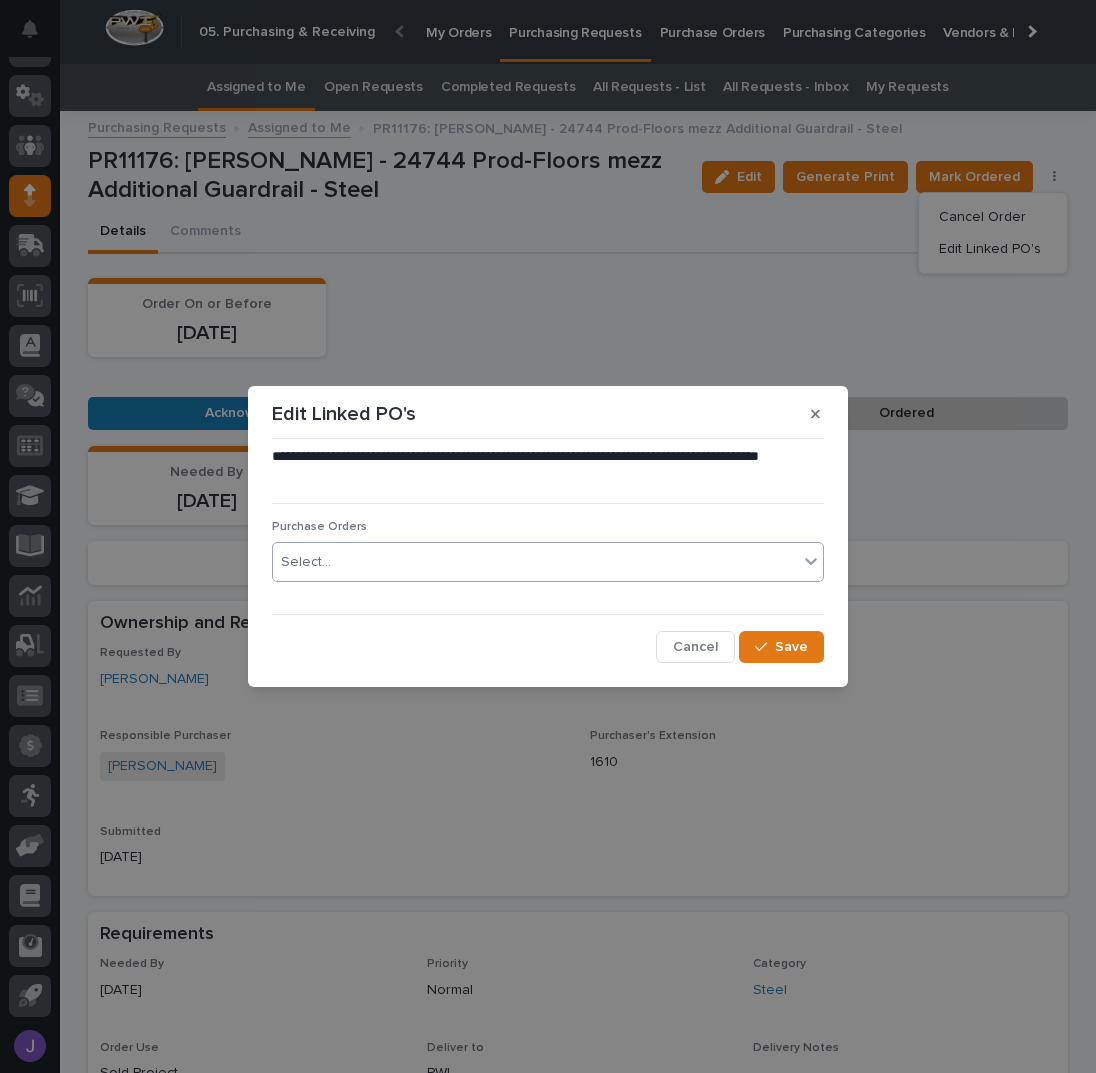 click on "Select..." at bounding box center (306, 562) 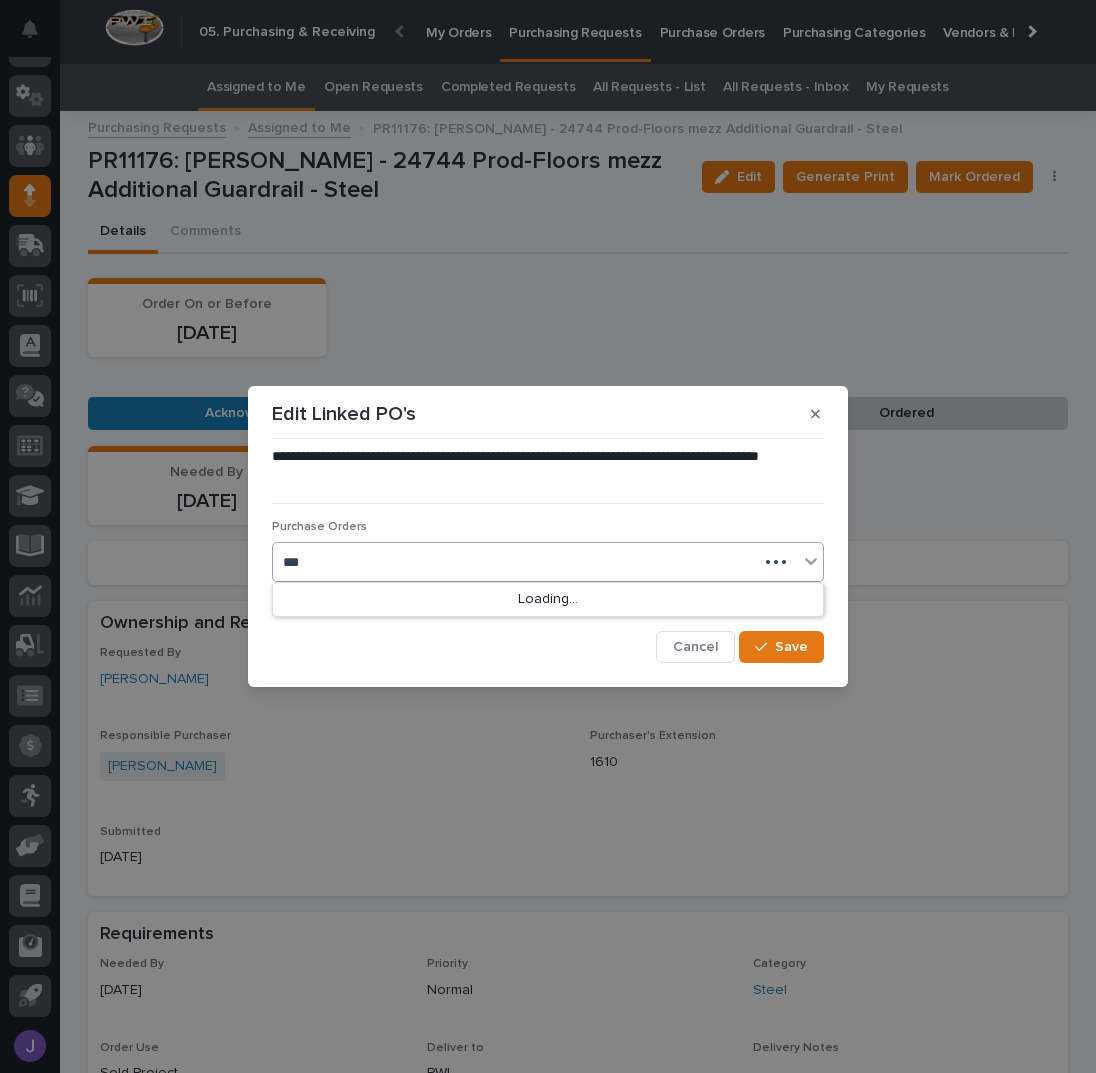 type on "****" 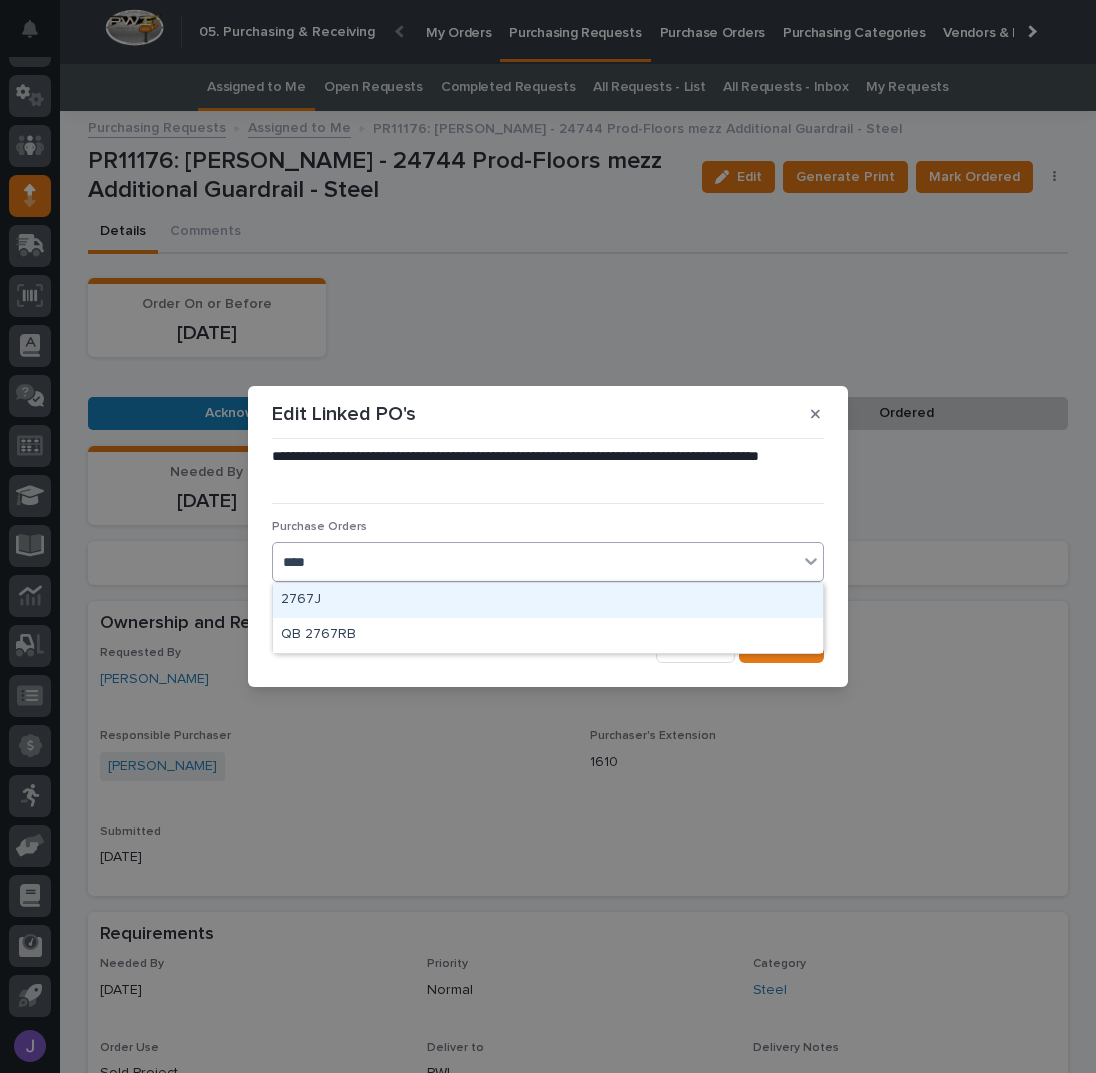 type 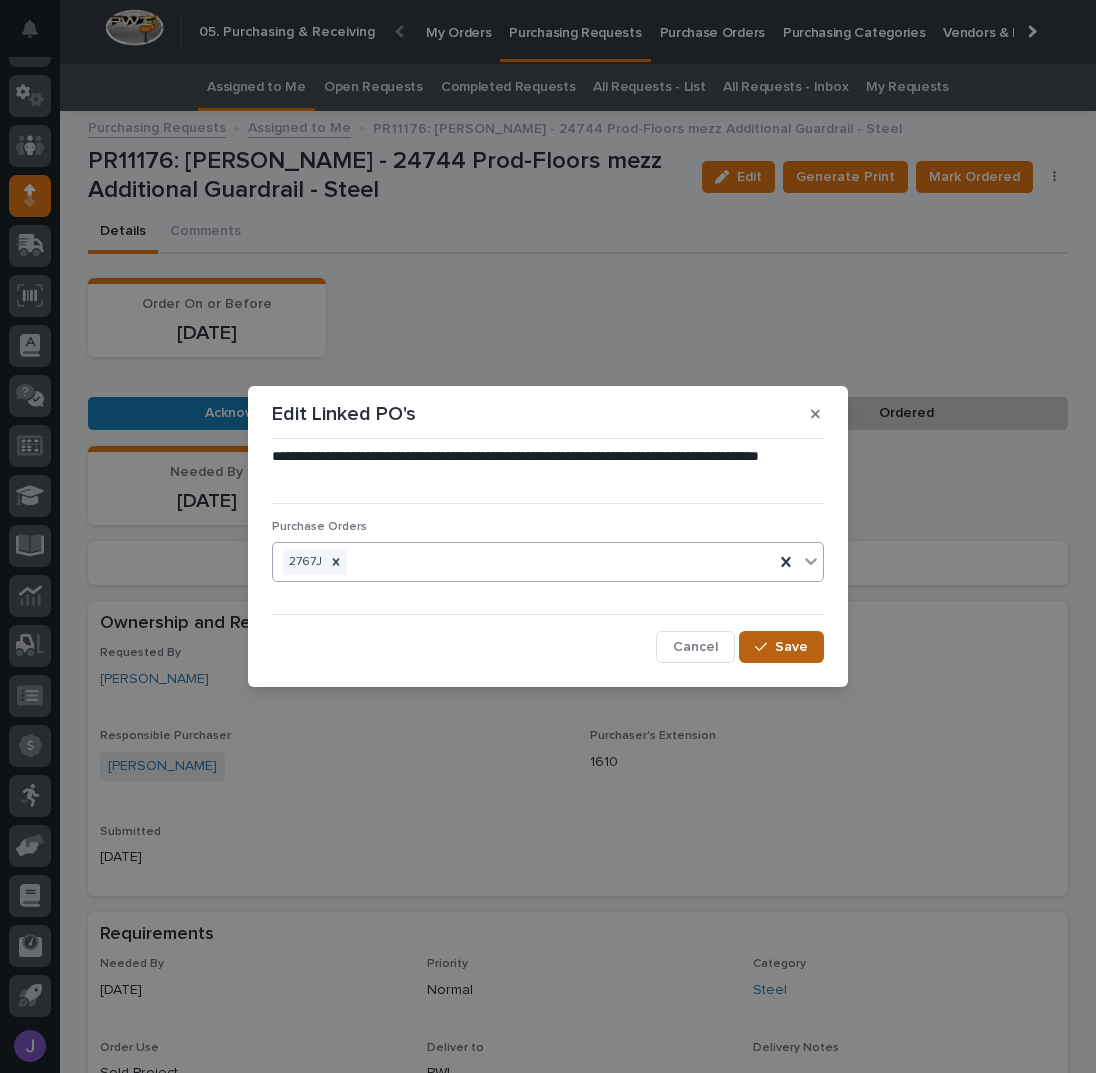 click 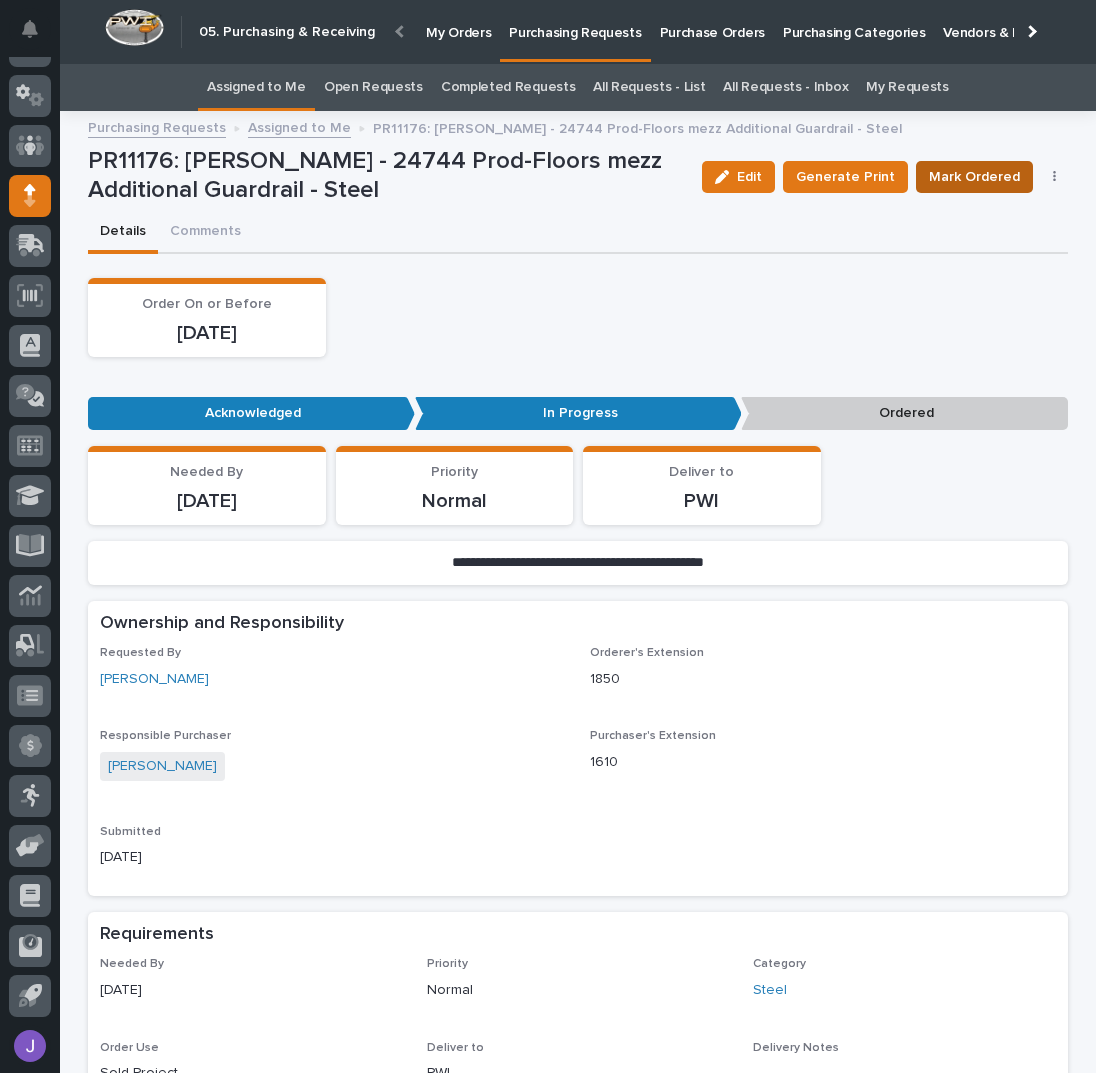 click on "Mark Ordered" at bounding box center [974, 177] 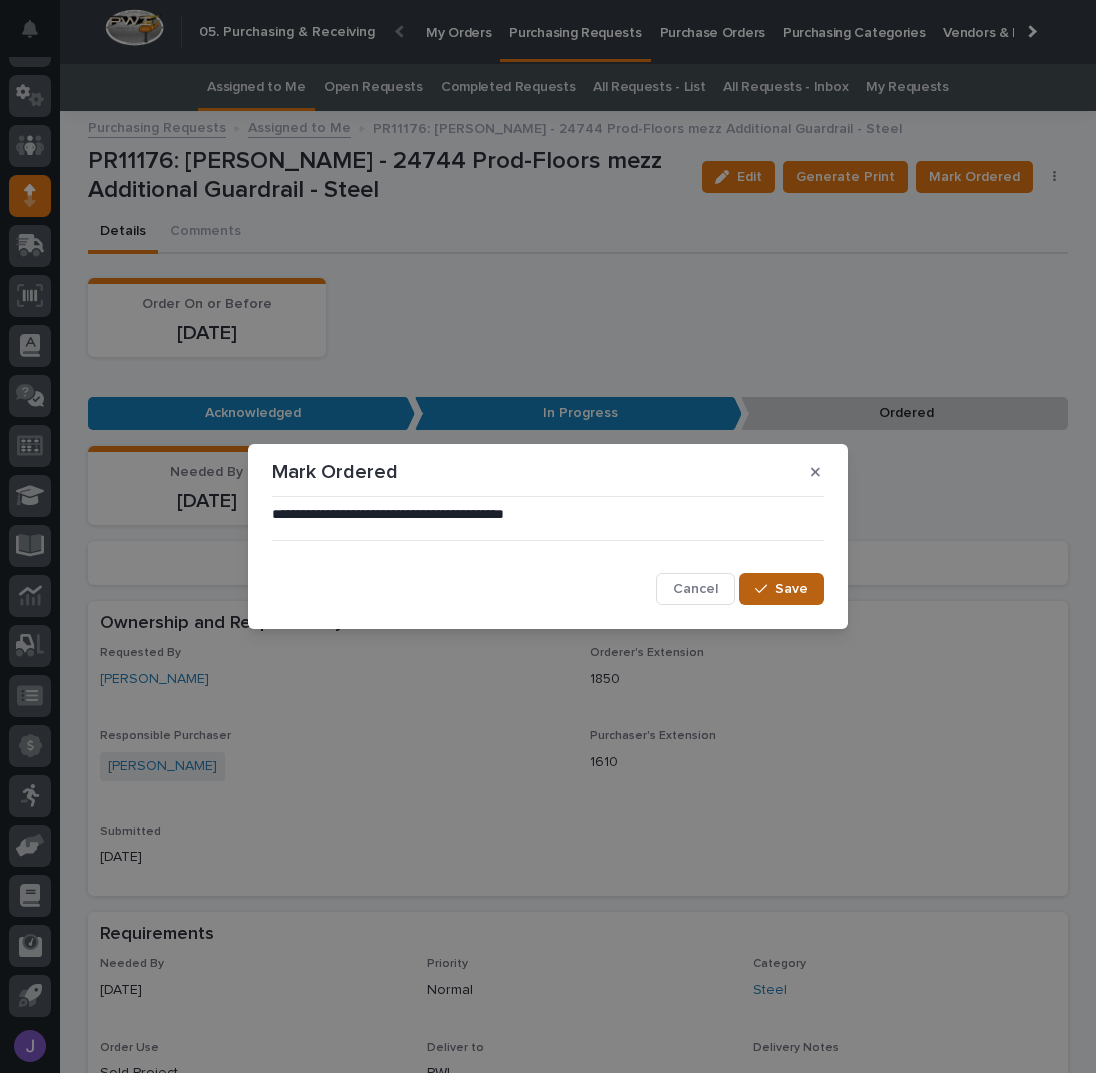 click on "Save" at bounding box center (781, 589) 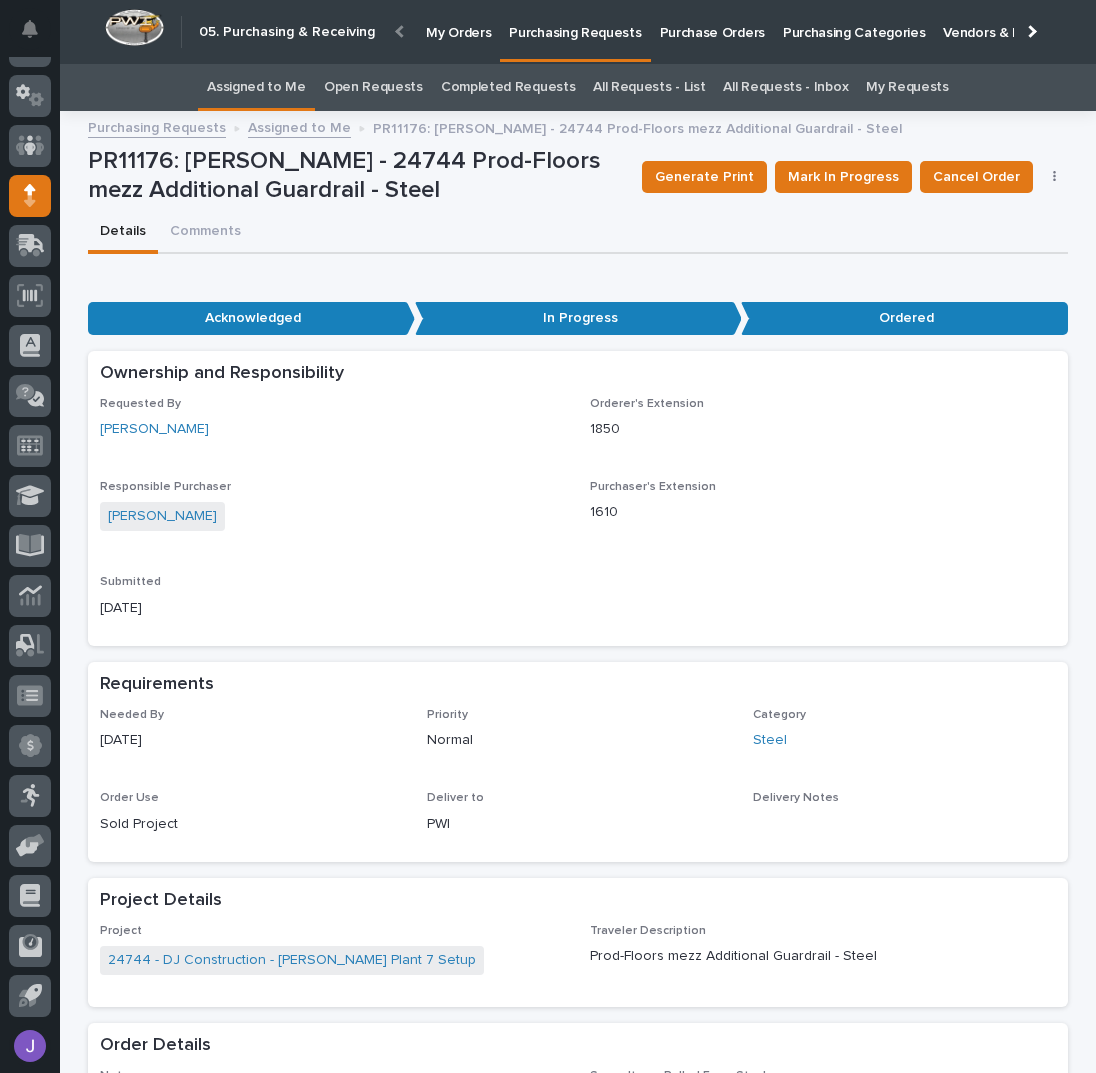 click on "Assigned to Me" at bounding box center [256, 87] 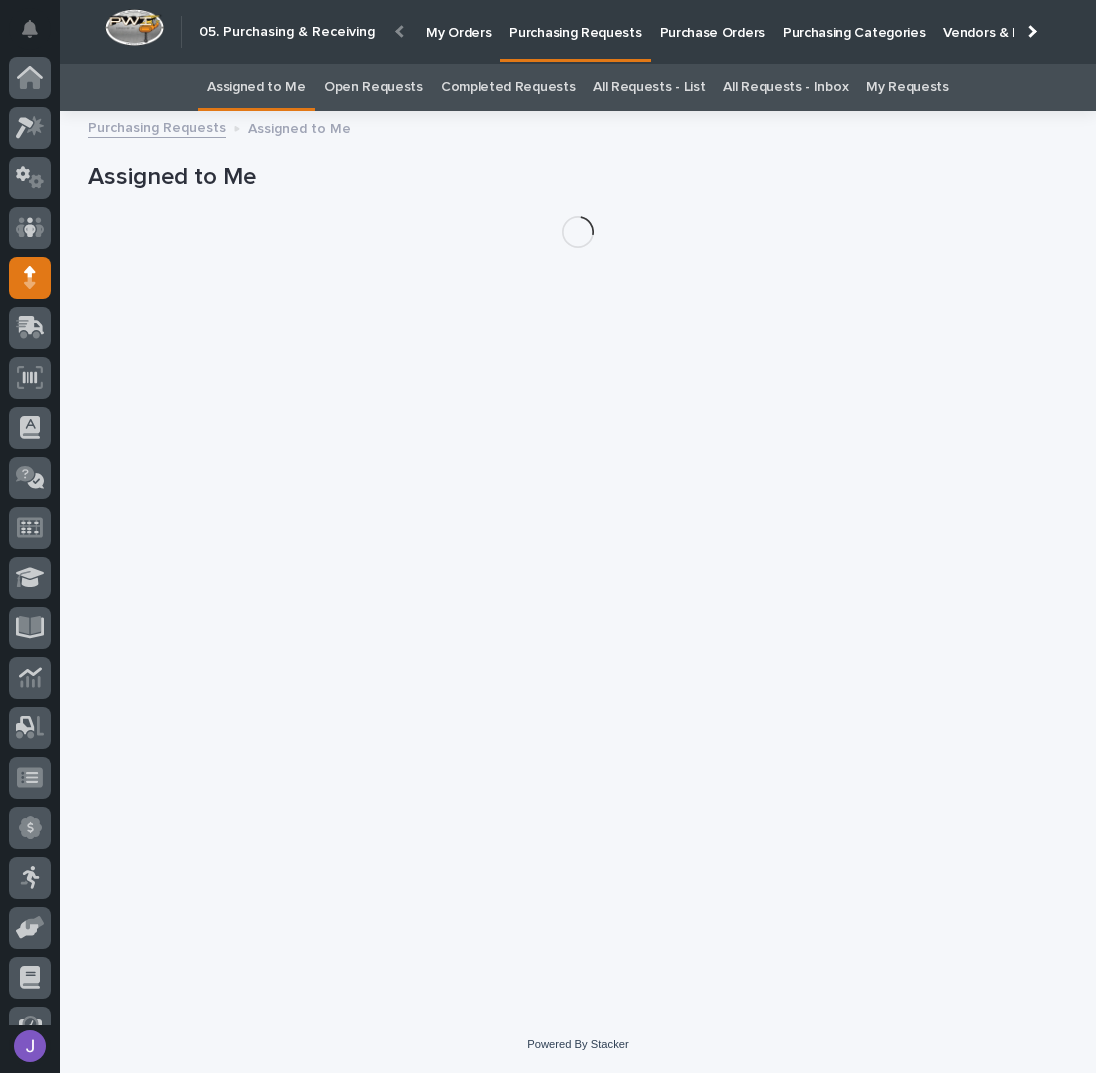 scroll, scrollTop: 82, scrollLeft: 0, axis: vertical 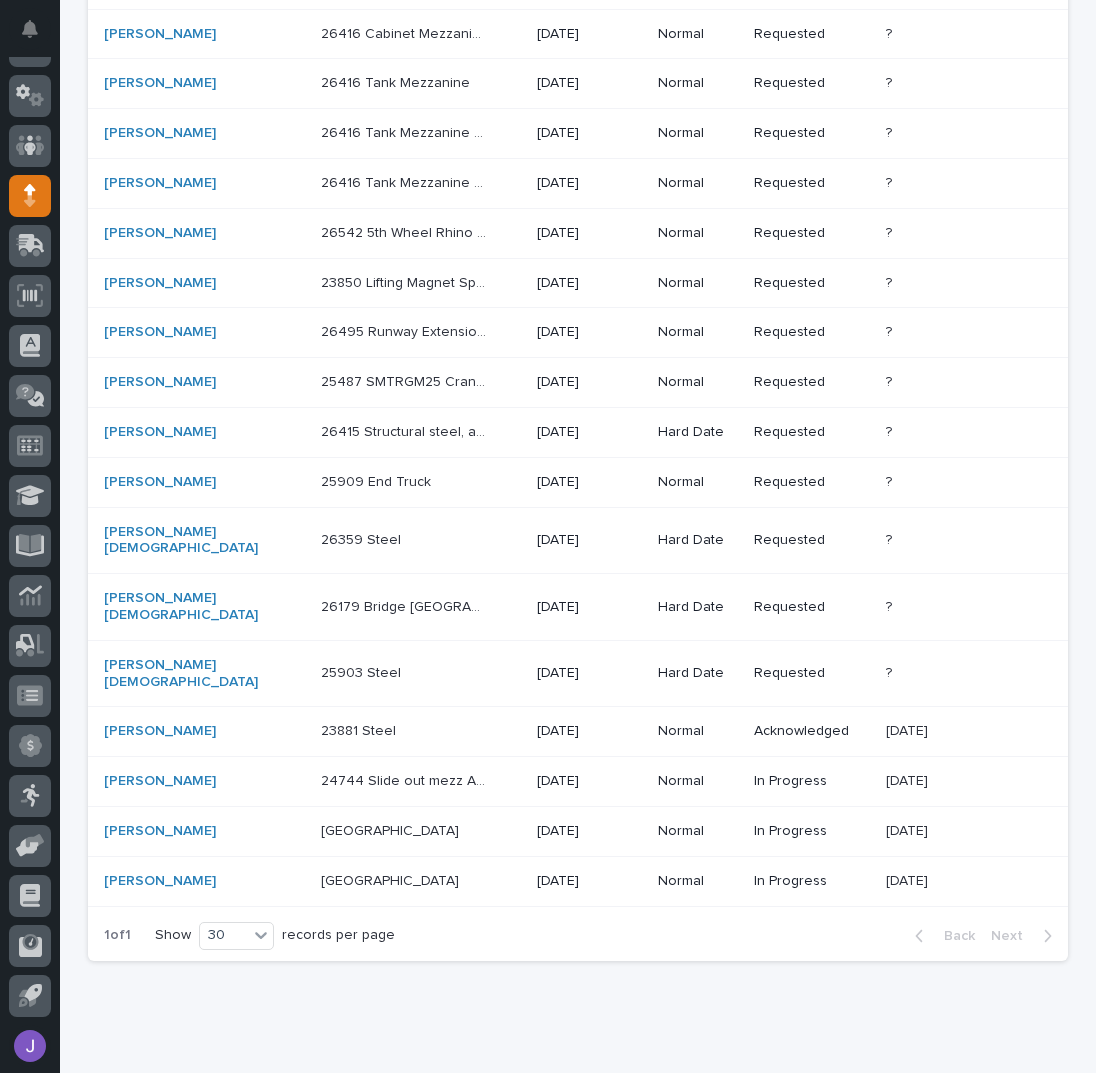 click on "24744 Slide out mezz Additional Guardrail - Steel 24744 Slide out mezz Additional Guardrail - Steel" at bounding box center [421, 781] 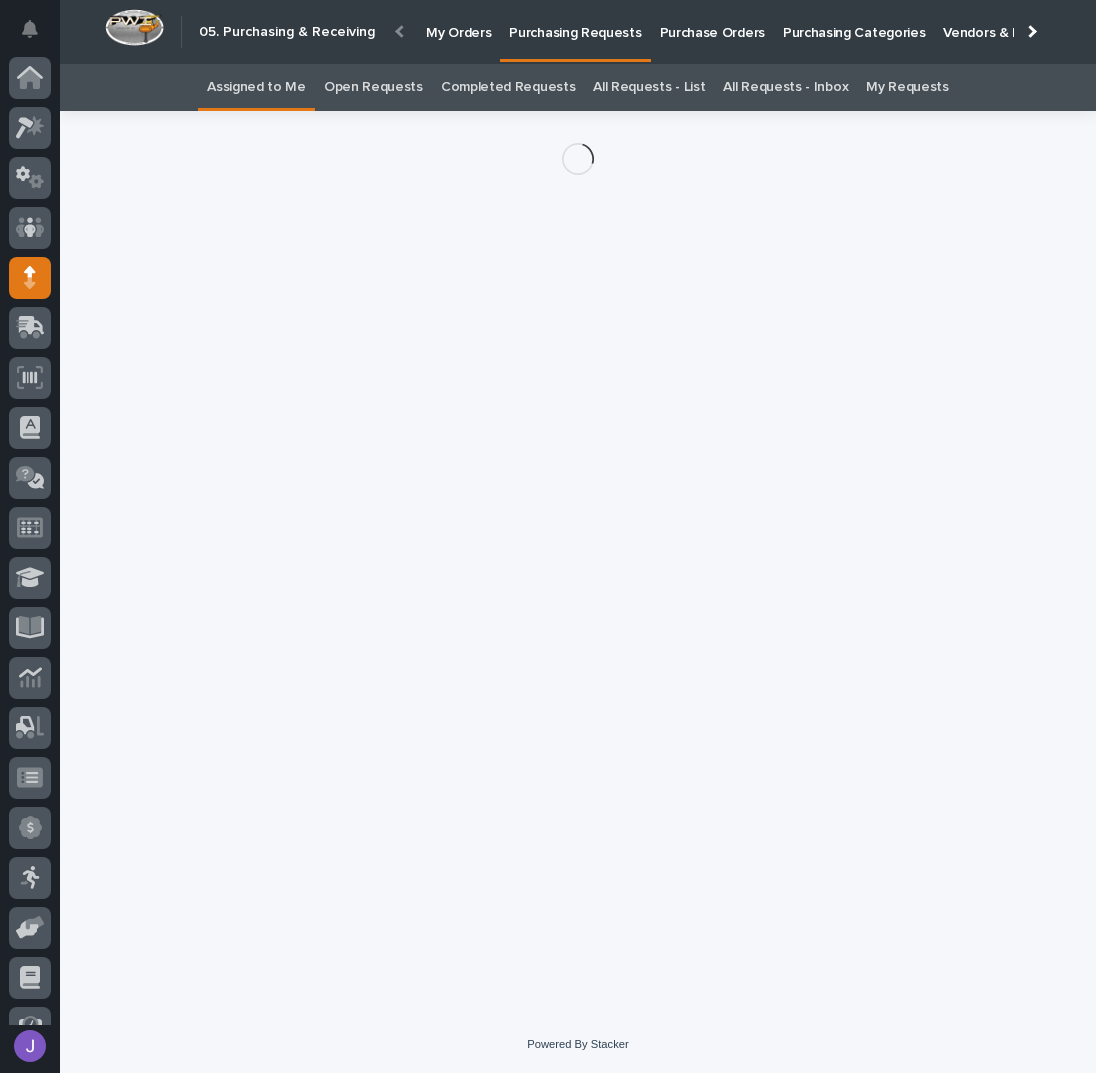 scroll, scrollTop: 82, scrollLeft: 0, axis: vertical 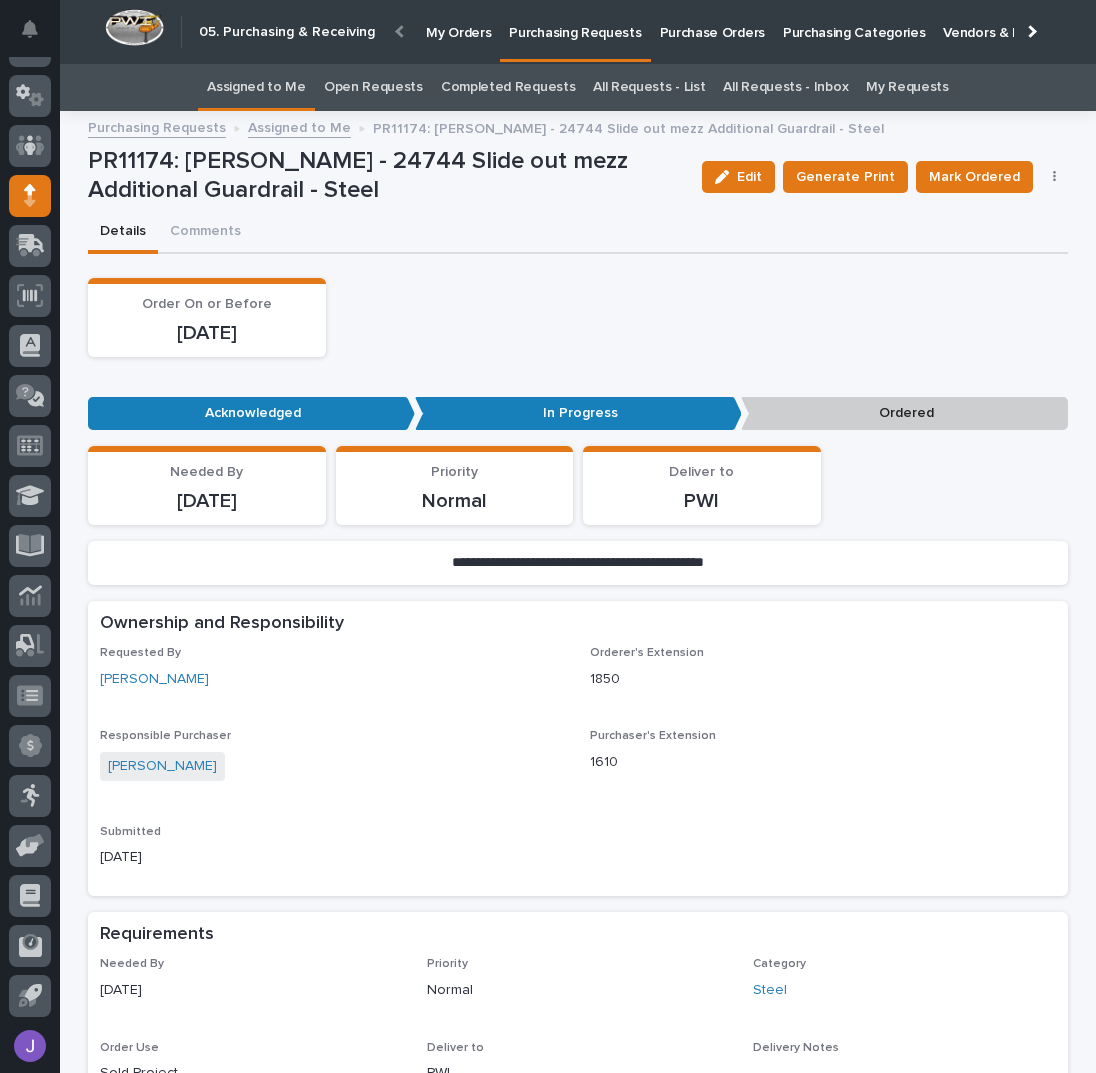 click at bounding box center [1055, 177] 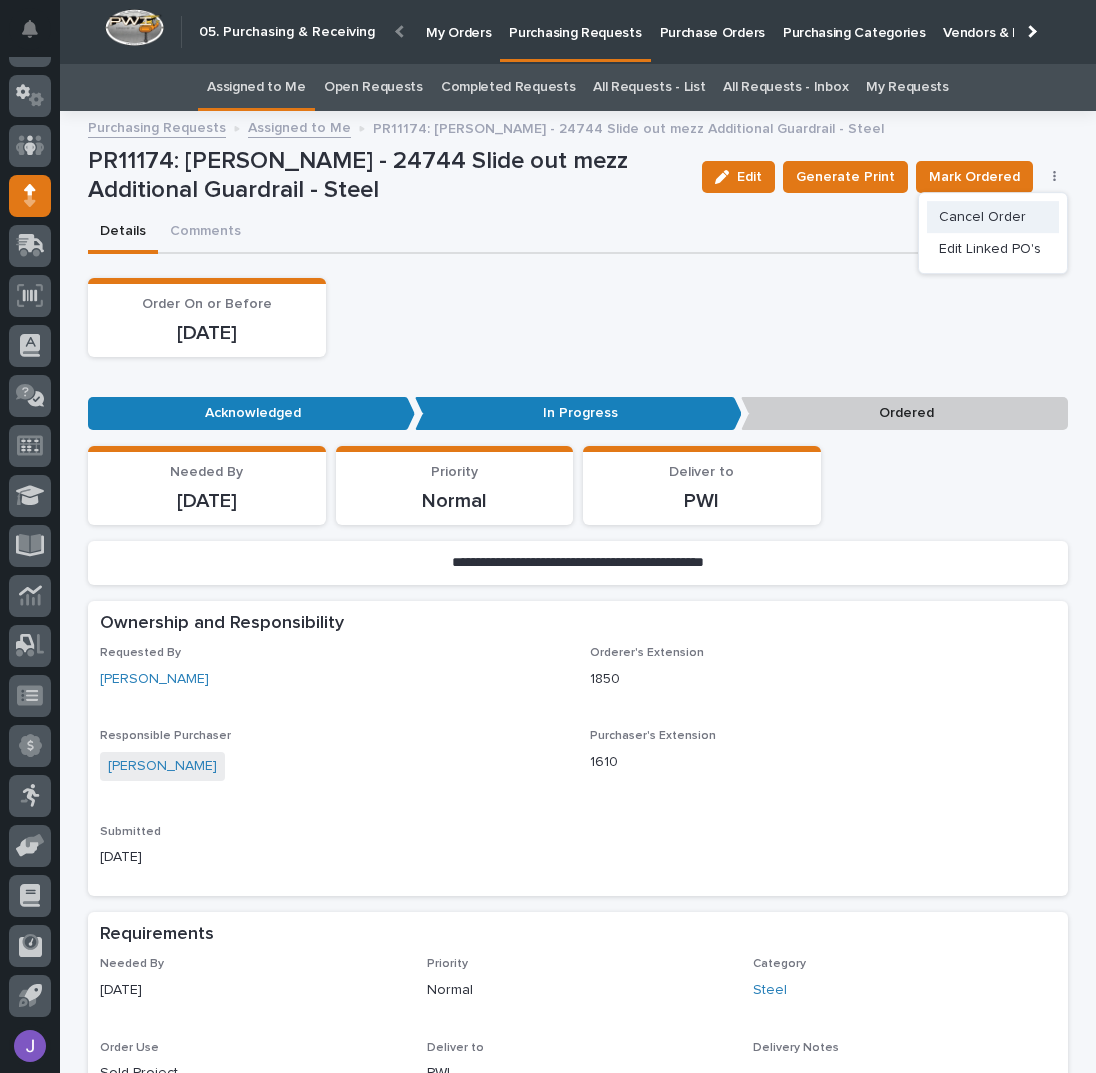 click on "Cancel Order" at bounding box center (993, 217) 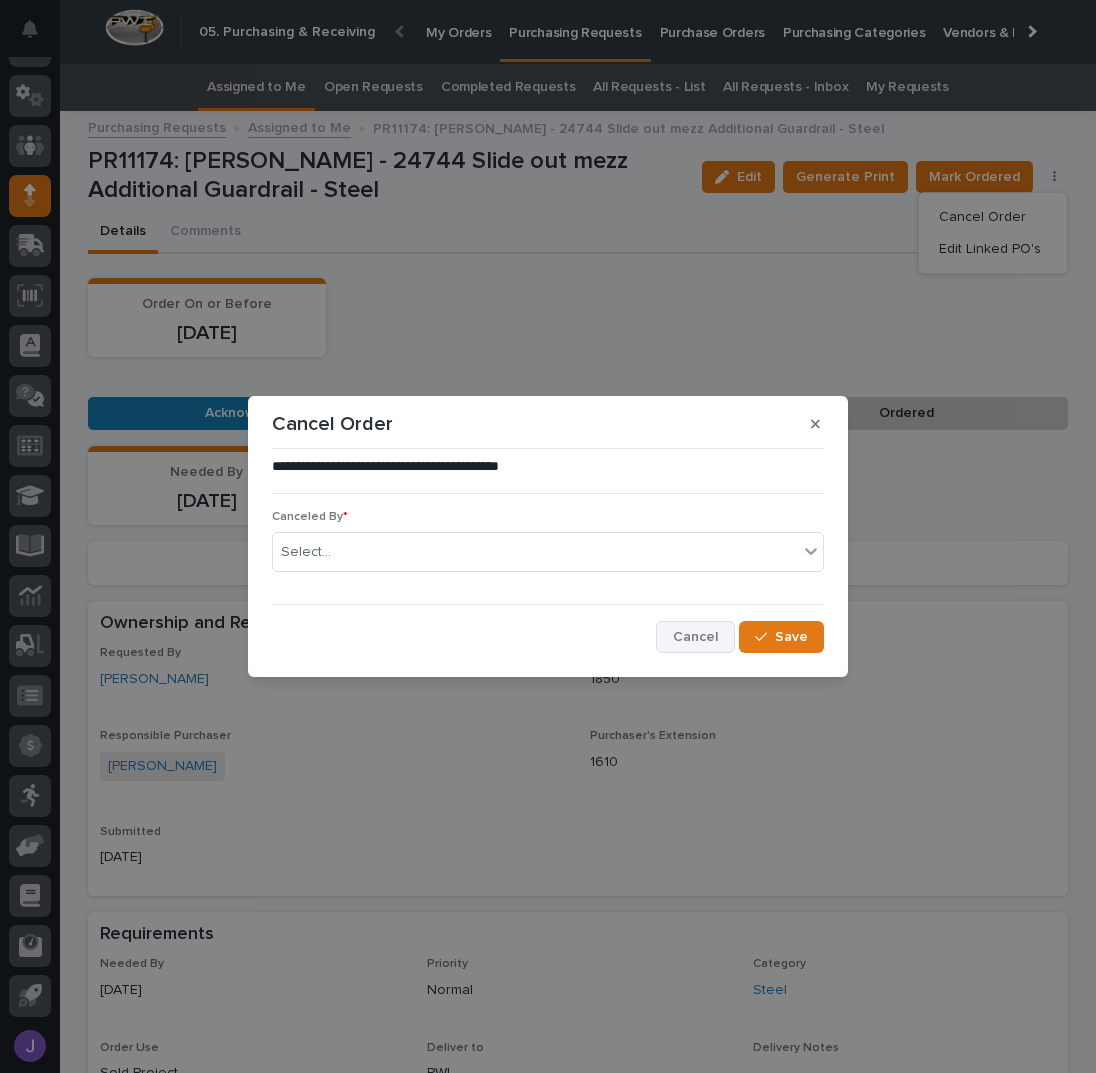 click on "Cancel" at bounding box center [695, 637] 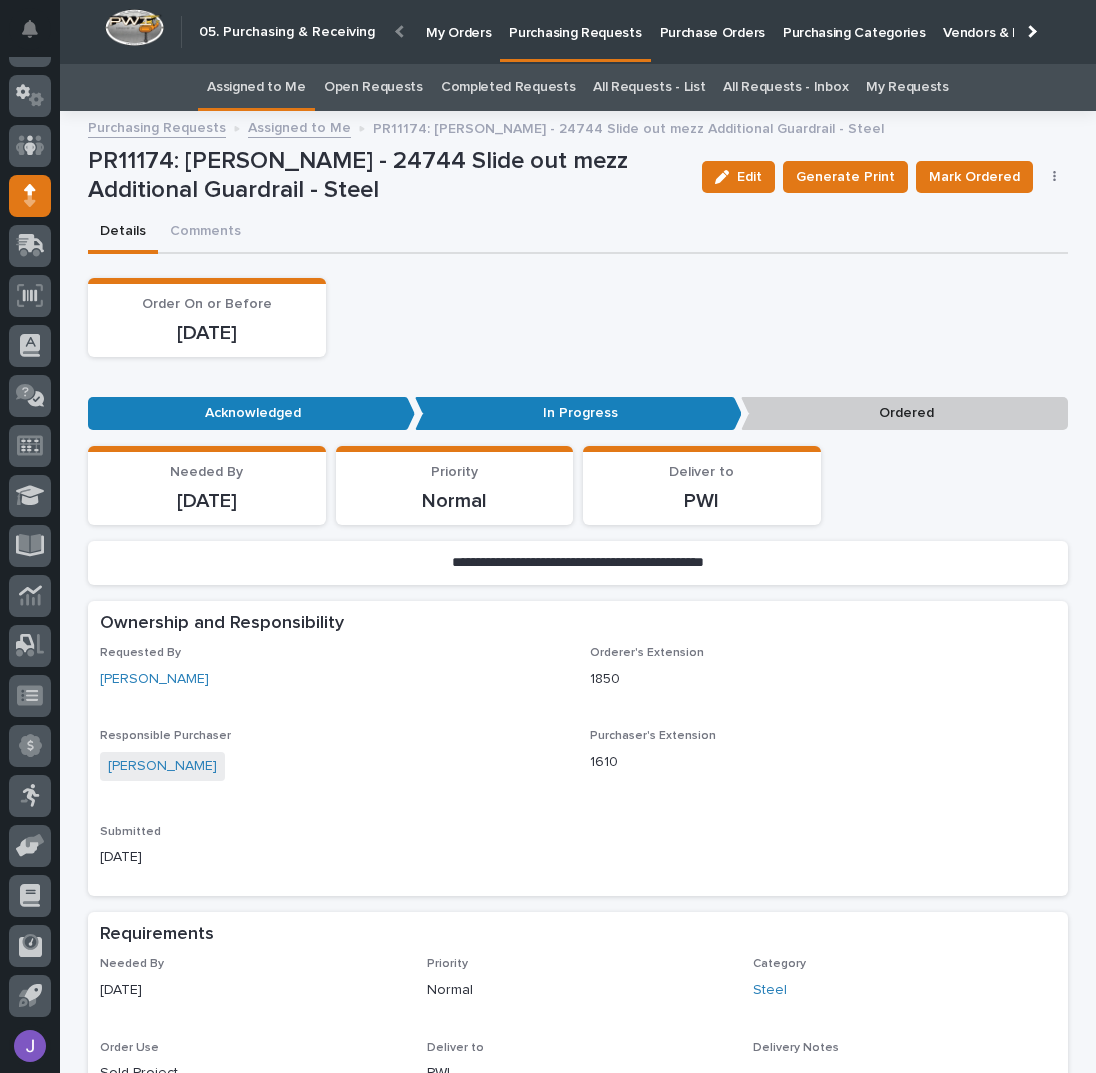 click at bounding box center (1055, 177) 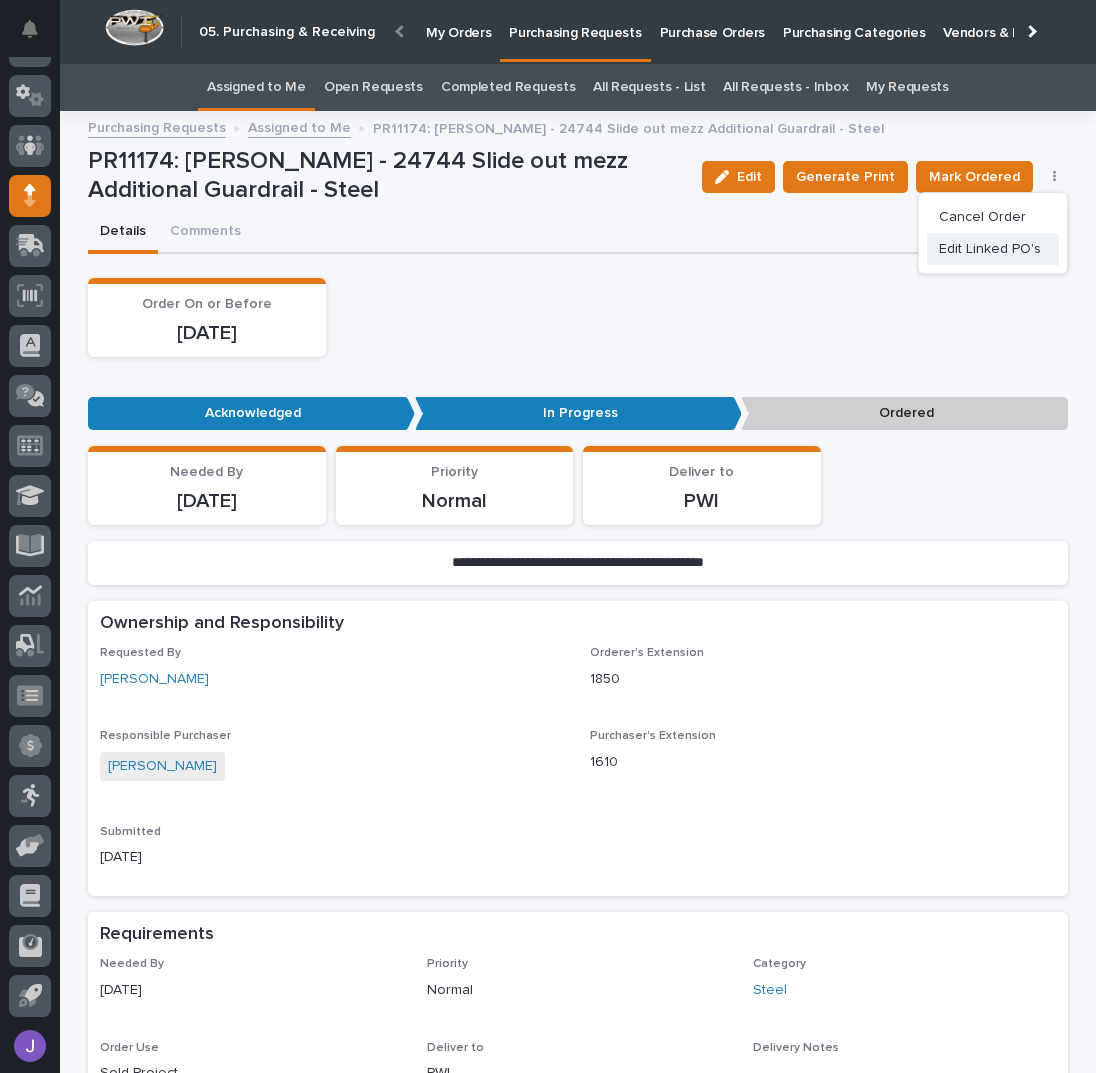 click on "Edit Linked PO's" at bounding box center (990, 249) 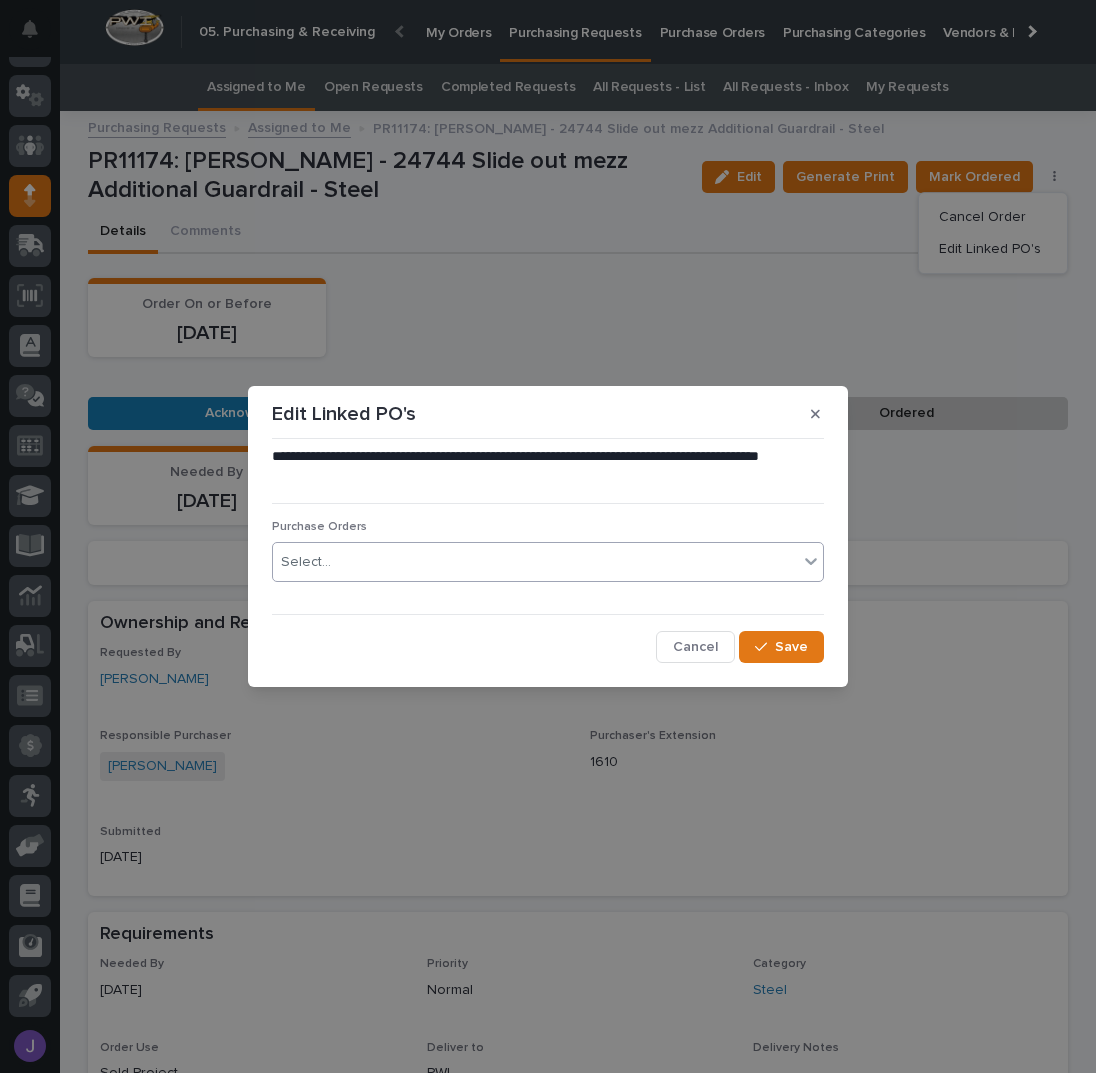 click on "Select..." at bounding box center (535, 562) 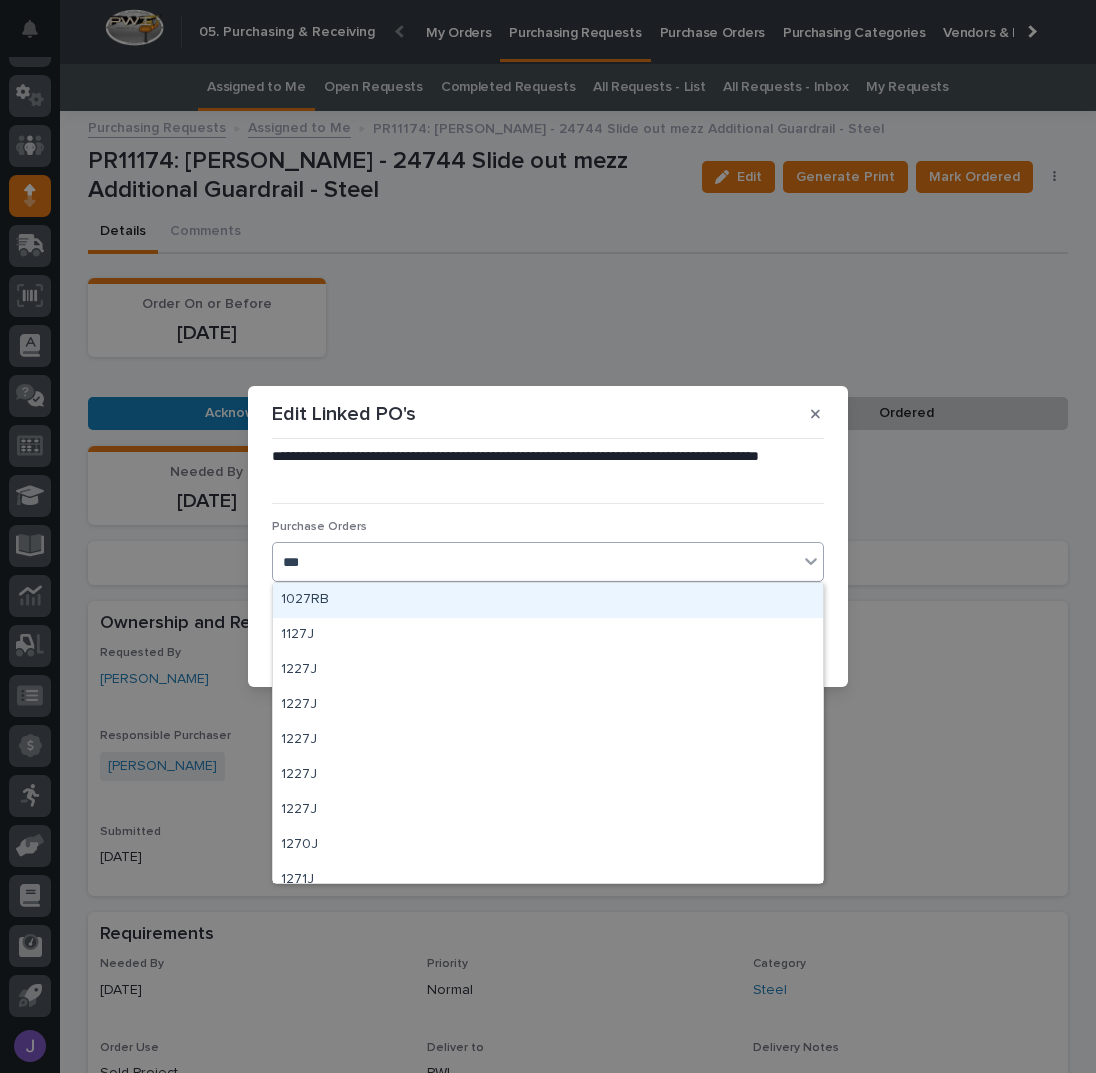 type on "****" 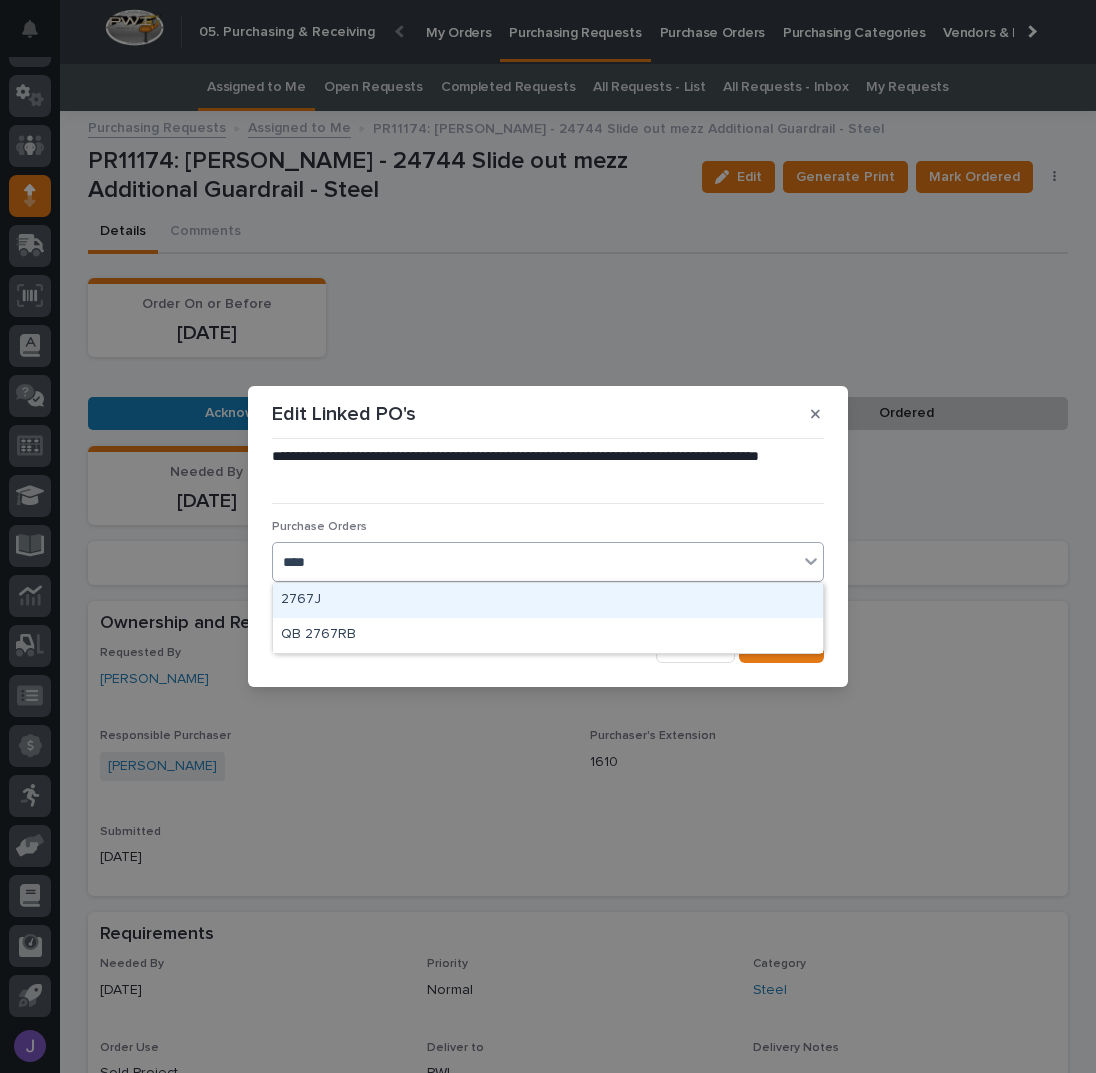 click on "2767J" at bounding box center (548, 600) 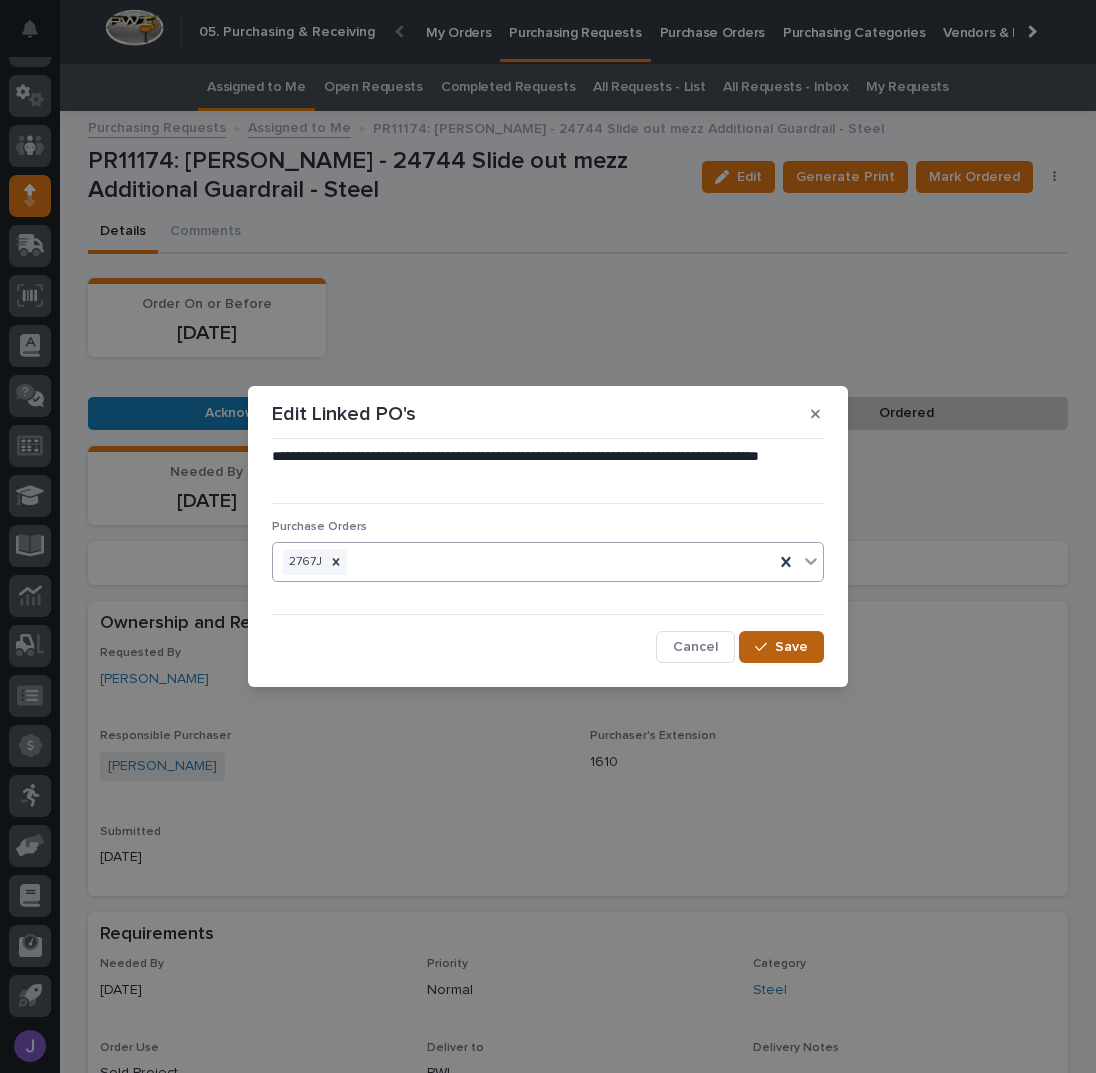 click on "Save" at bounding box center (781, 647) 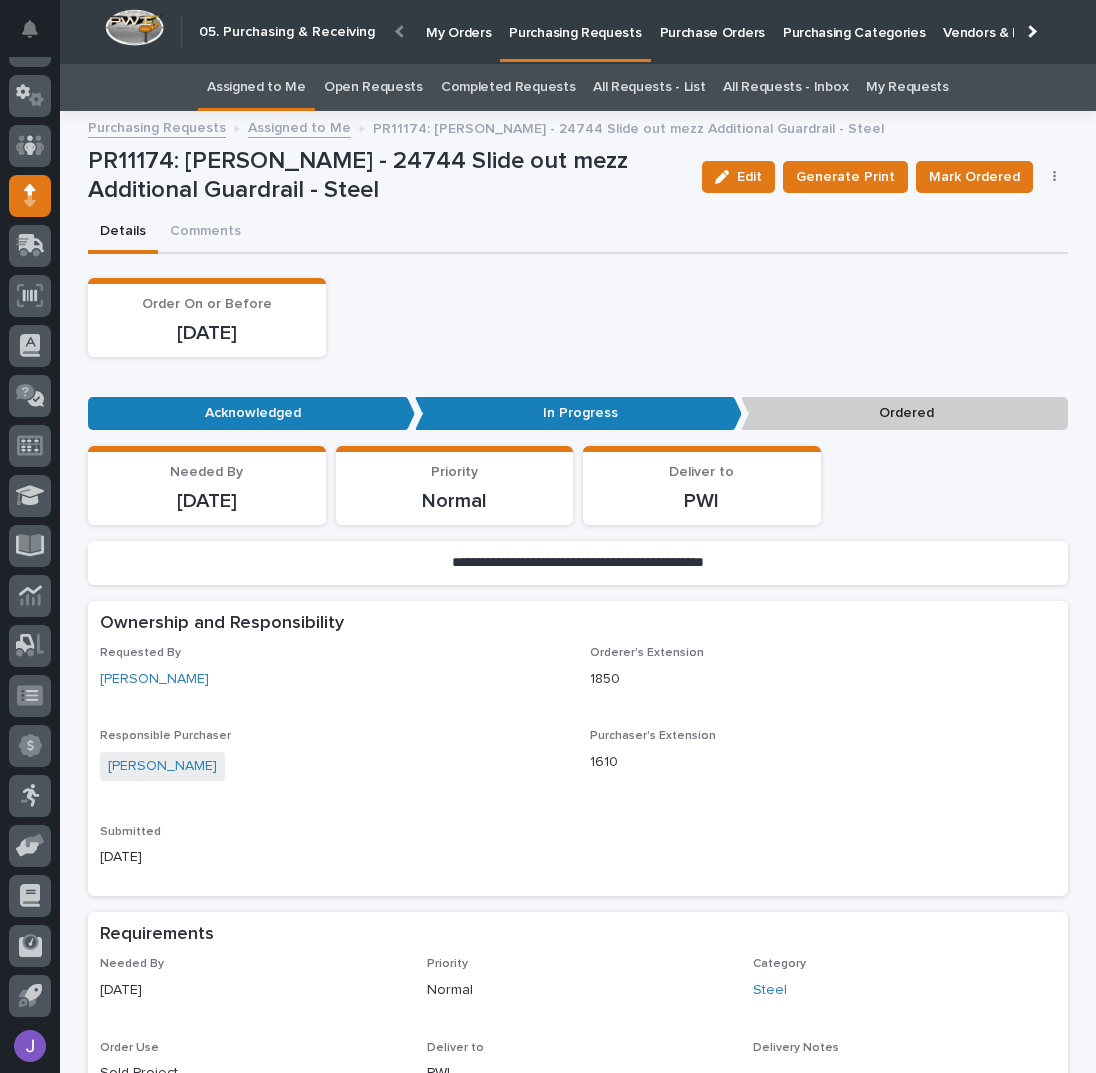 click on "Mark Ordered" at bounding box center [974, 177] 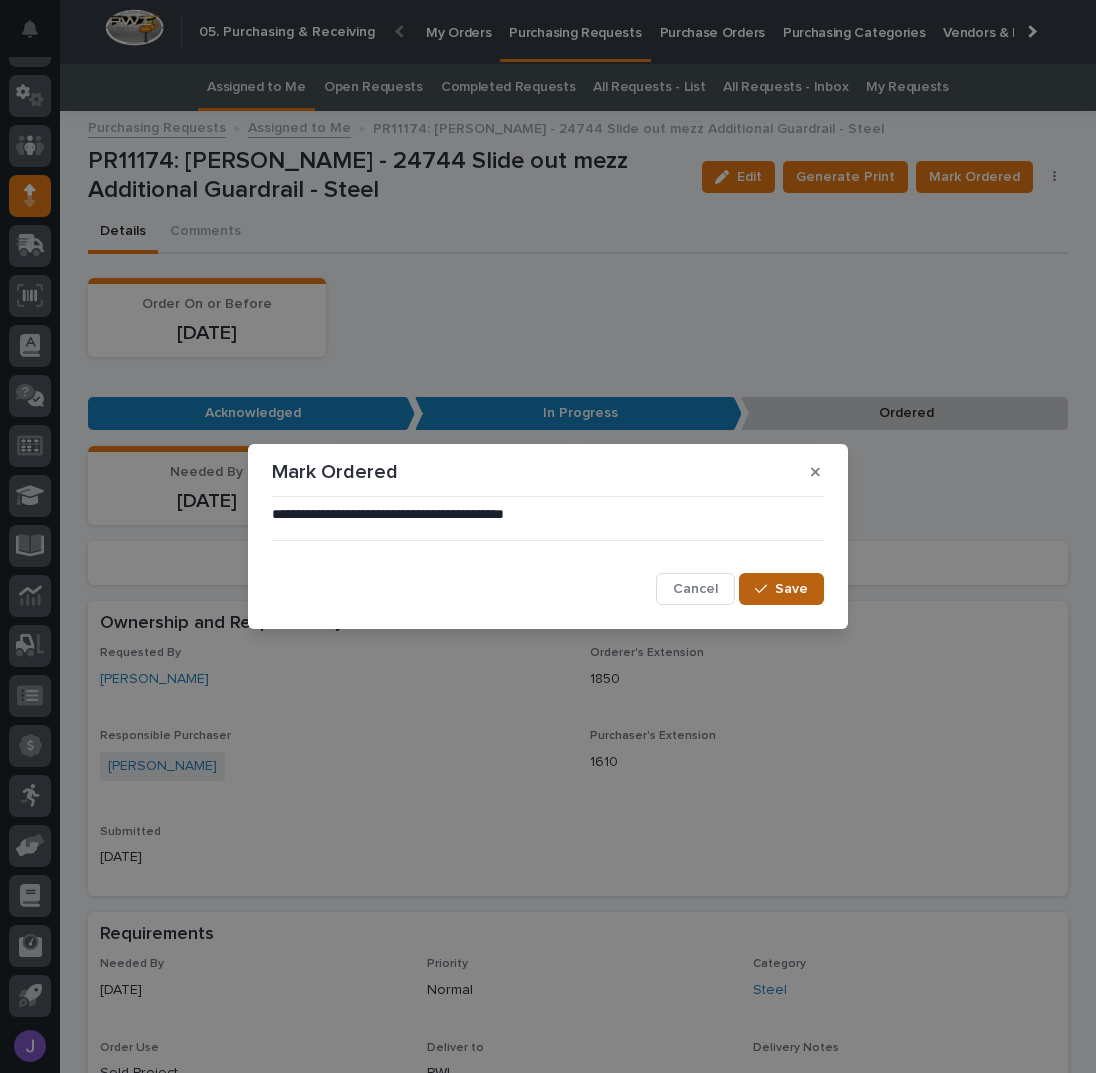 click on "Save" at bounding box center [781, 589] 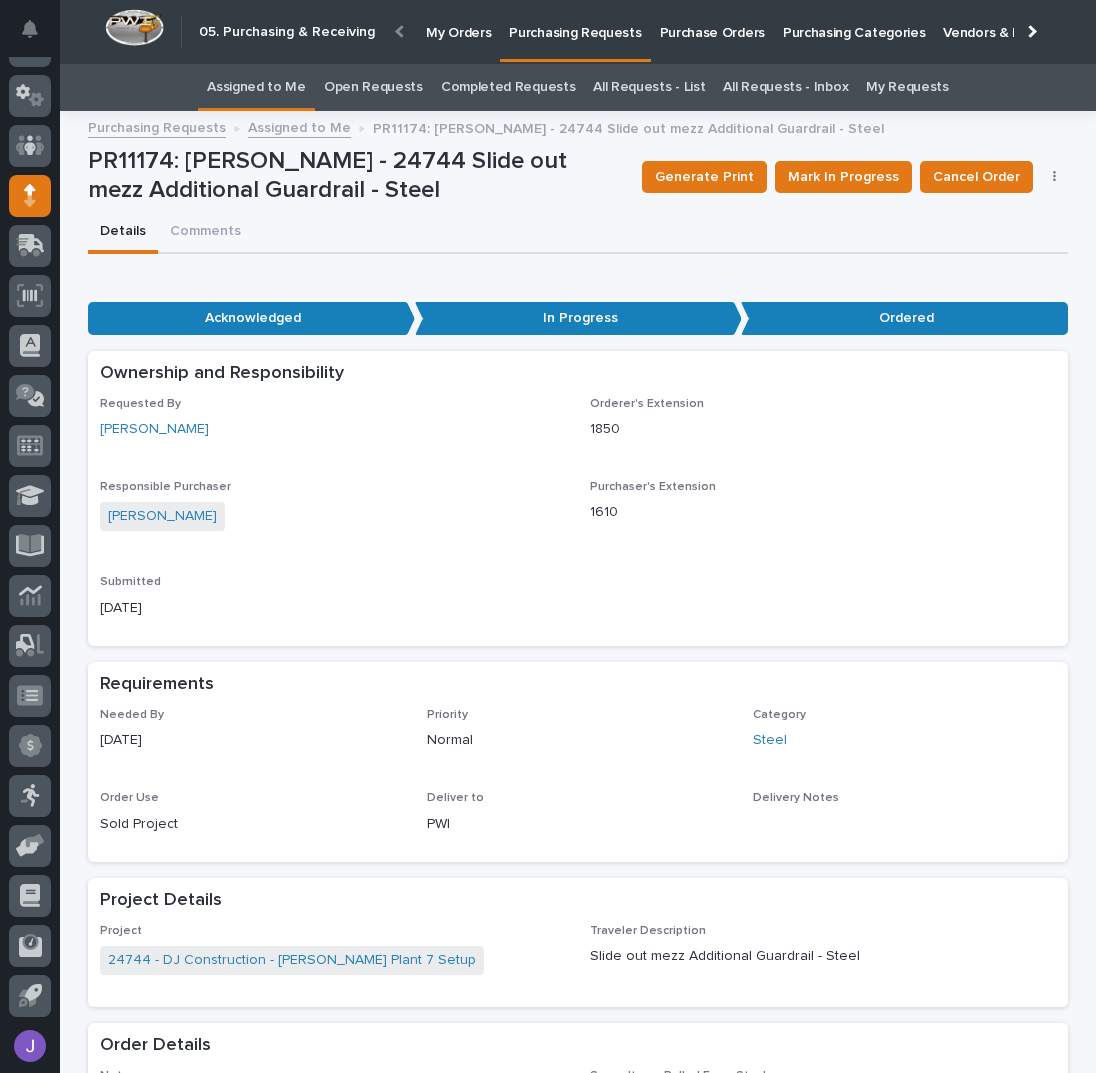 click on "Assigned to Me" at bounding box center (256, 87) 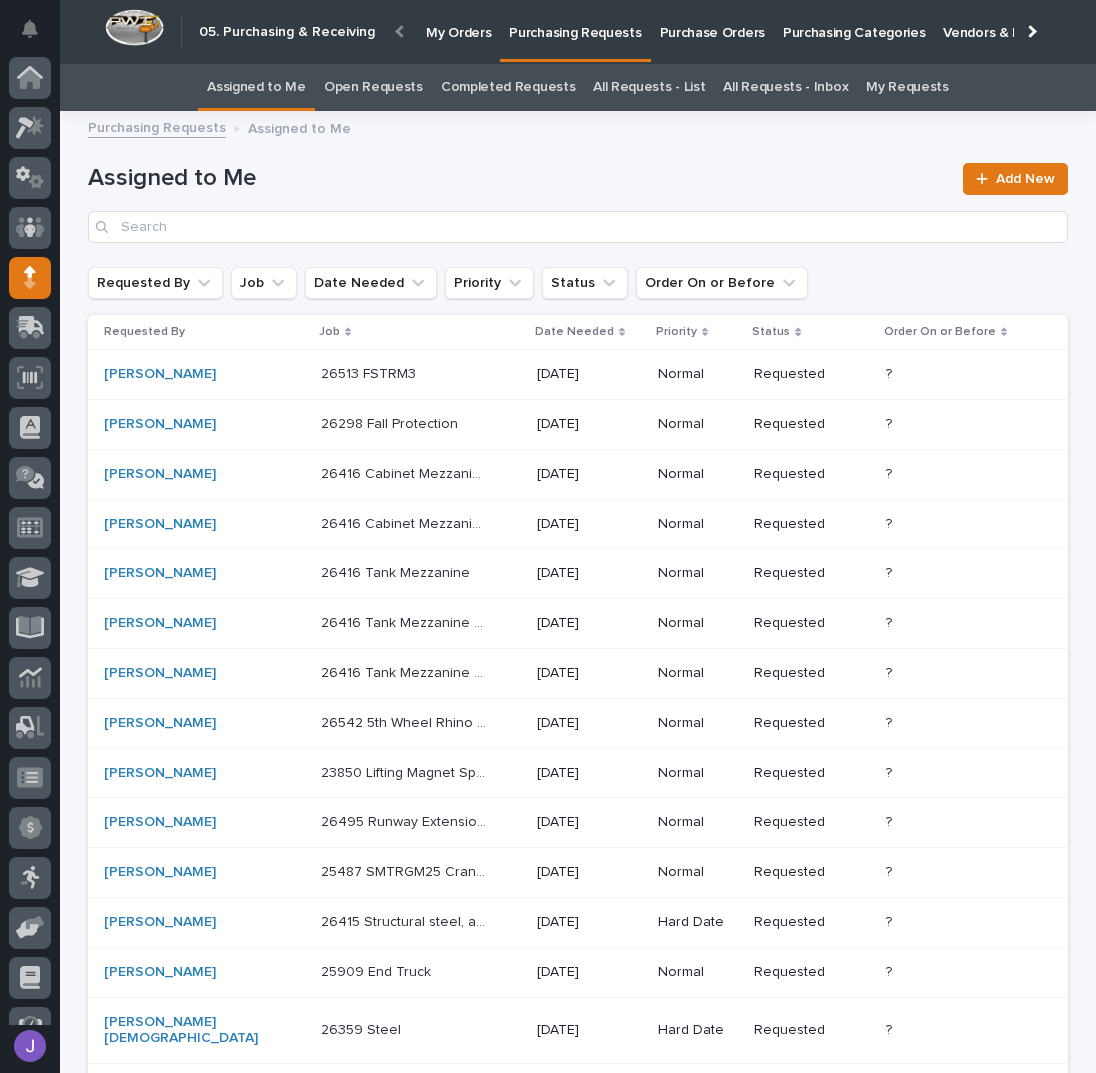scroll, scrollTop: 82, scrollLeft: 0, axis: vertical 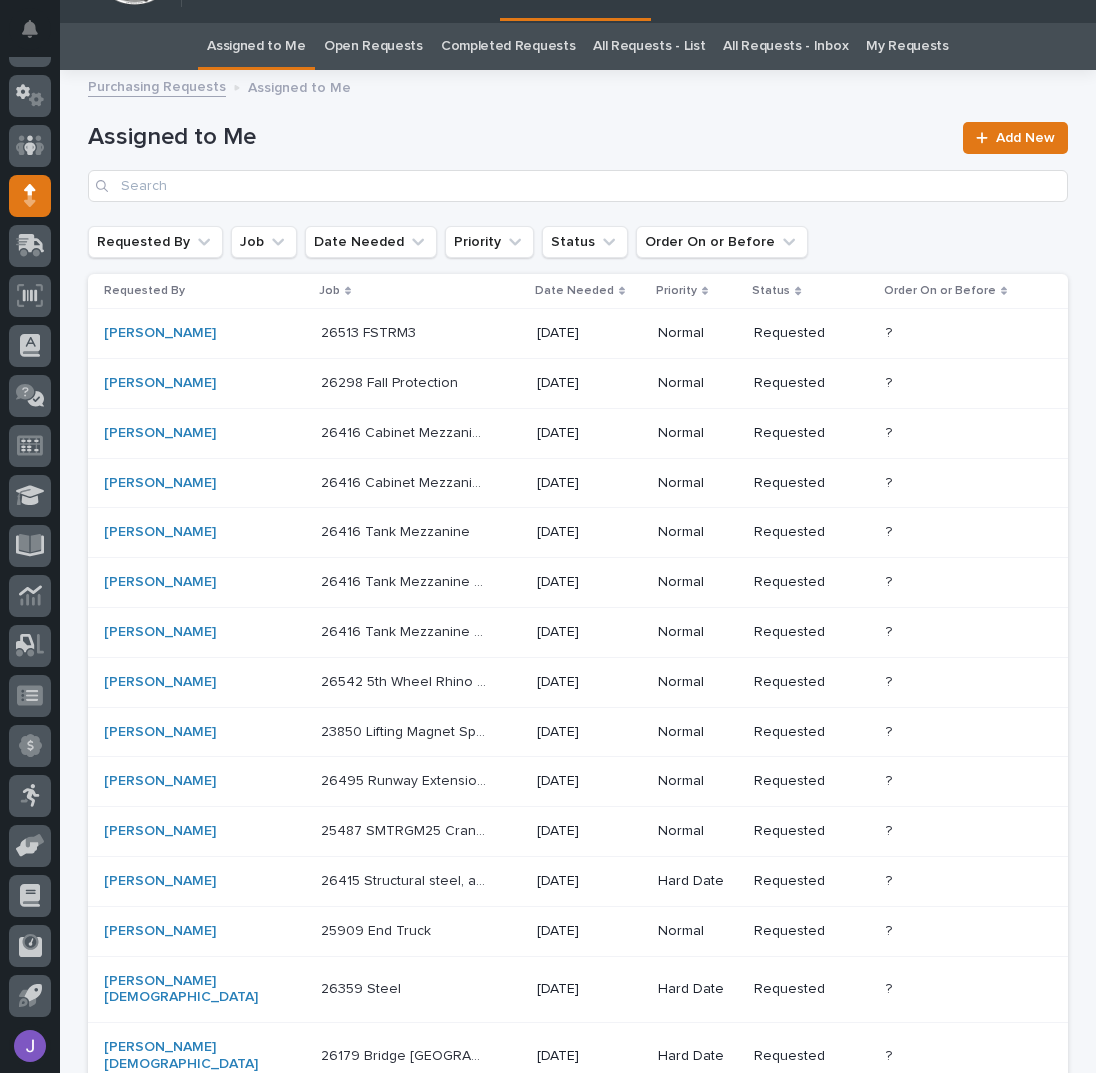 click on "26513 FSTRM3 26513 FSTRM3" at bounding box center (421, 333) 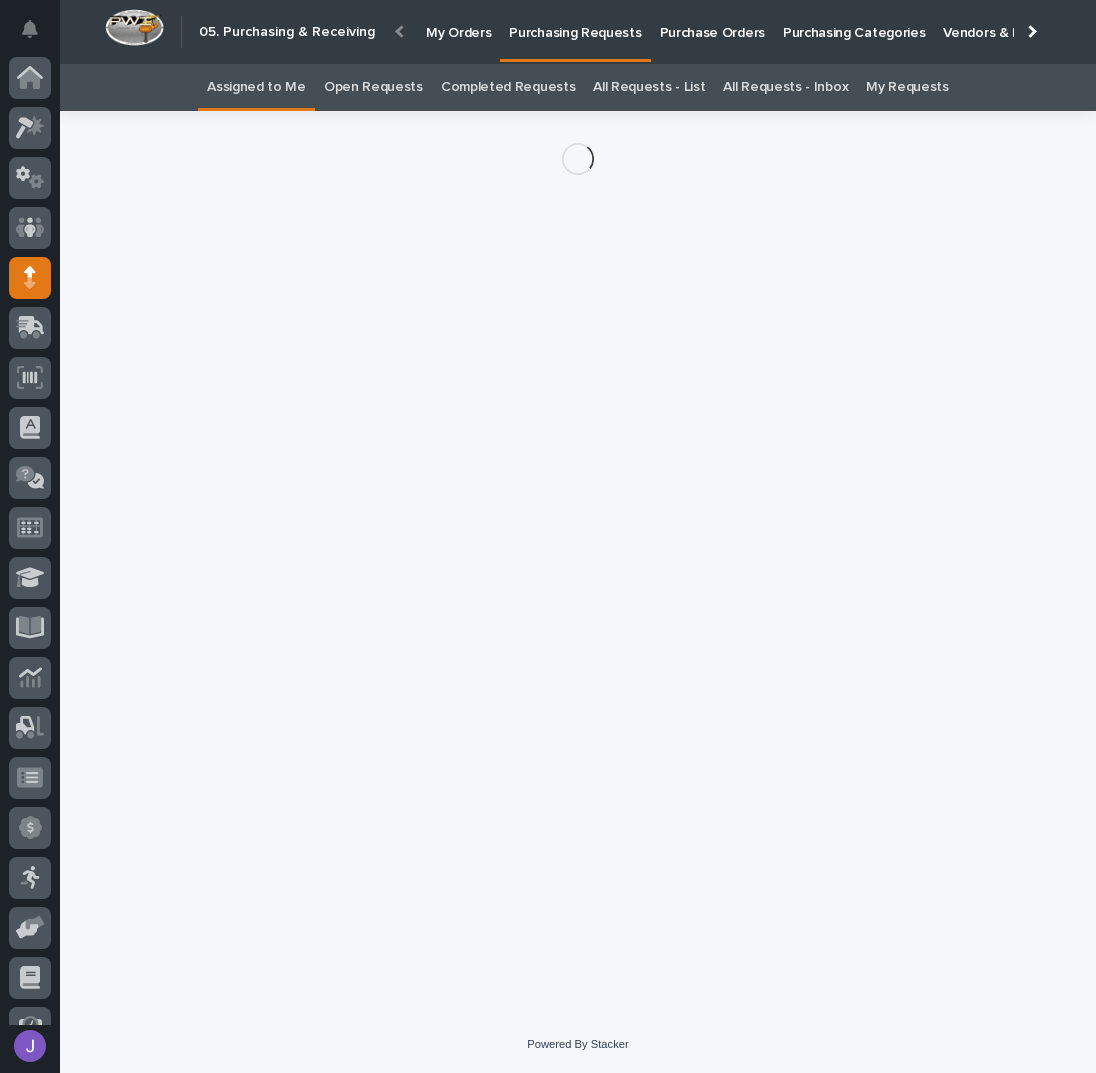 scroll, scrollTop: 82, scrollLeft: 0, axis: vertical 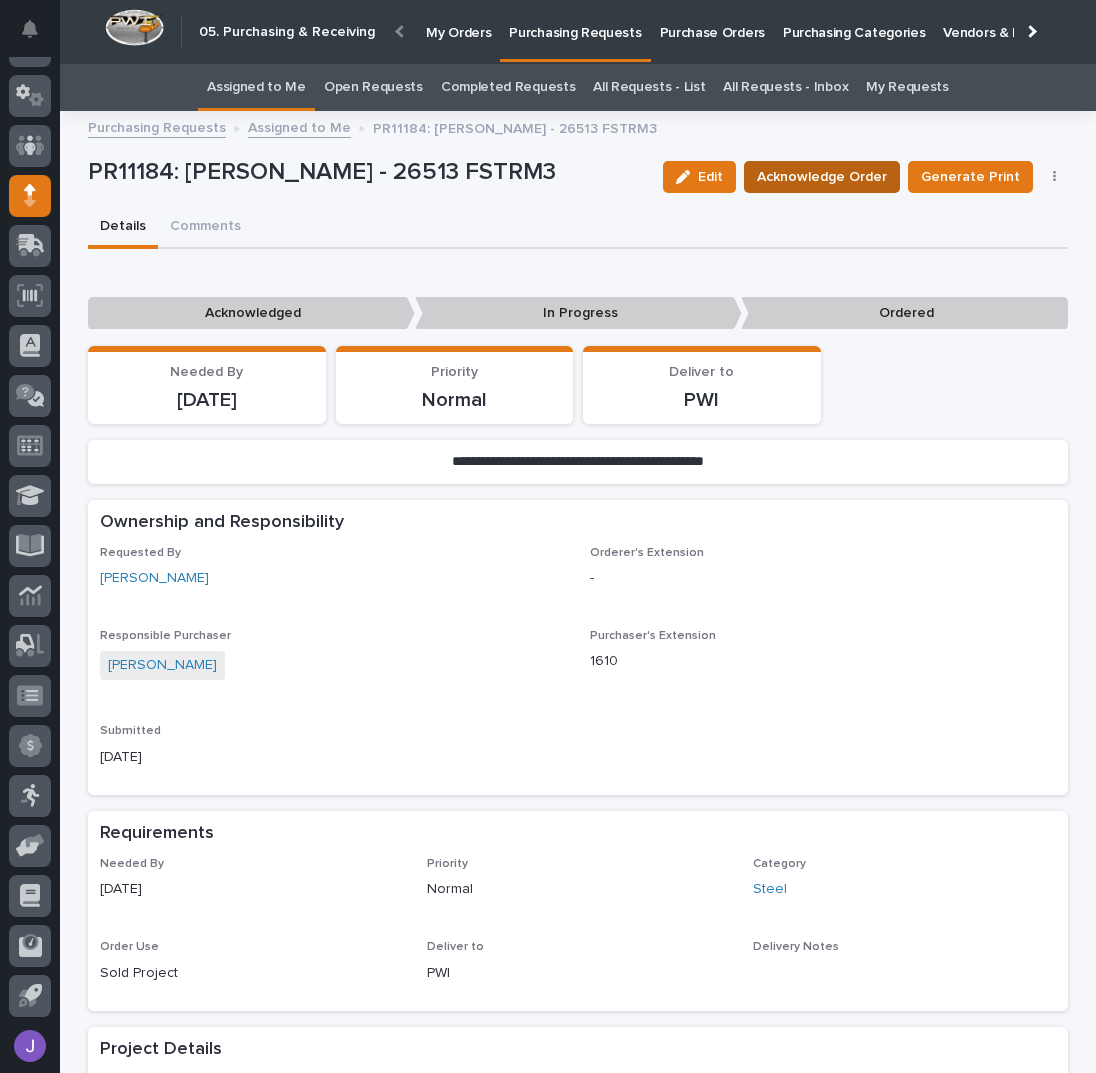 click on "Acknowledge Order" at bounding box center (822, 177) 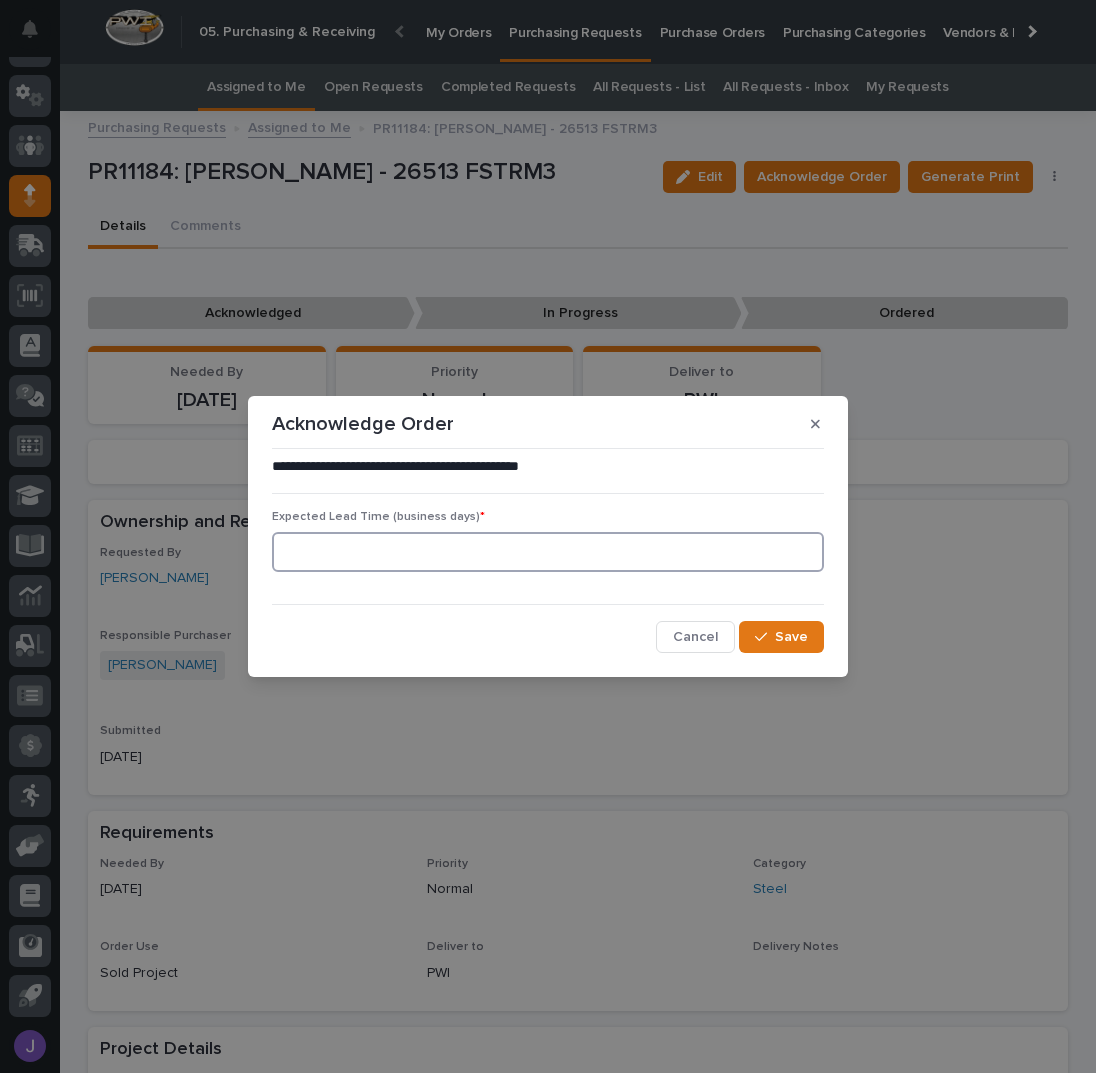 click at bounding box center (548, 552) 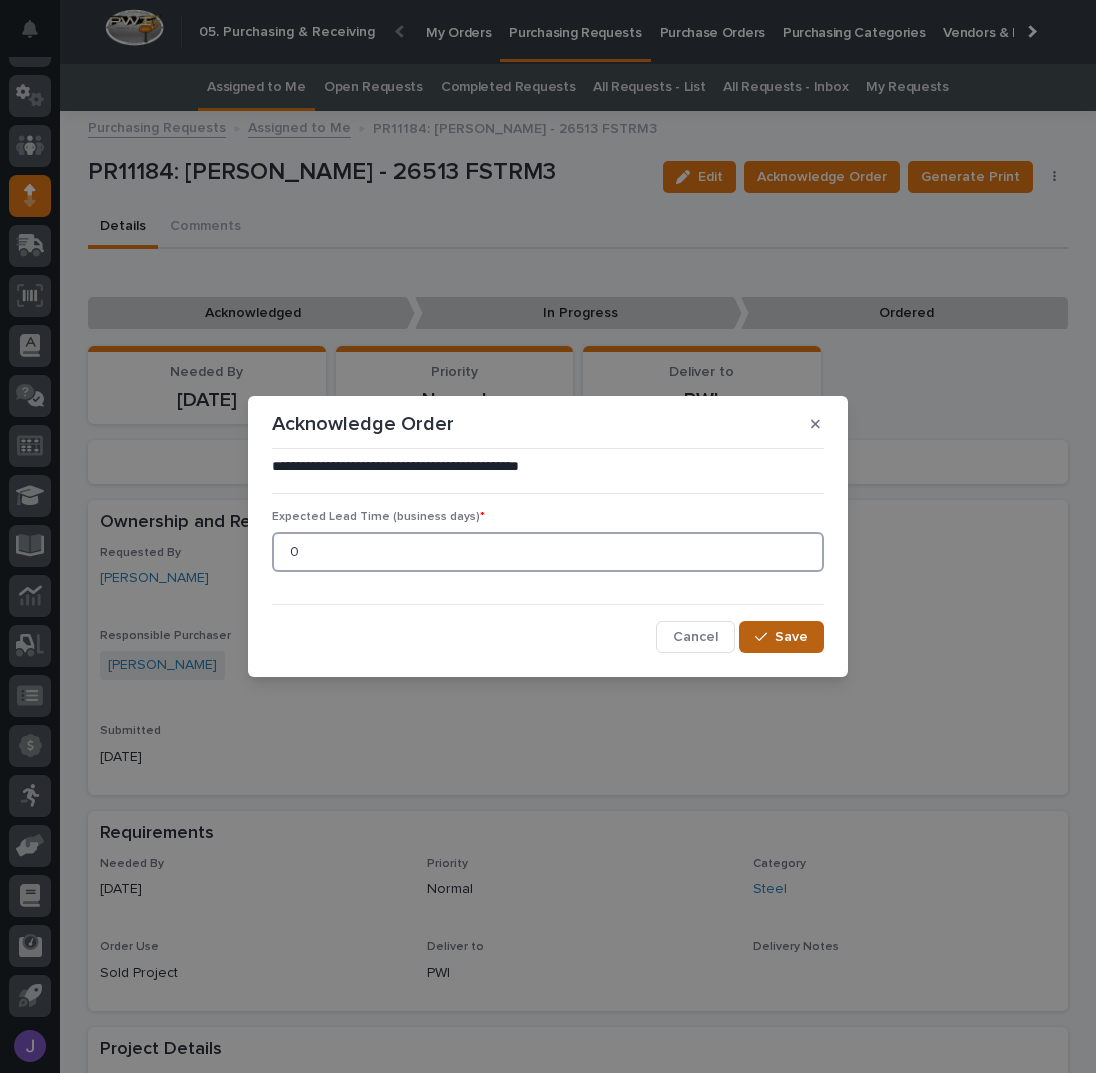 type on "0" 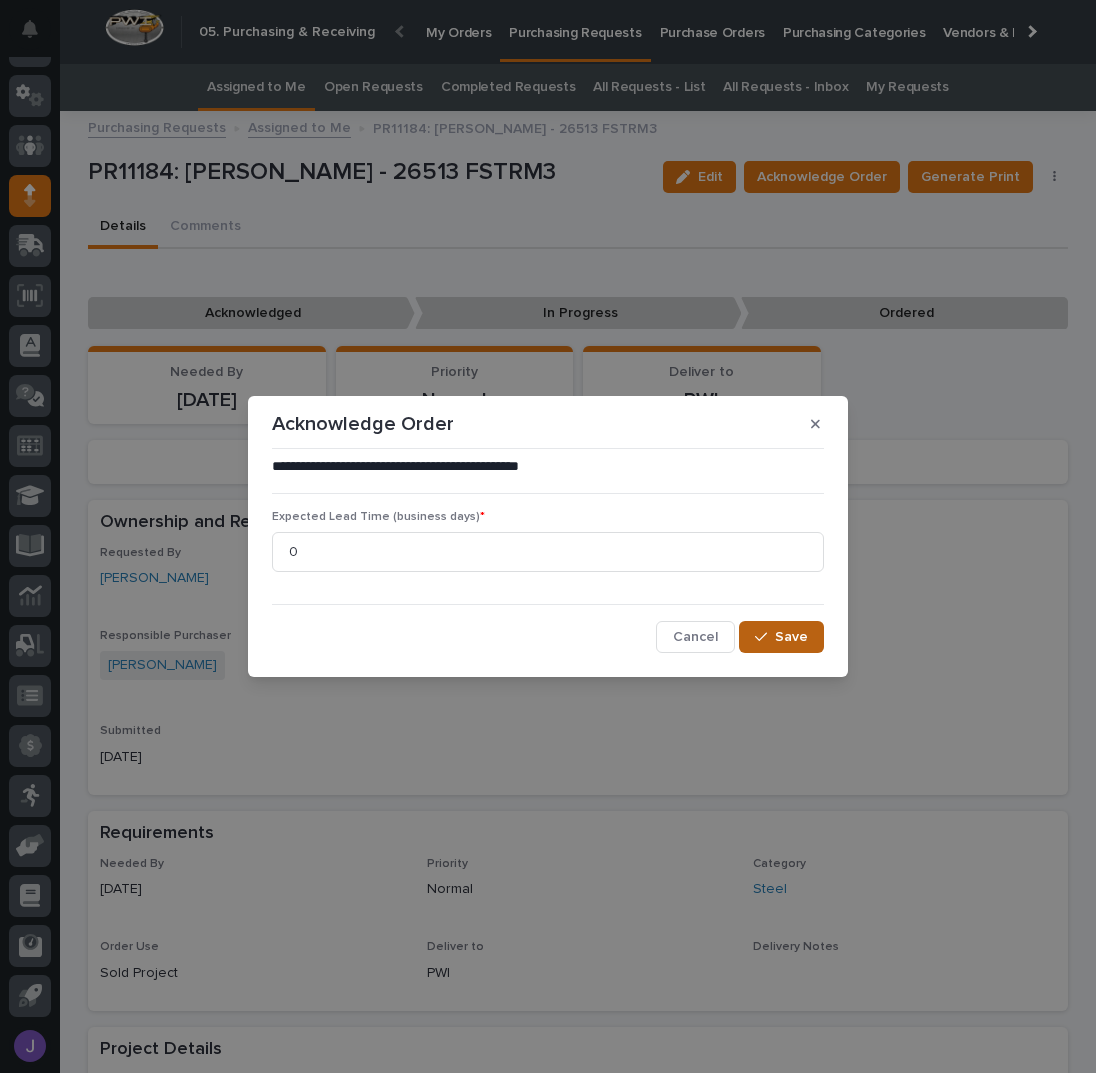 click on "Save" at bounding box center (791, 637) 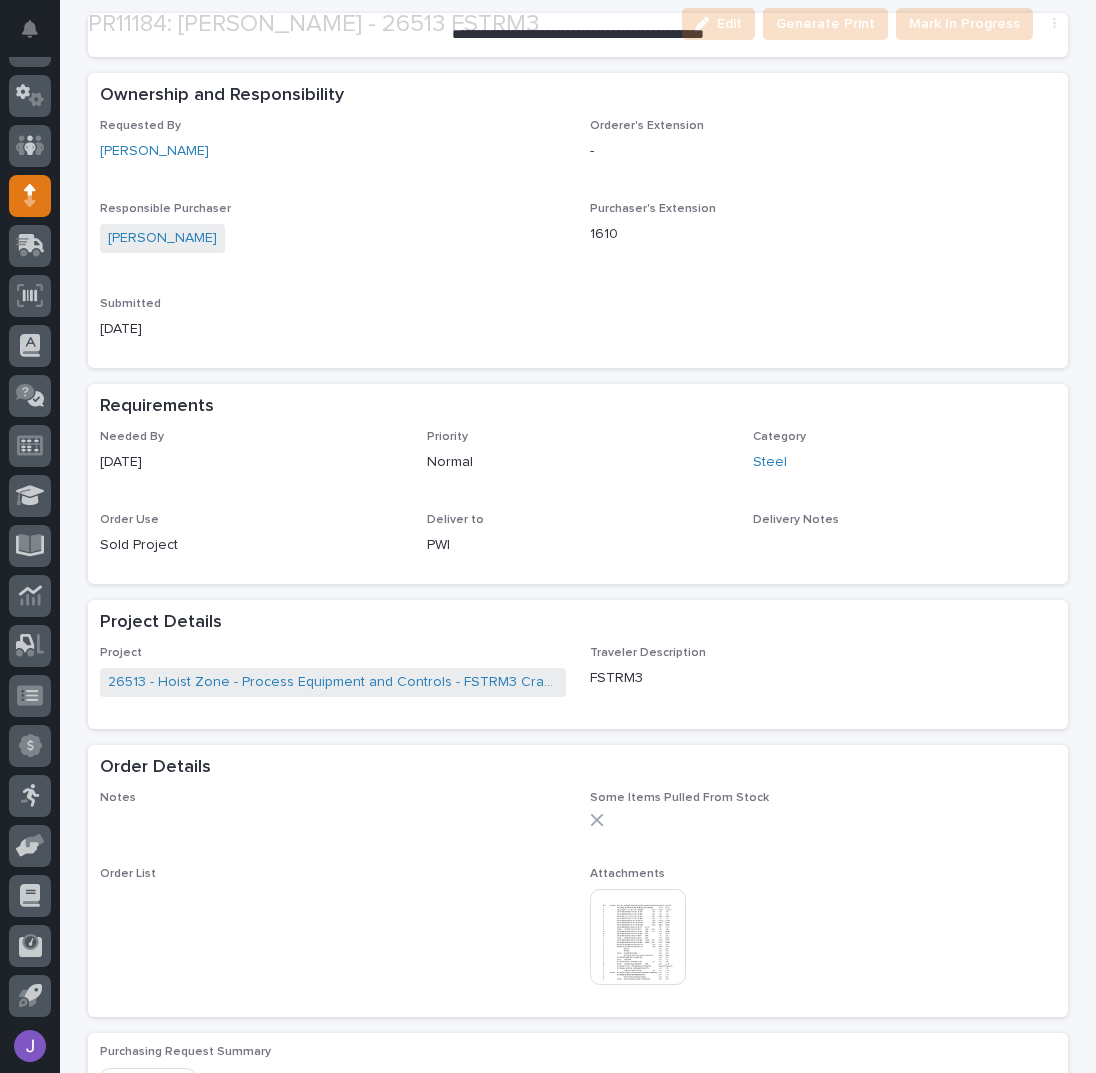 scroll, scrollTop: 533, scrollLeft: 0, axis: vertical 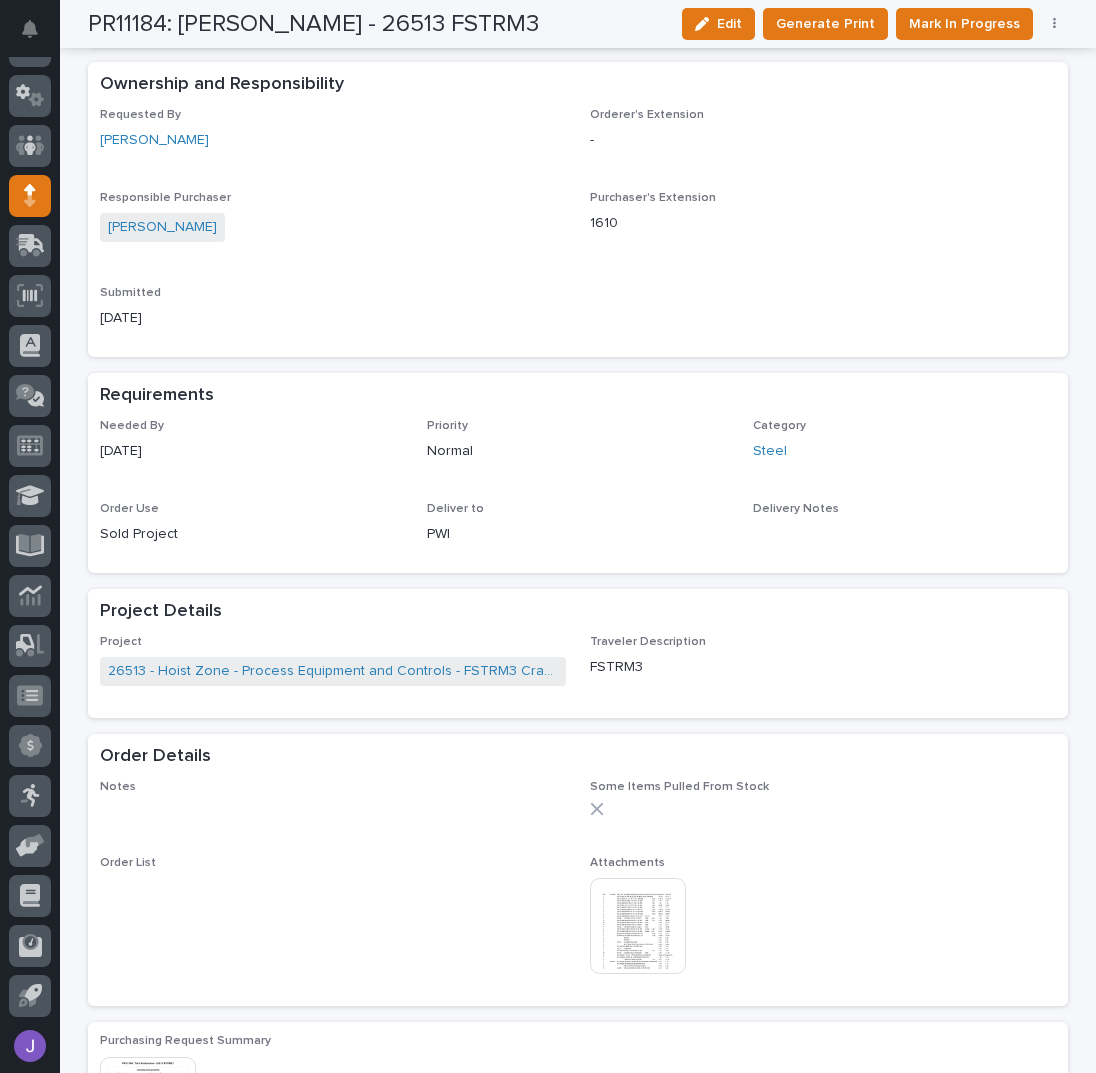 click at bounding box center [638, 926] 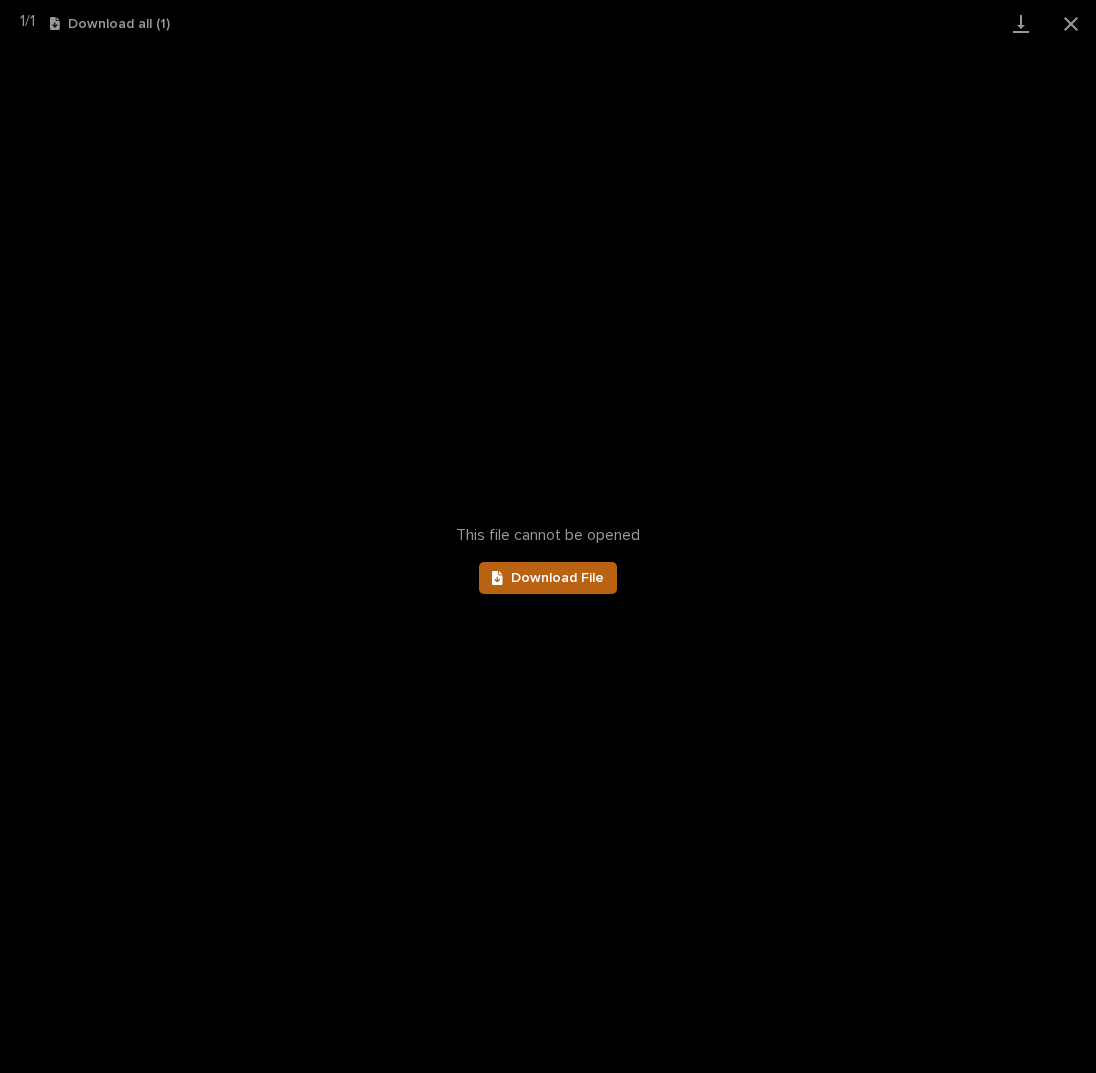 click on "Download File" at bounding box center [557, 578] 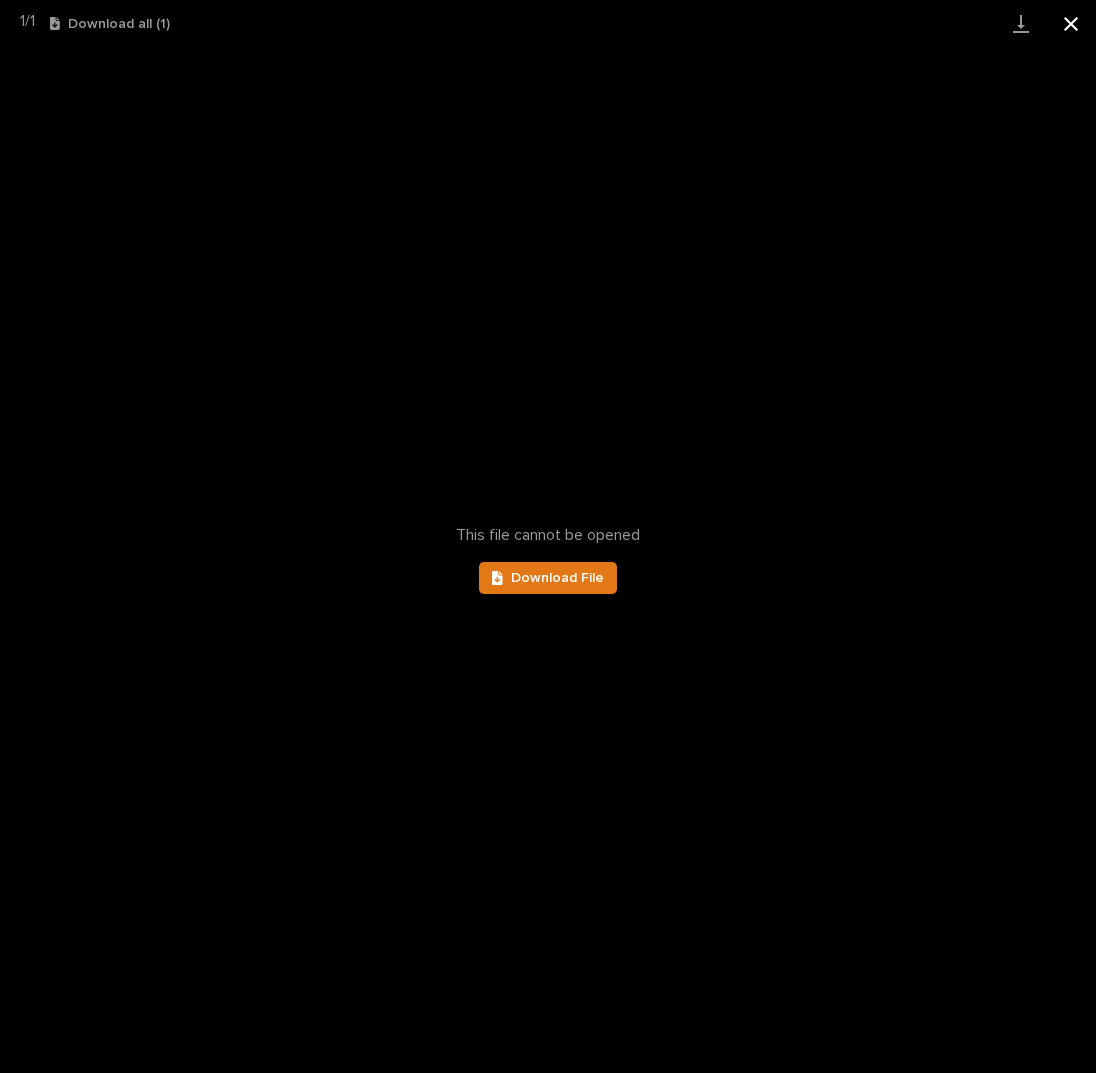click at bounding box center (1071, 23) 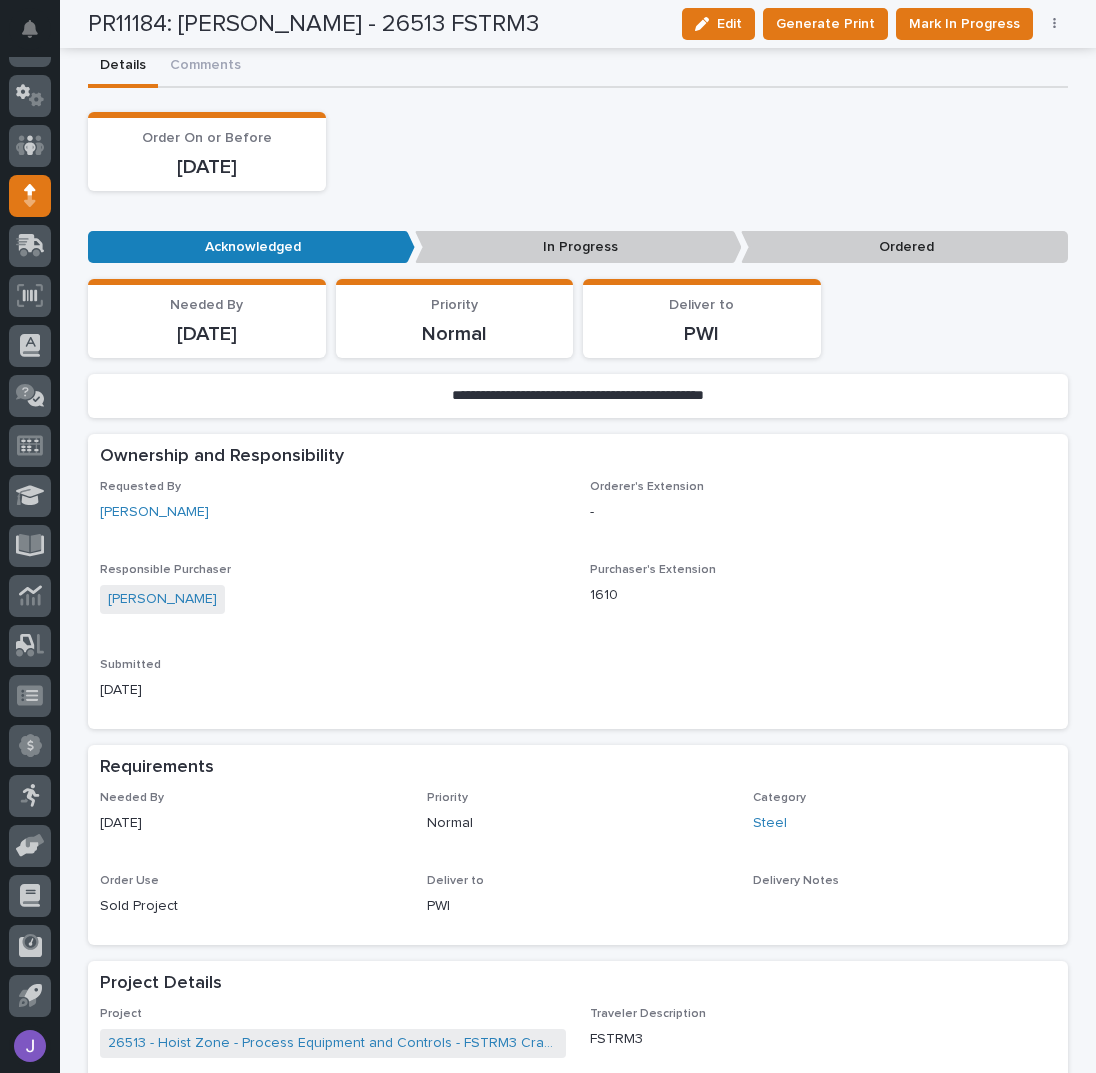 scroll, scrollTop: 0, scrollLeft: 0, axis: both 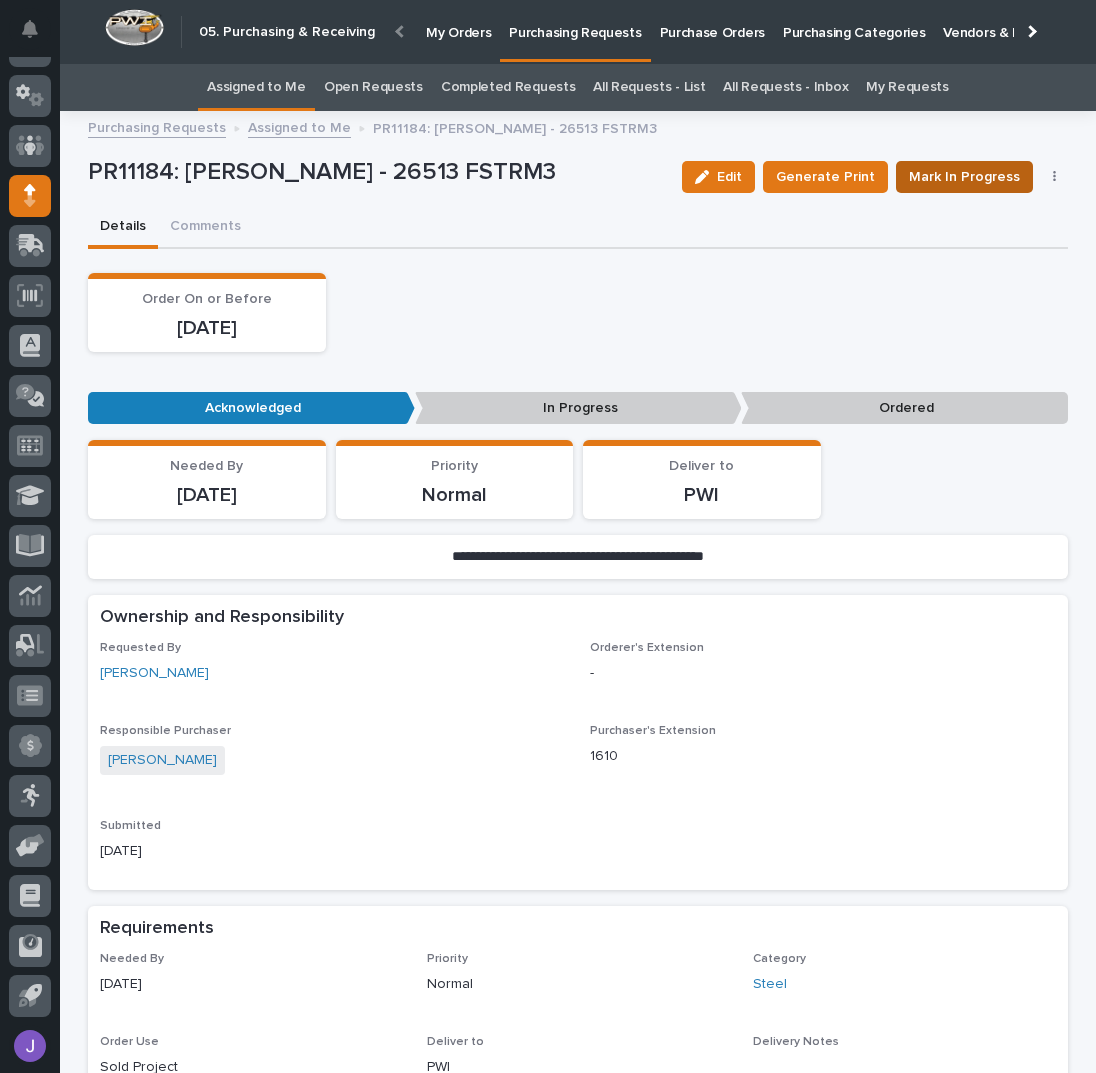 click on "Mark In Progress" at bounding box center (964, 177) 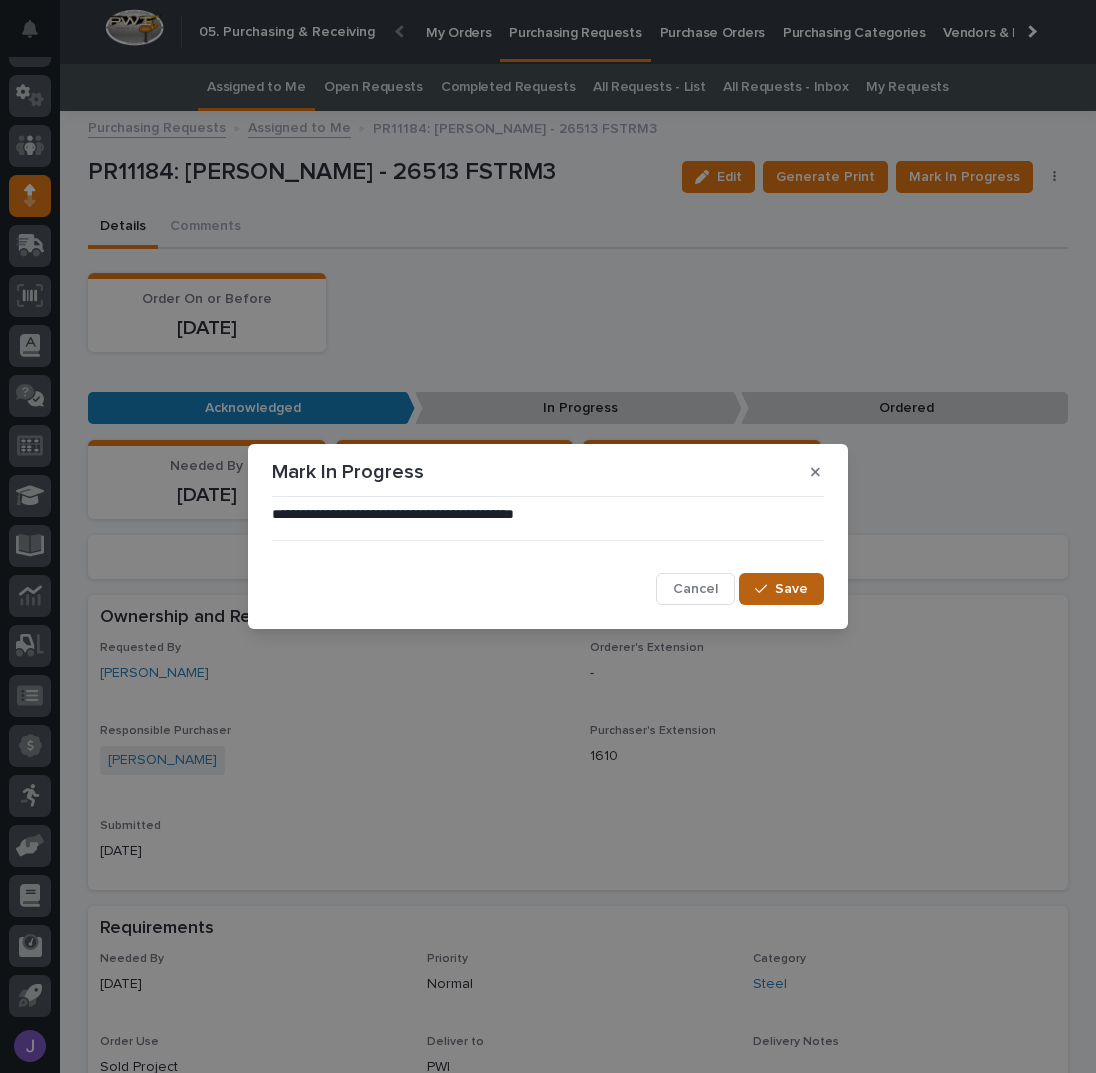 click on "Save" at bounding box center [791, 589] 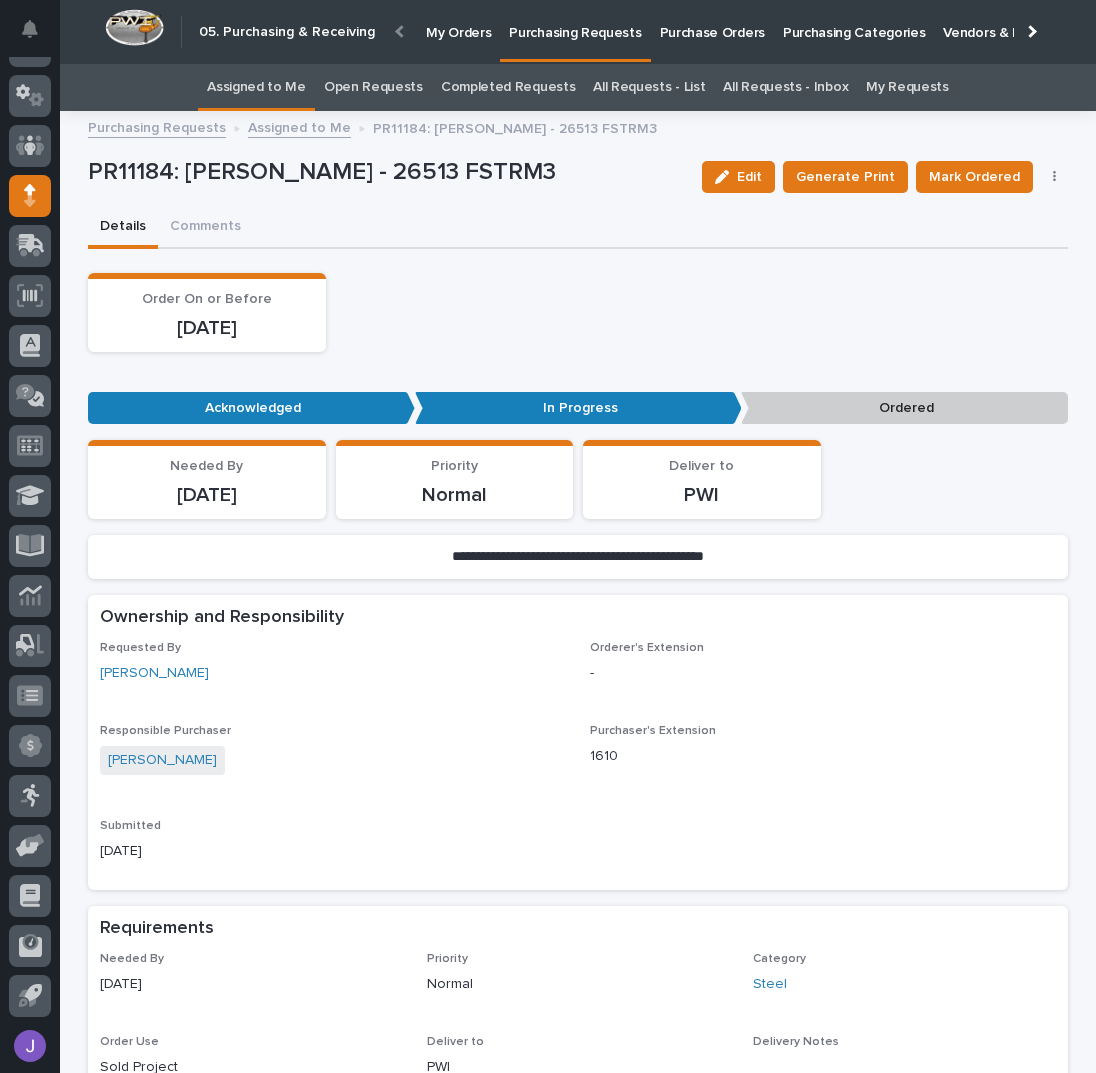 click on "Assigned to Me" at bounding box center [256, 87] 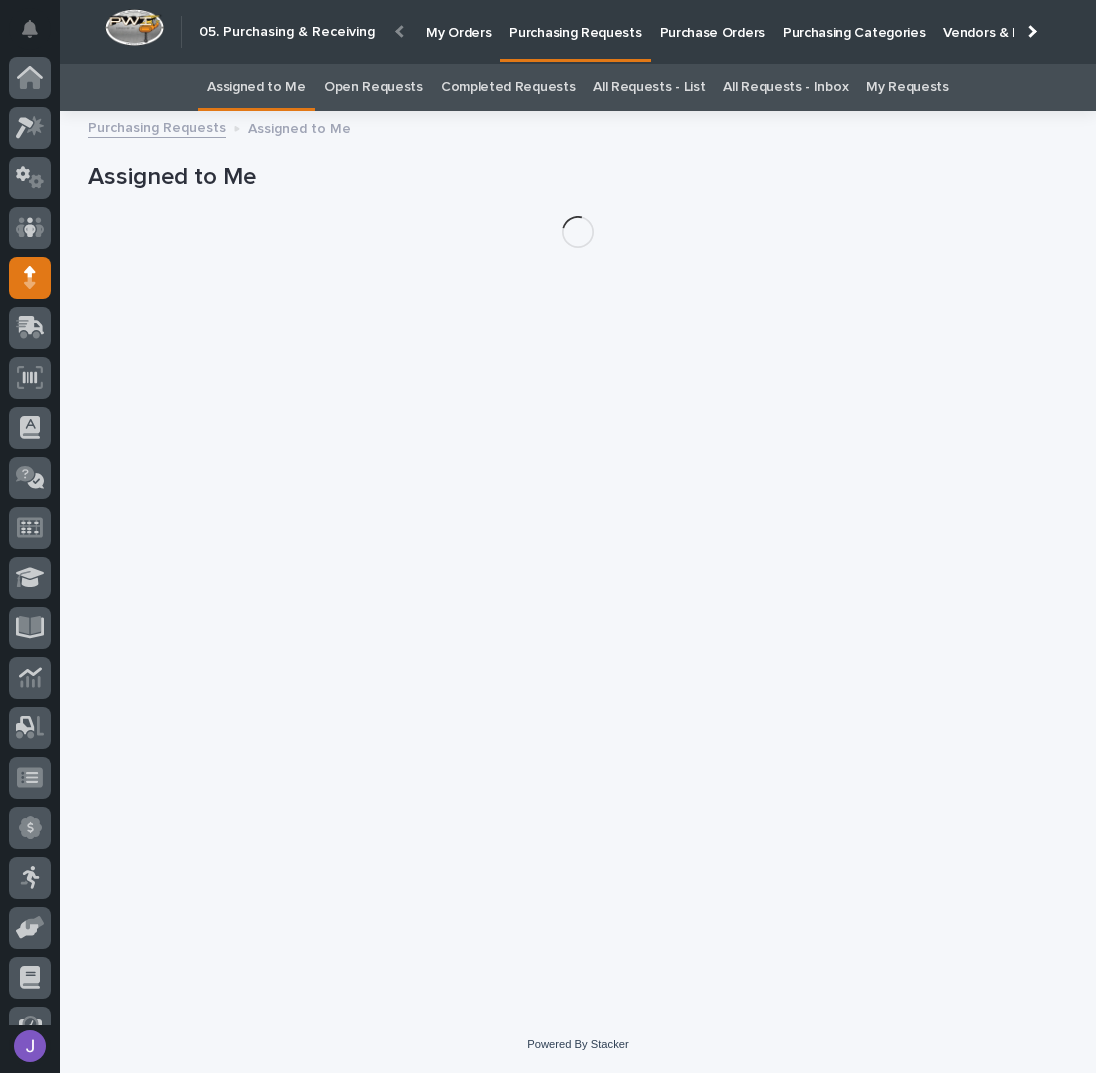 scroll, scrollTop: 82, scrollLeft: 0, axis: vertical 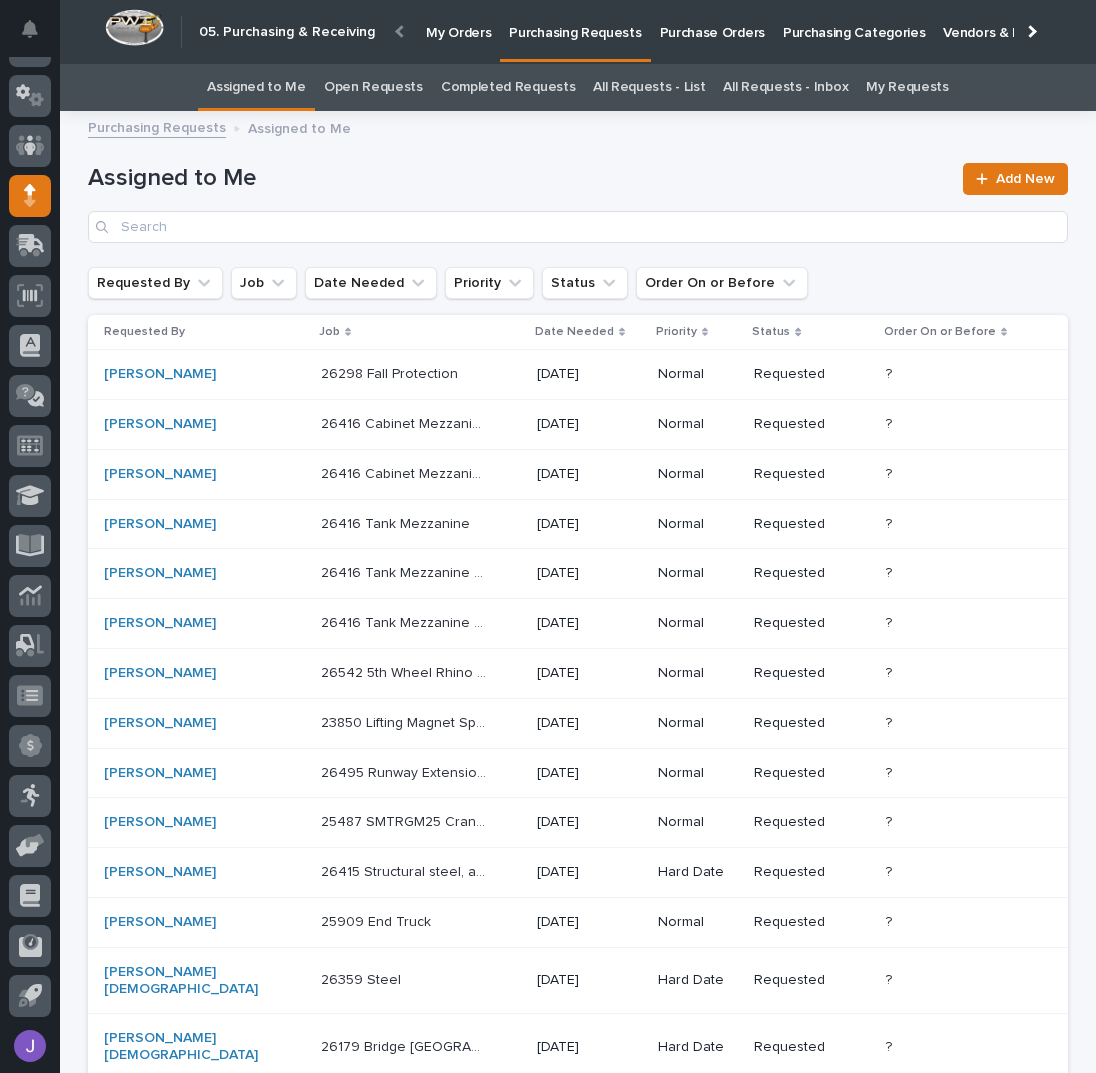 click on "Purchase Orders" at bounding box center (712, 21) 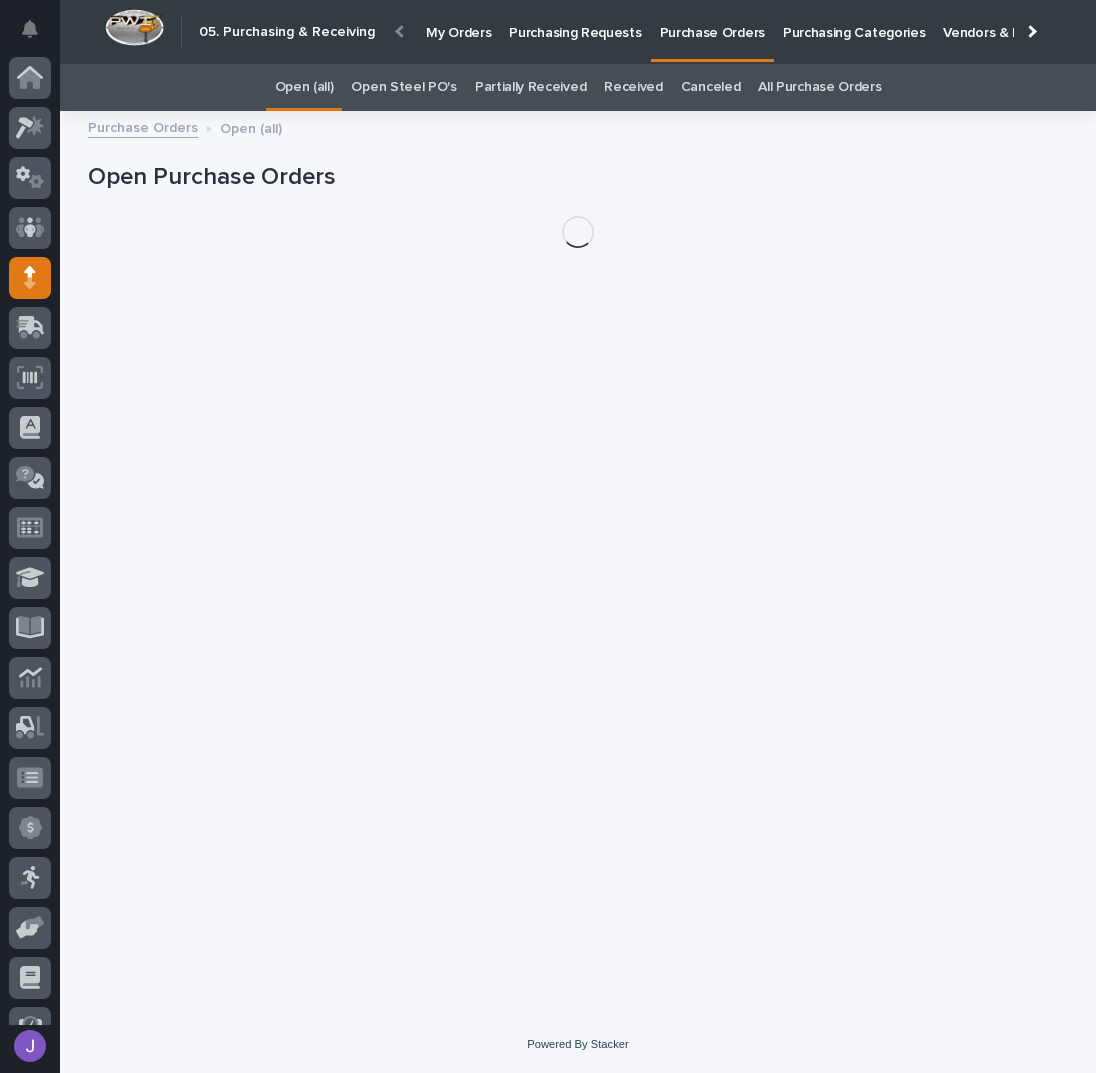 scroll, scrollTop: 82, scrollLeft: 0, axis: vertical 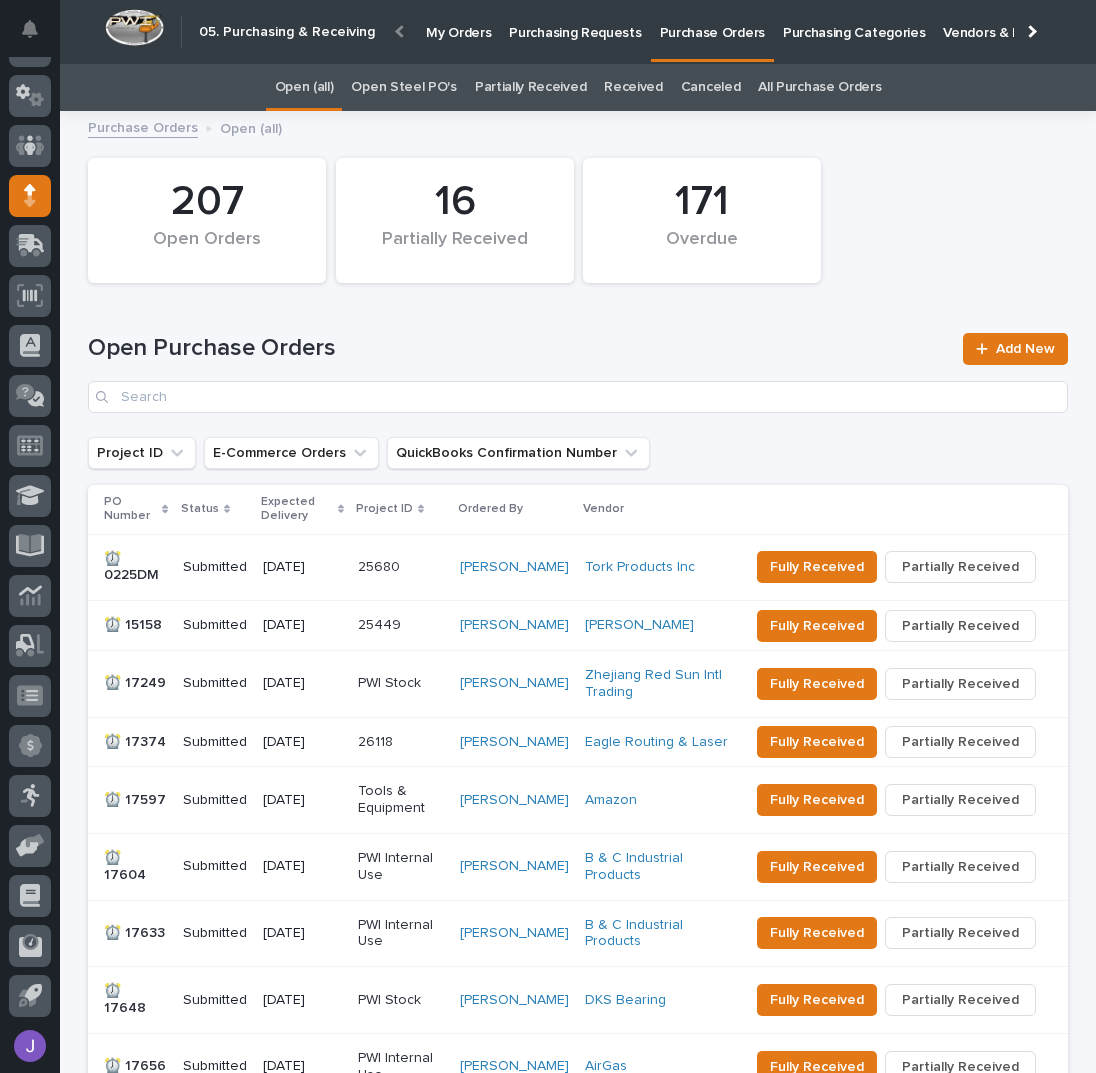 click on "All Purchase Orders" at bounding box center [819, 87] 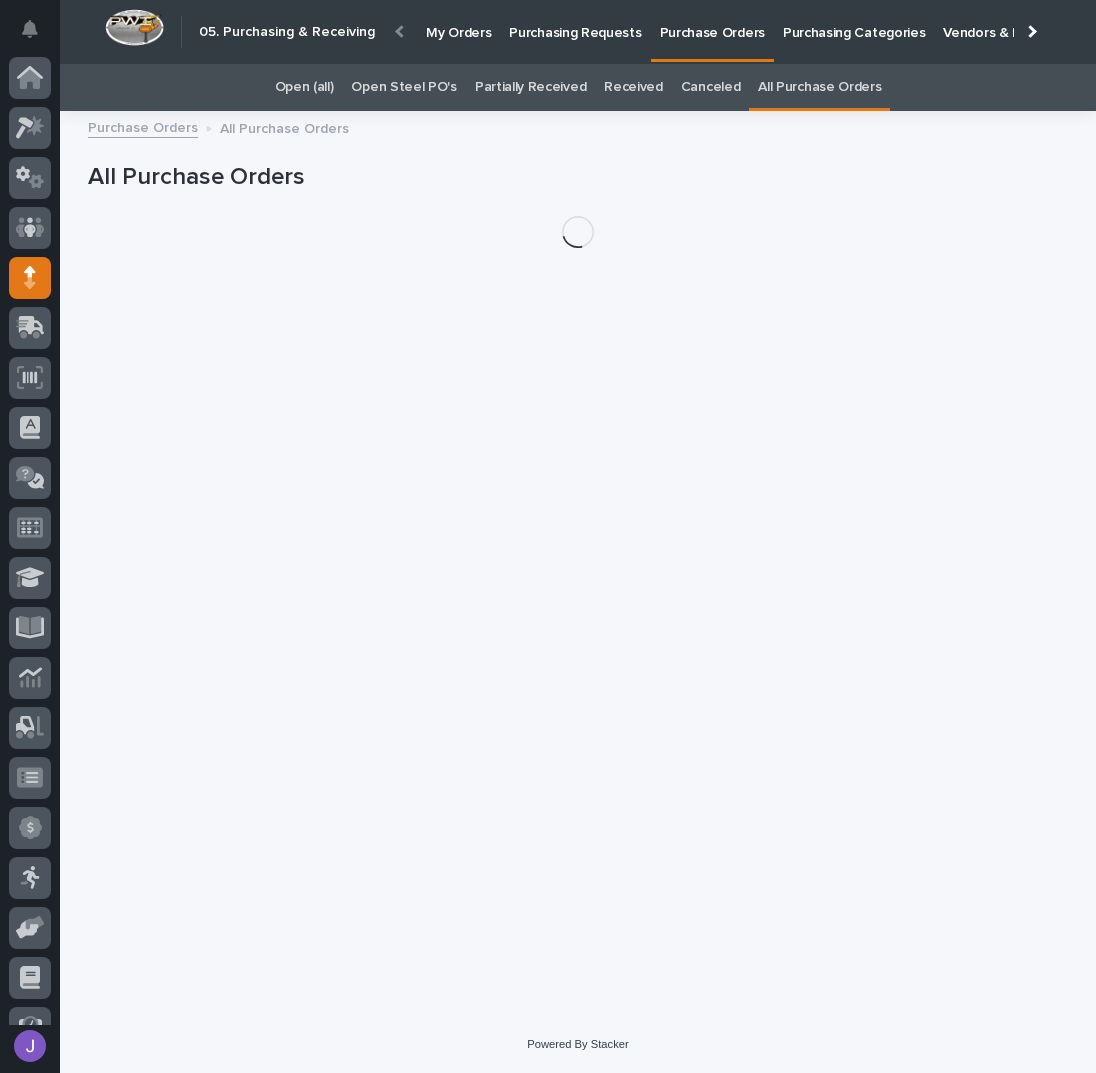 scroll, scrollTop: 82, scrollLeft: 0, axis: vertical 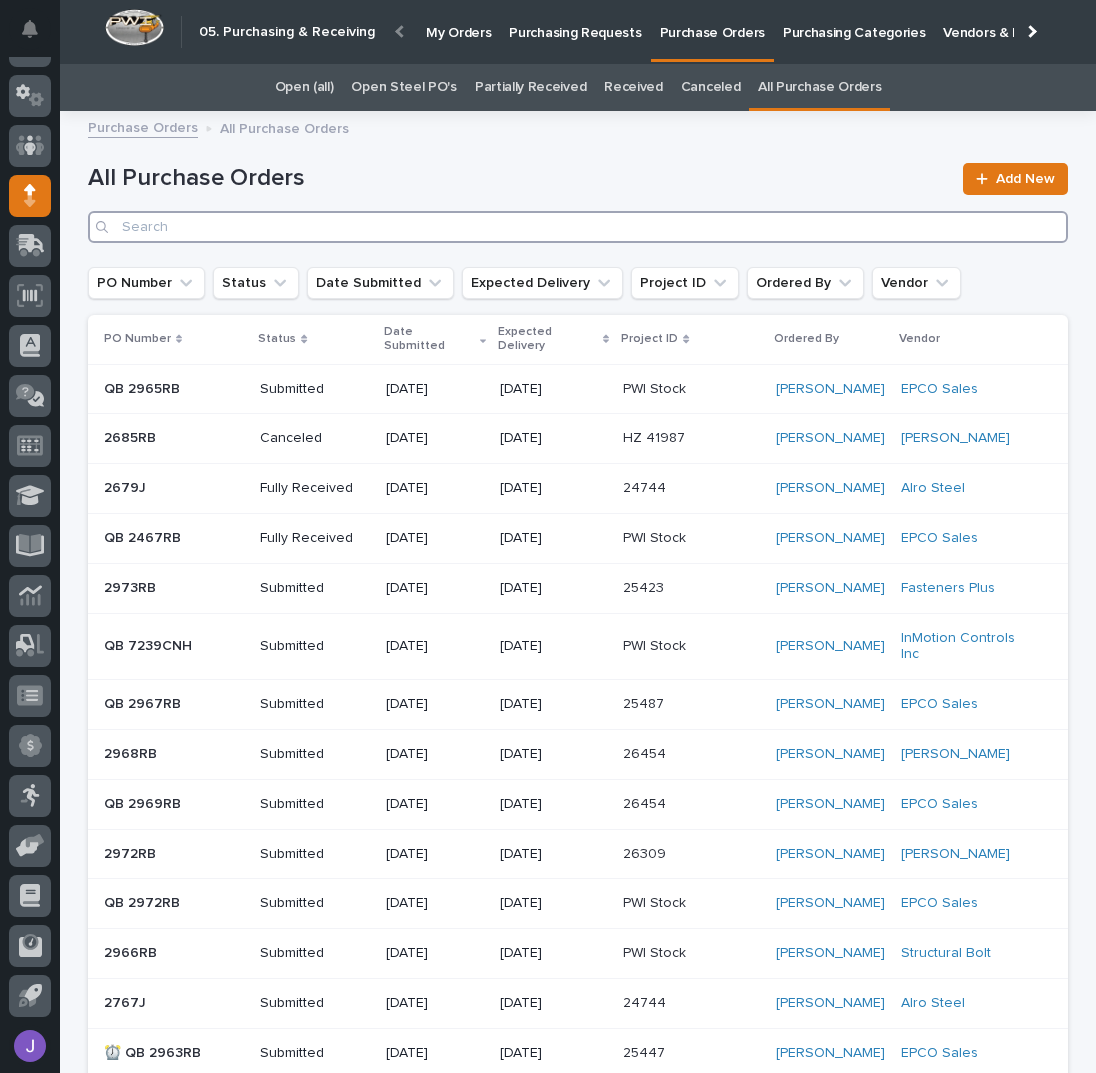click at bounding box center (578, 227) 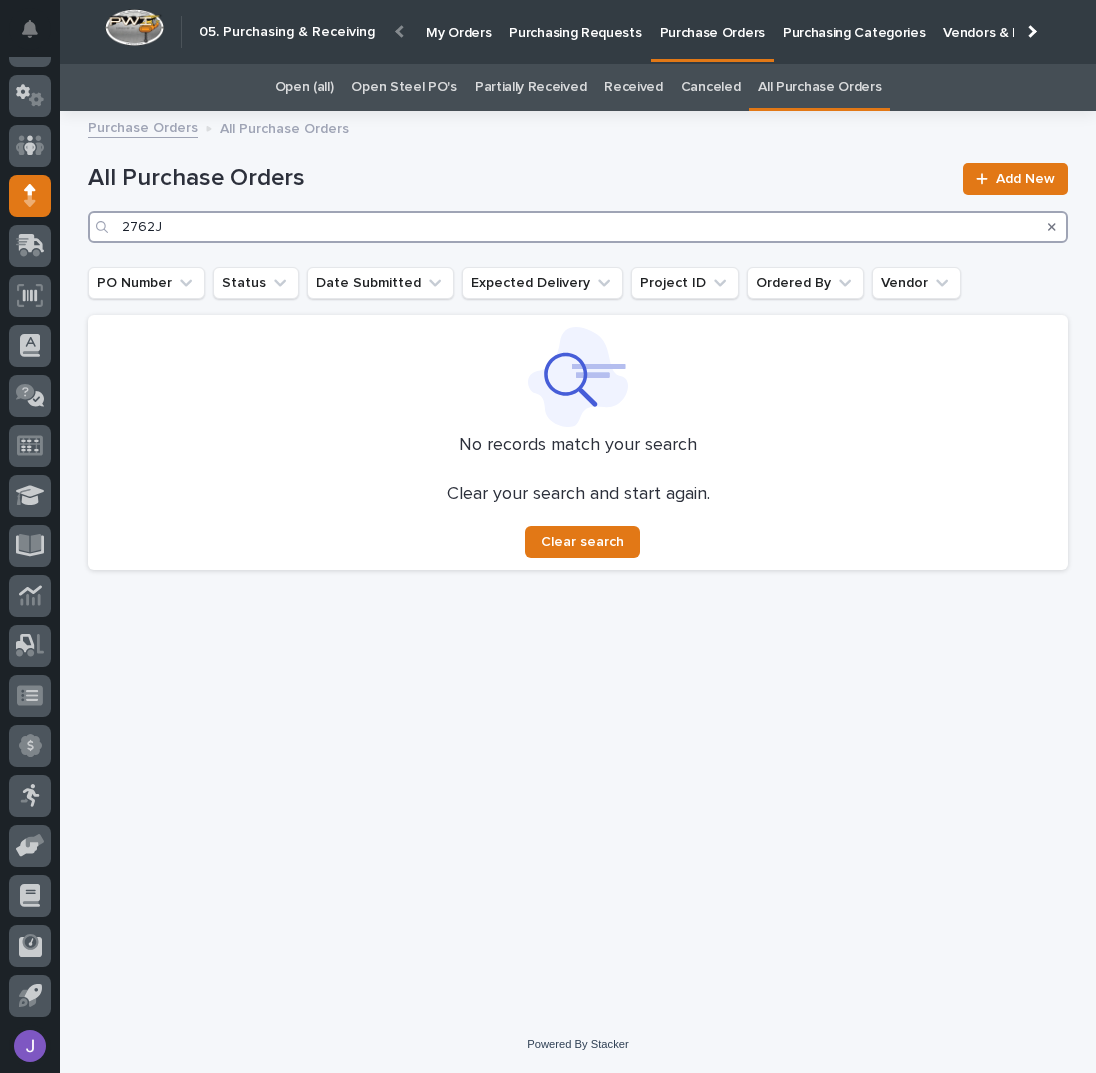 type on "2762J" 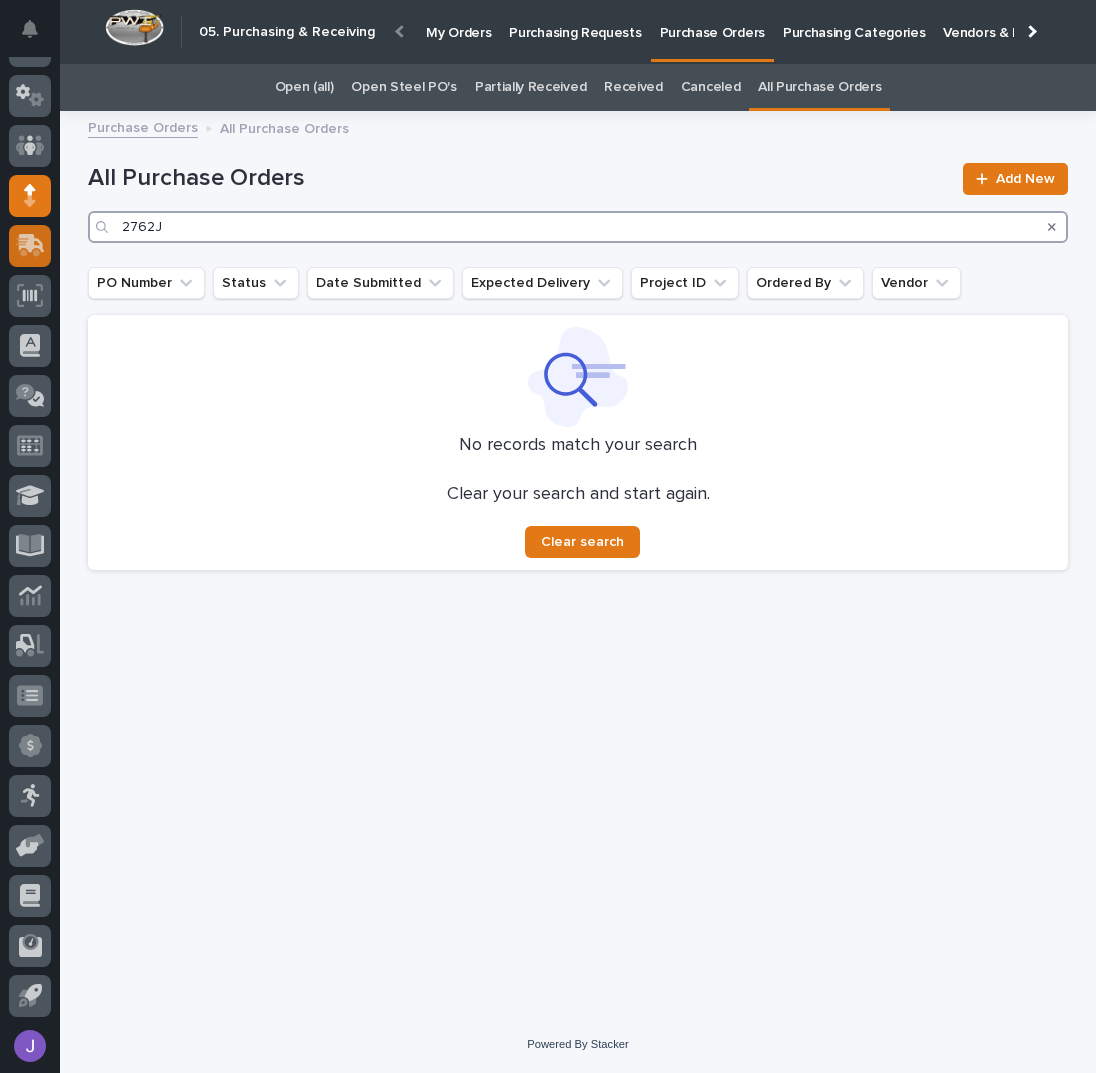drag, startPoint x: 232, startPoint y: 227, endPoint x: 48, endPoint y: 229, distance: 184.01086 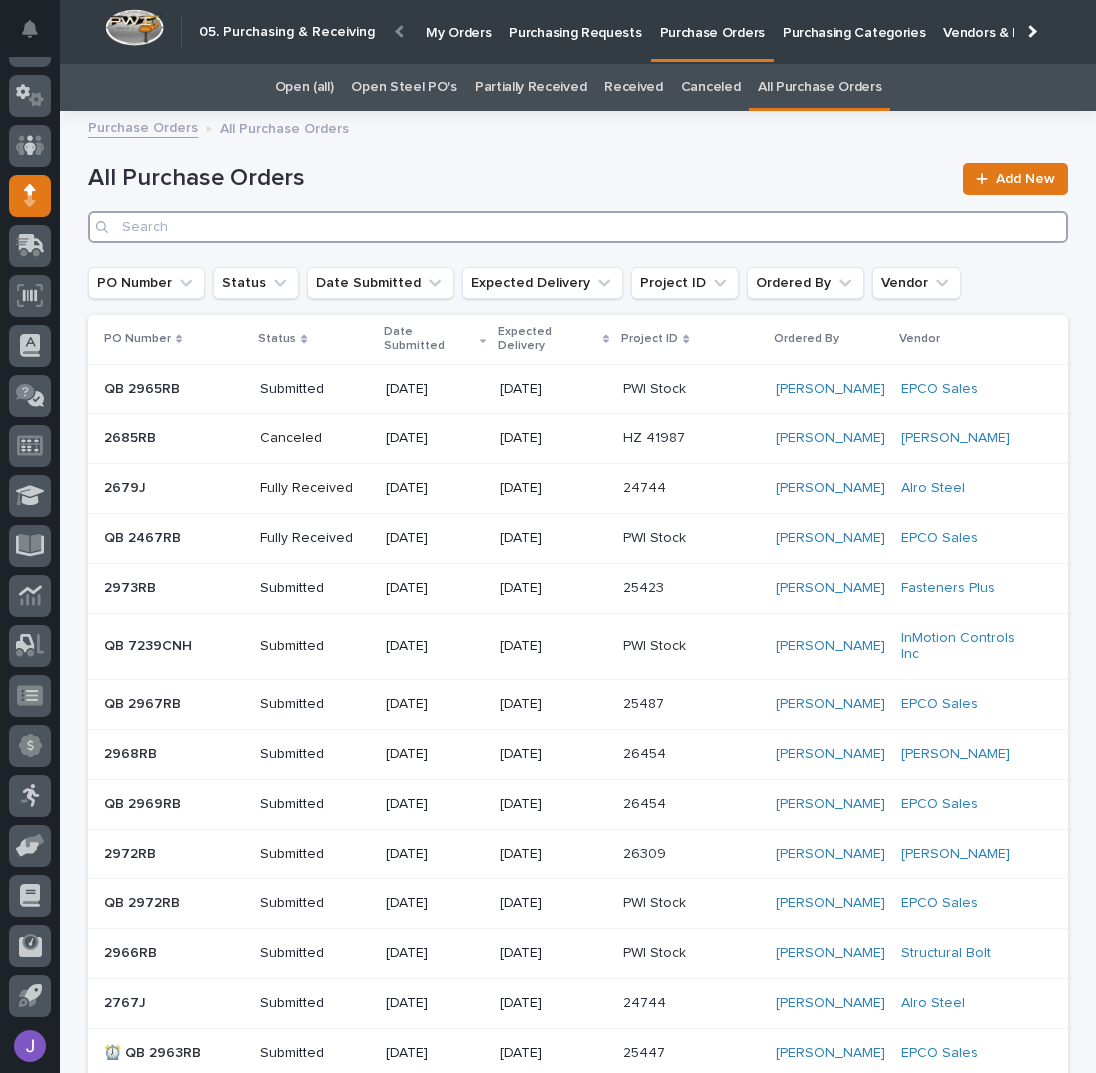 type 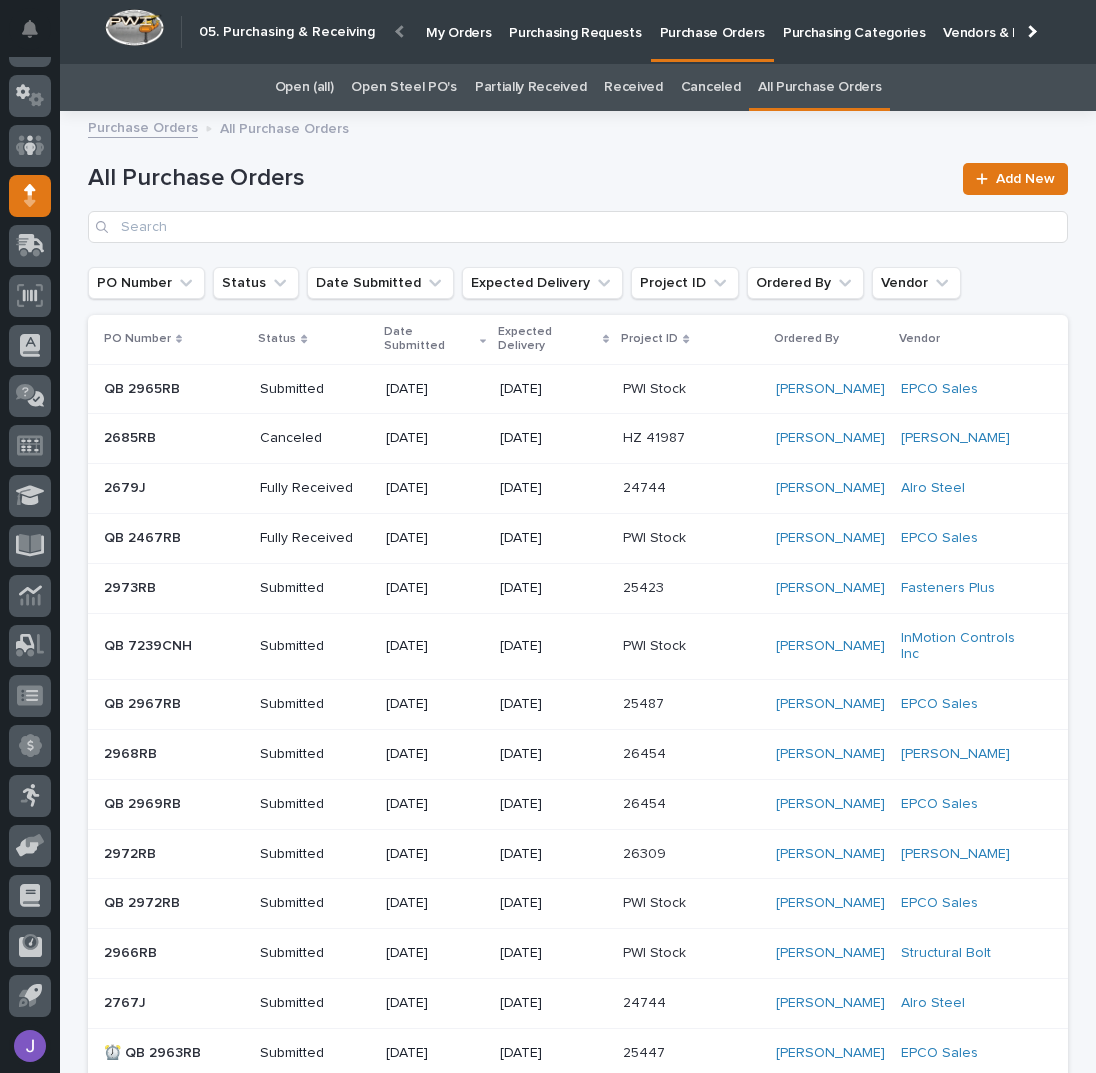 click on "All Purchase Orders Add New" at bounding box center [578, 195] 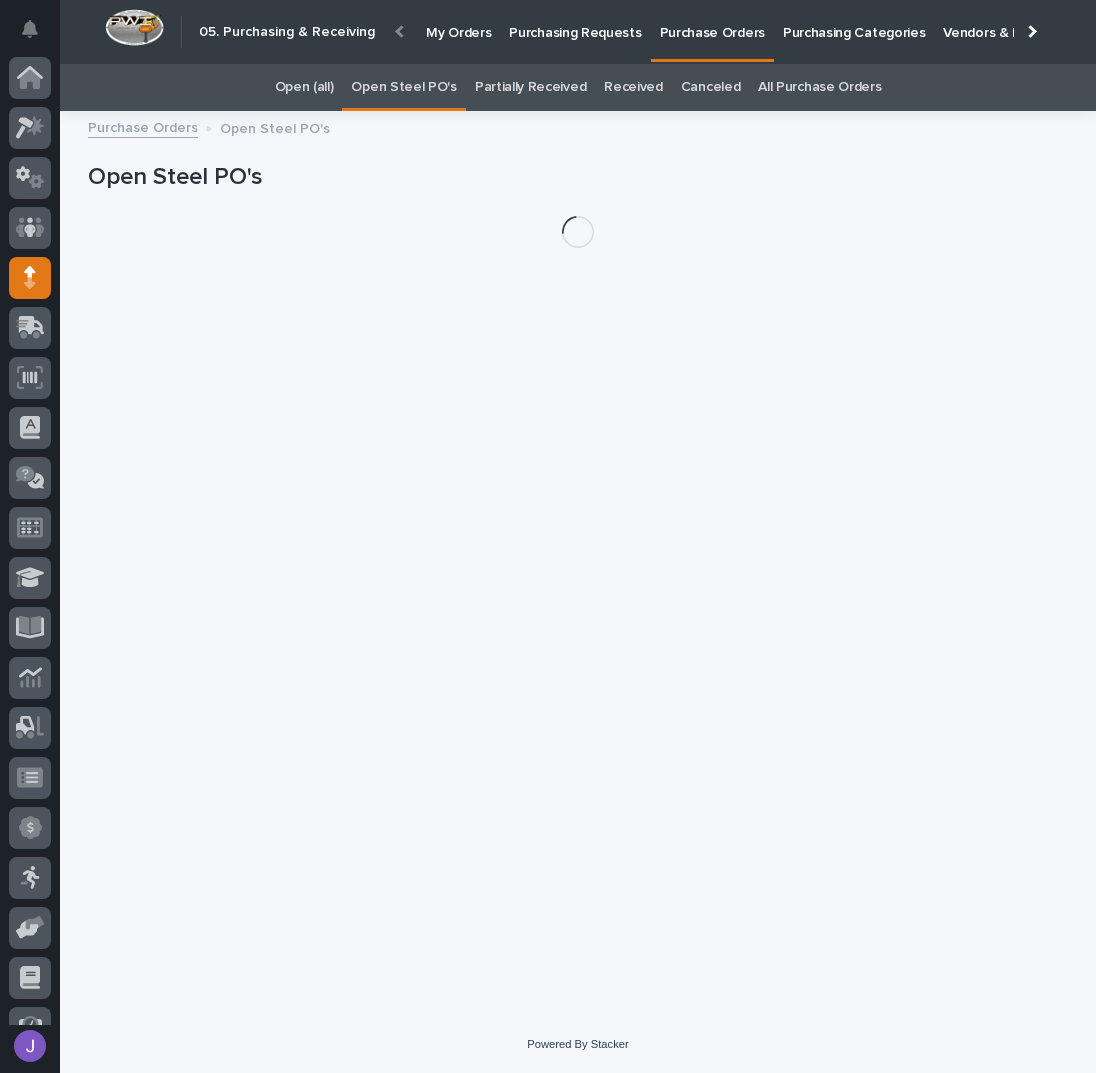 scroll, scrollTop: 82, scrollLeft: 0, axis: vertical 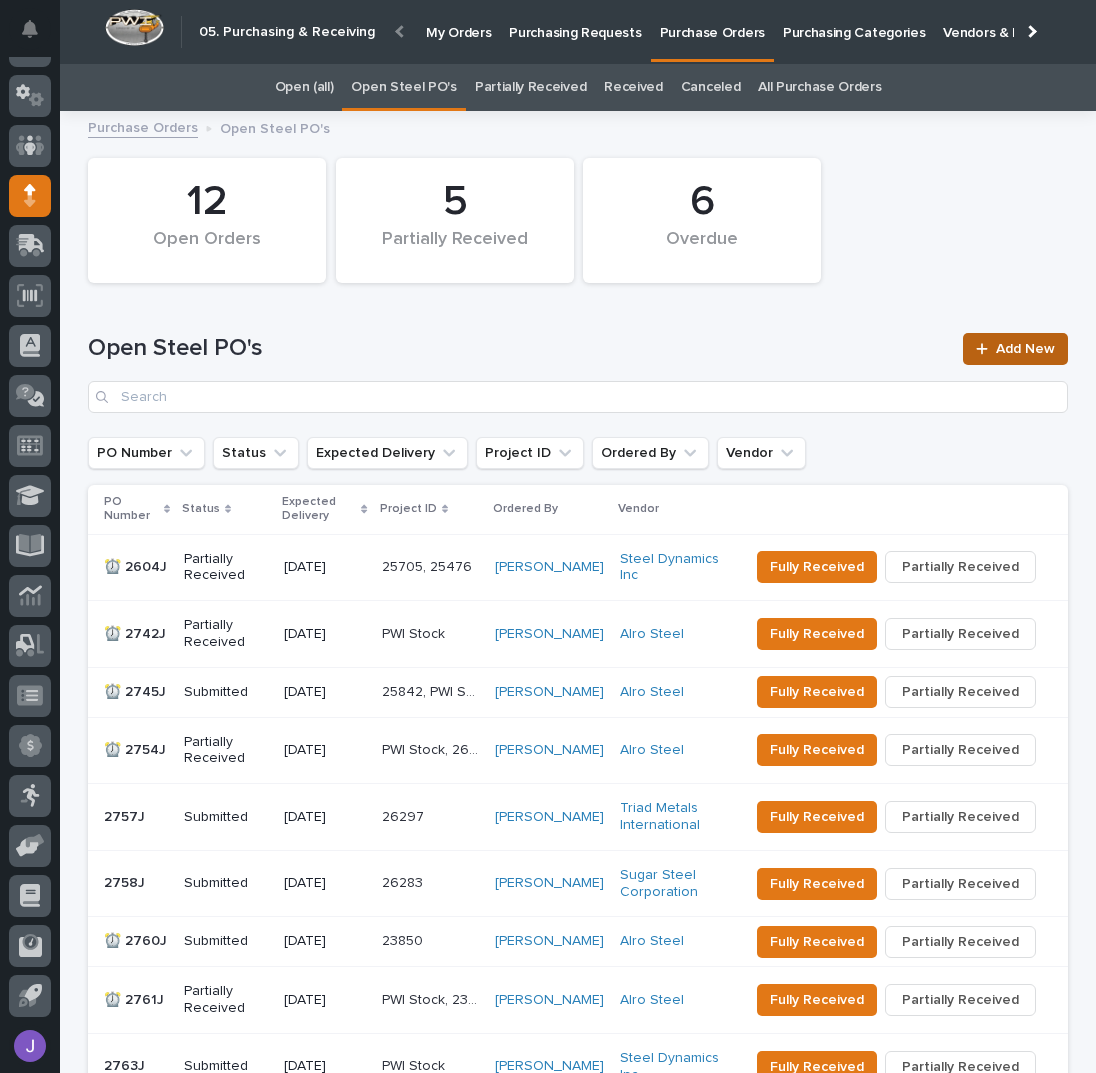 click on "Add New" at bounding box center [1015, 349] 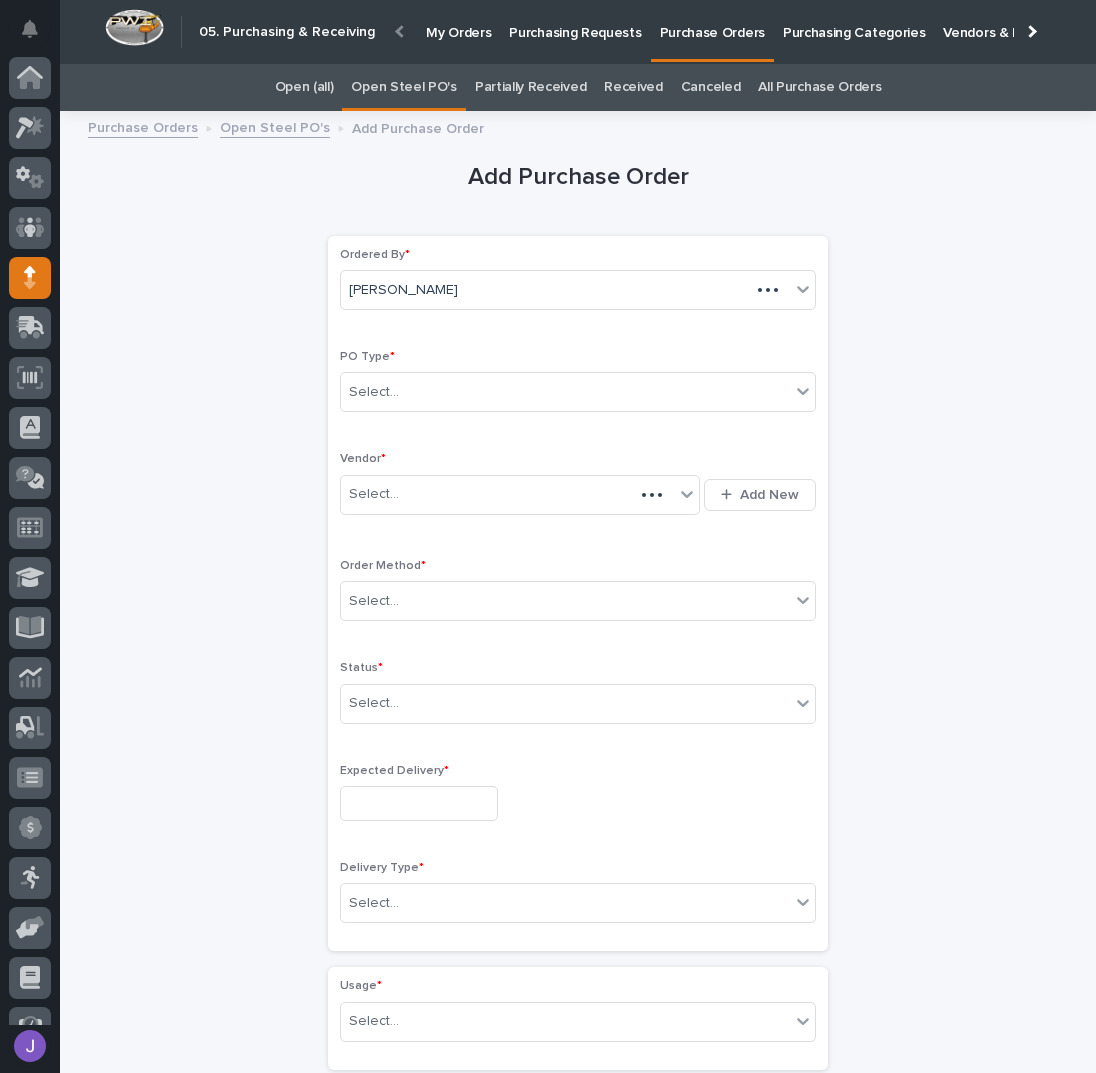 scroll, scrollTop: 56, scrollLeft: 0, axis: vertical 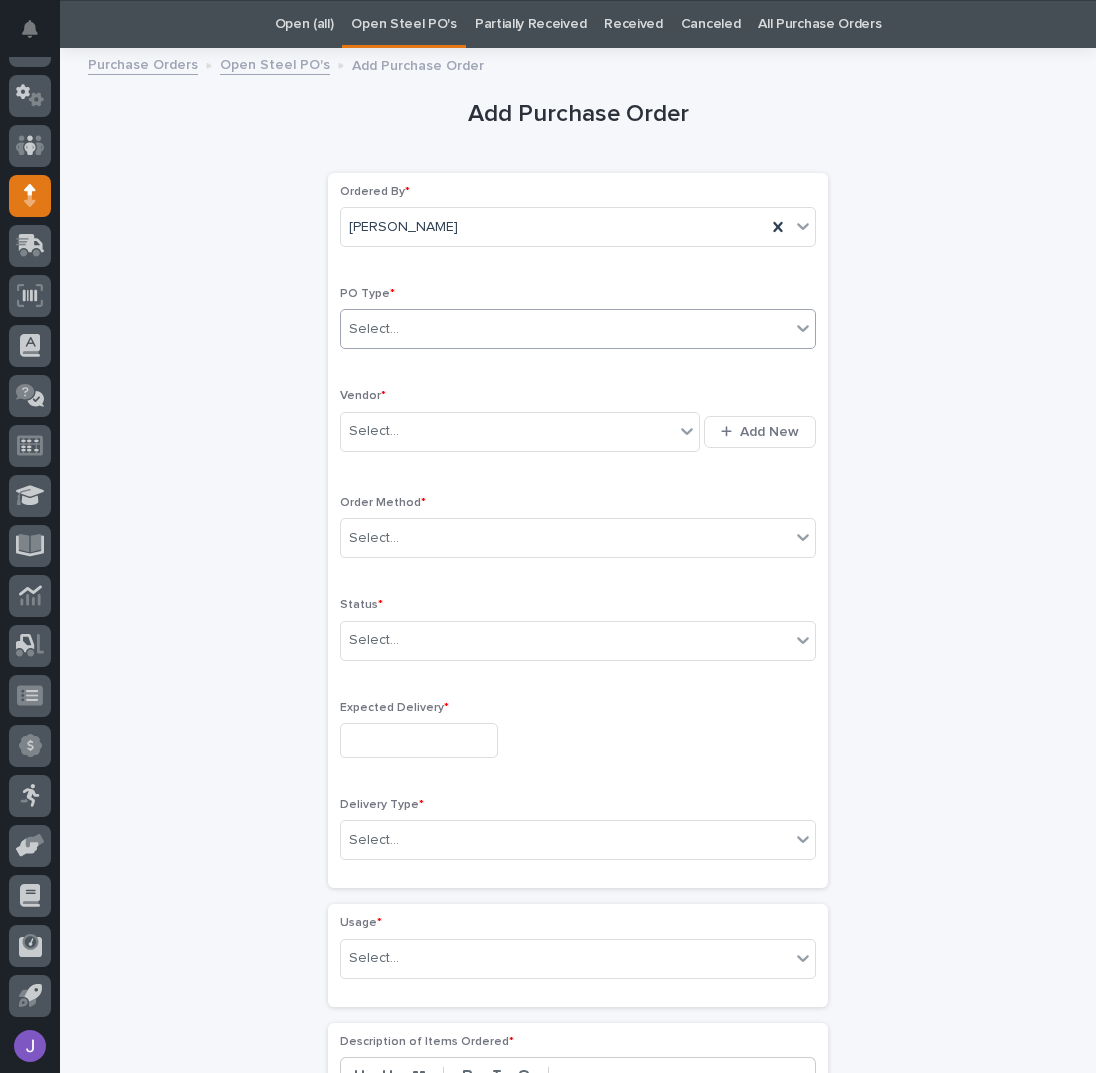 click on "Select..." at bounding box center [565, 329] 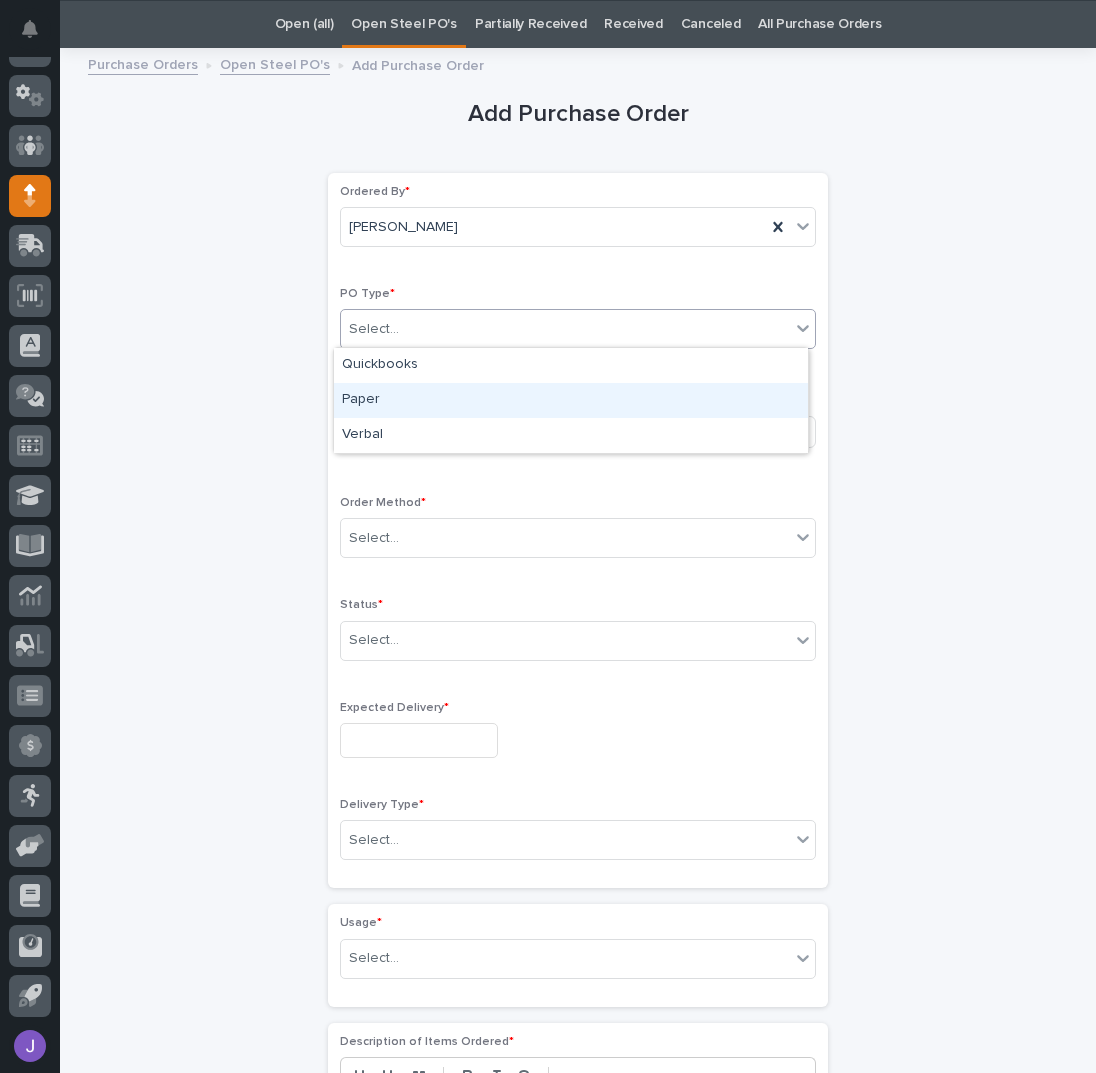 click on "Paper" at bounding box center [571, 400] 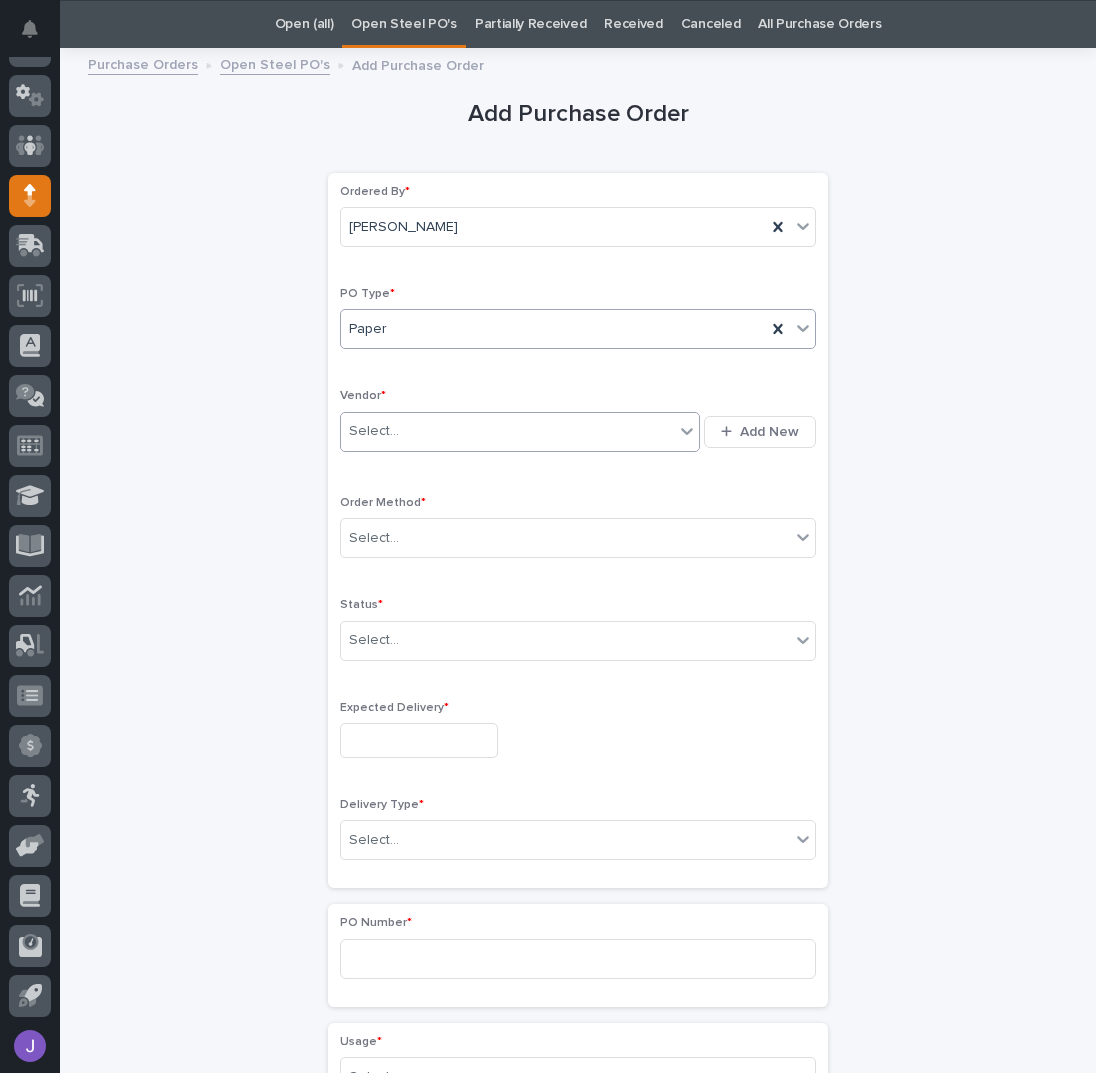 click on "Select..." at bounding box center [374, 431] 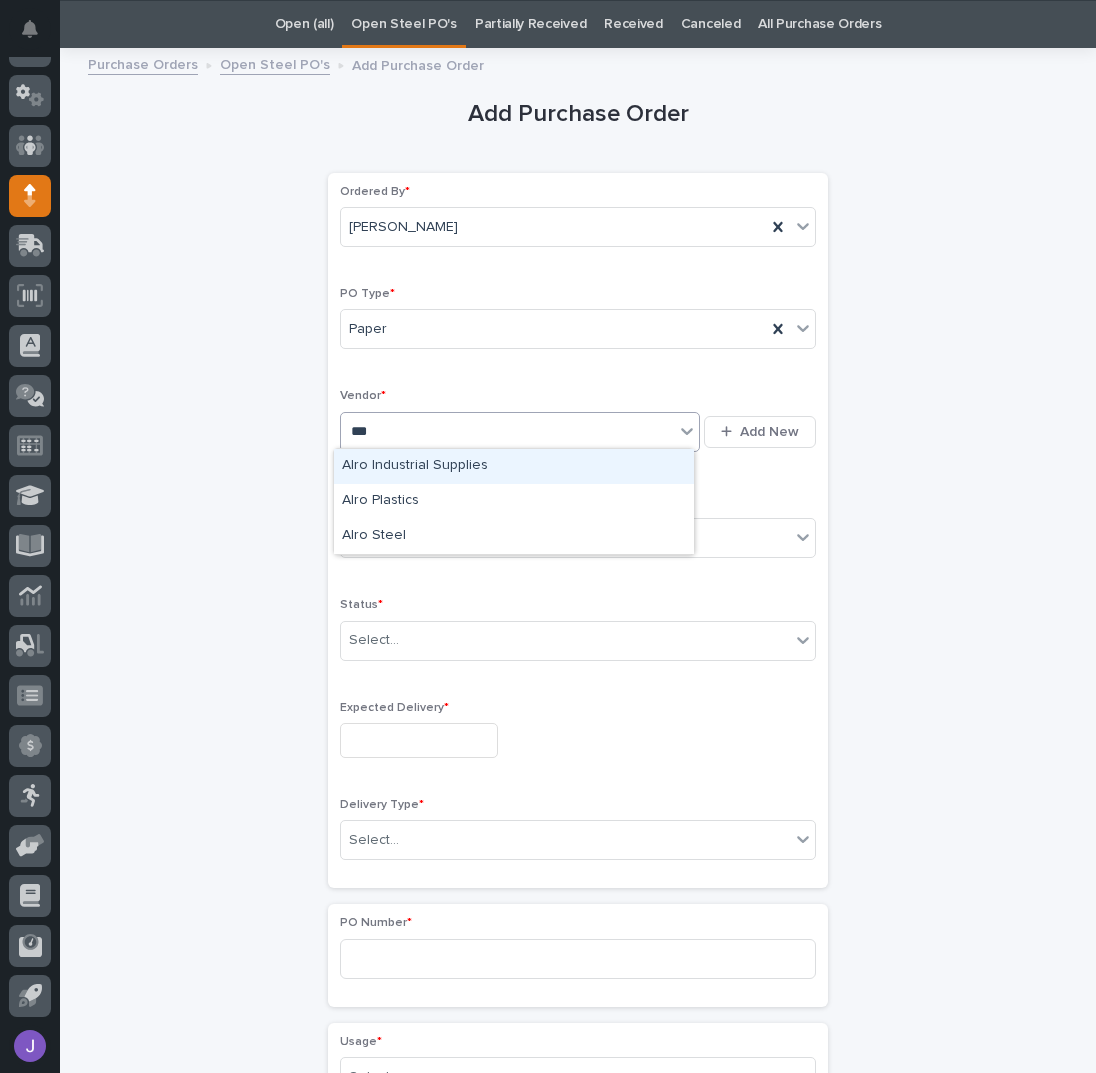 type on "****" 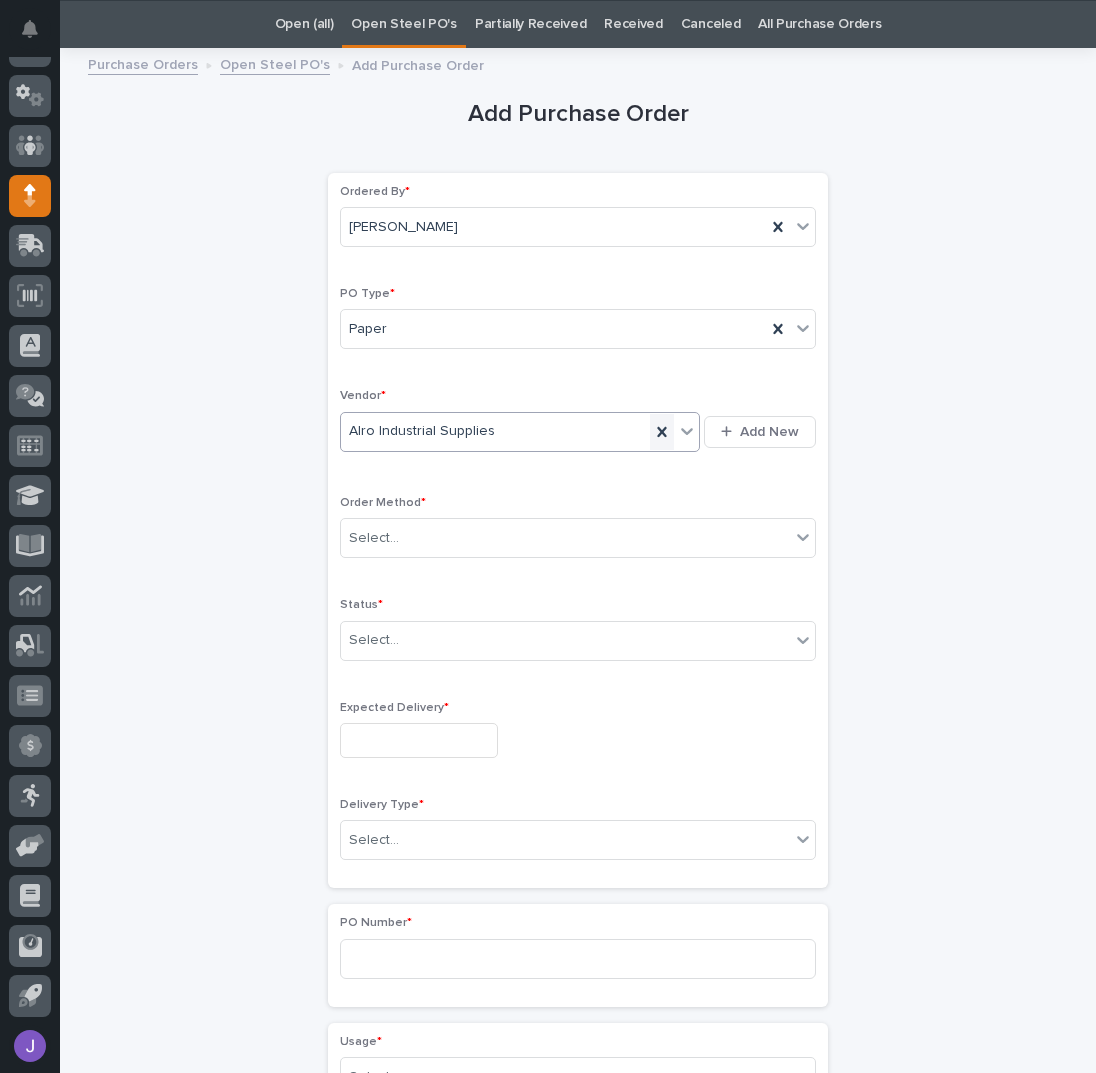 click 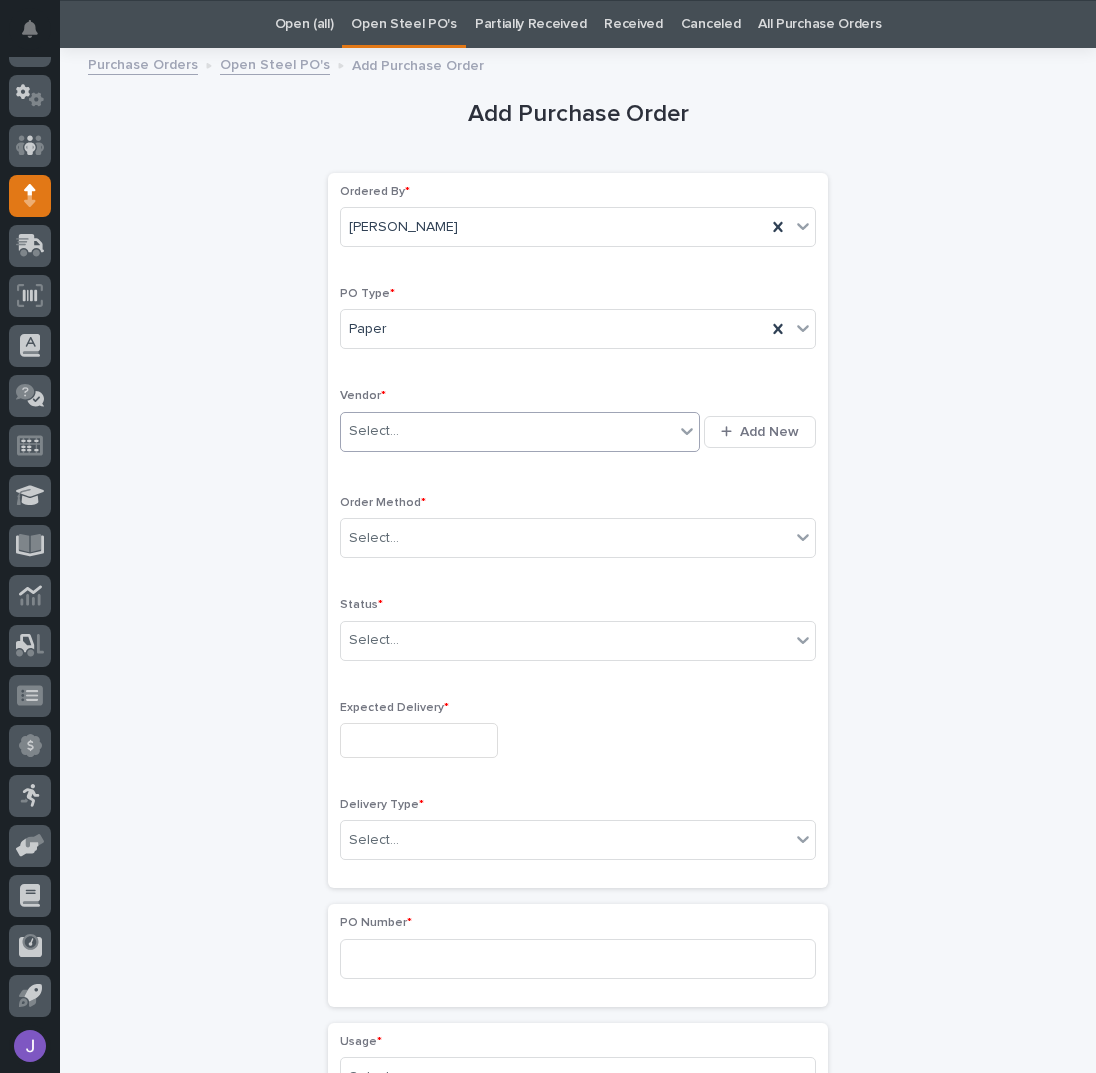 click on "Select..." at bounding box center (507, 431) 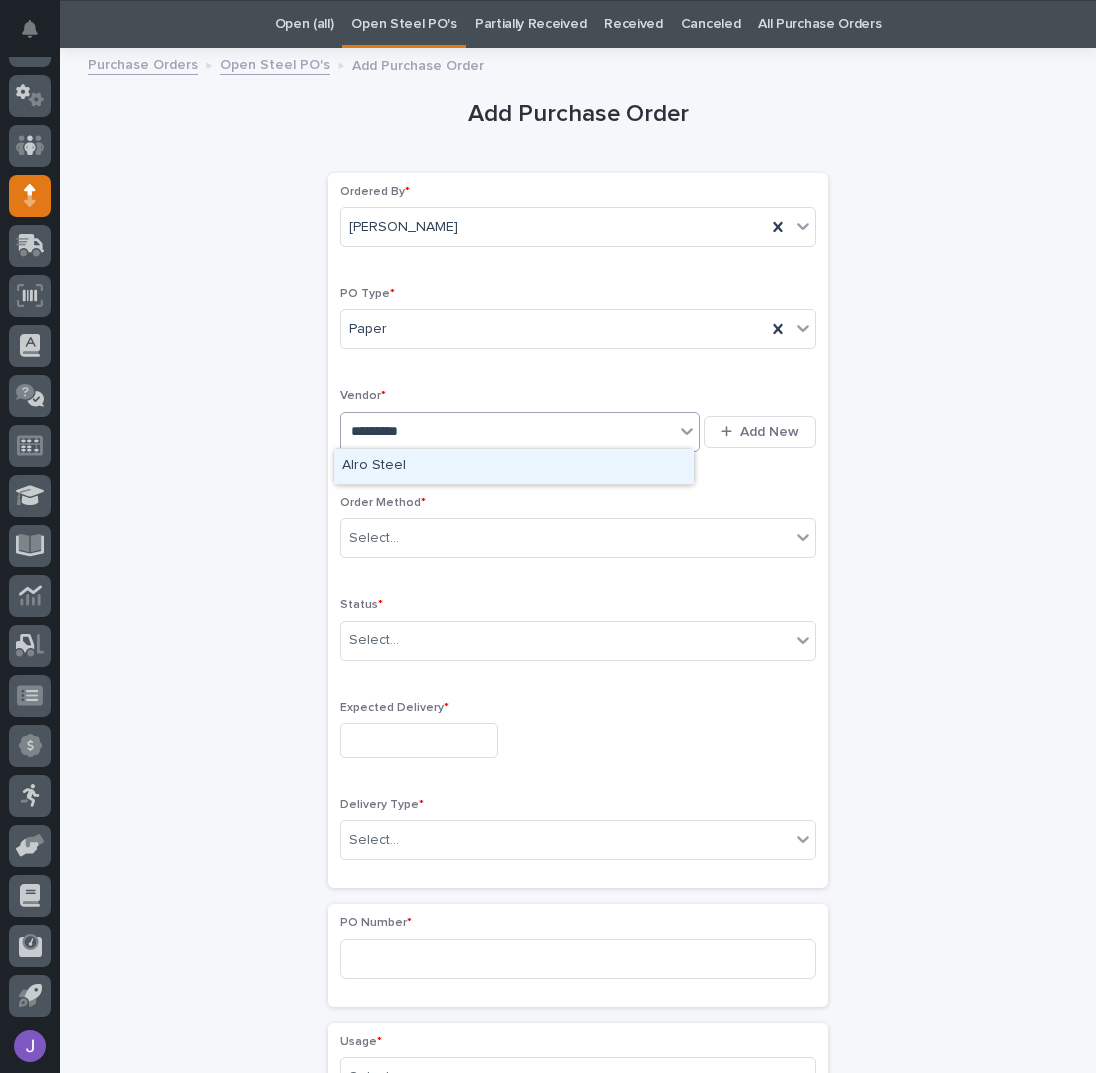 type on "**********" 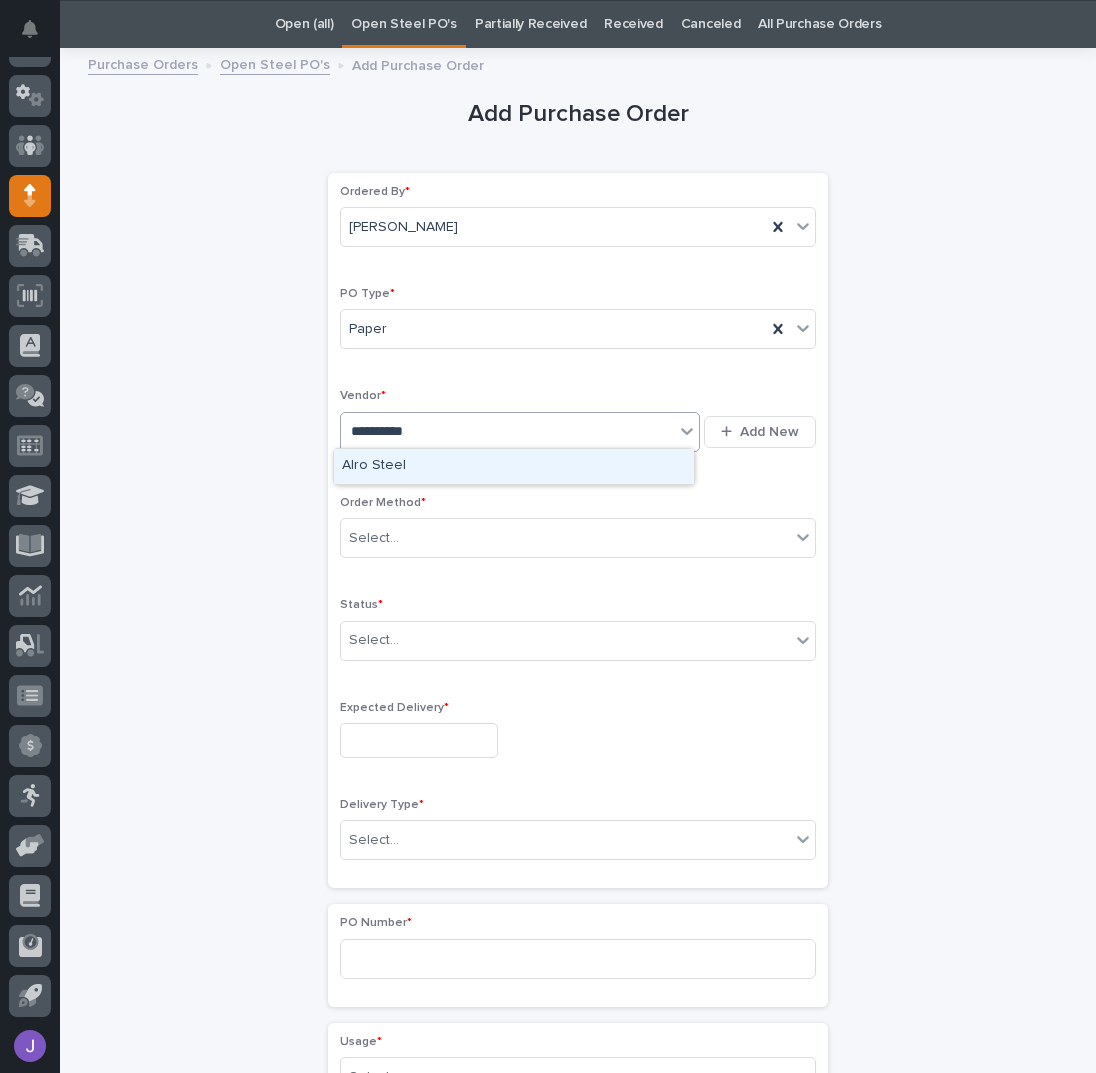 type 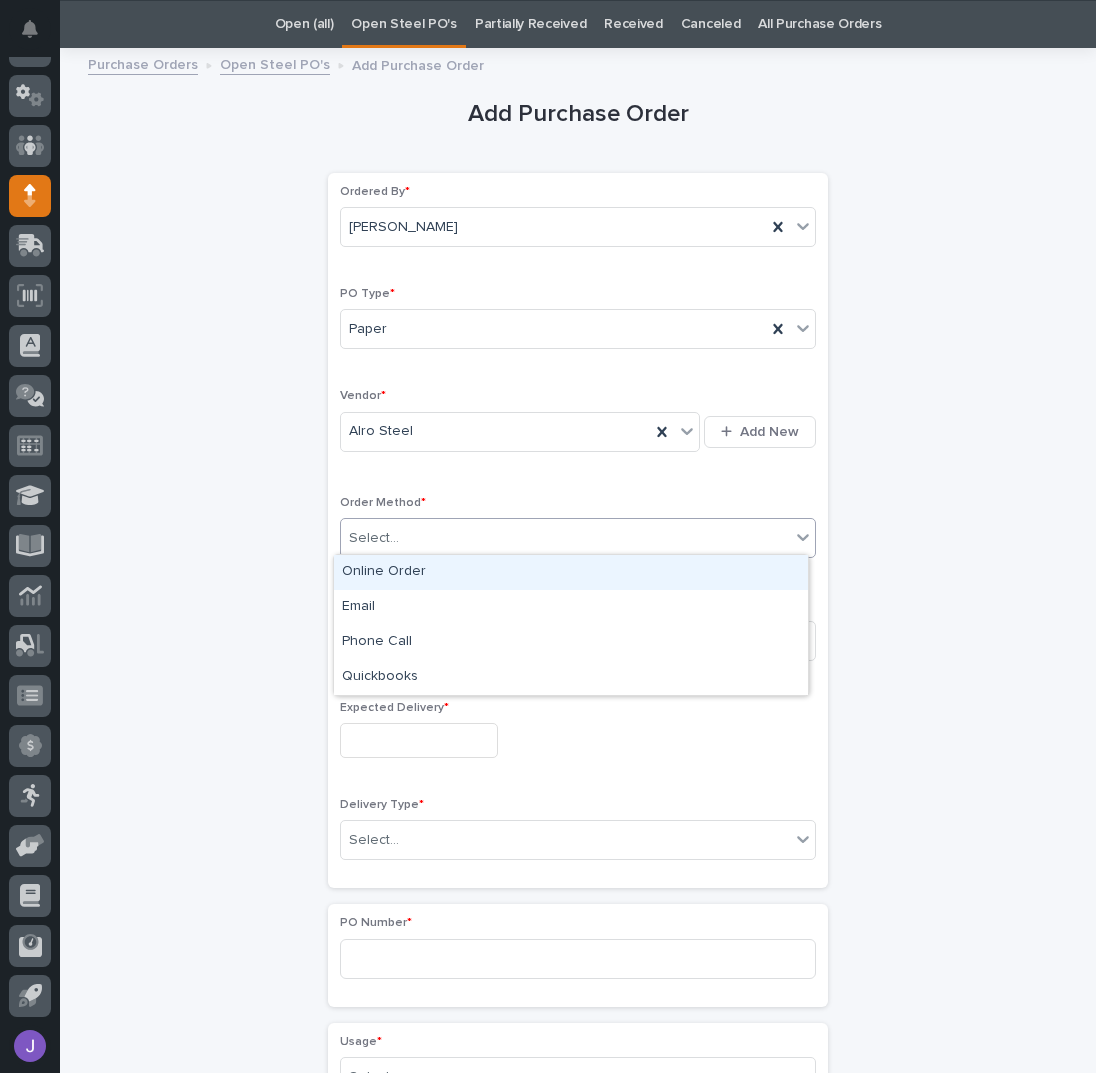 click on "Select..." at bounding box center (565, 538) 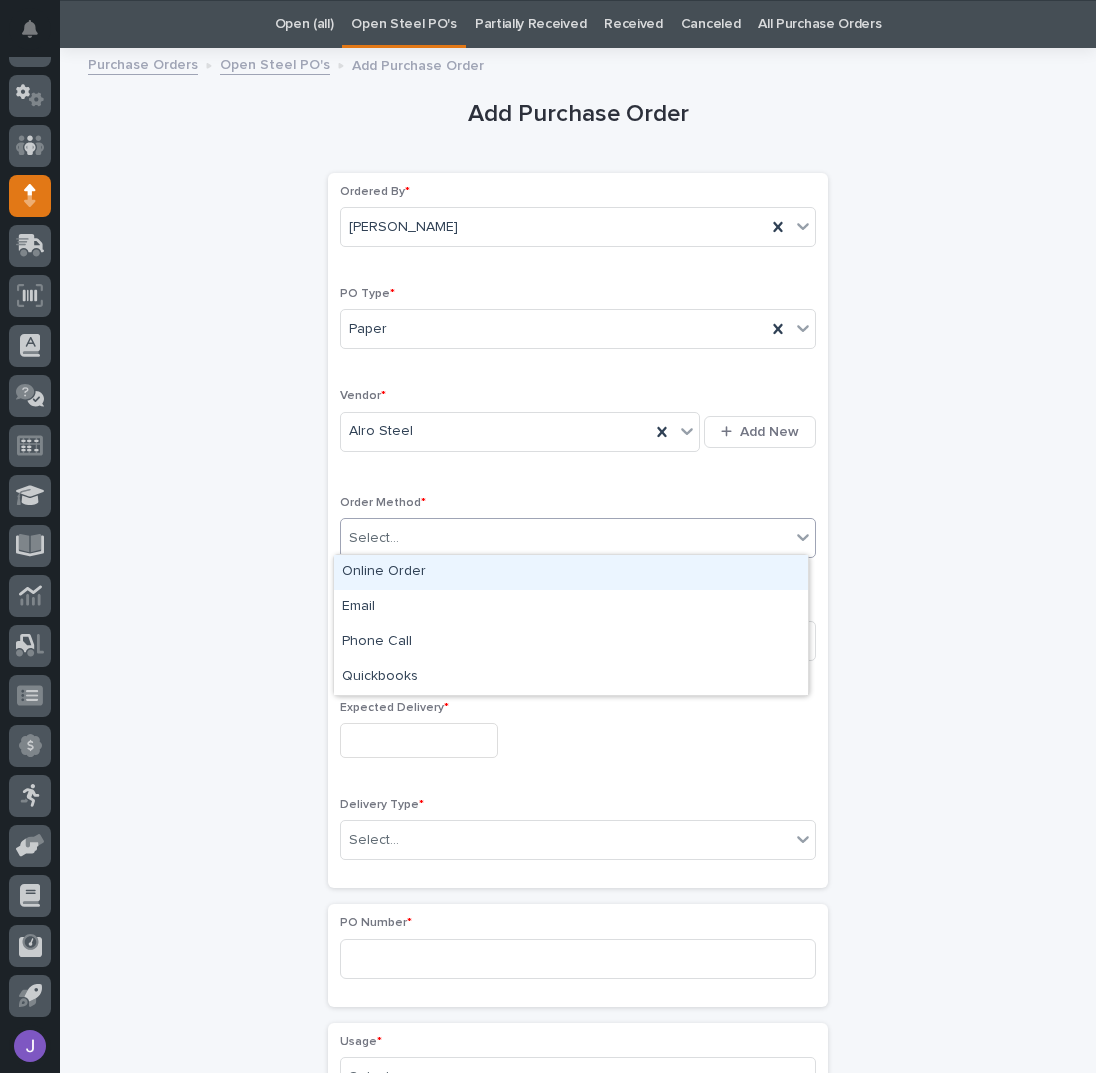 click on "Online Order" at bounding box center (571, 572) 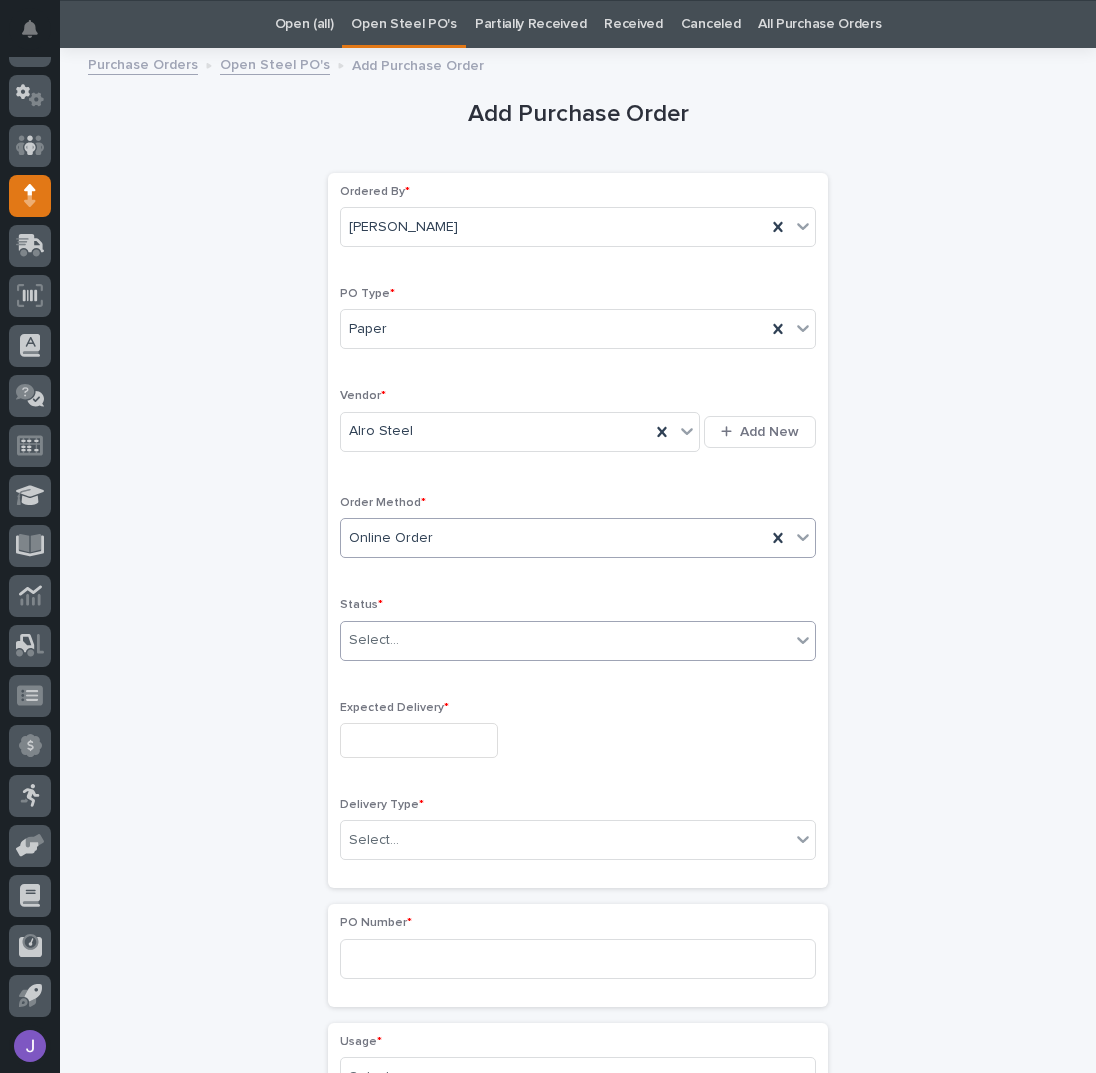 click on "Select..." at bounding box center (374, 640) 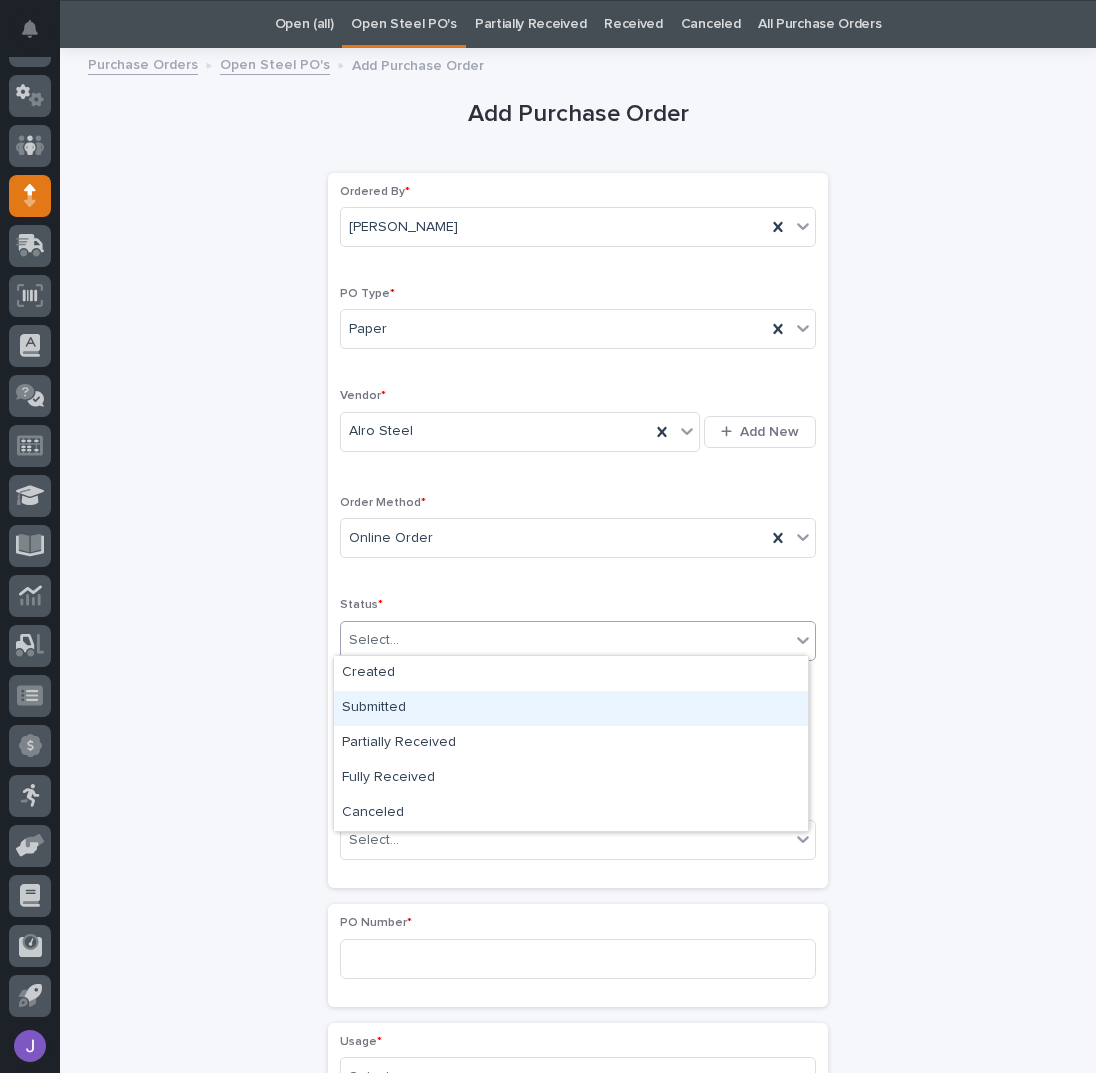 click on "Submitted" at bounding box center [571, 708] 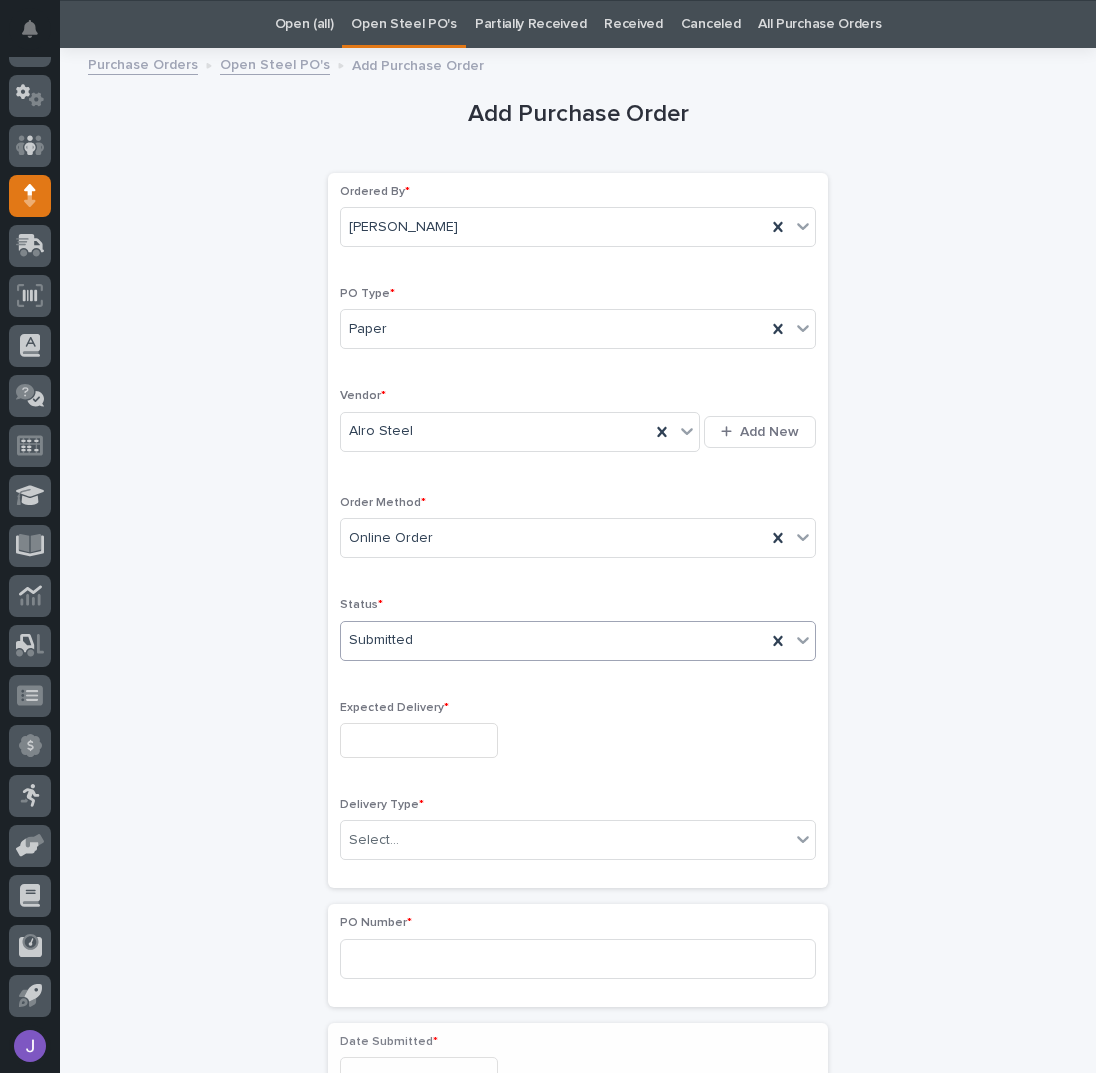 click at bounding box center [419, 740] 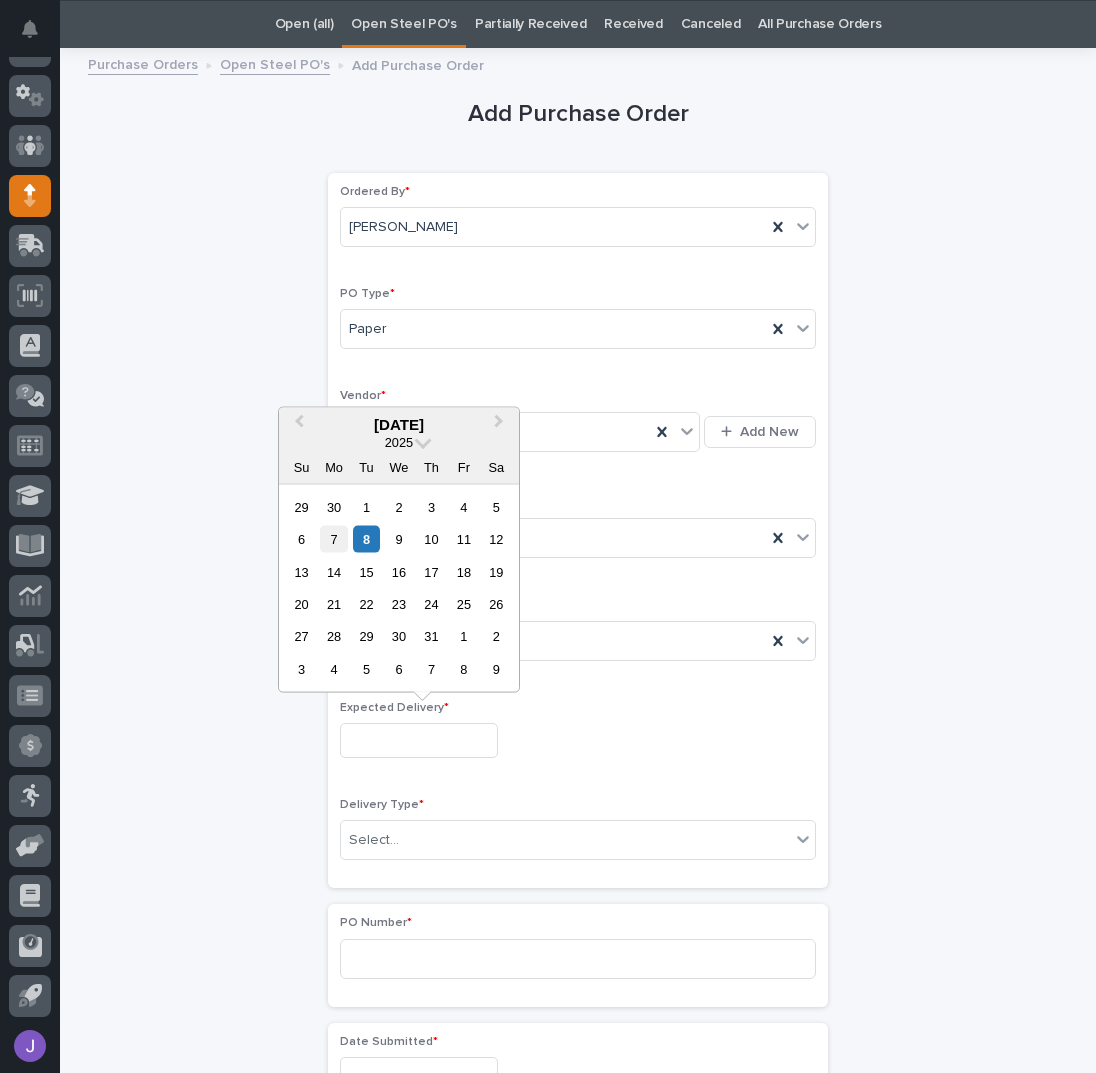 click on "7" at bounding box center (333, 539) 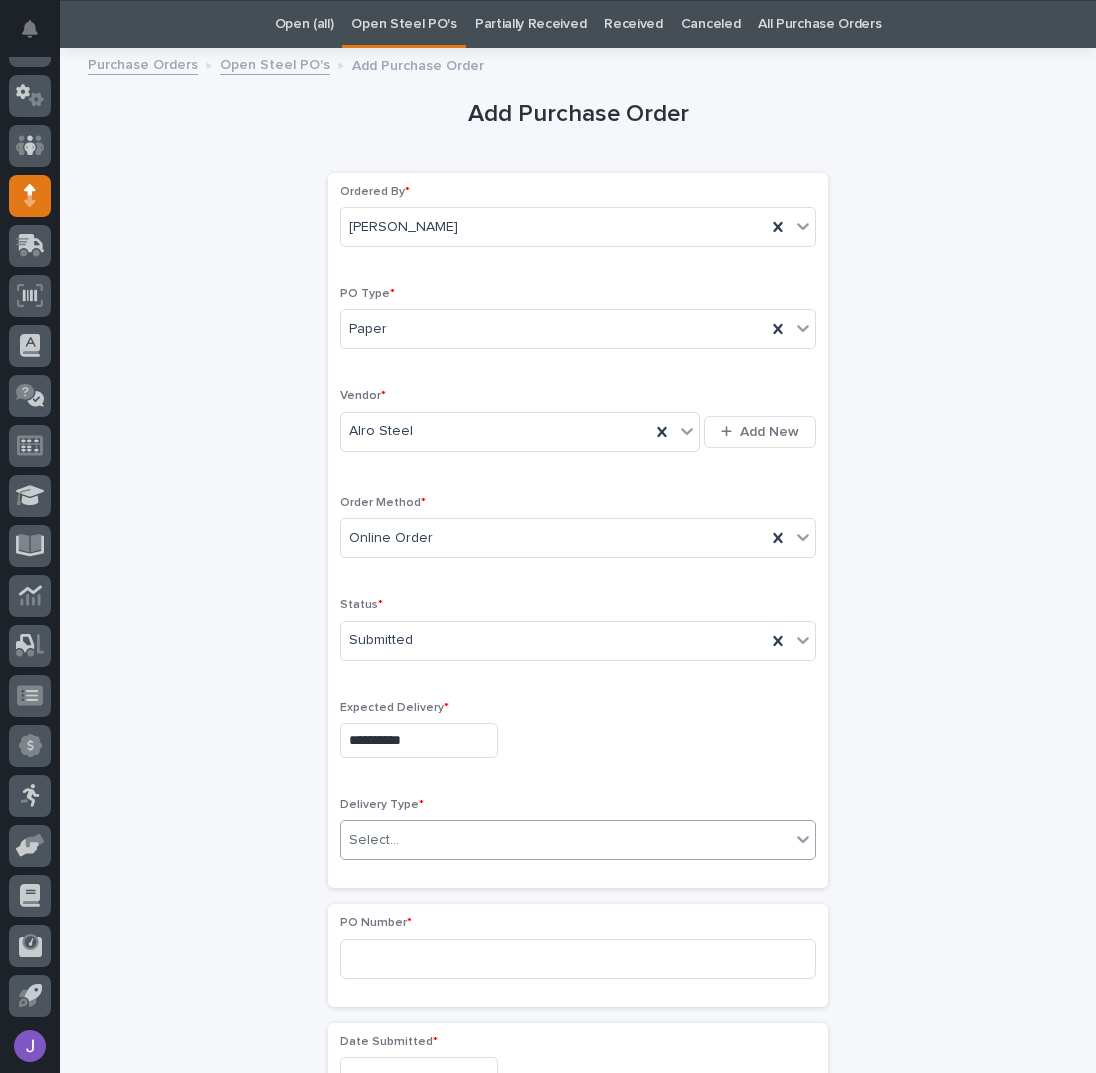 click on "Select..." at bounding box center (565, 840) 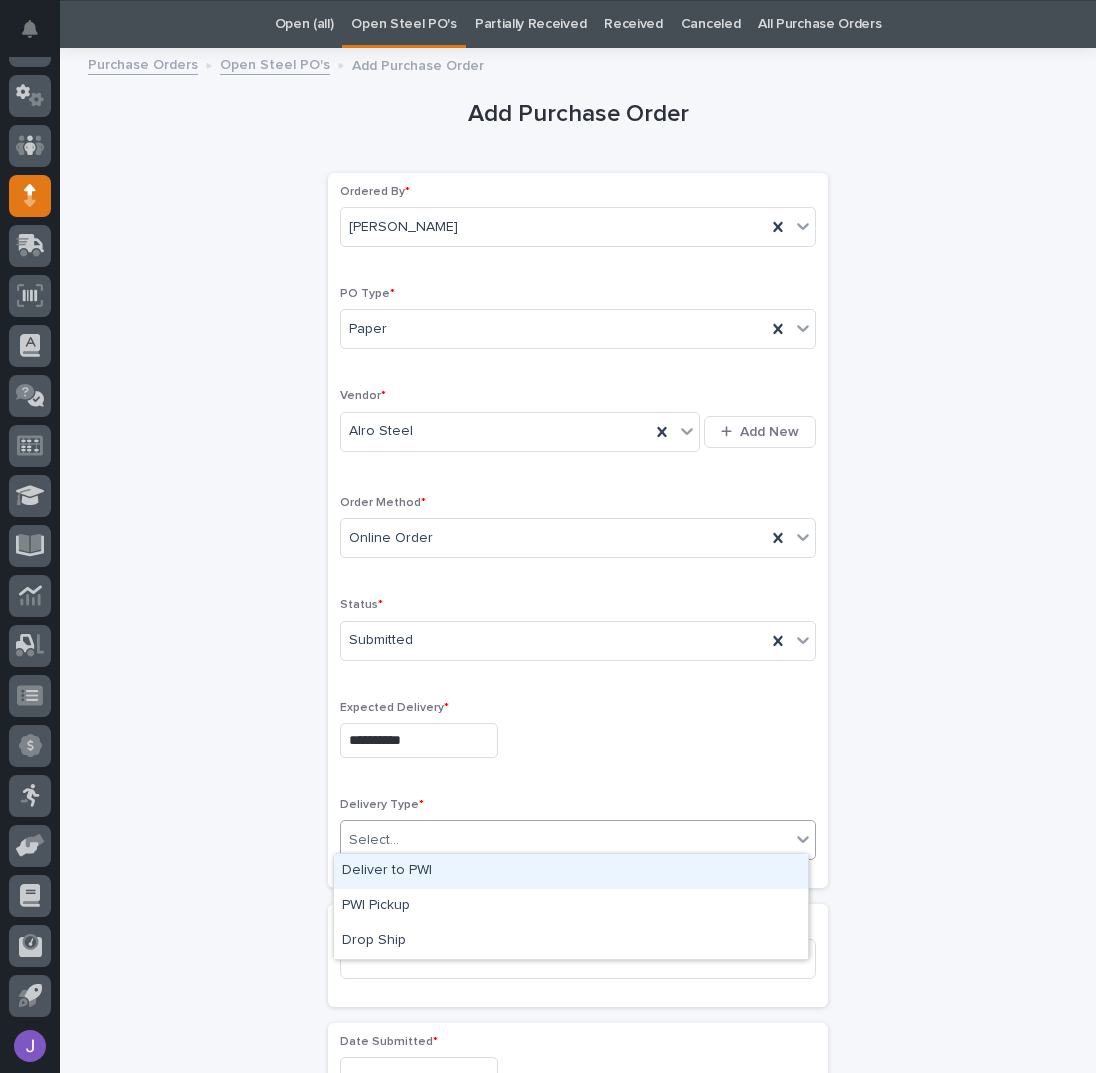 click on "Deliver to PWI" at bounding box center (571, 871) 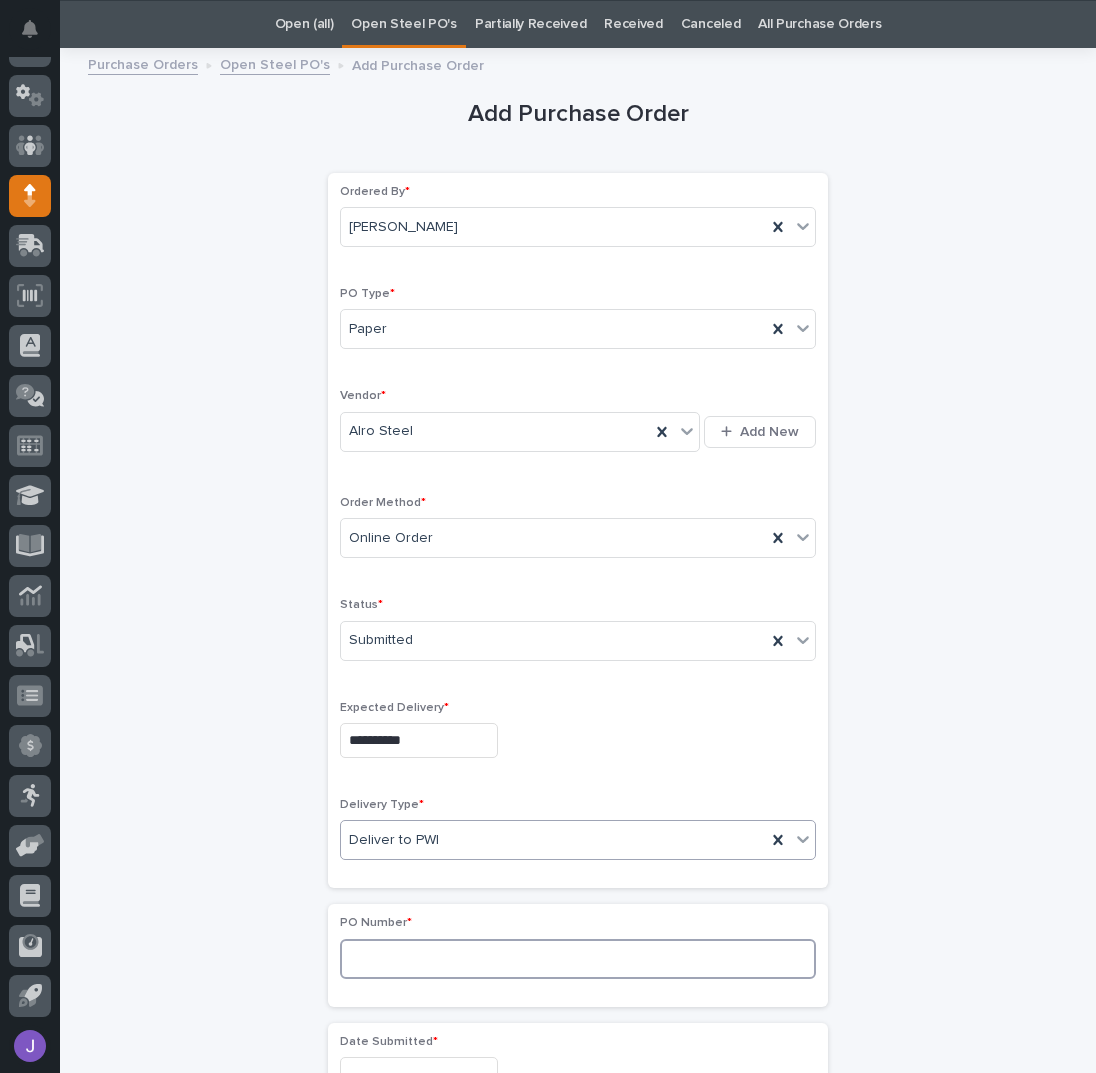 click at bounding box center (578, 959) 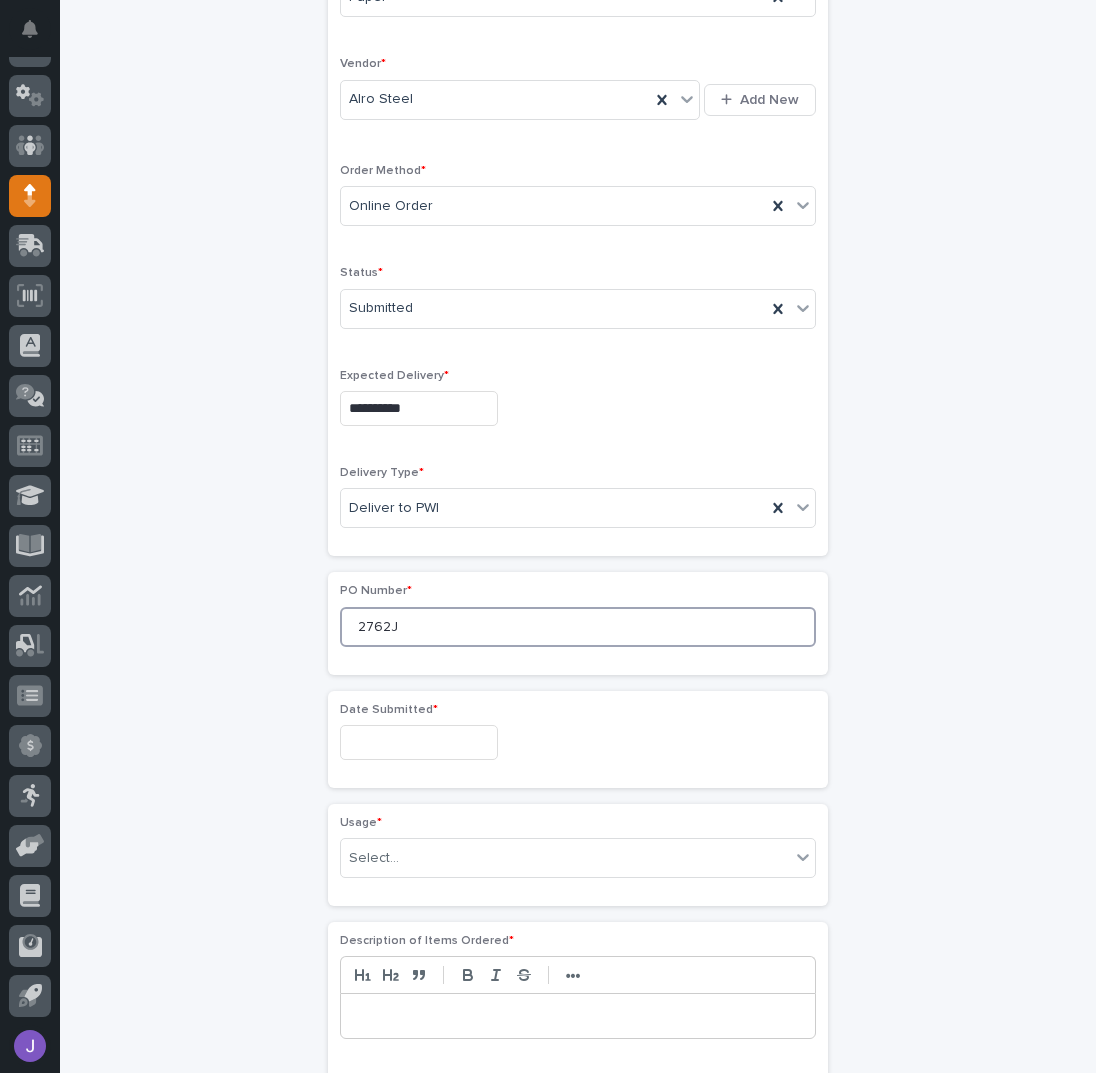 scroll, scrollTop: 463, scrollLeft: 0, axis: vertical 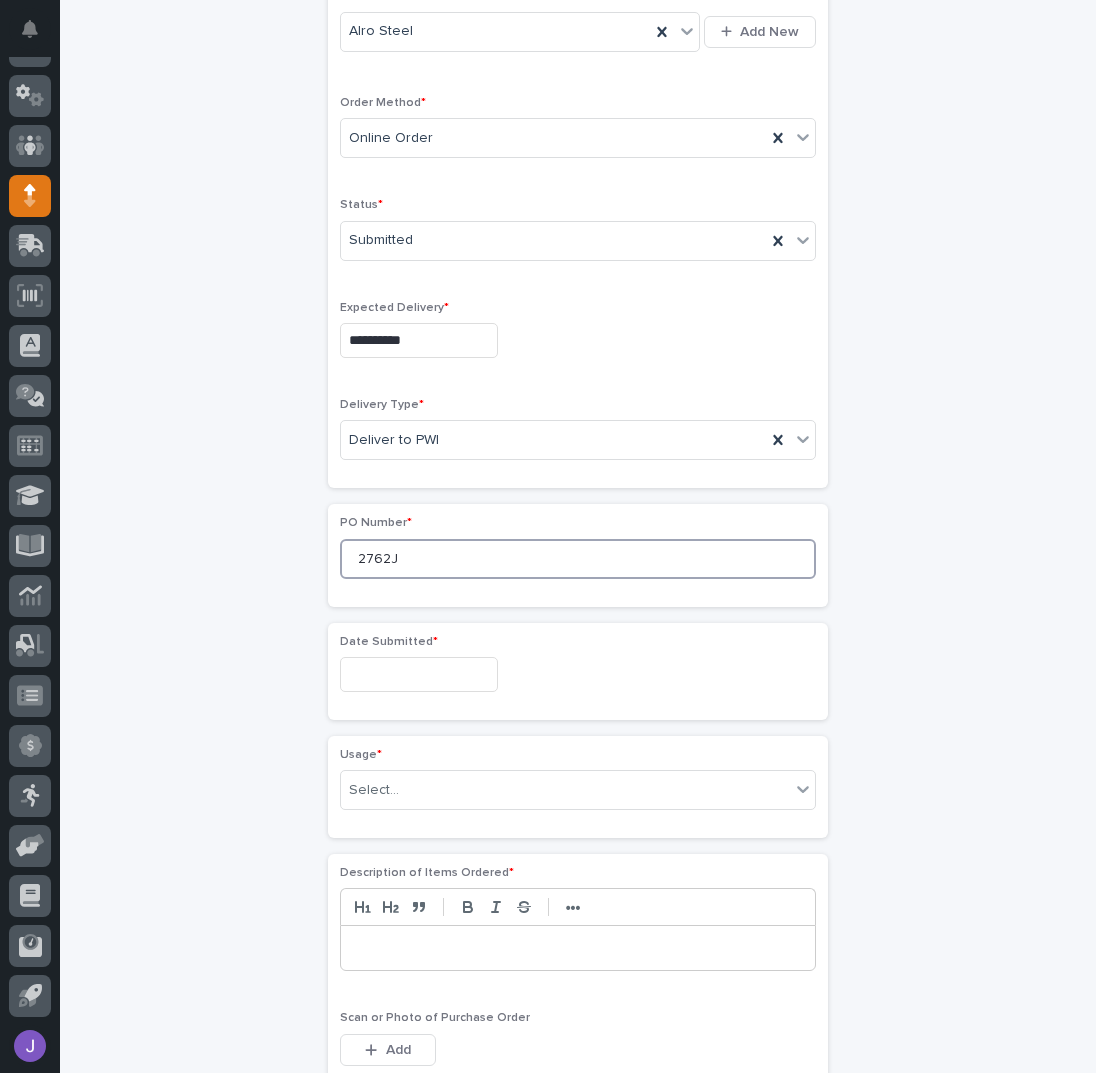 type on "2762J" 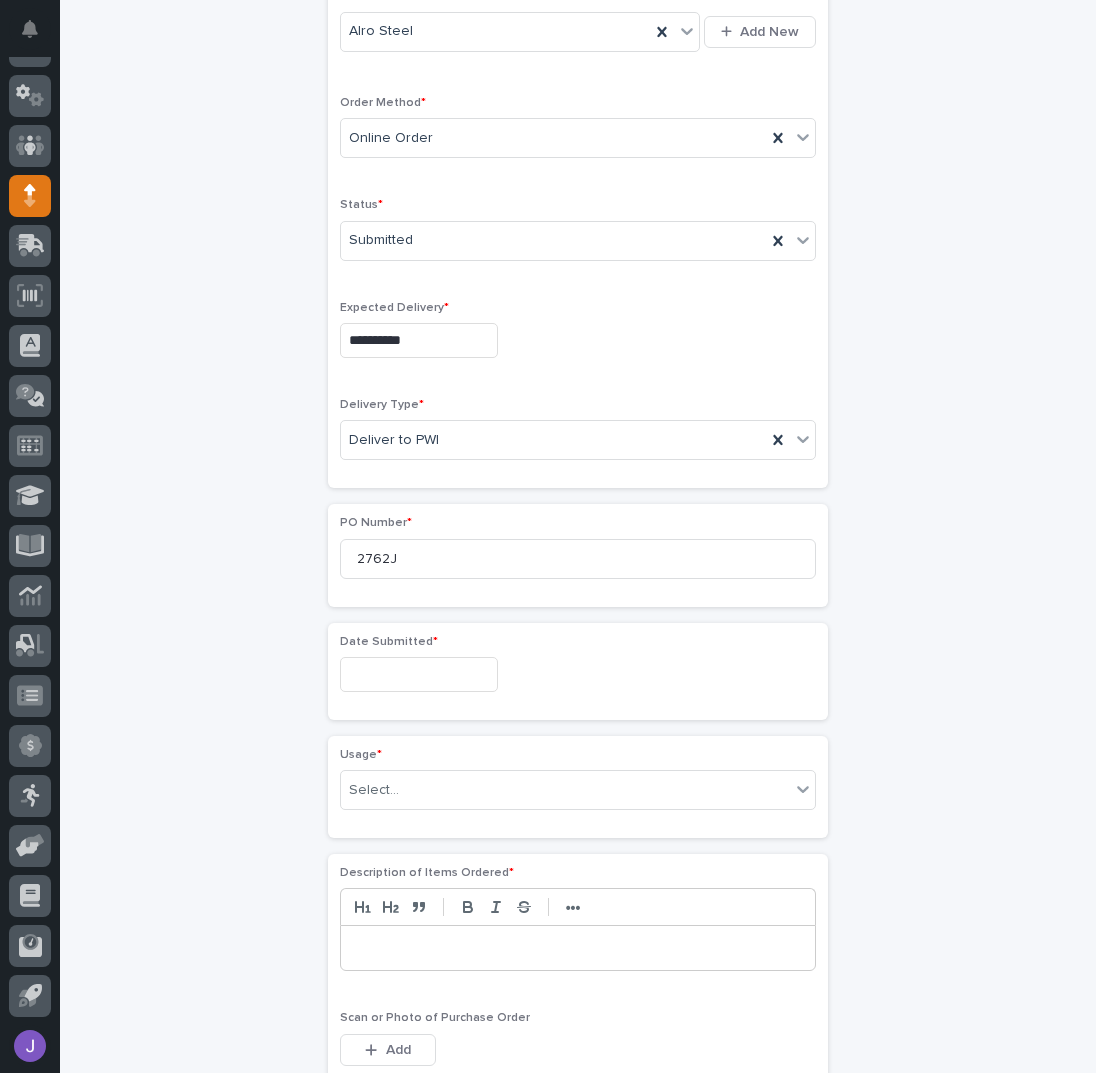 click at bounding box center [419, 674] 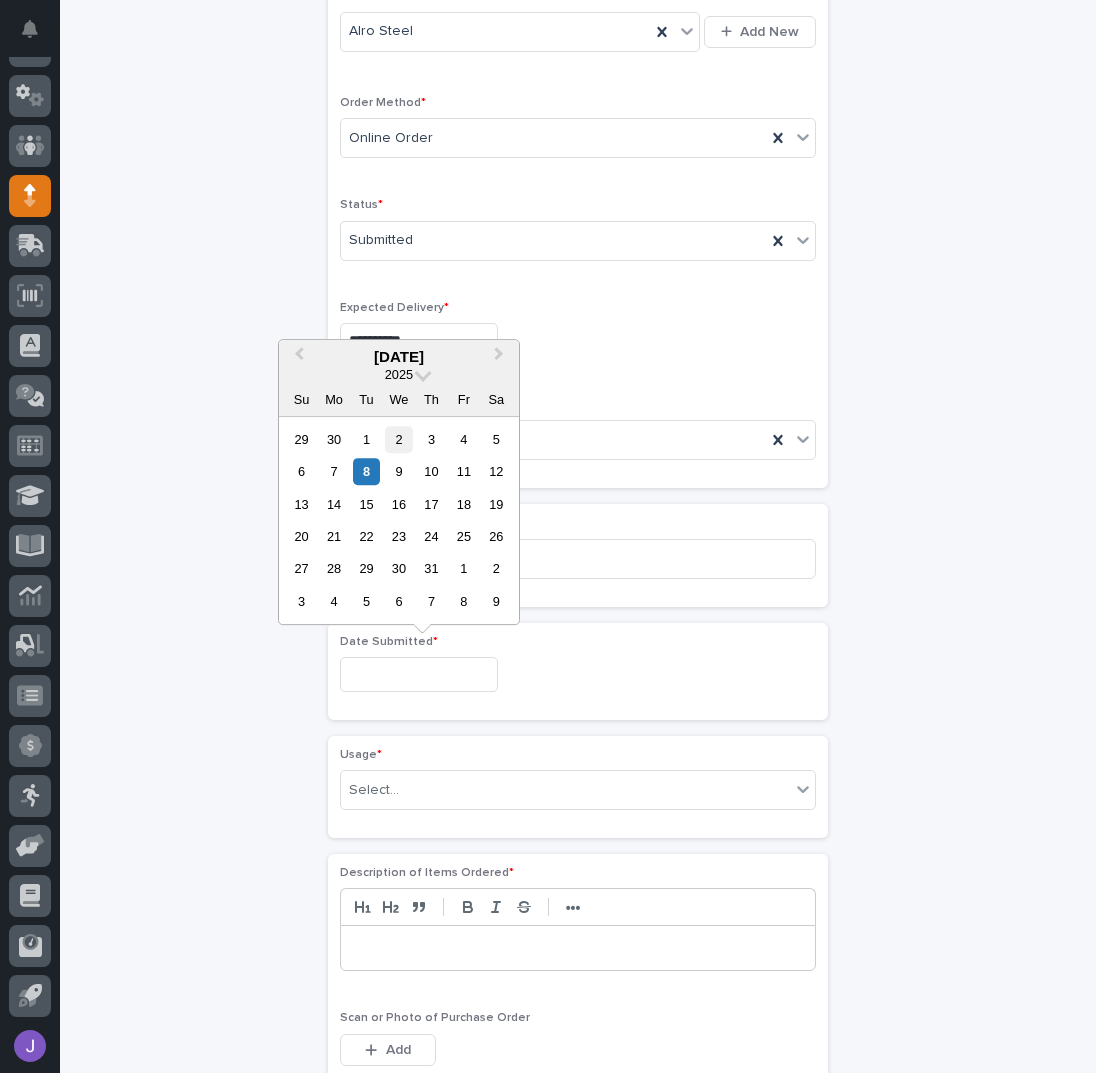 click on "2" at bounding box center (398, 439) 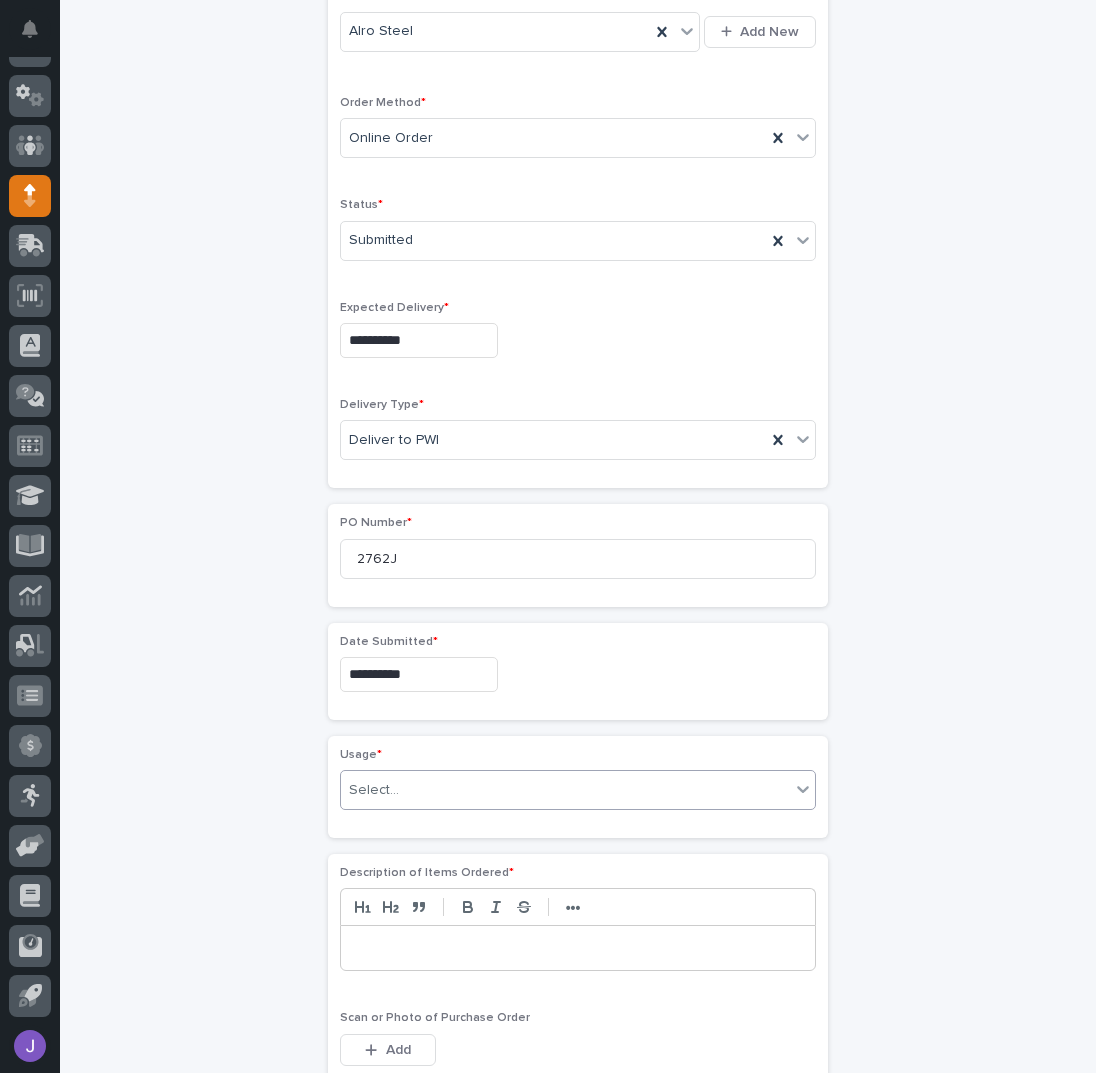 click on "Select..." at bounding box center [374, 790] 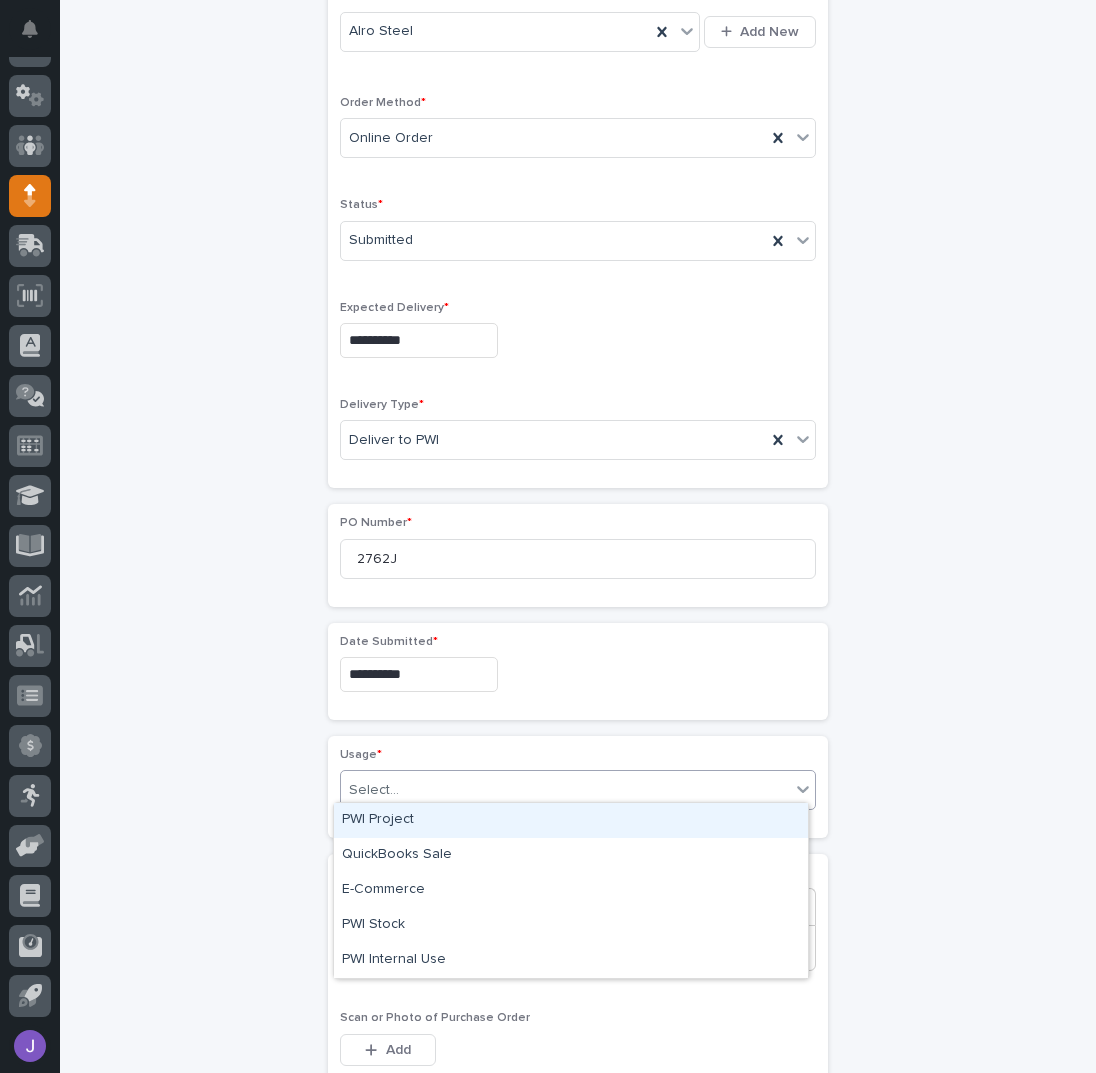 click on "PWI Project" at bounding box center [571, 820] 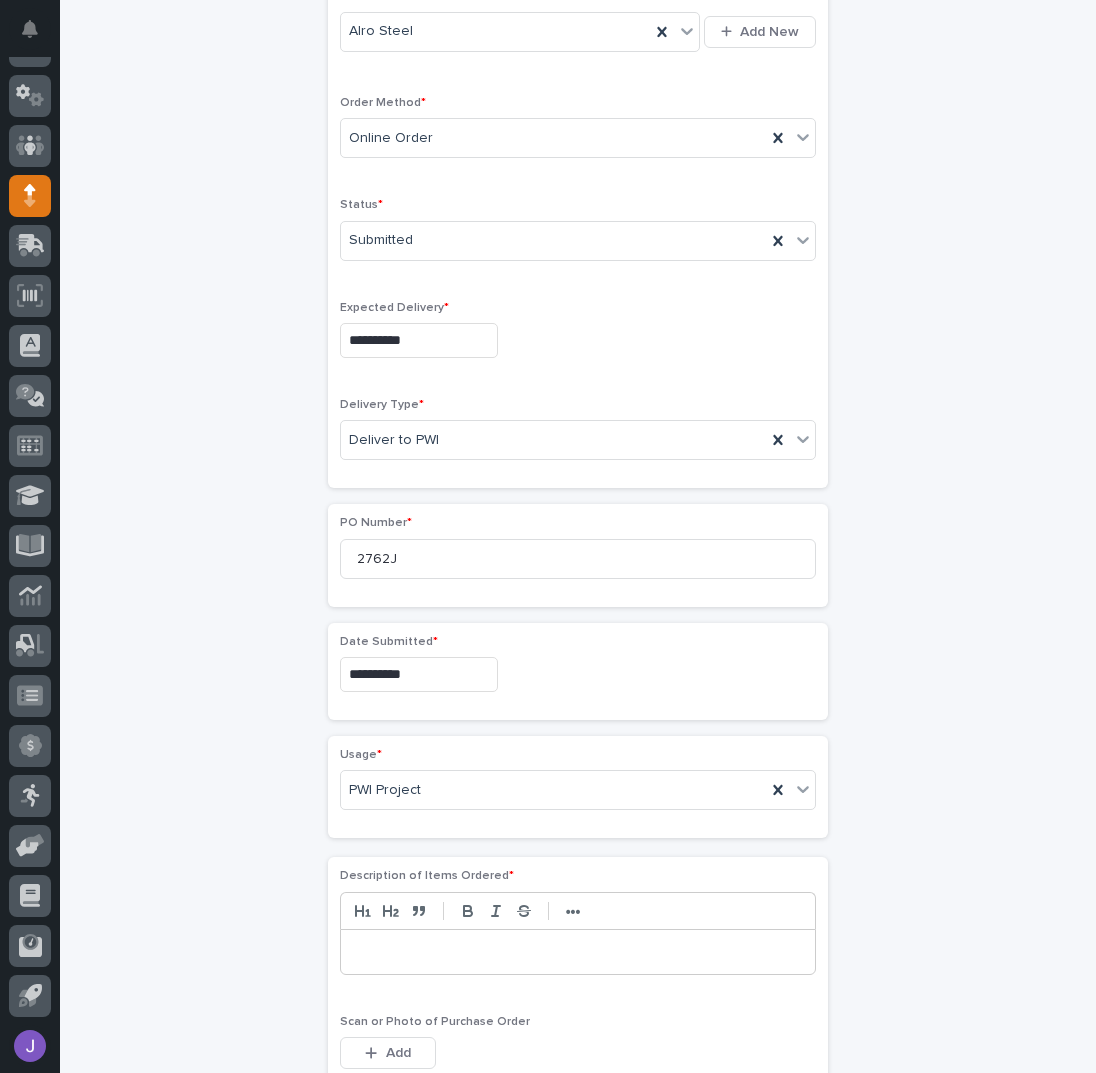 click on "**********" at bounding box center [578, 655] 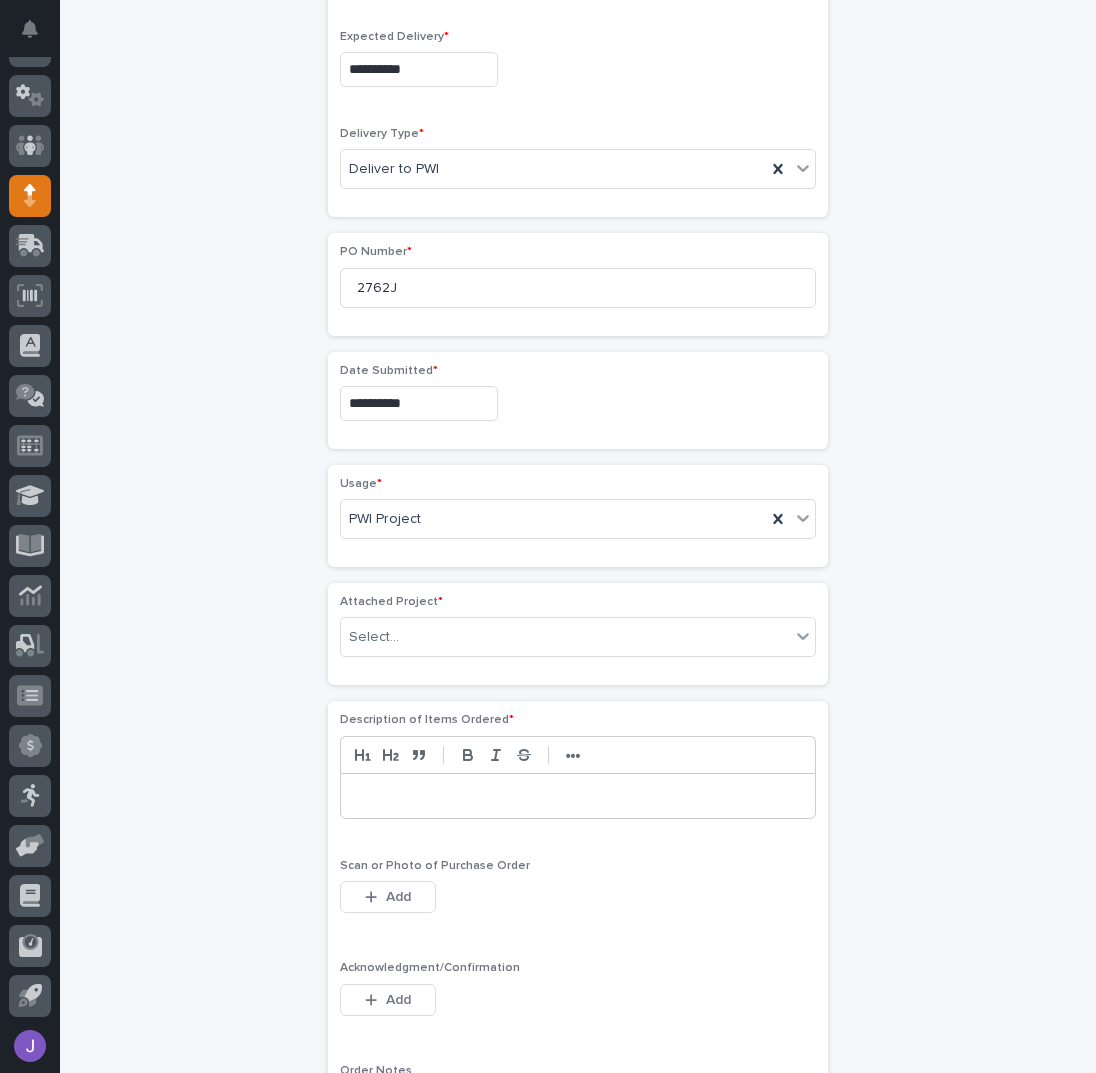 scroll, scrollTop: 789, scrollLeft: 0, axis: vertical 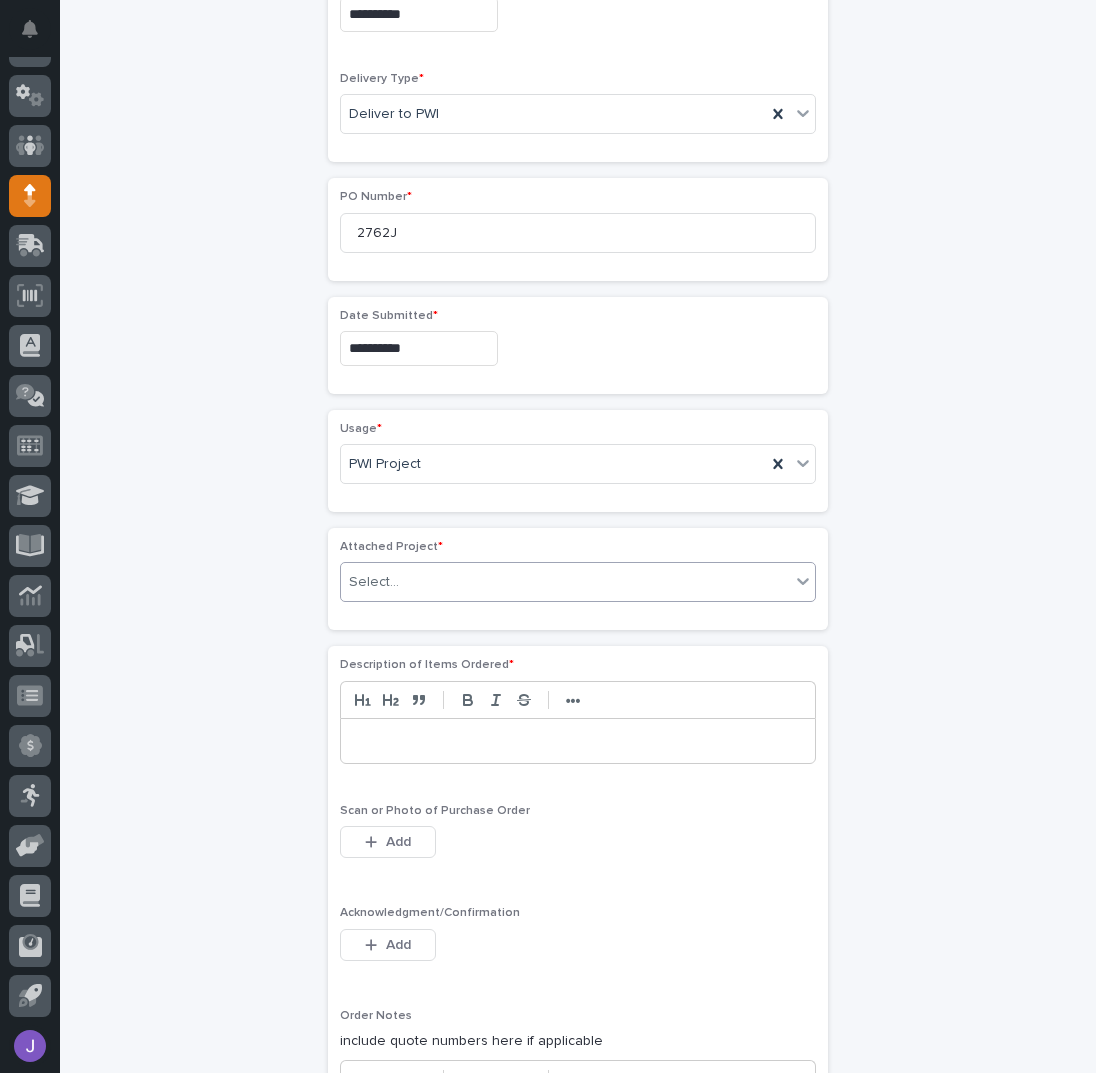 click on "Select..." at bounding box center (374, 582) 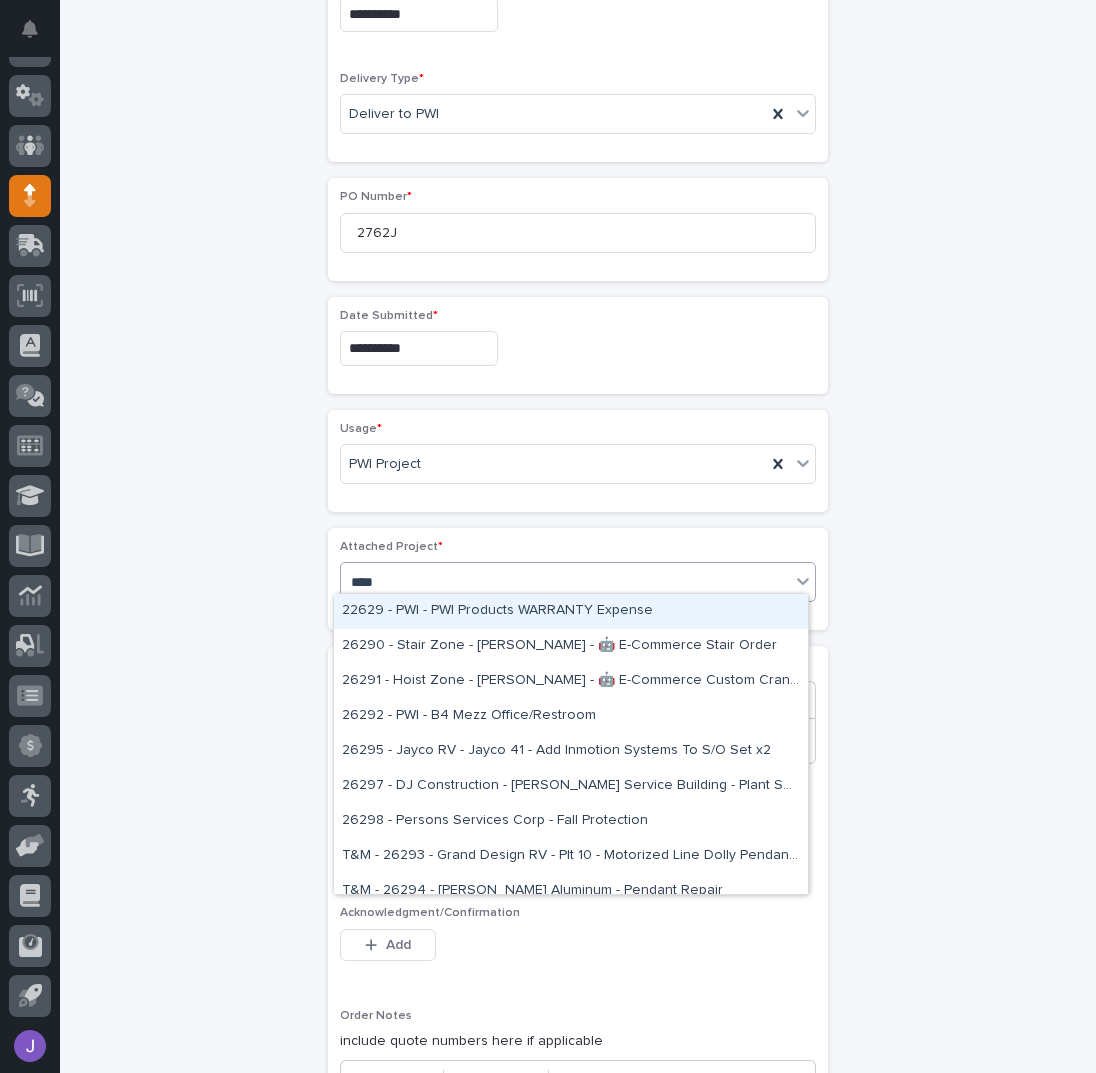 type on "*****" 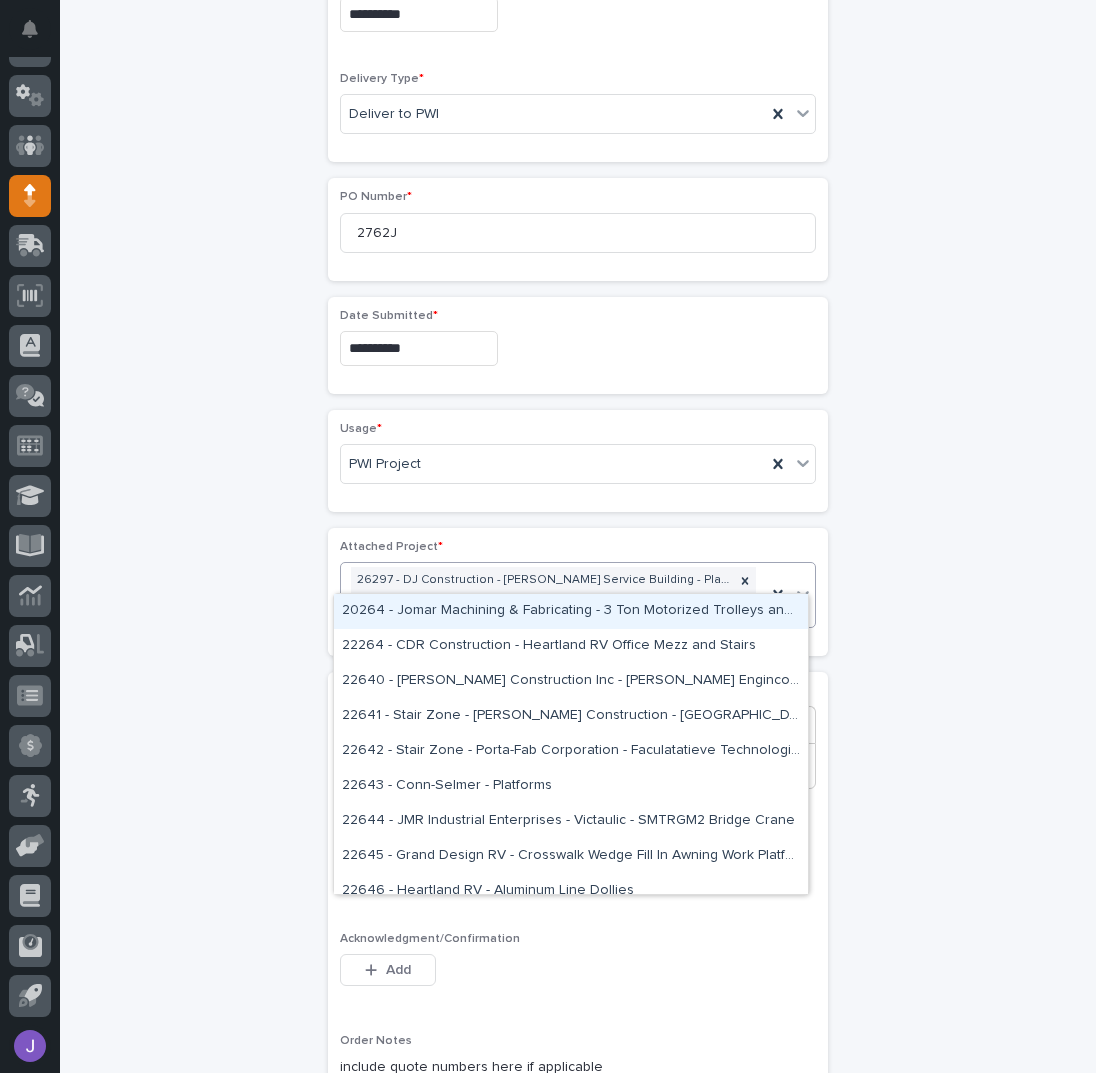 type on "*****" 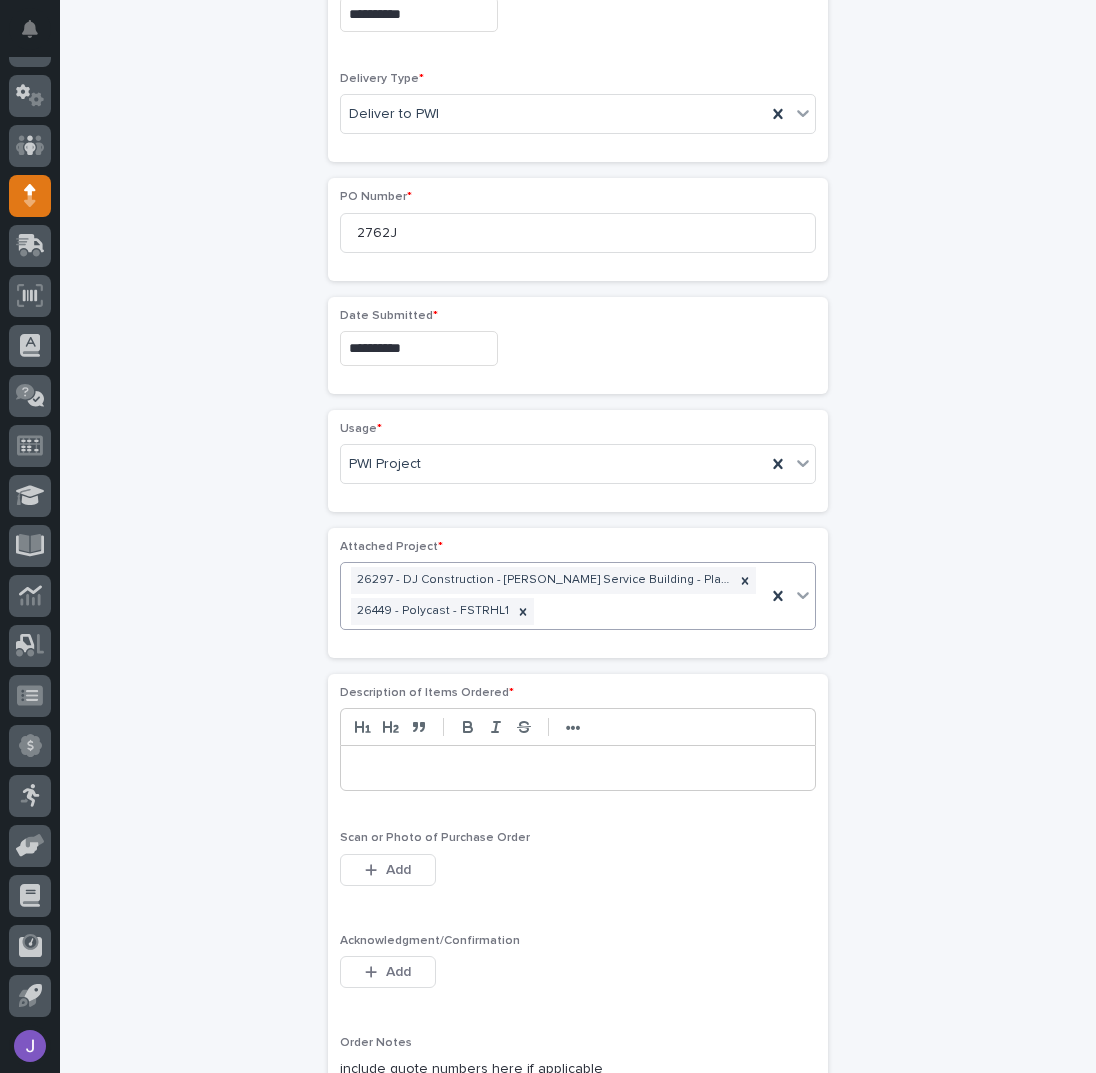 scroll, scrollTop: 802, scrollLeft: 0, axis: vertical 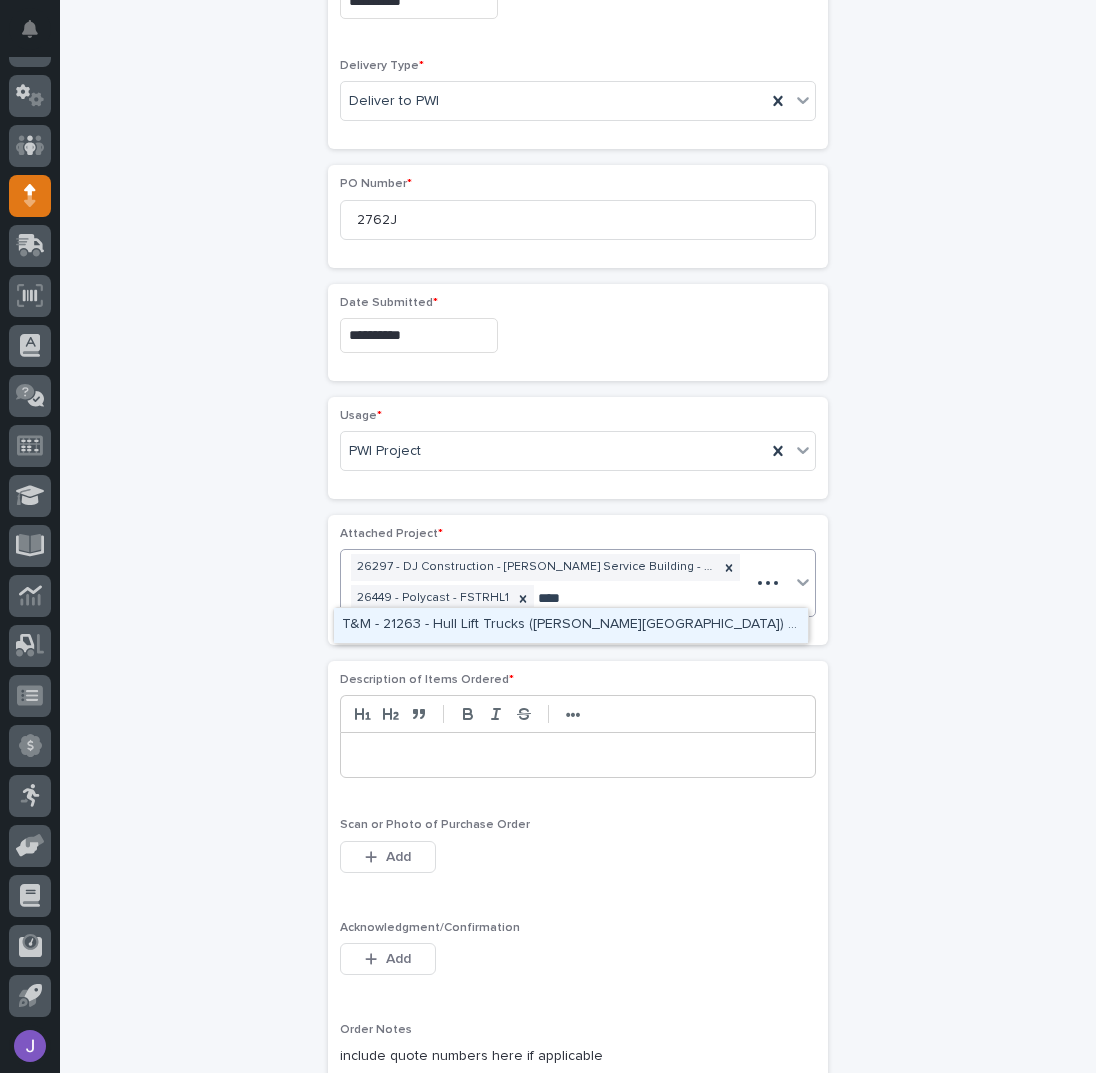 type on "*****" 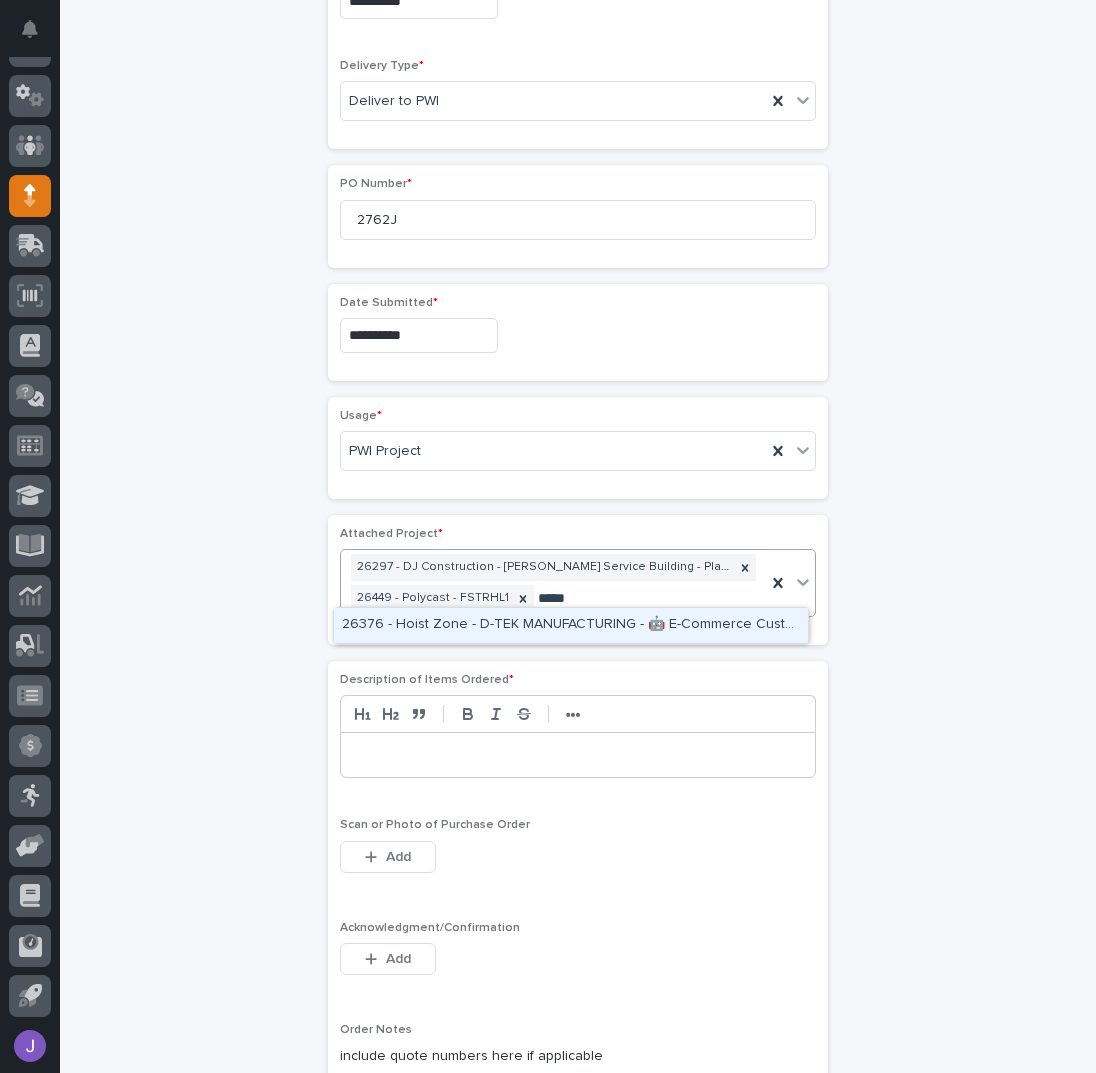 type 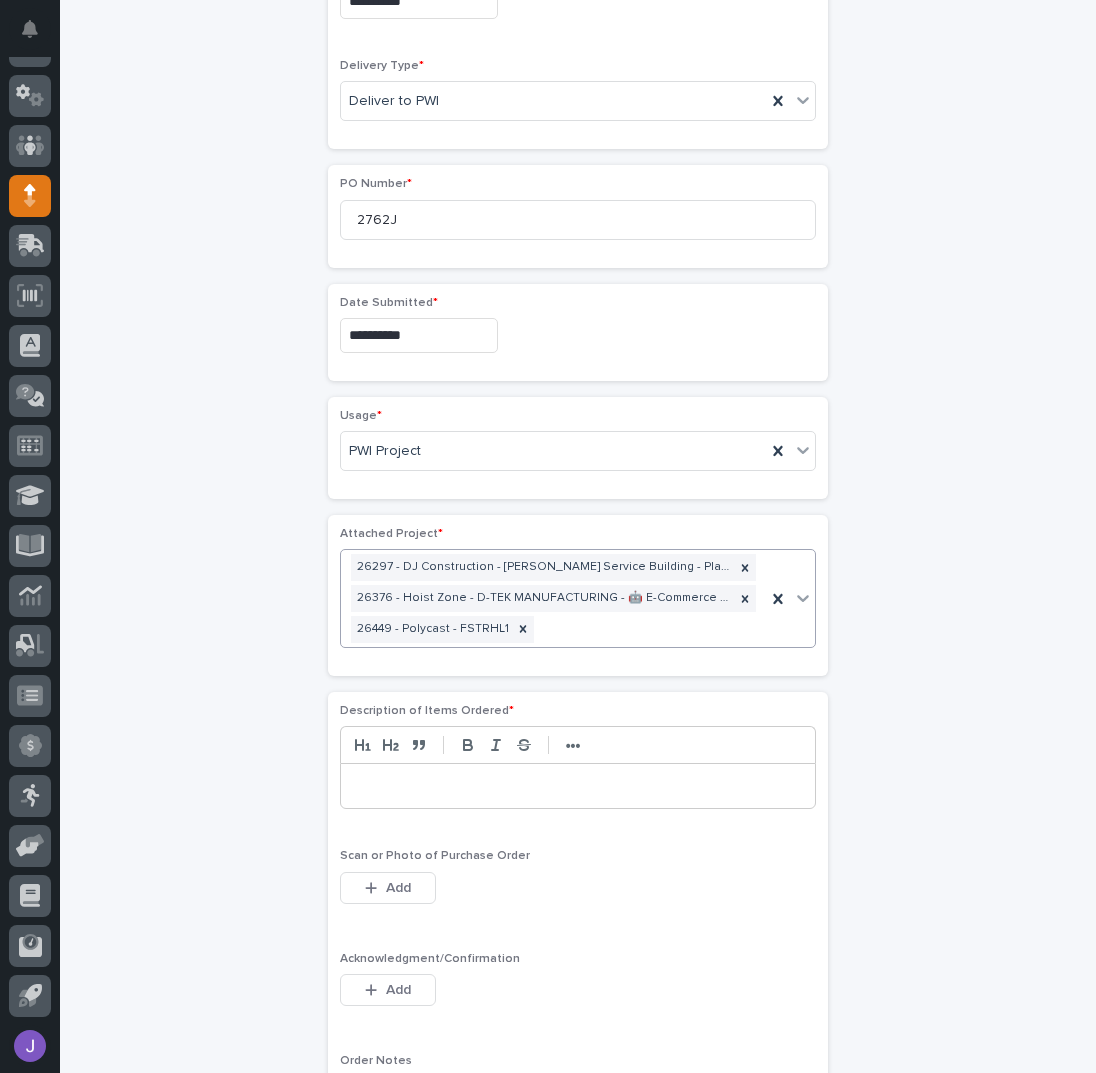 scroll, scrollTop: 818, scrollLeft: 0, axis: vertical 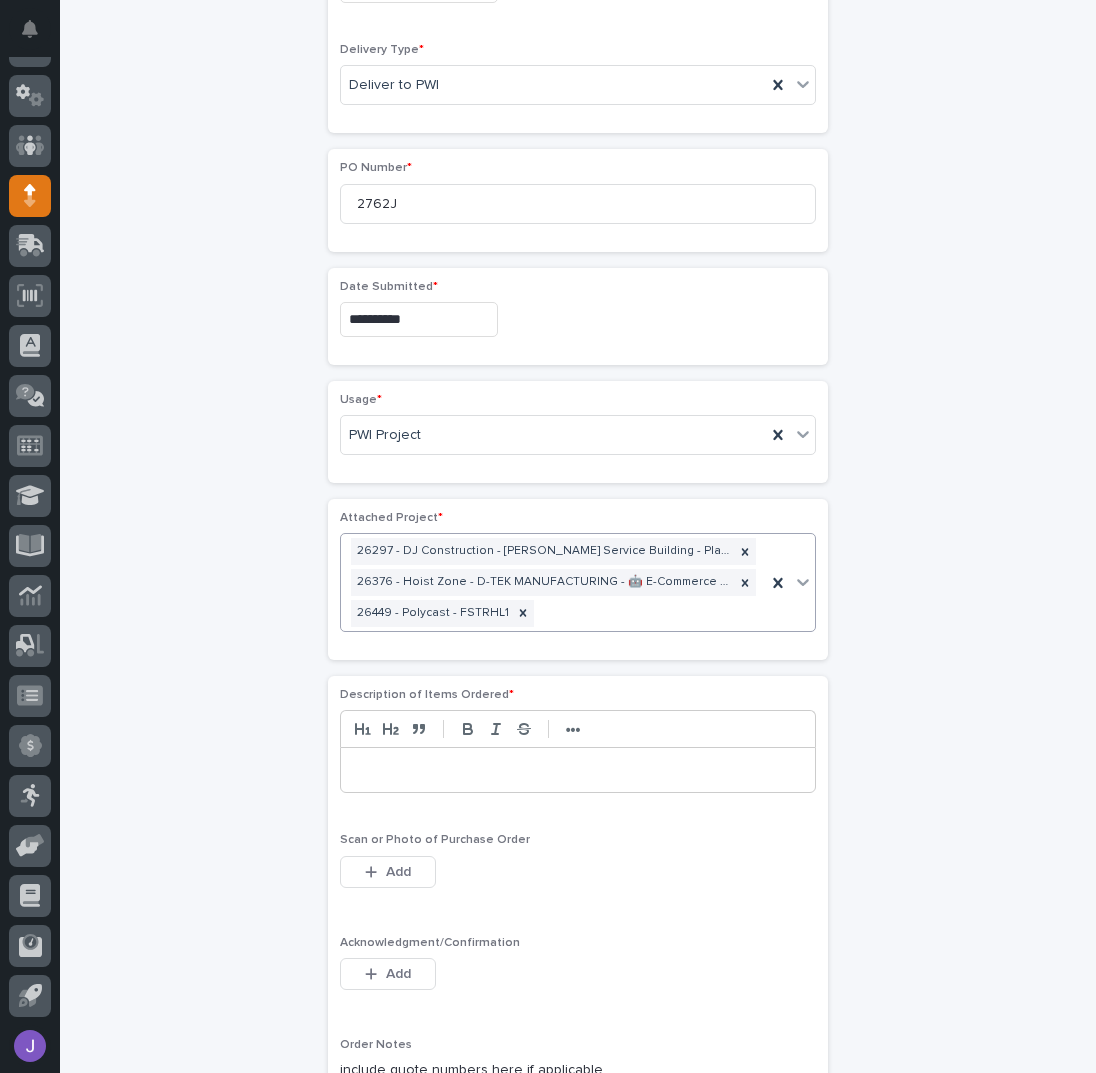 click at bounding box center (578, 770) 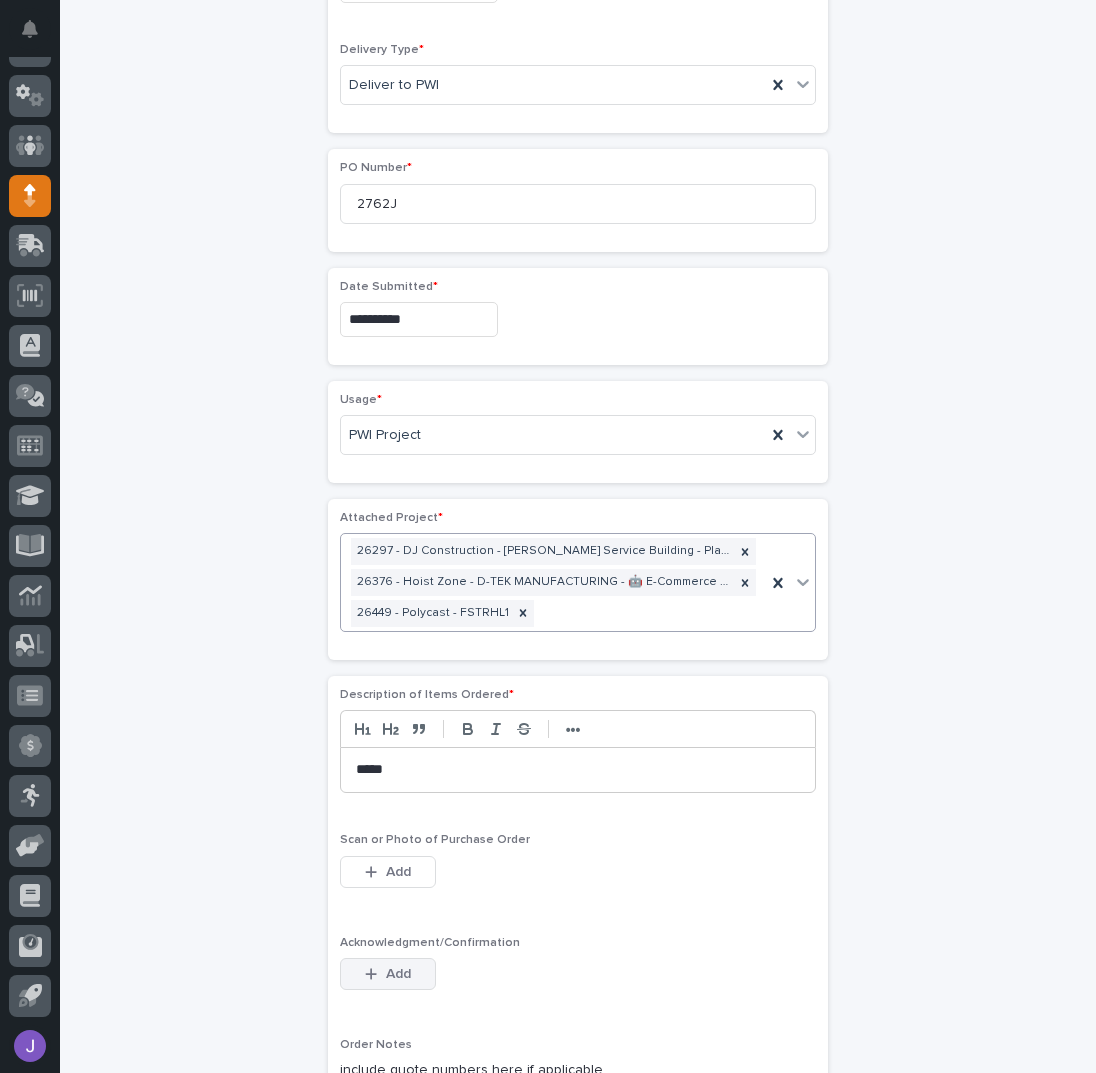 click on "Add" at bounding box center [398, 974] 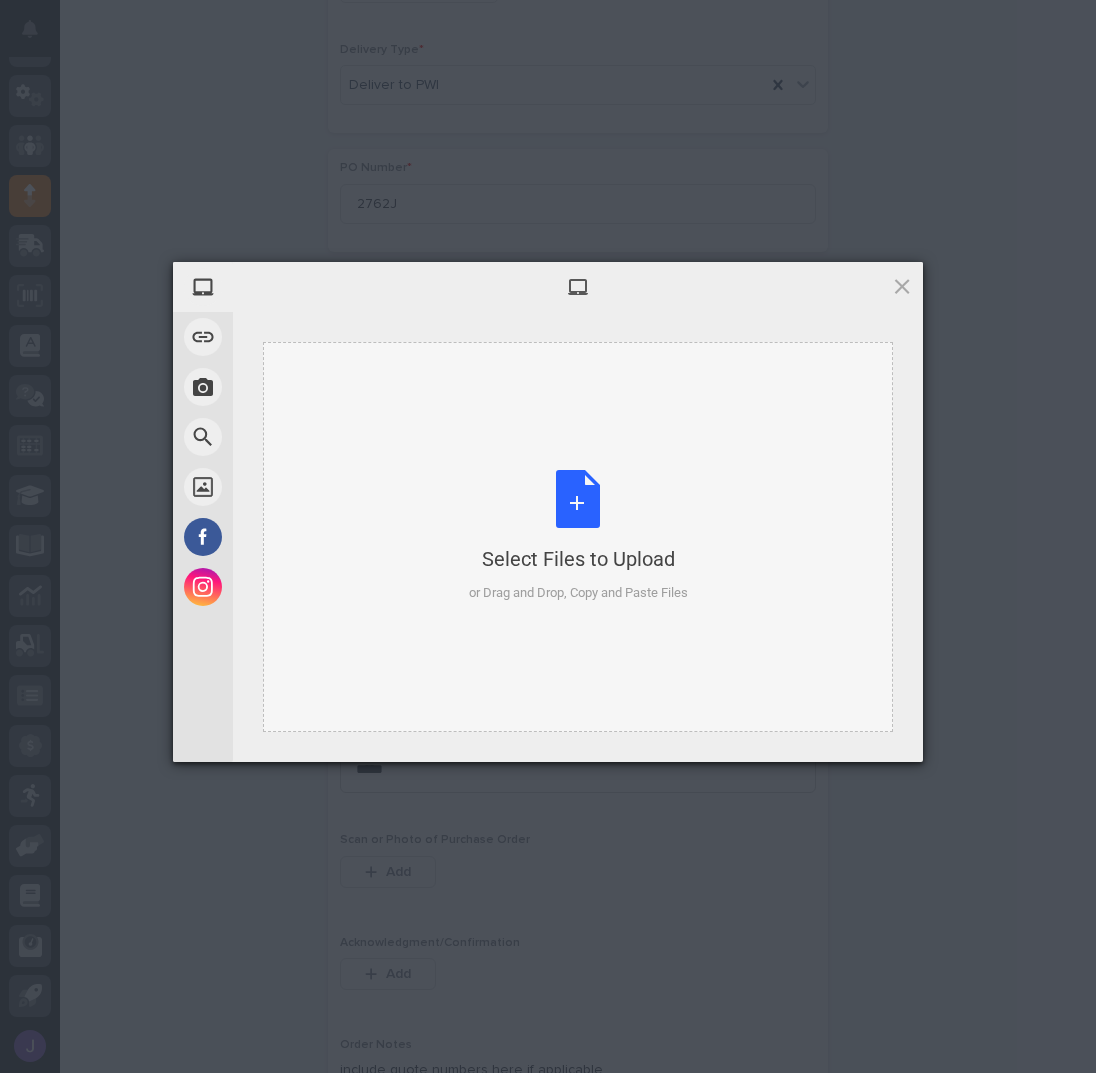 click on "Select Files to Upload
or Drag and Drop, Copy and Paste Files" at bounding box center [578, 536] 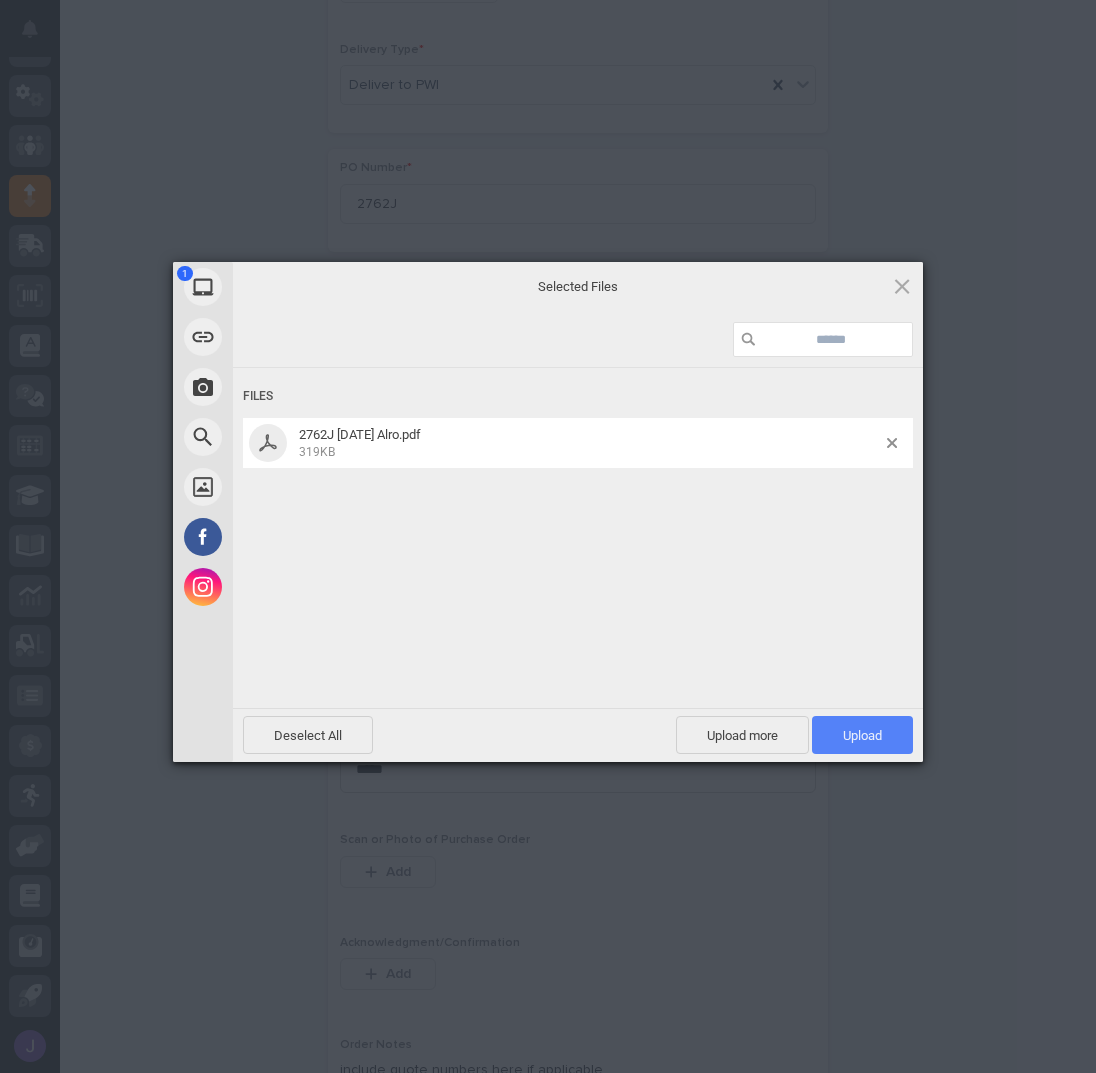 click on "Upload
1" at bounding box center (862, 735) 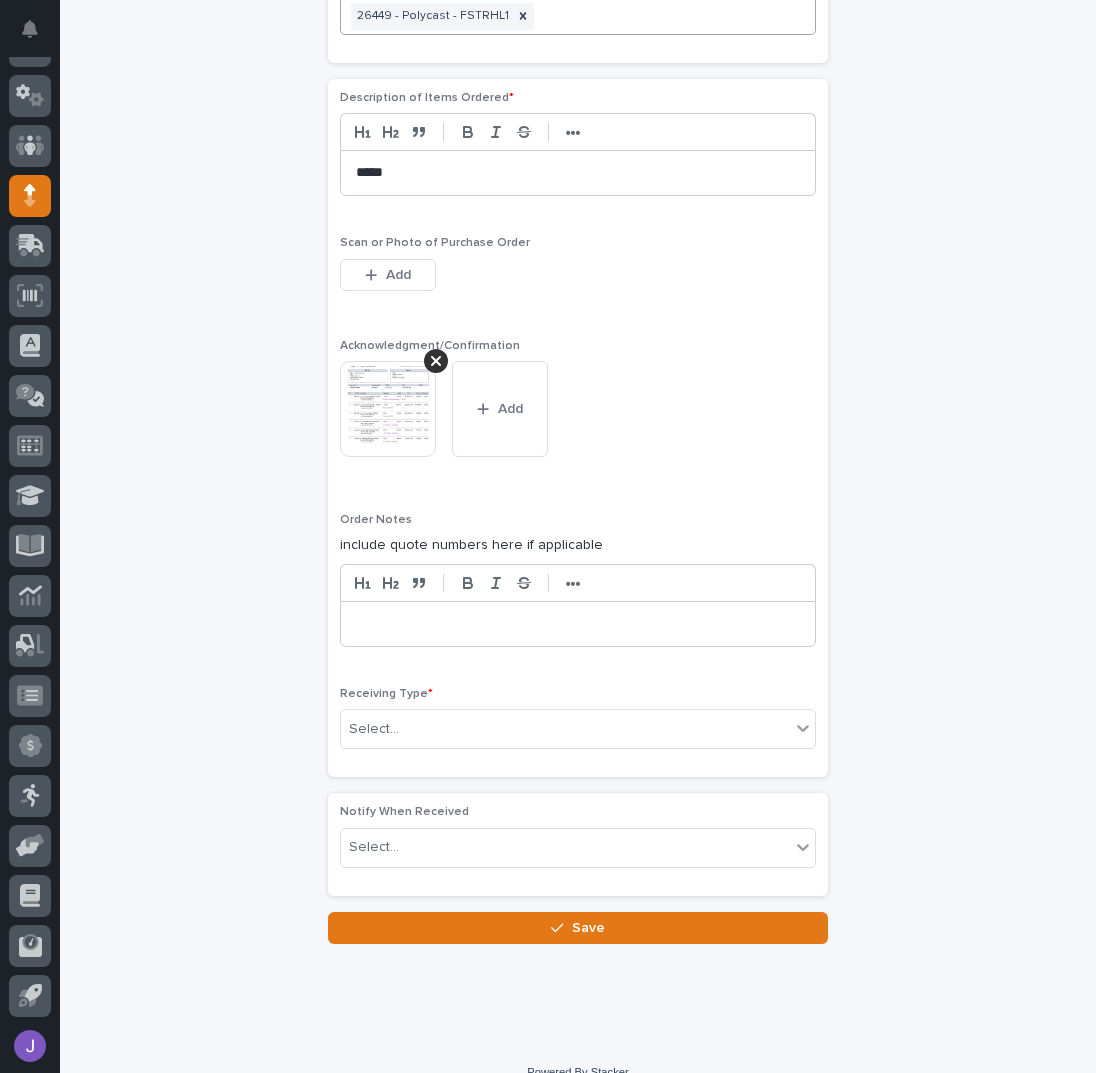 scroll, scrollTop: 1429, scrollLeft: 0, axis: vertical 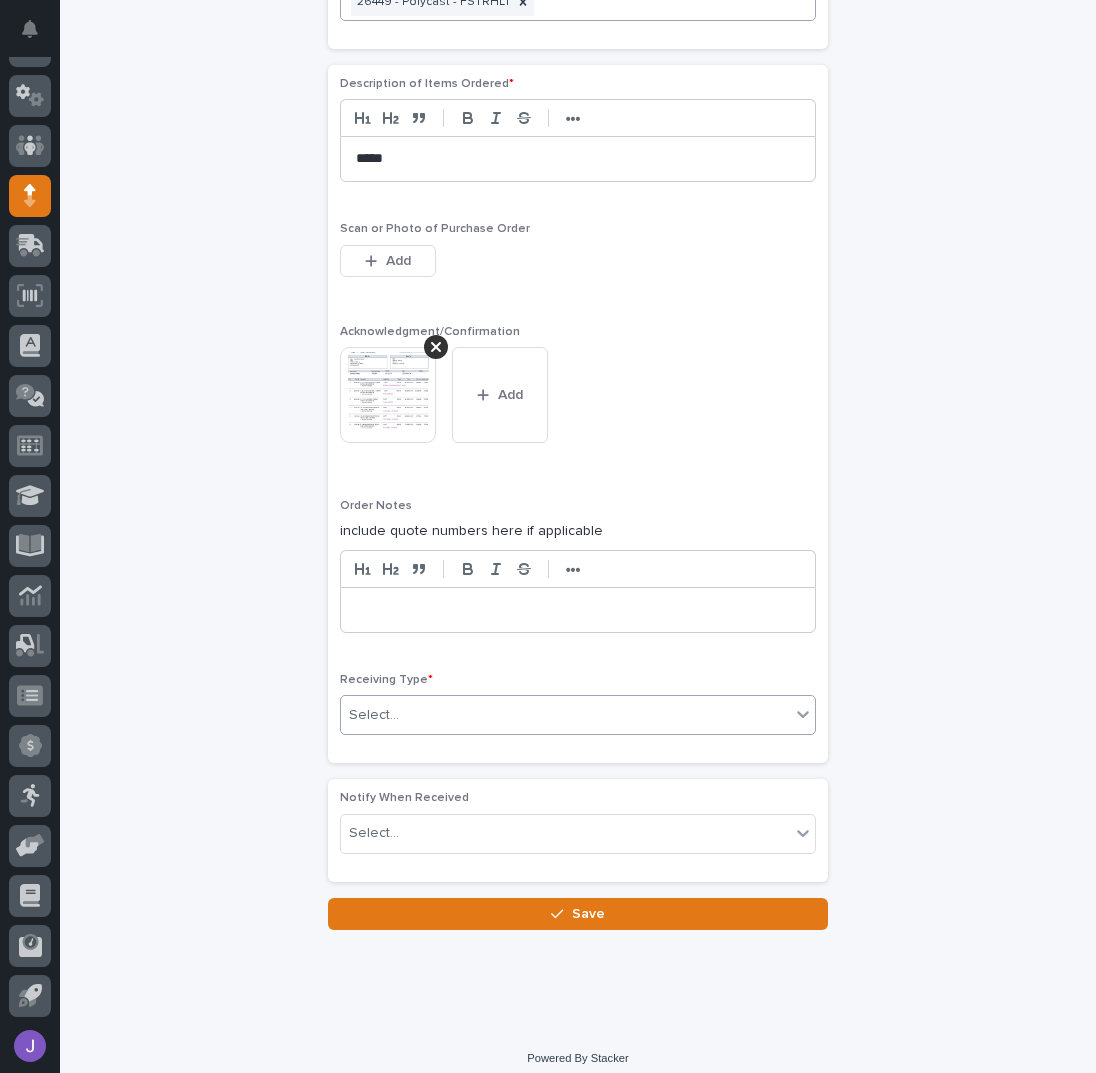 click on "Select..." at bounding box center [565, 715] 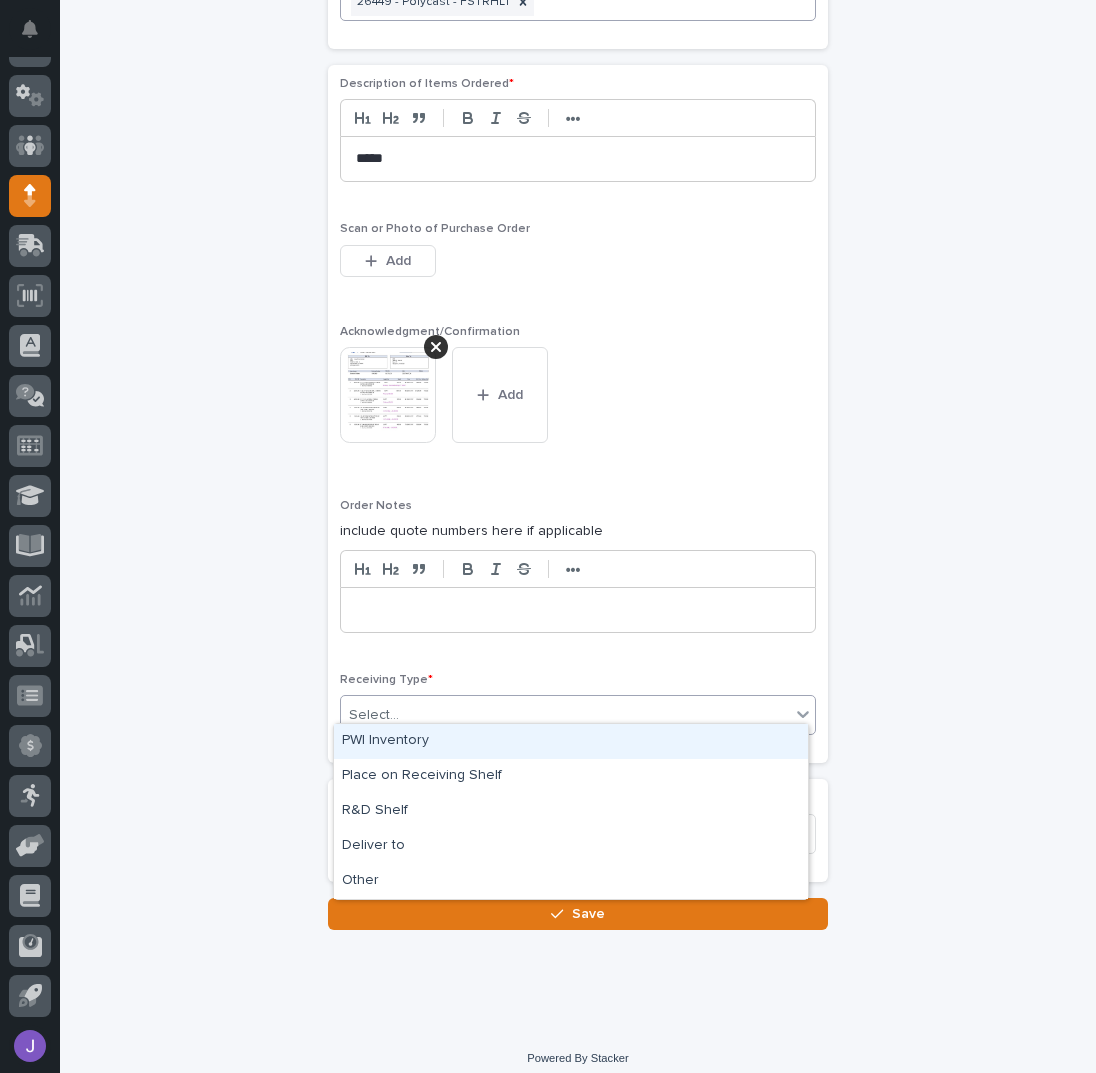 drag, startPoint x: 373, startPoint y: 722, endPoint x: 364, endPoint y: 733, distance: 14.21267 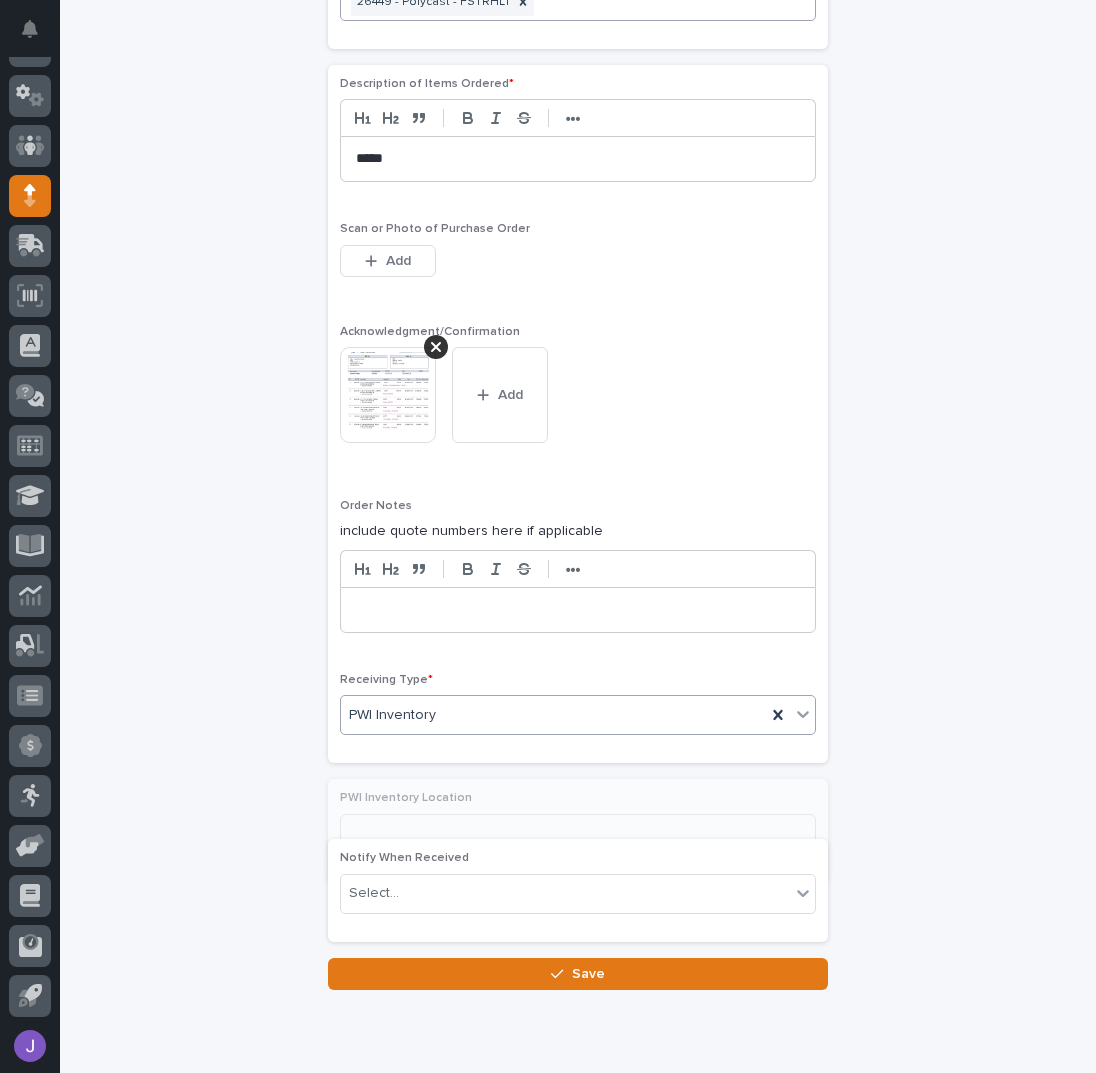 click on "**********" at bounding box center [578, -158] 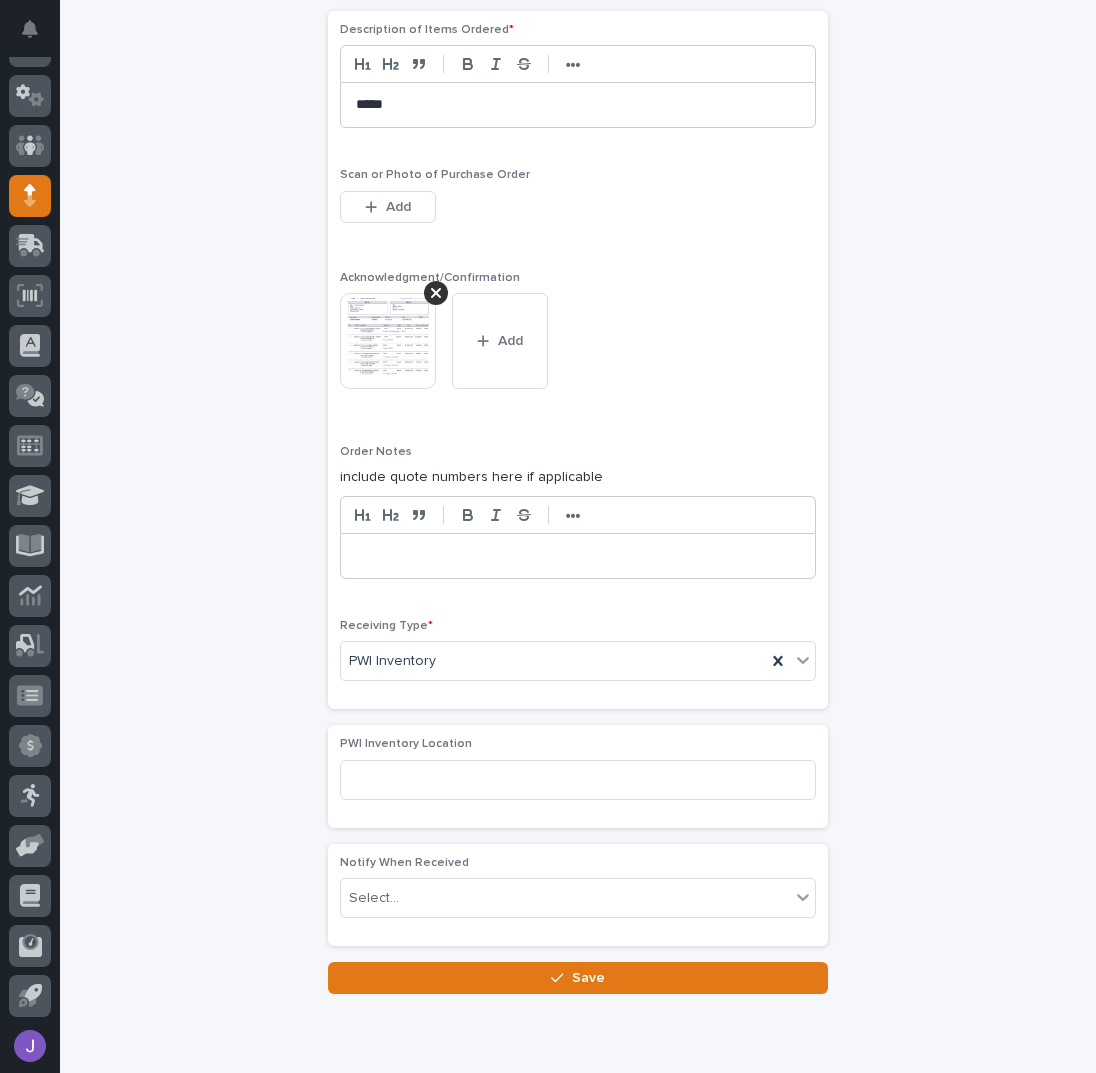 scroll, scrollTop: 1547, scrollLeft: 0, axis: vertical 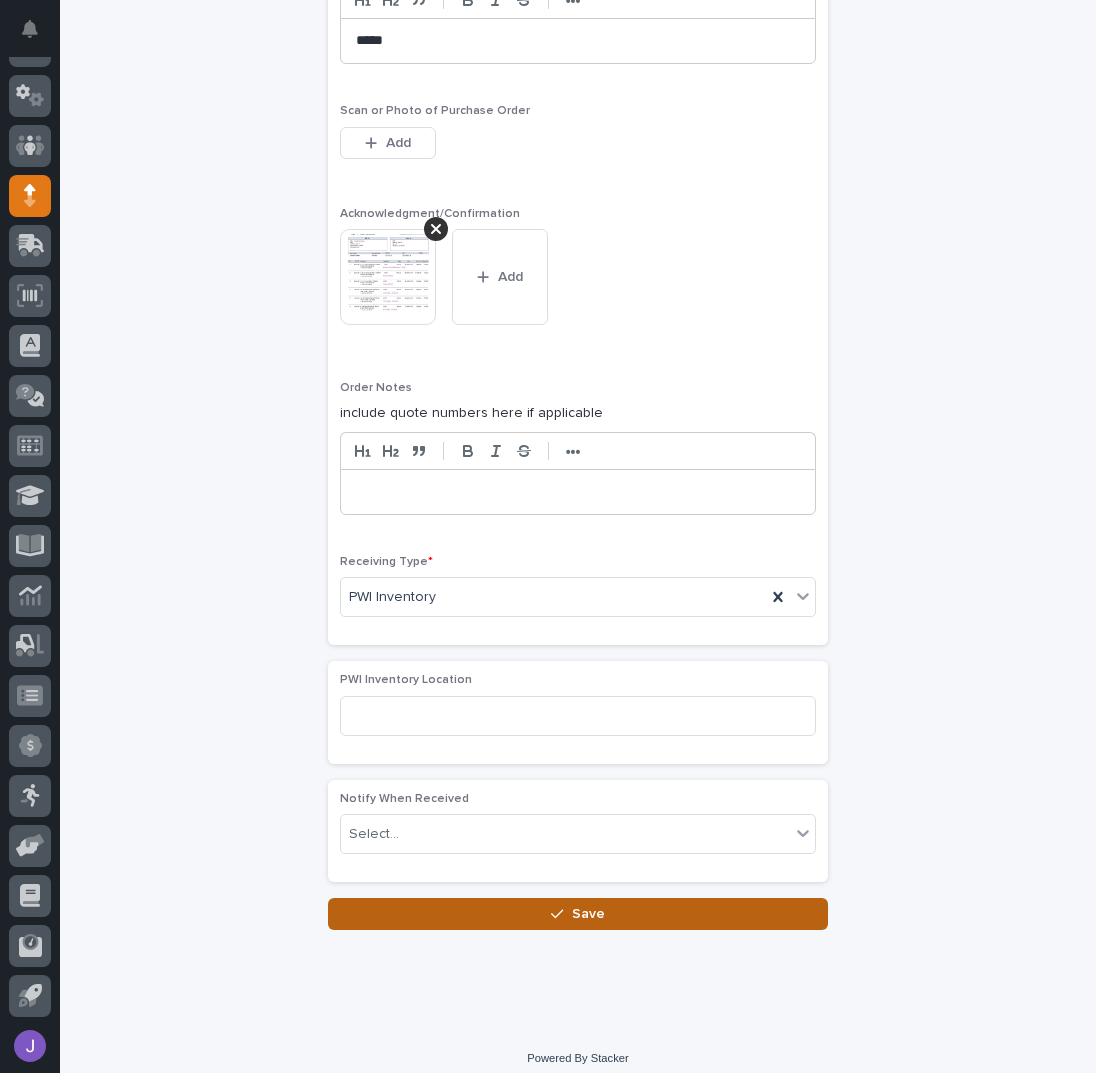 click on "Save" at bounding box center (578, 914) 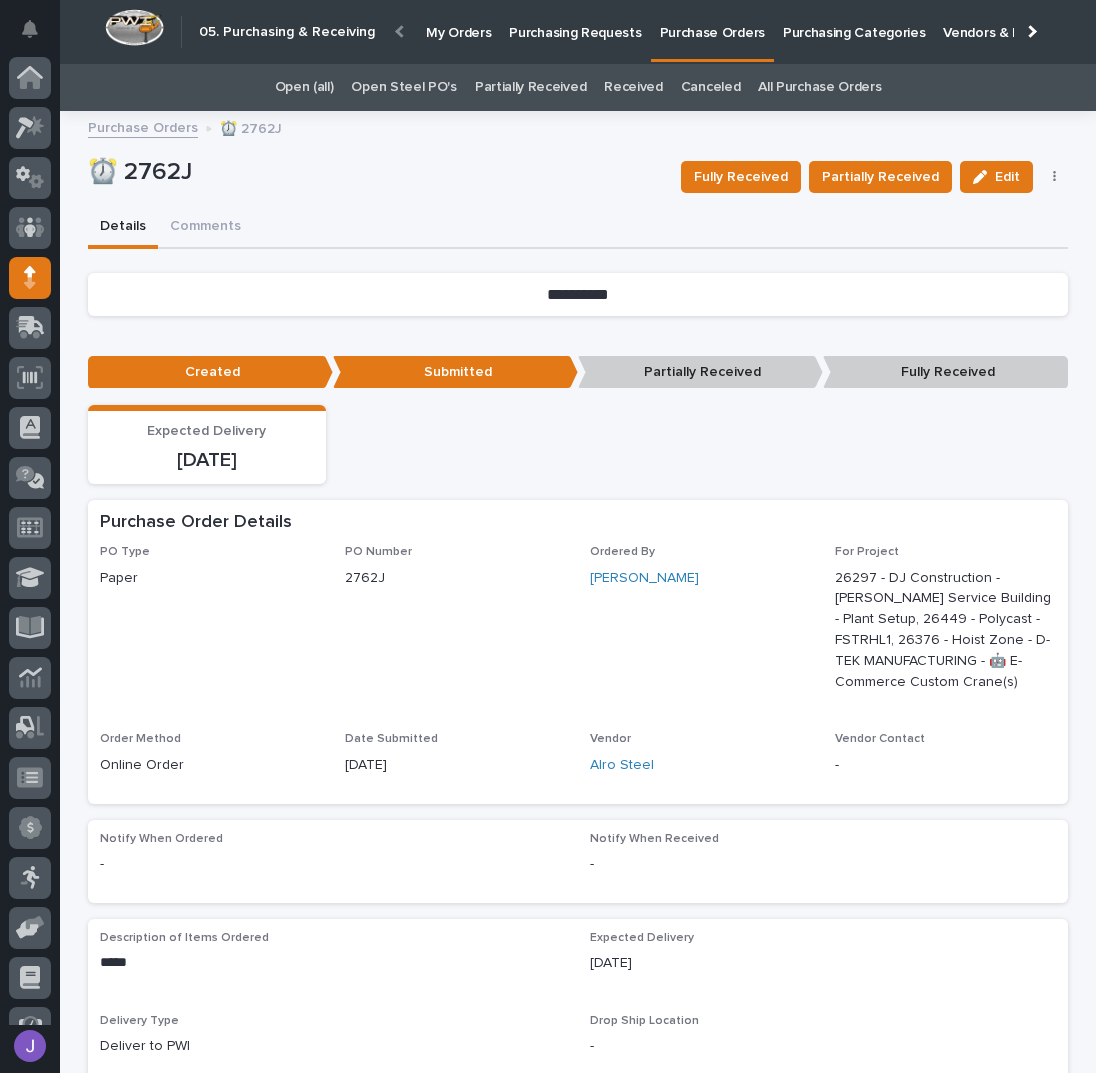 scroll, scrollTop: 82, scrollLeft: 0, axis: vertical 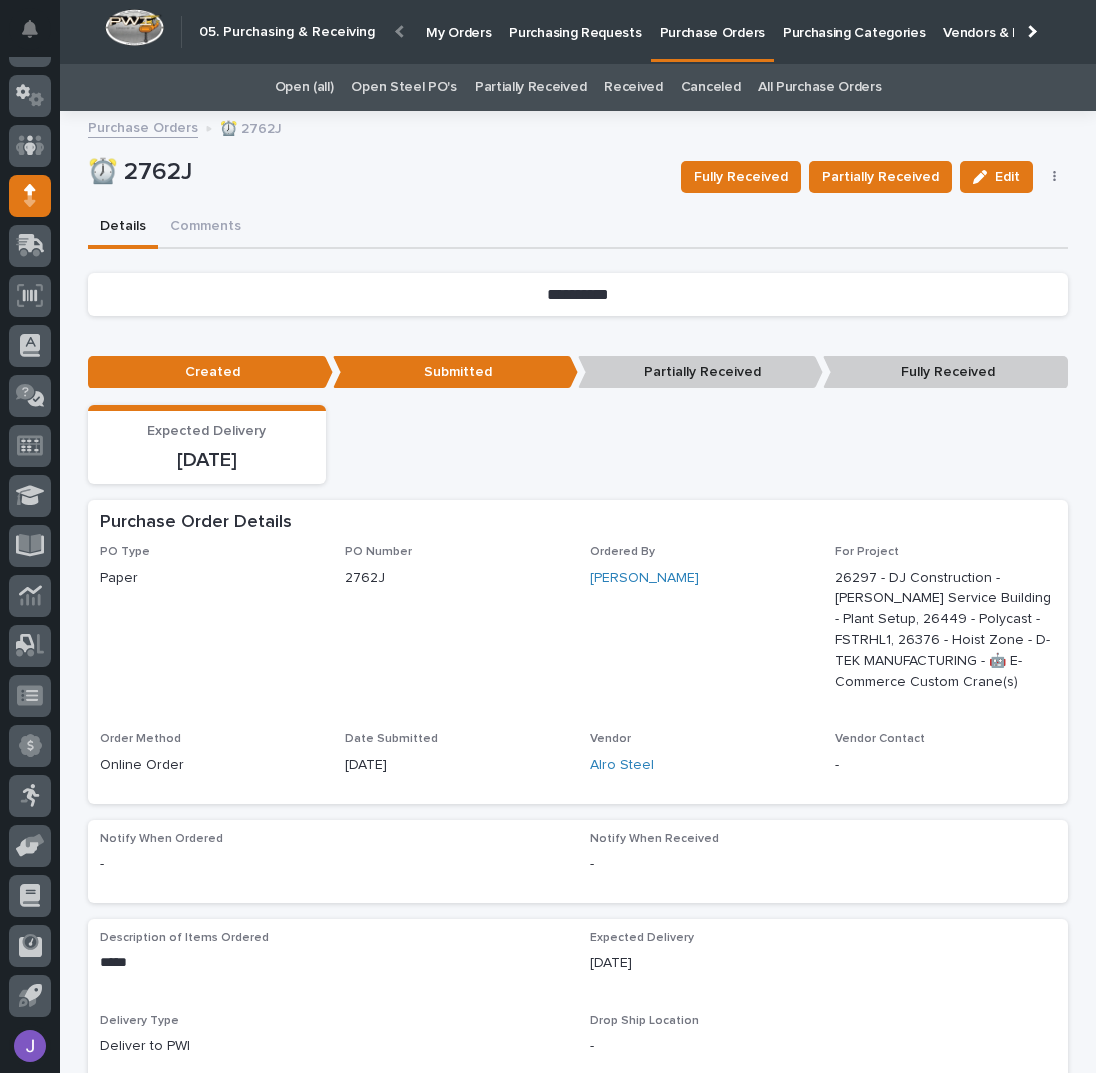 click on "Purchasing Requests" at bounding box center [575, 21] 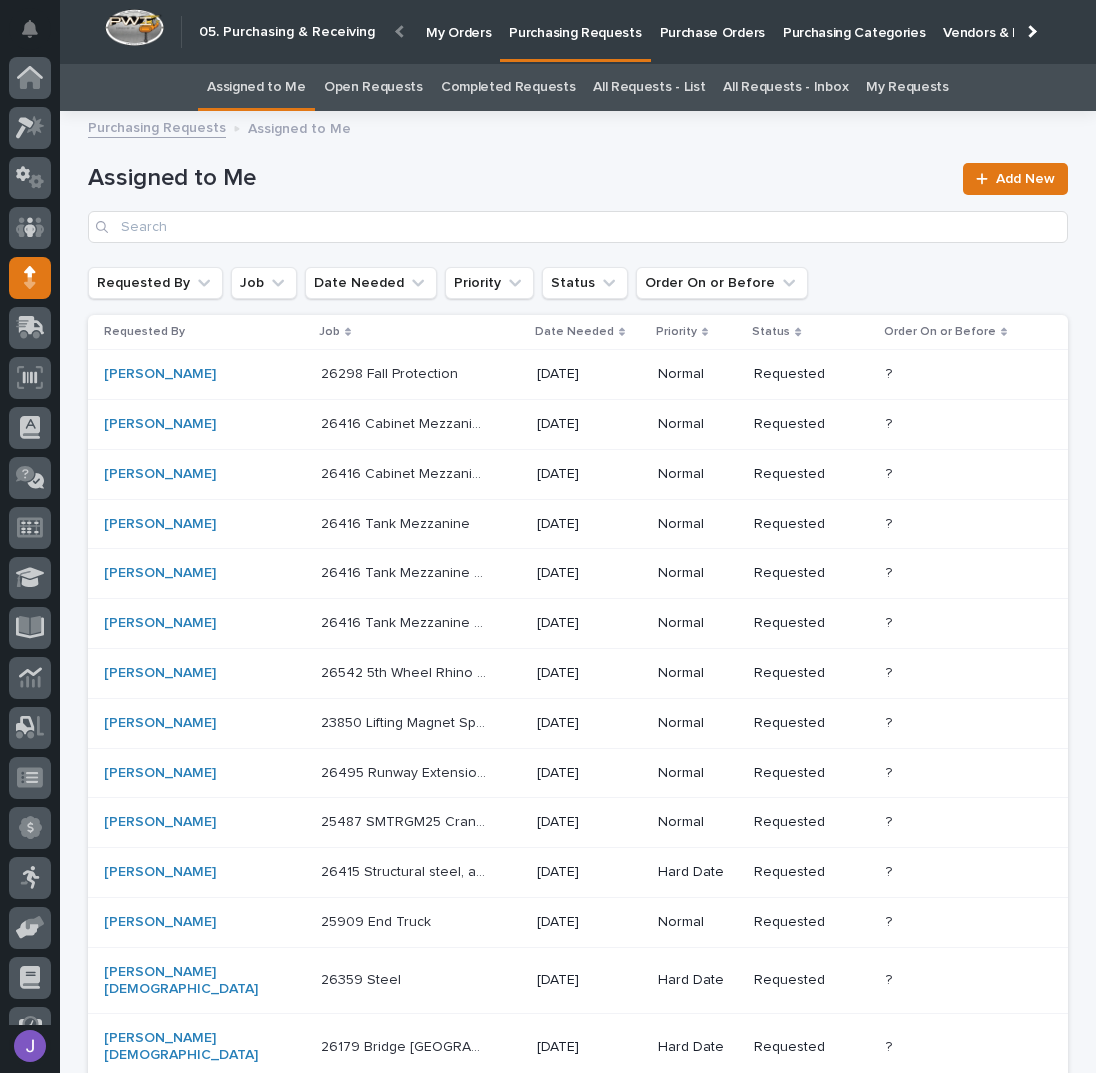 scroll, scrollTop: 82, scrollLeft: 0, axis: vertical 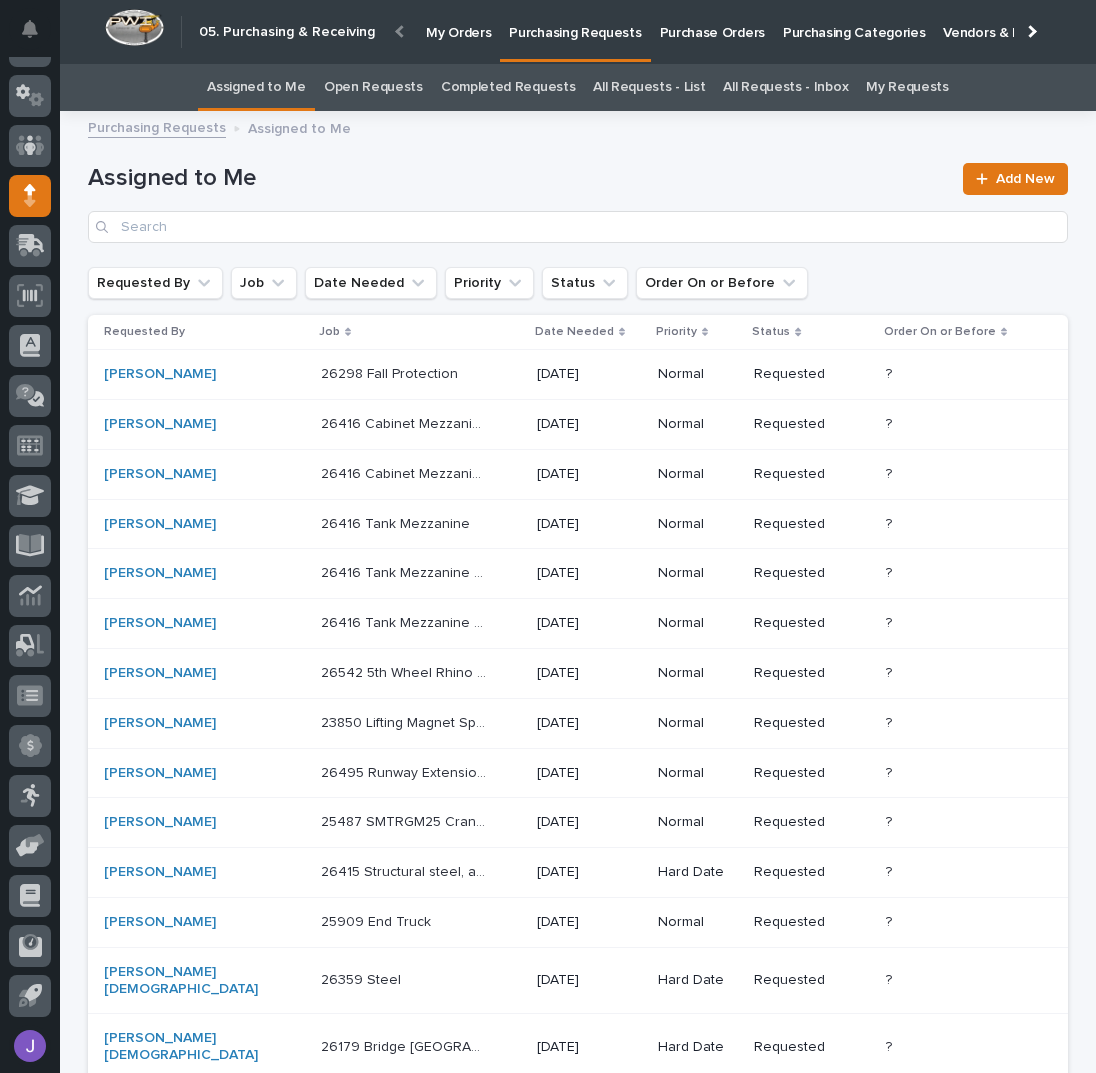 click on "Purchase Orders" at bounding box center (712, 21) 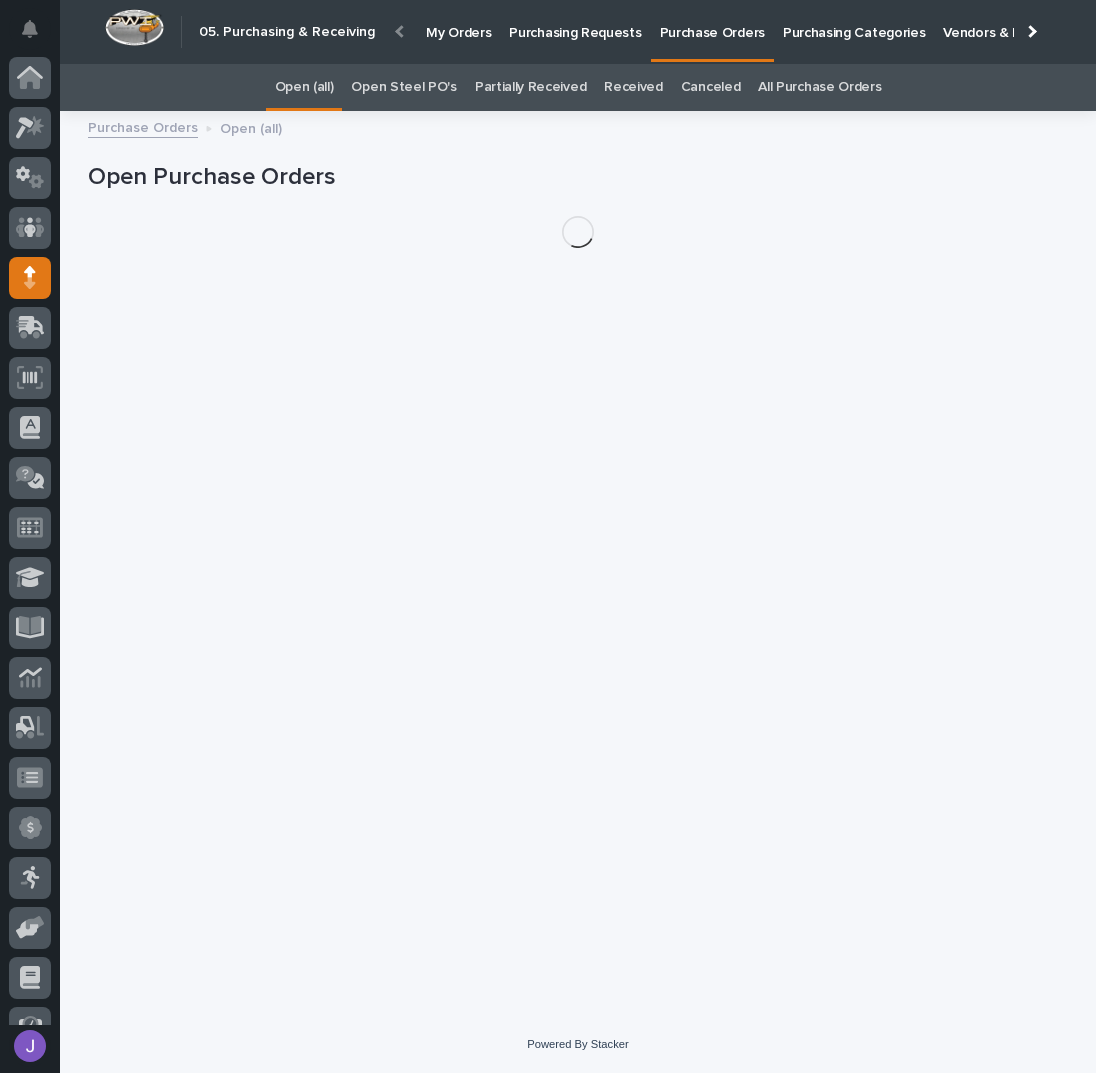 scroll, scrollTop: 82, scrollLeft: 0, axis: vertical 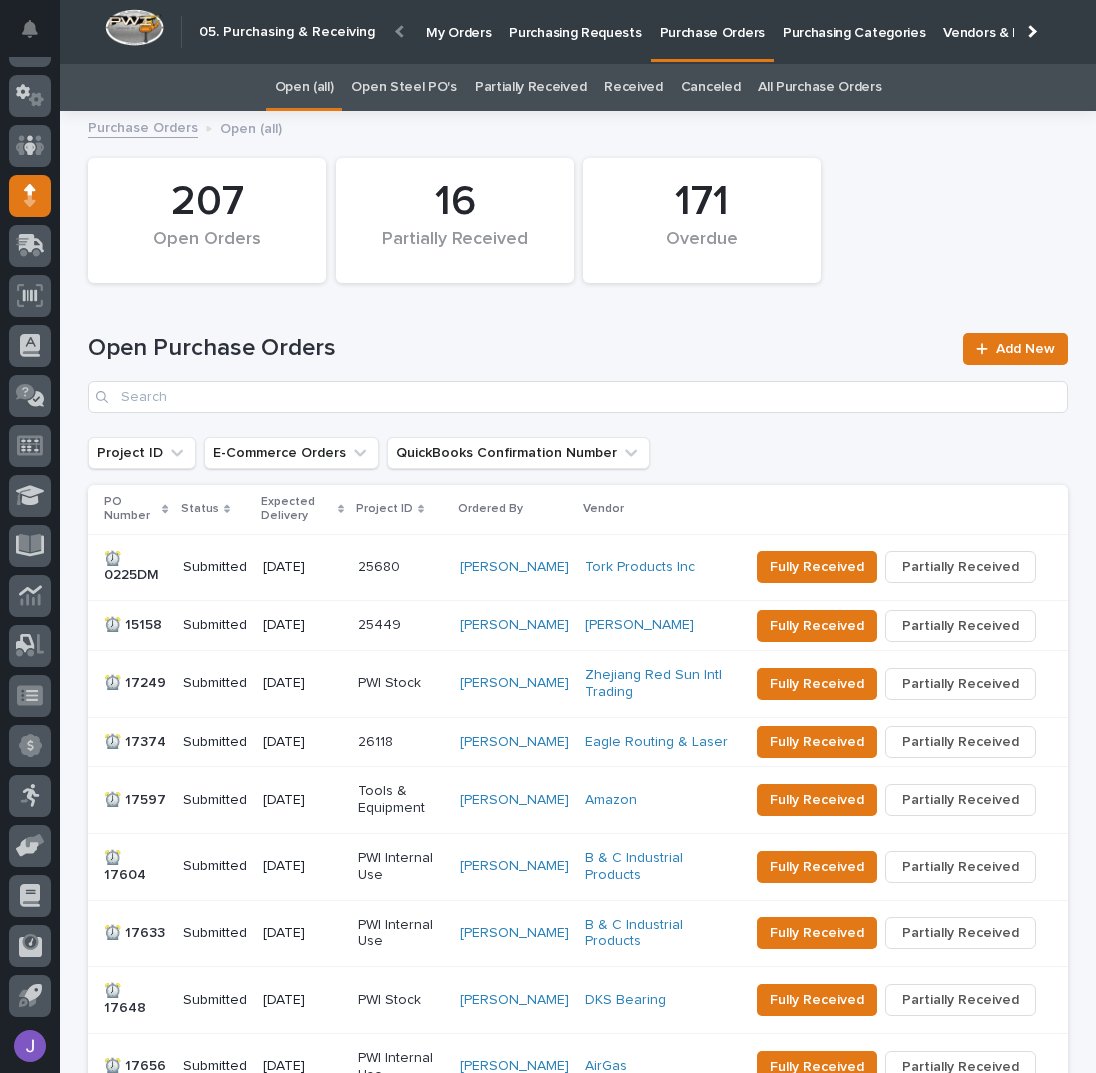 click on "All Purchase Orders" at bounding box center (819, 87) 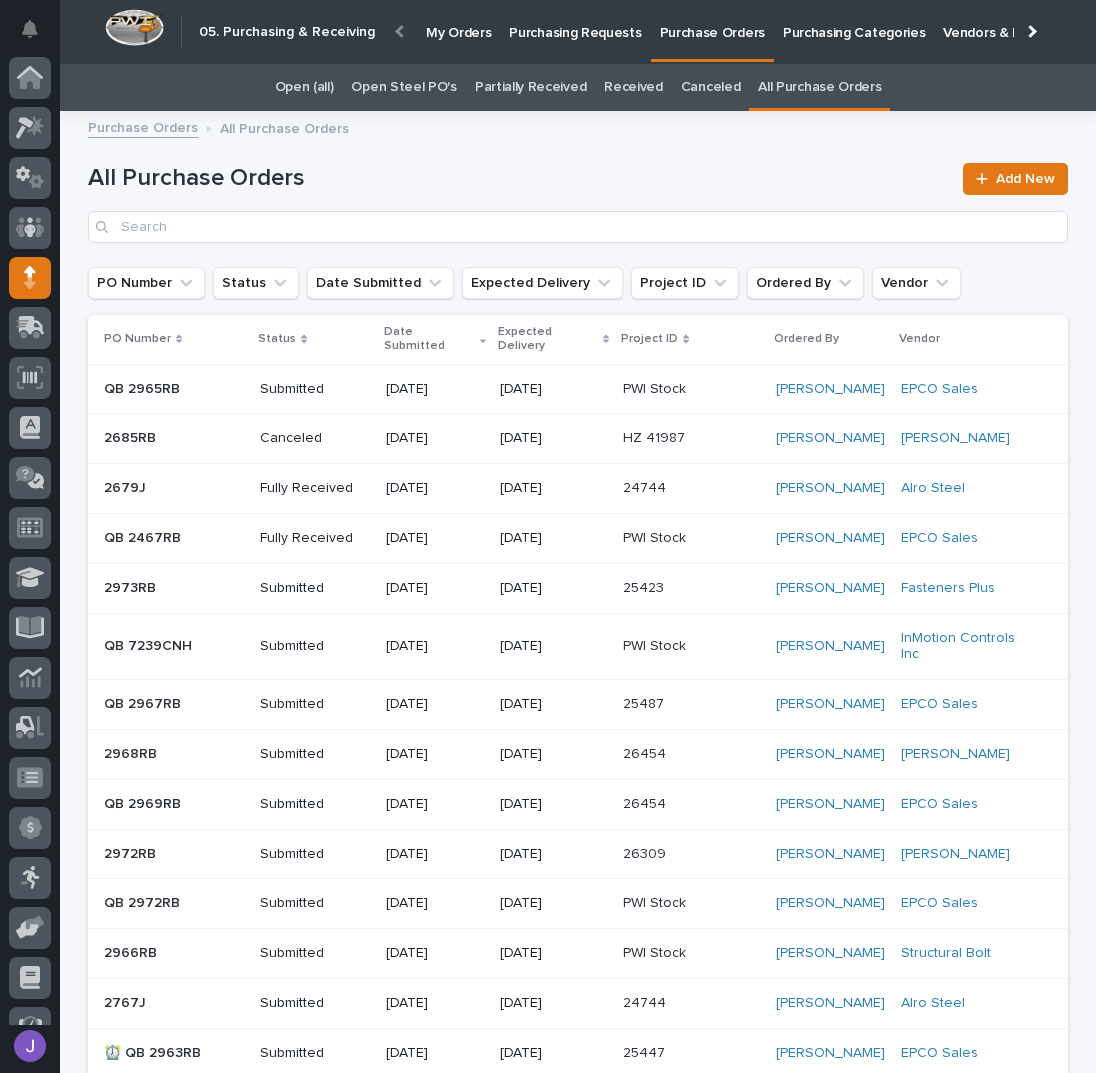 scroll, scrollTop: 82, scrollLeft: 0, axis: vertical 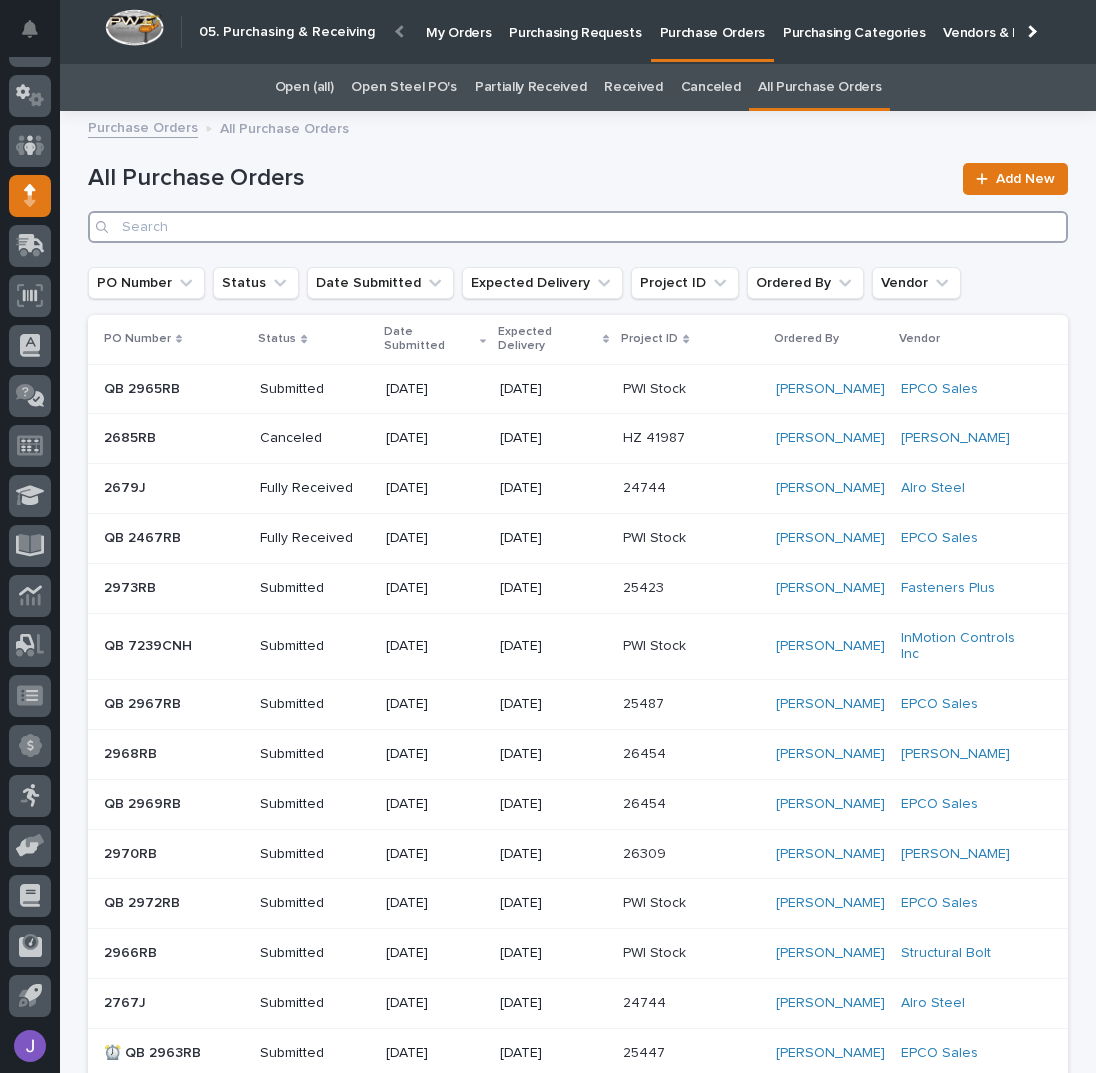 click at bounding box center (578, 227) 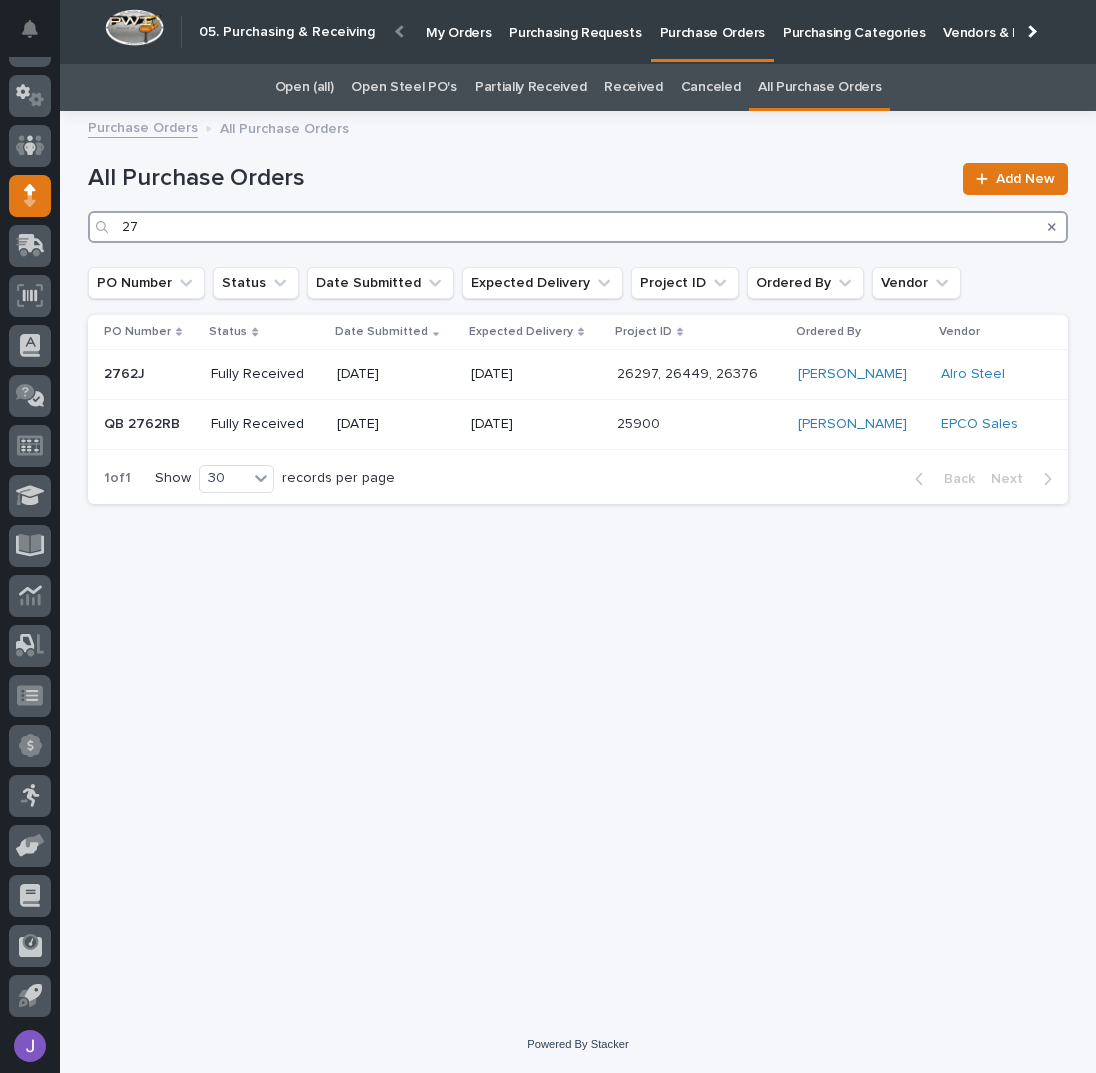 type on "2" 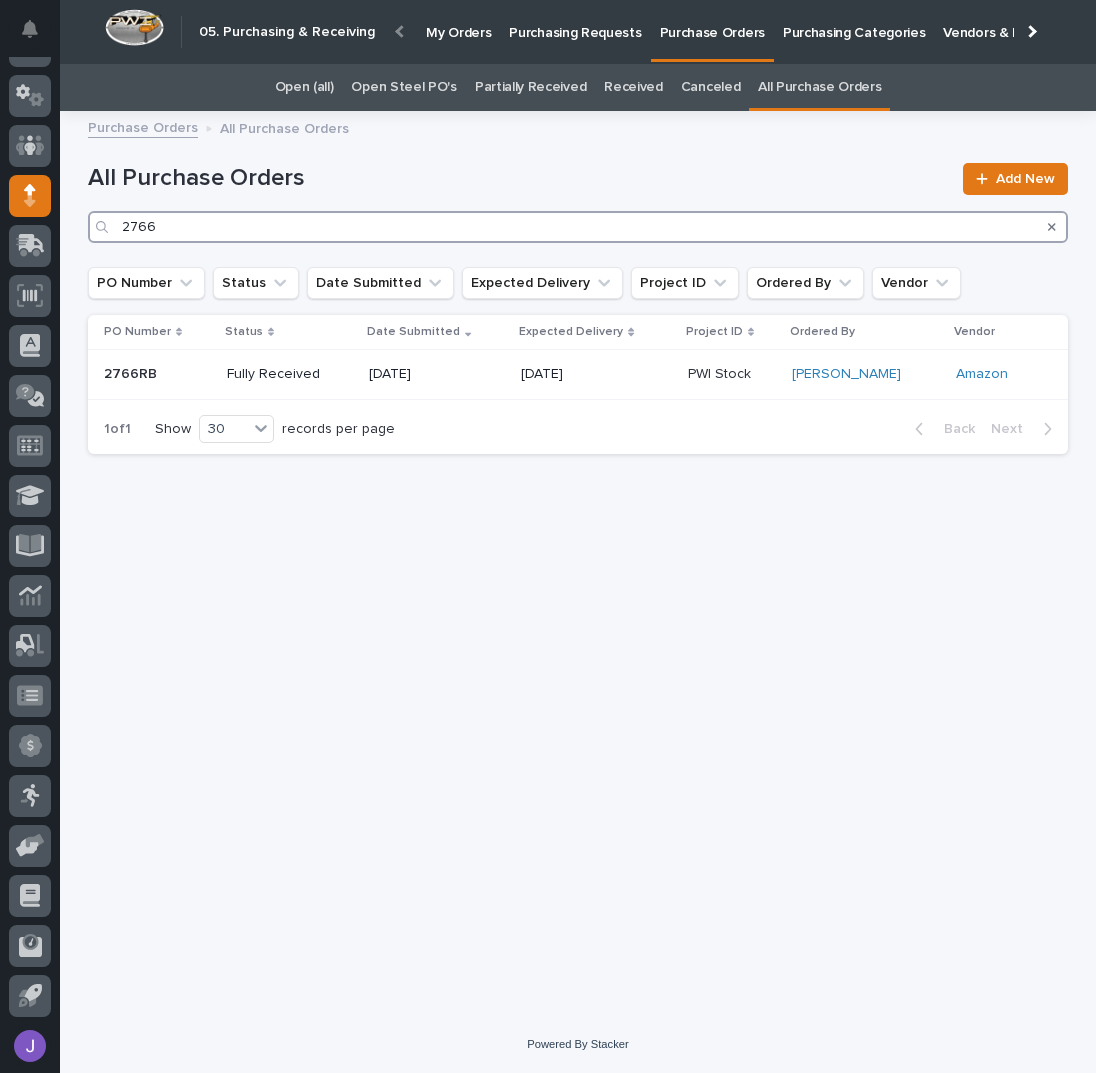 type on "2766" 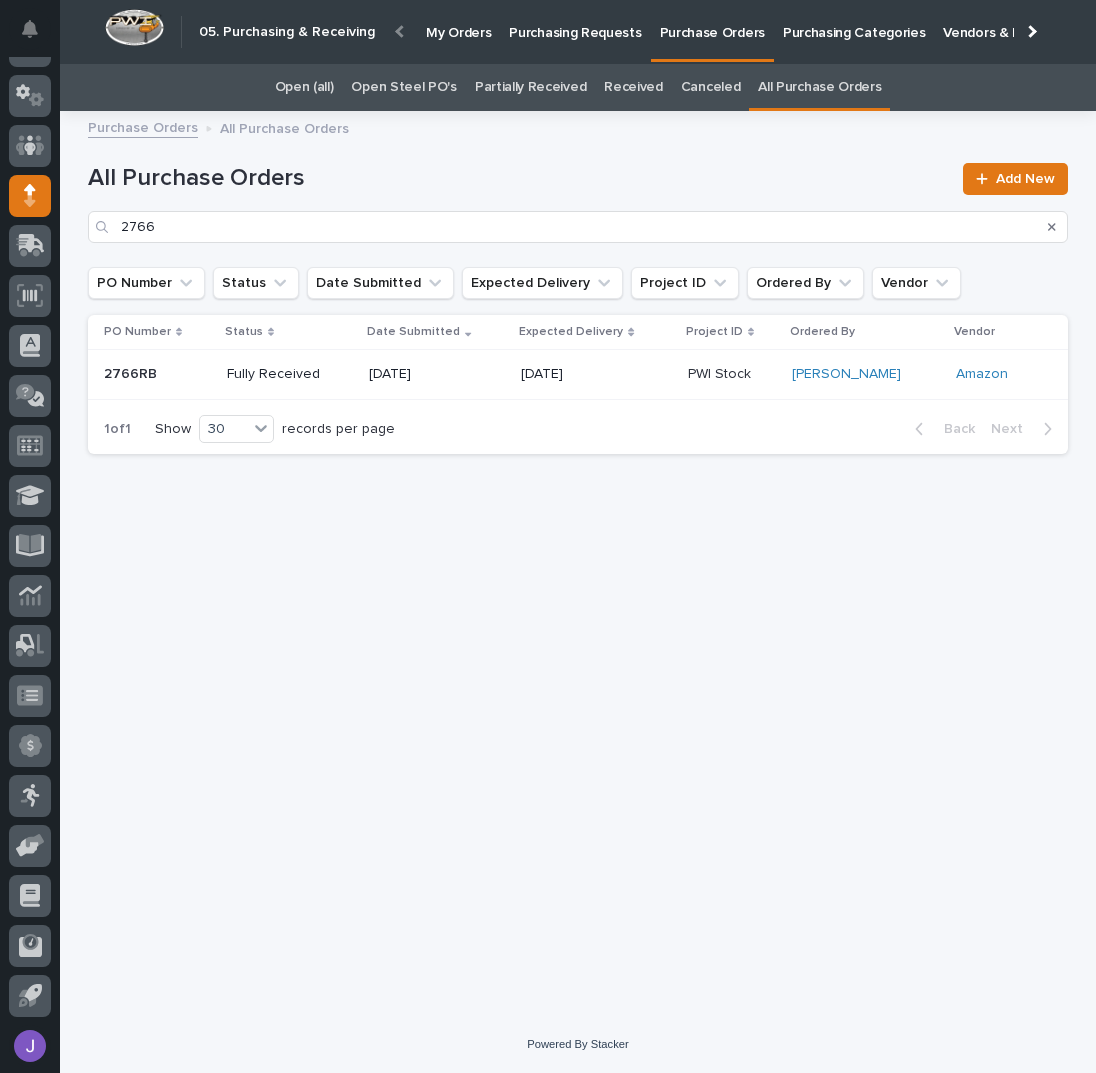 click on "All Purchase Orders" at bounding box center [519, 178] 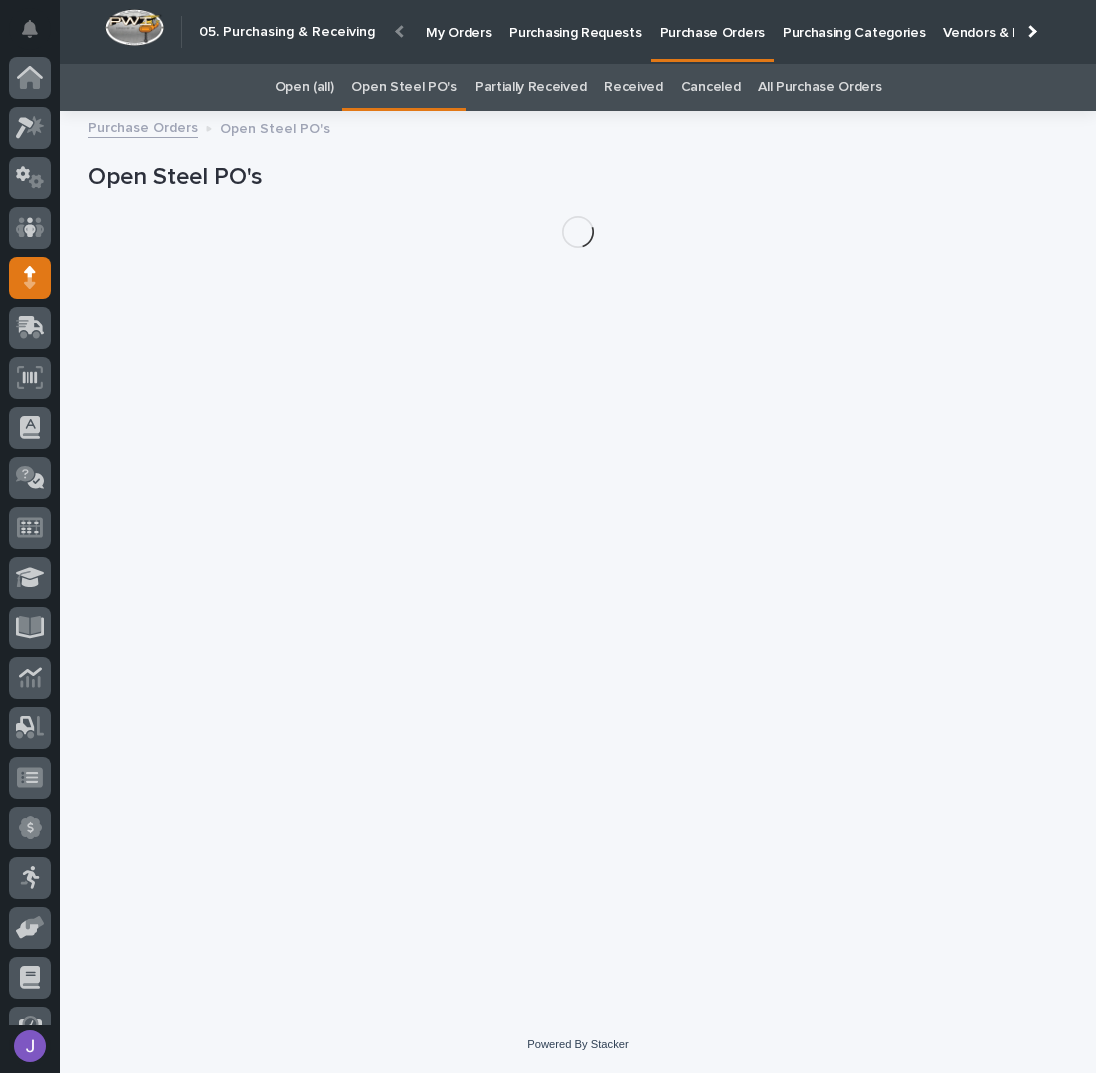 scroll, scrollTop: 82, scrollLeft: 0, axis: vertical 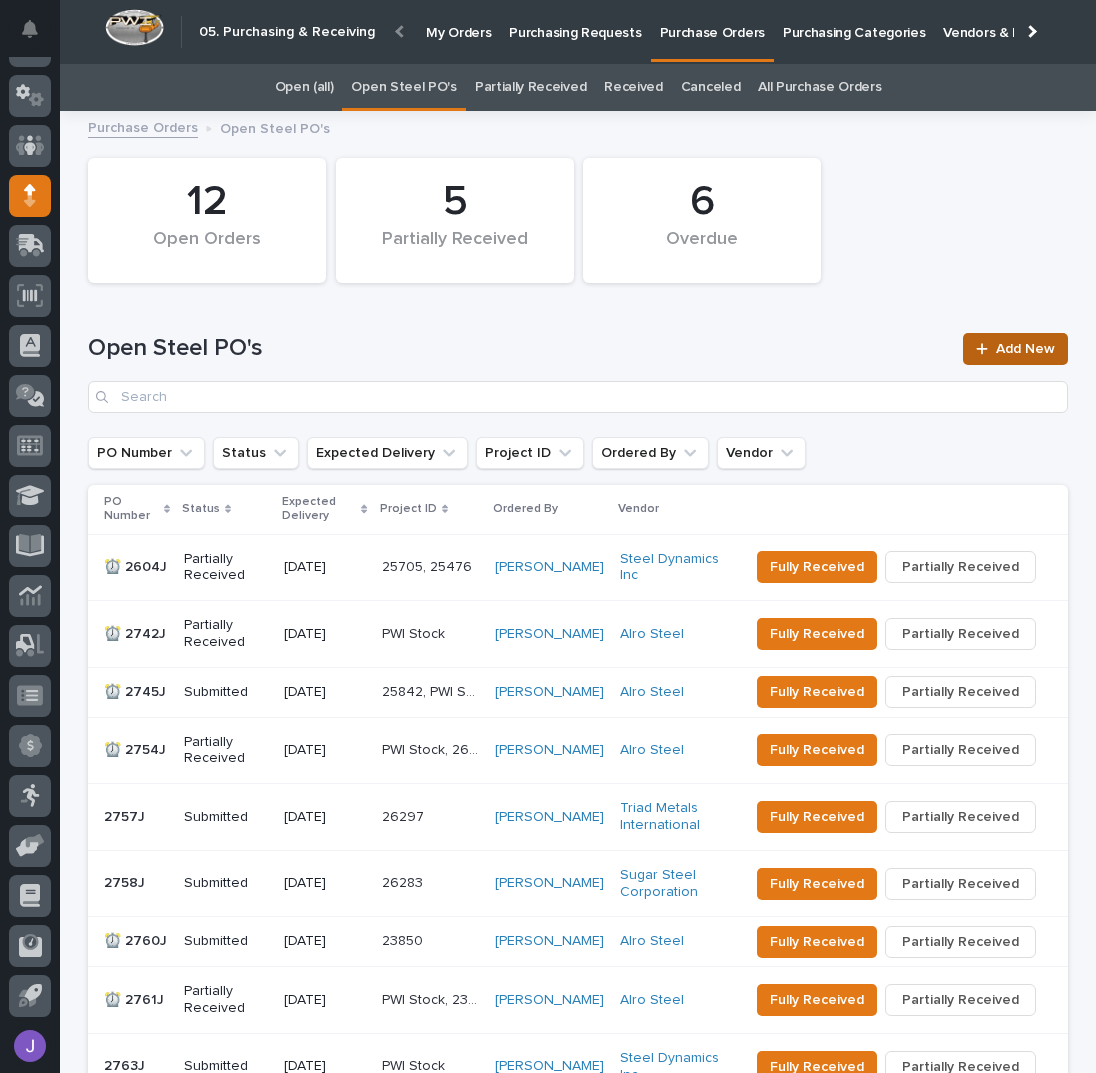 click on "Add New" at bounding box center [1025, 349] 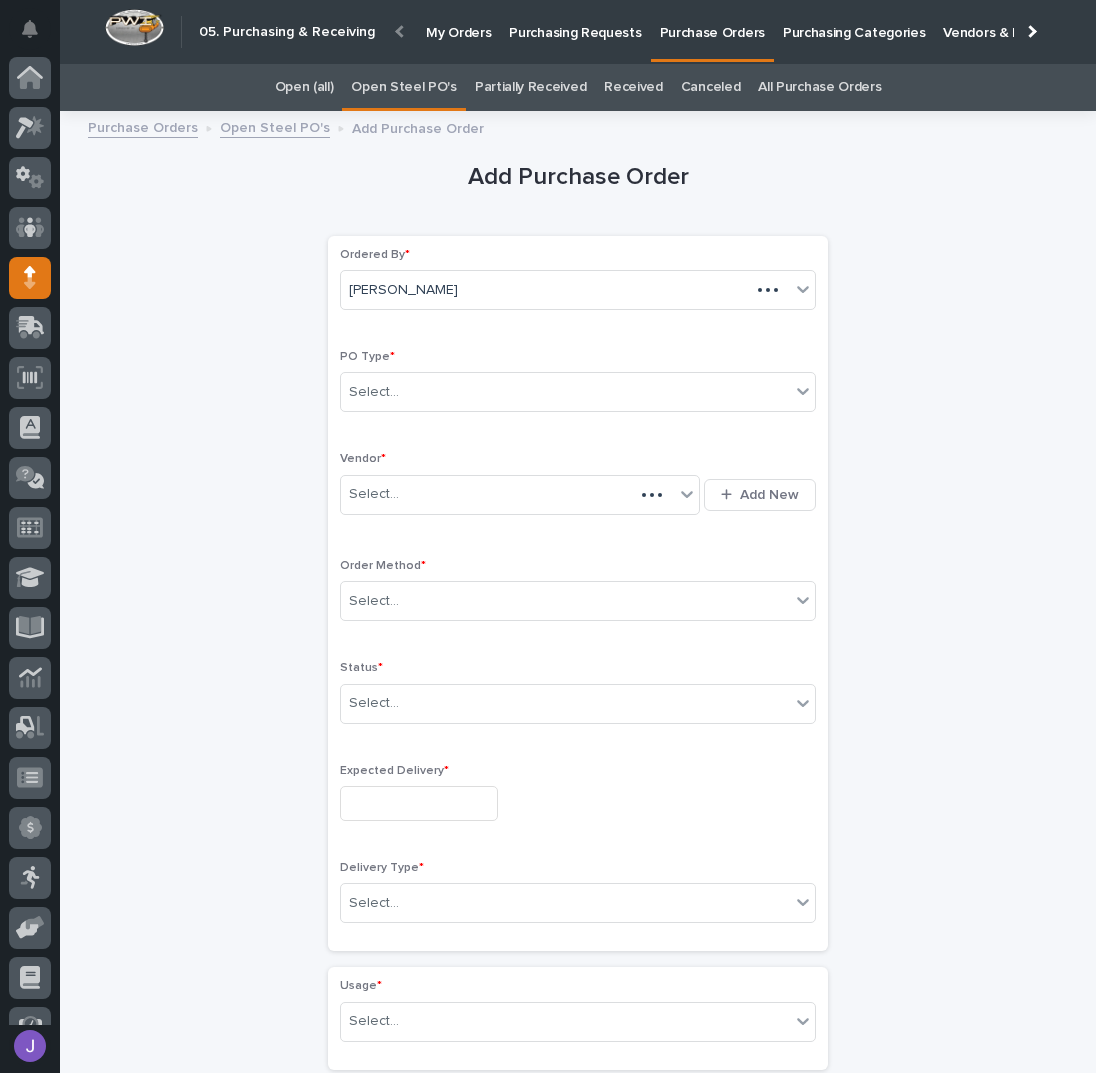 scroll, scrollTop: 56, scrollLeft: 0, axis: vertical 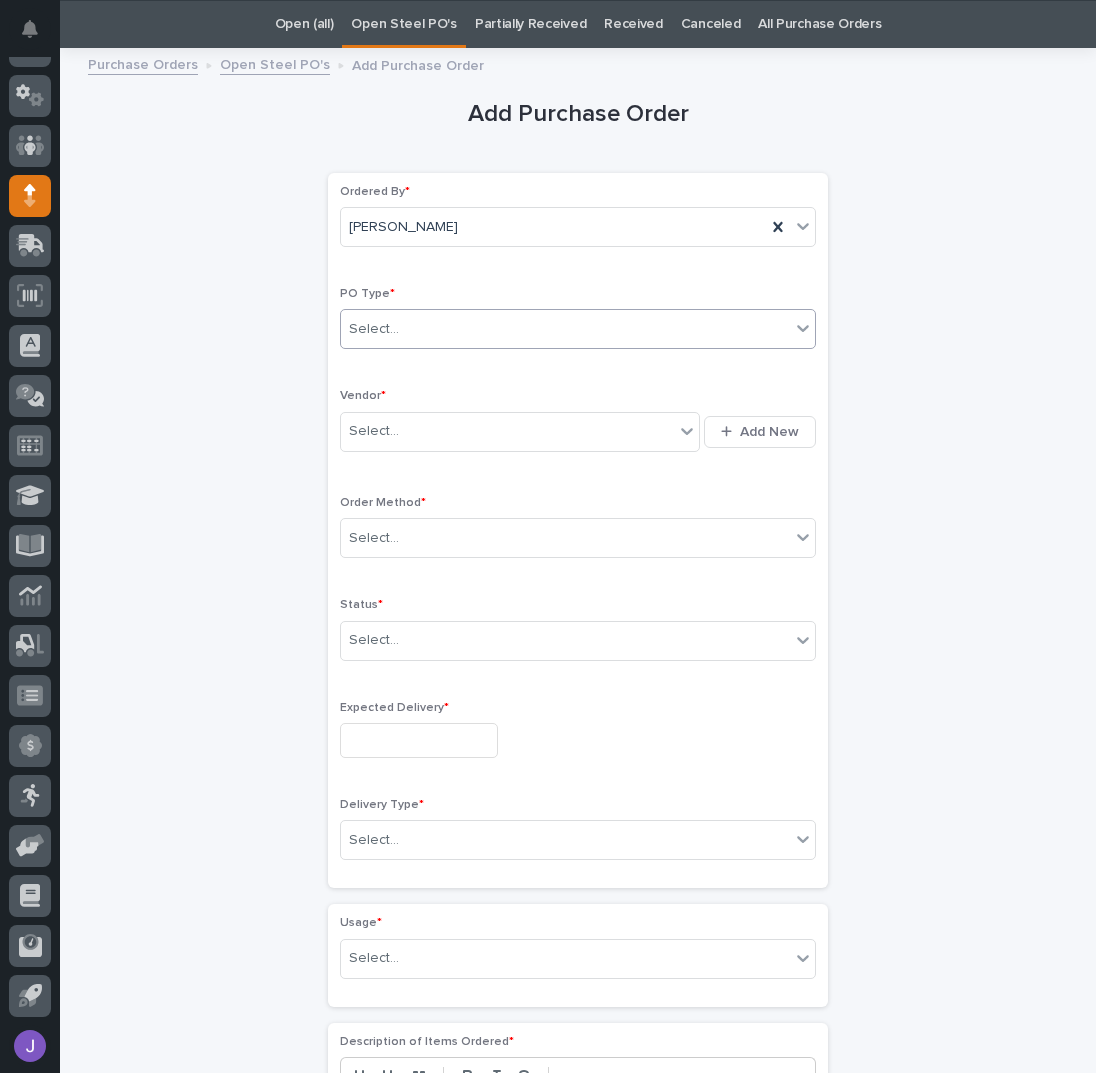click on "Select..." at bounding box center [565, 329] 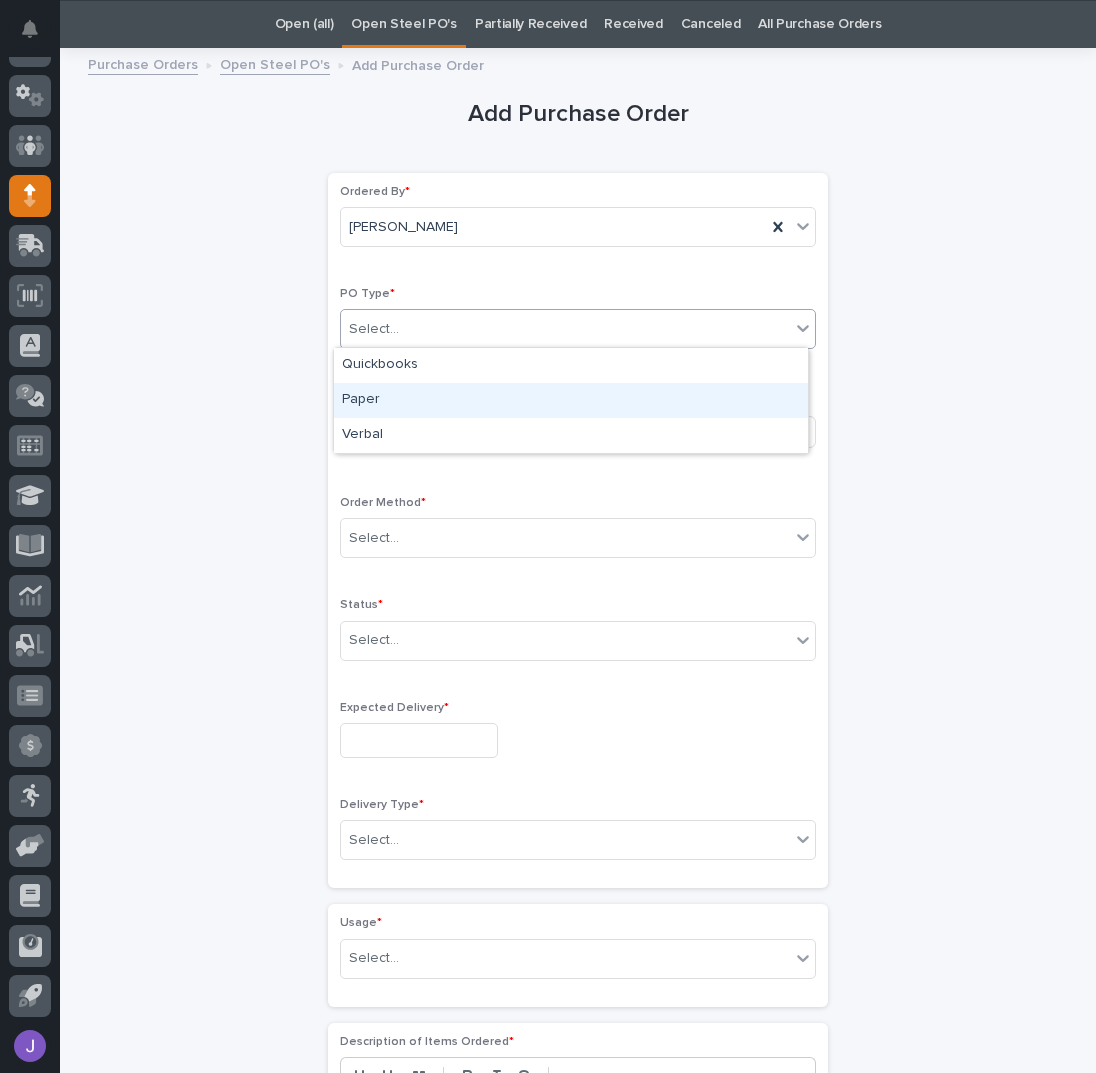 click on "Paper" at bounding box center (571, 400) 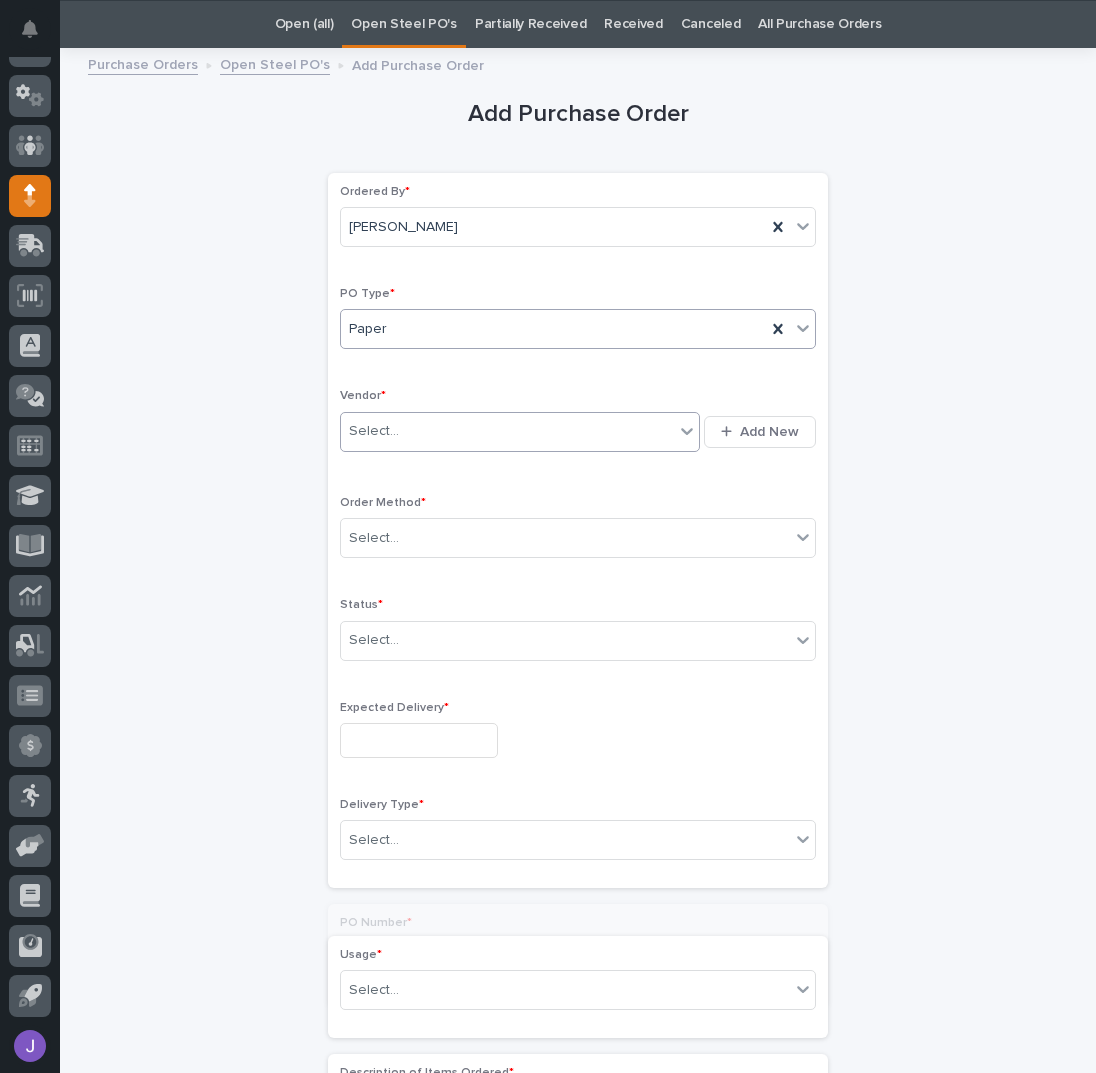 click on "Select..." at bounding box center (507, 431) 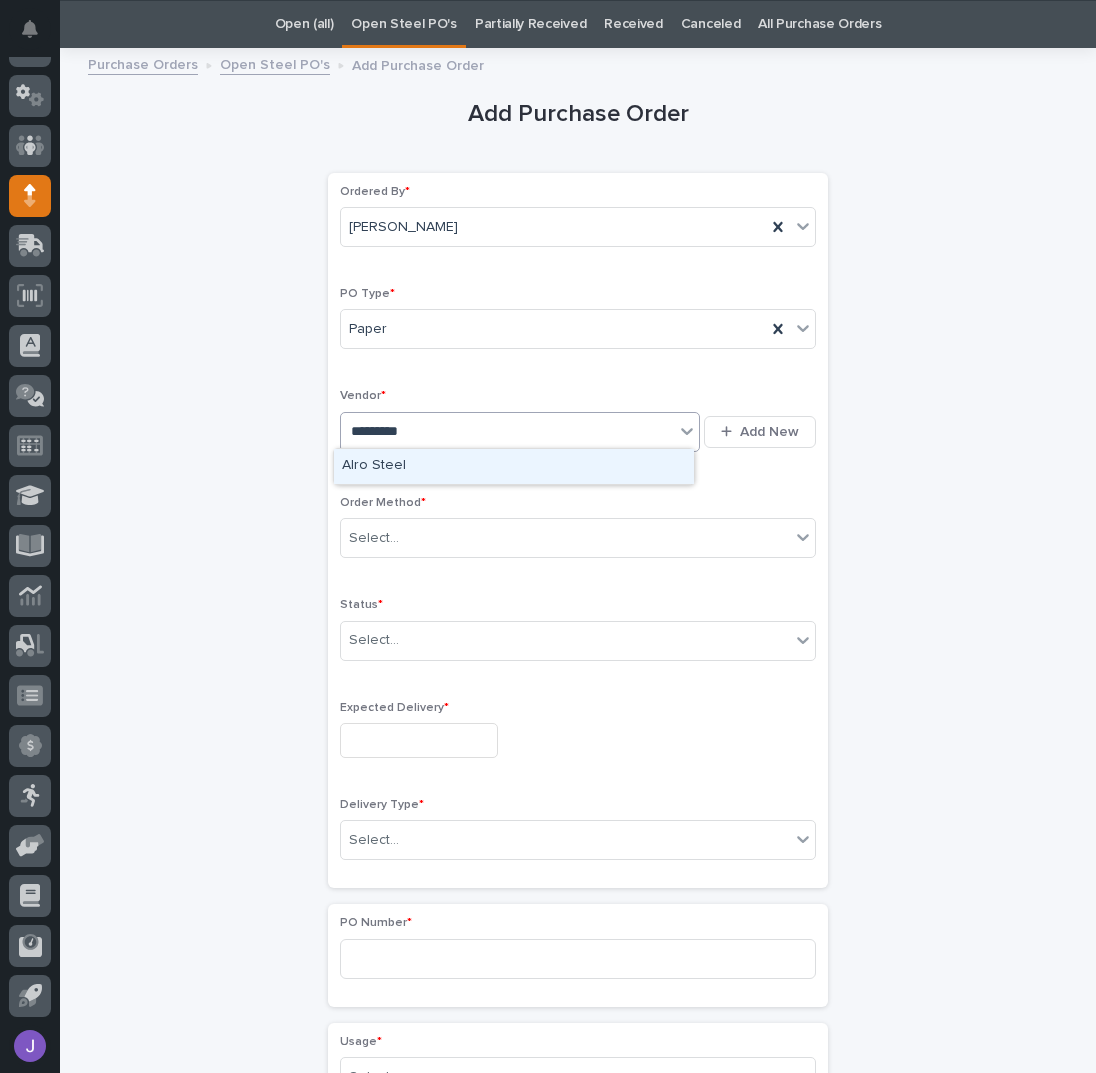 type on "**********" 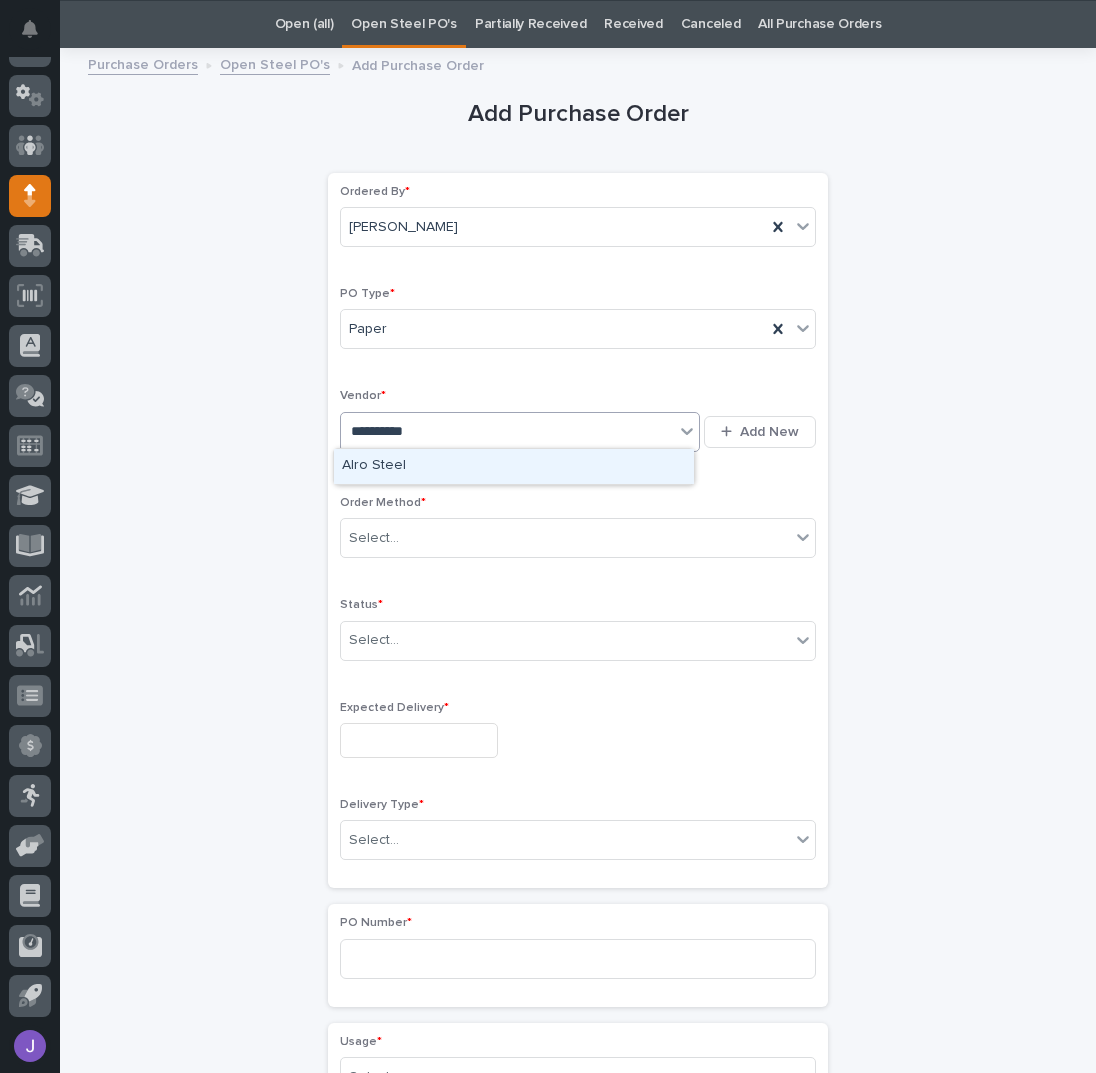 type 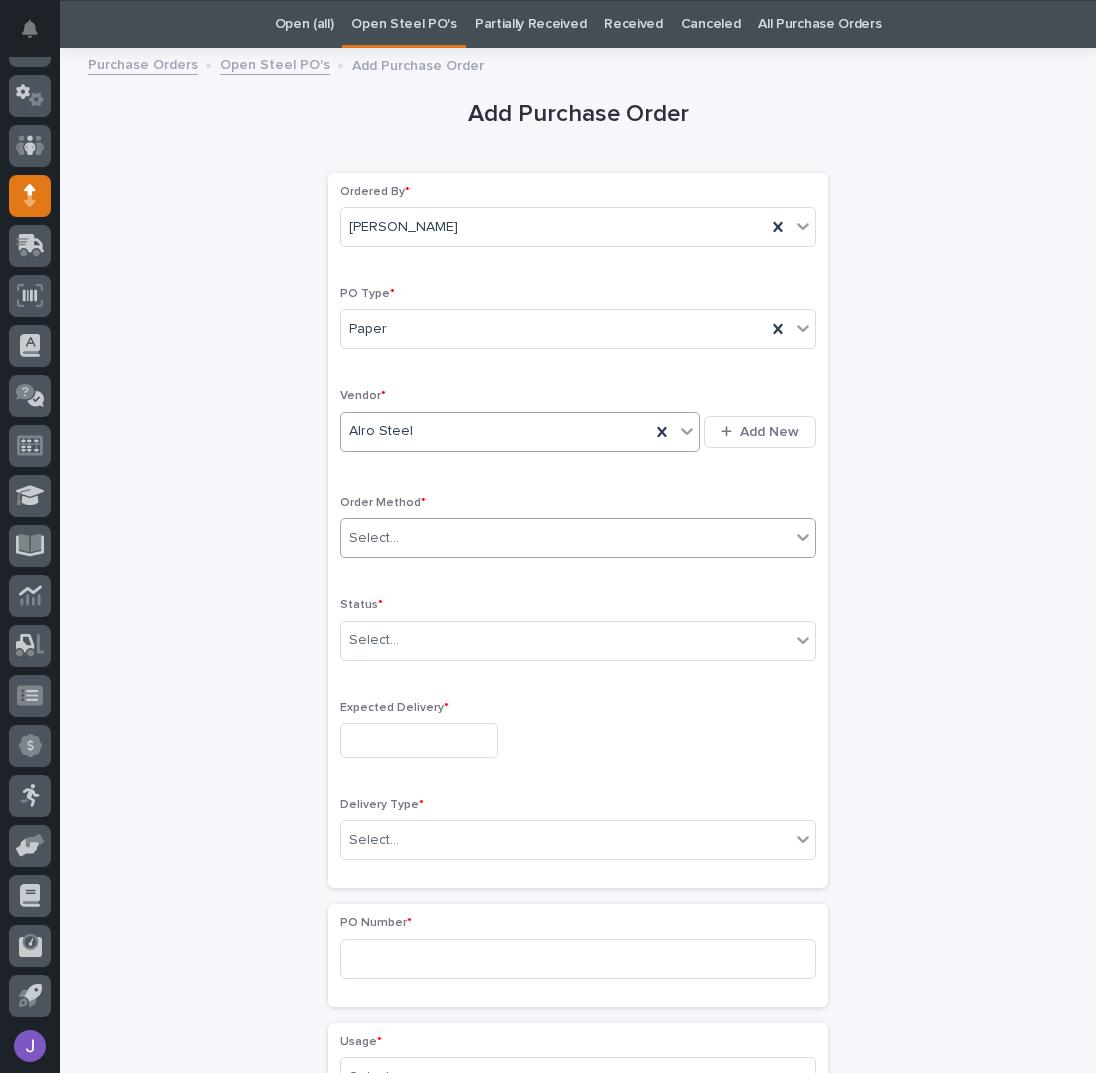 click on "Select..." at bounding box center [565, 538] 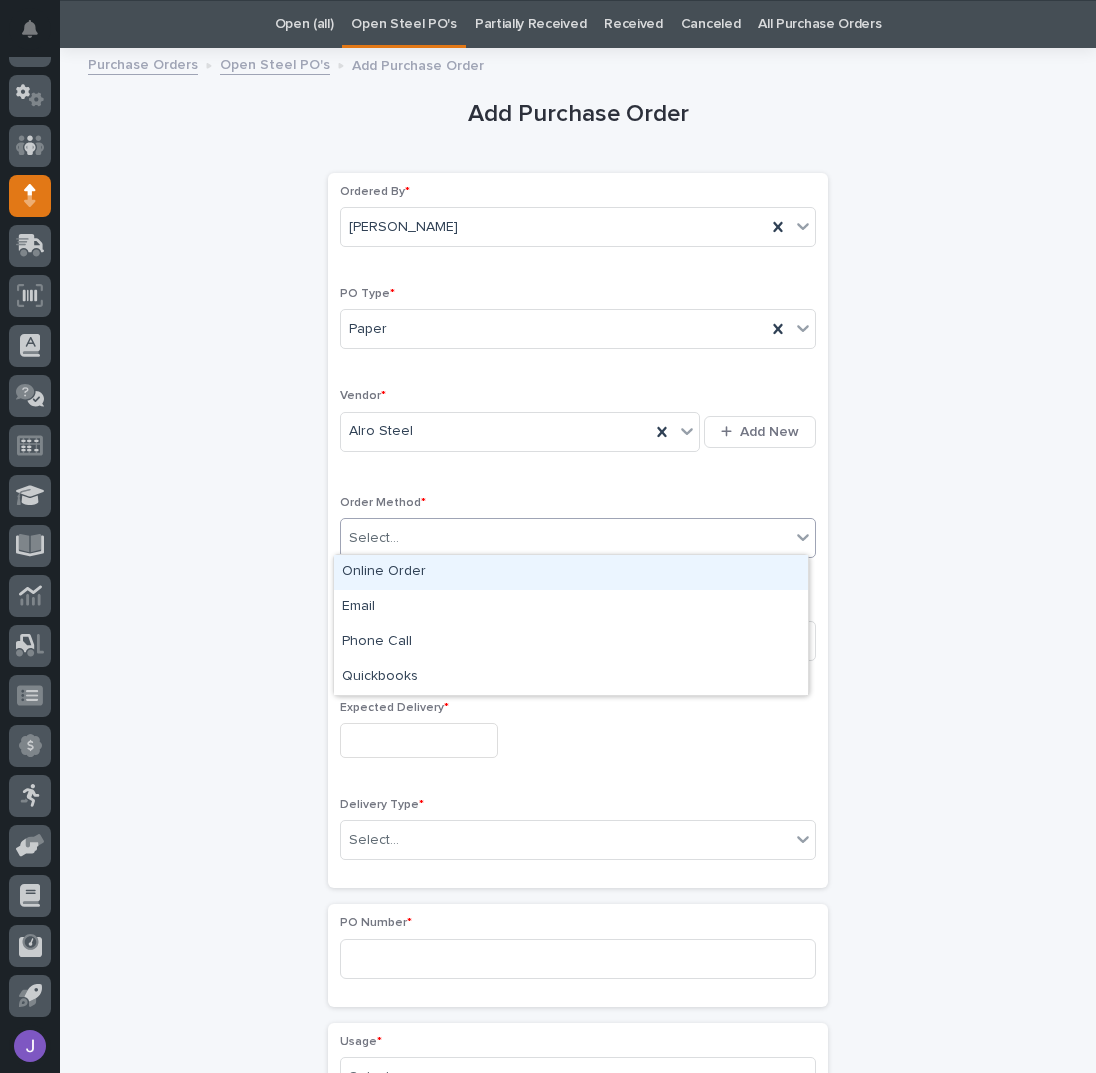 click on "Online Order" at bounding box center (571, 572) 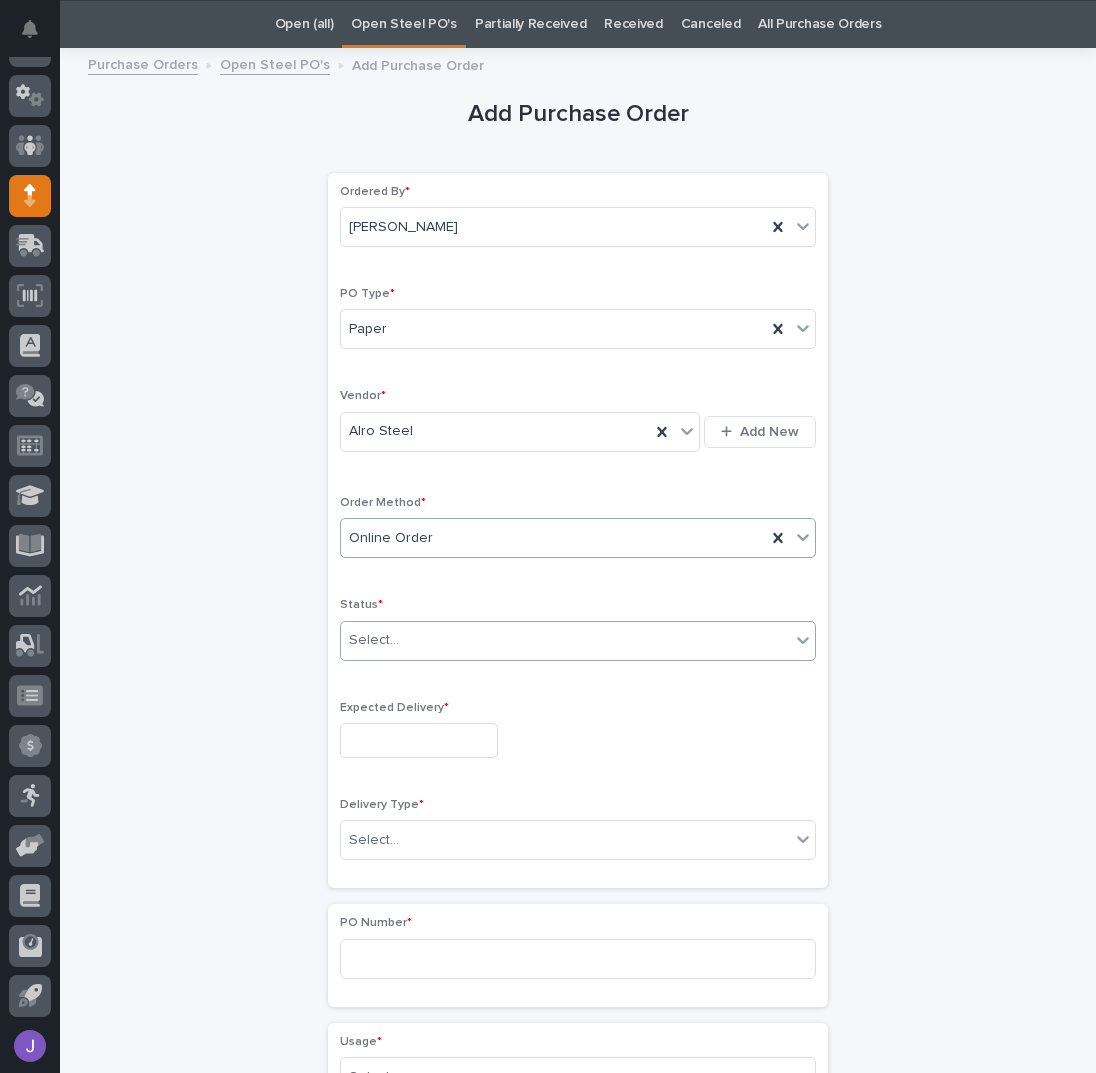 click on "Select..." at bounding box center (374, 640) 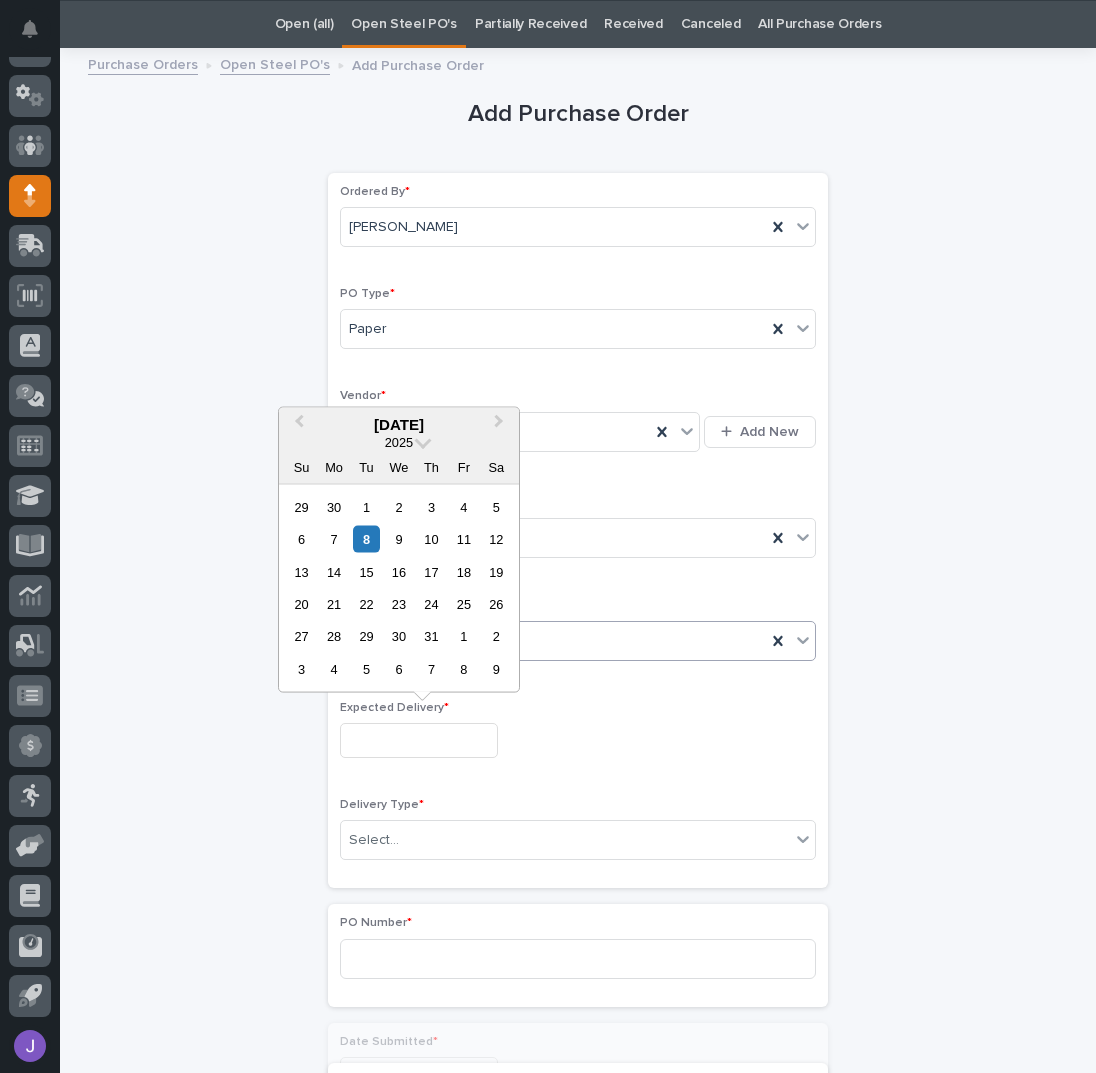 click at bounding box center [419, 740] 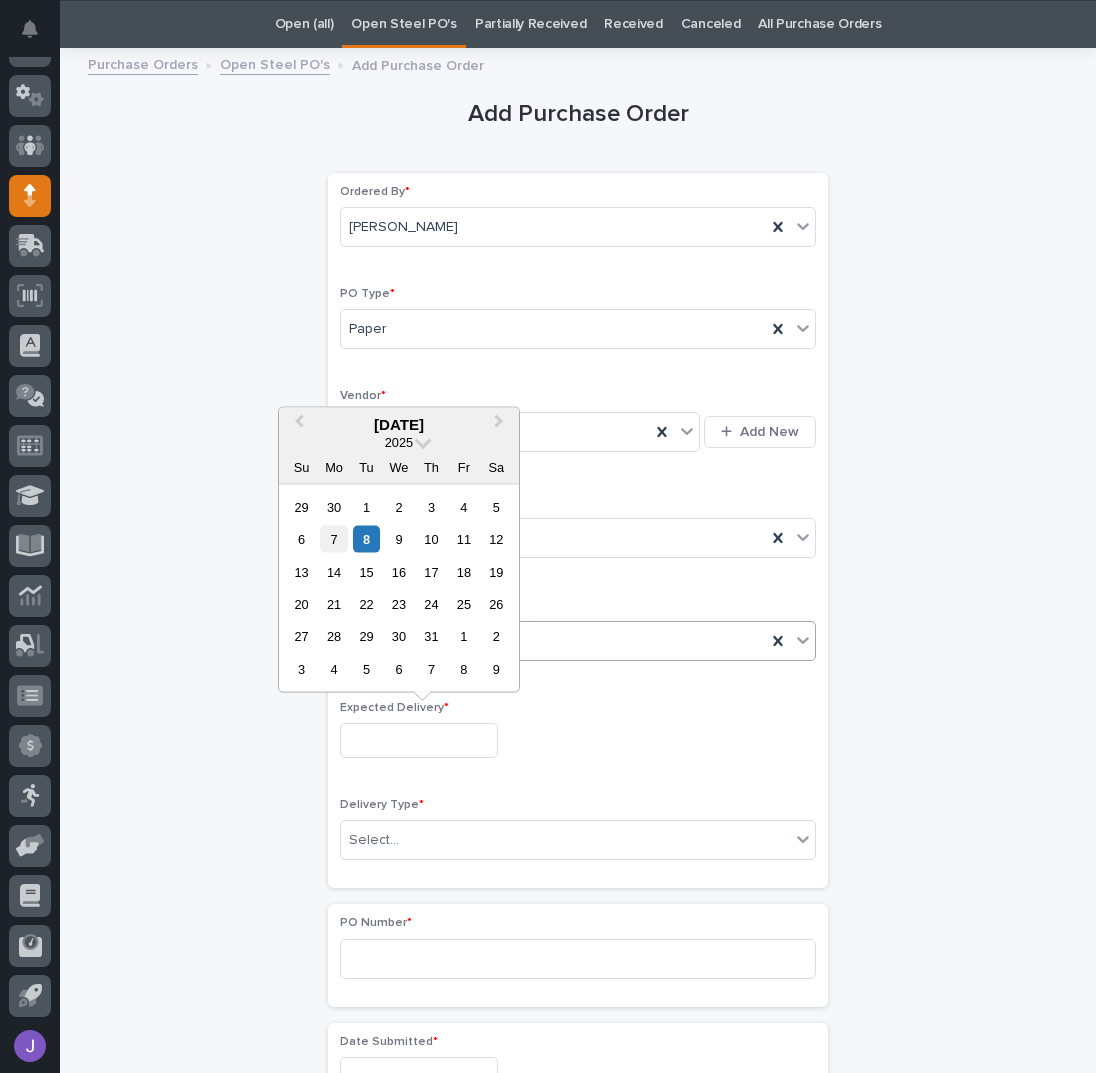 click on "7" at bounding box center [333, 539] 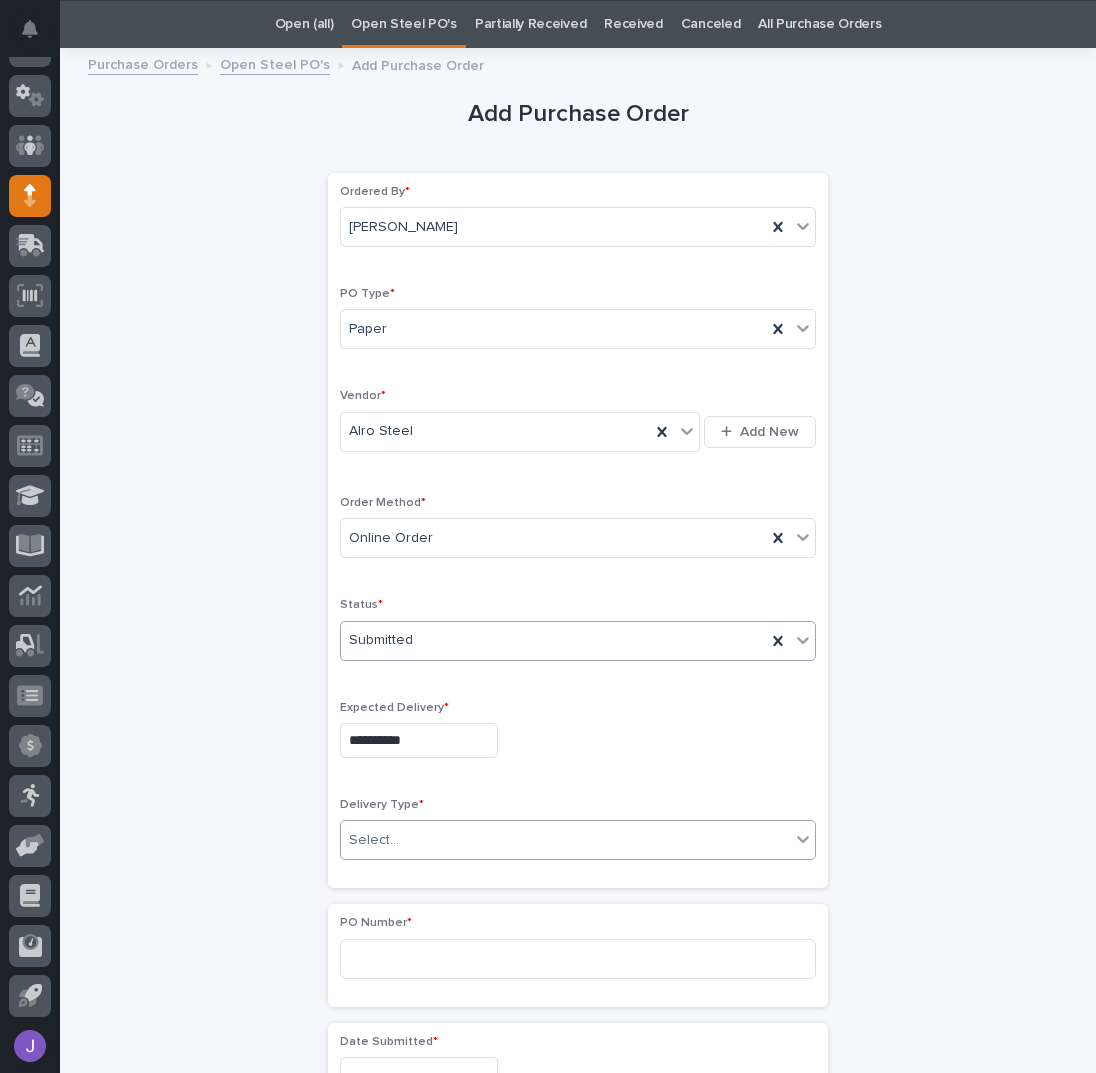 click on "Select..." at bounding box center (374, 840) 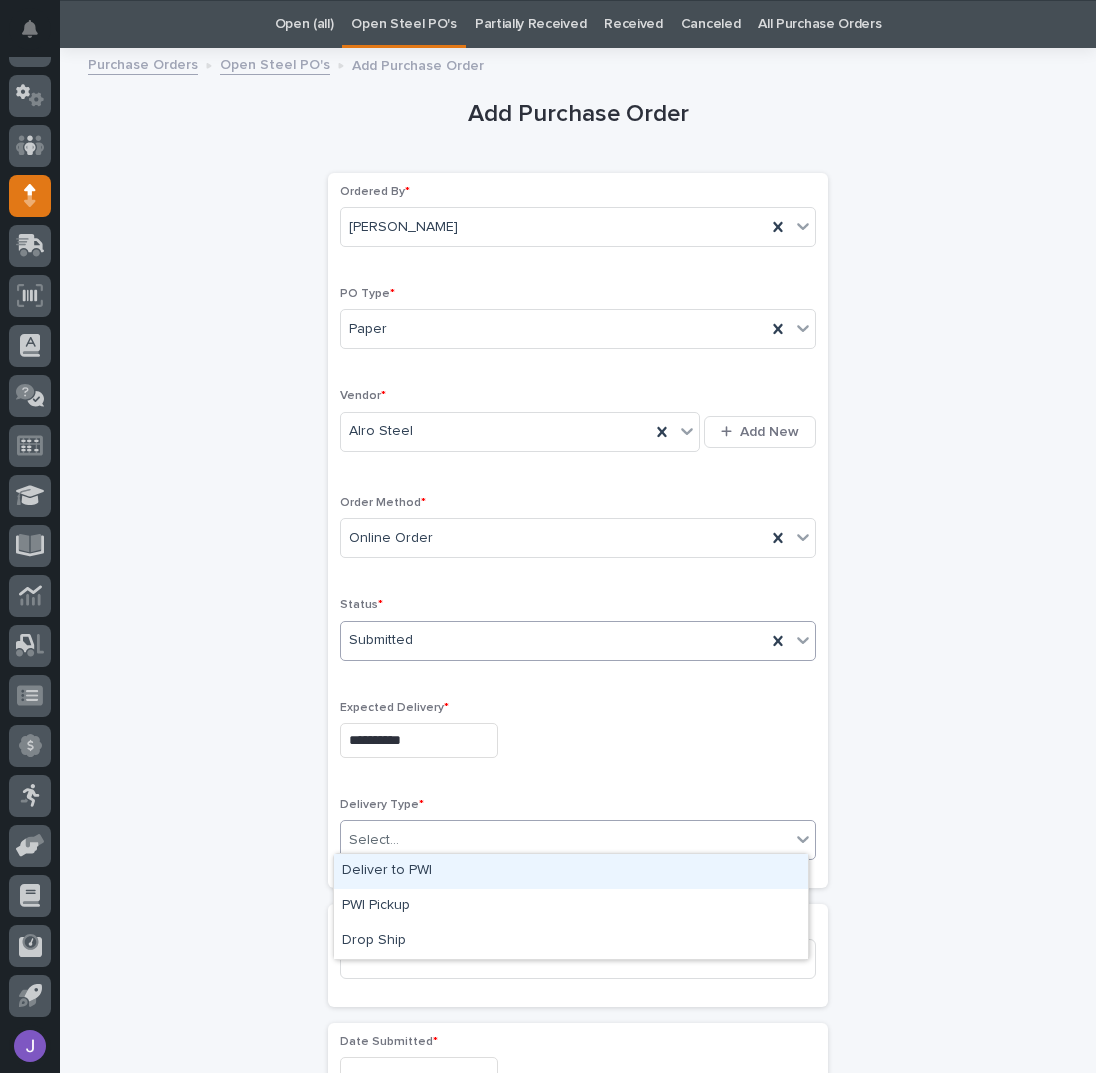 click on "Deliver to PWI" at bounding box center [571, 871] 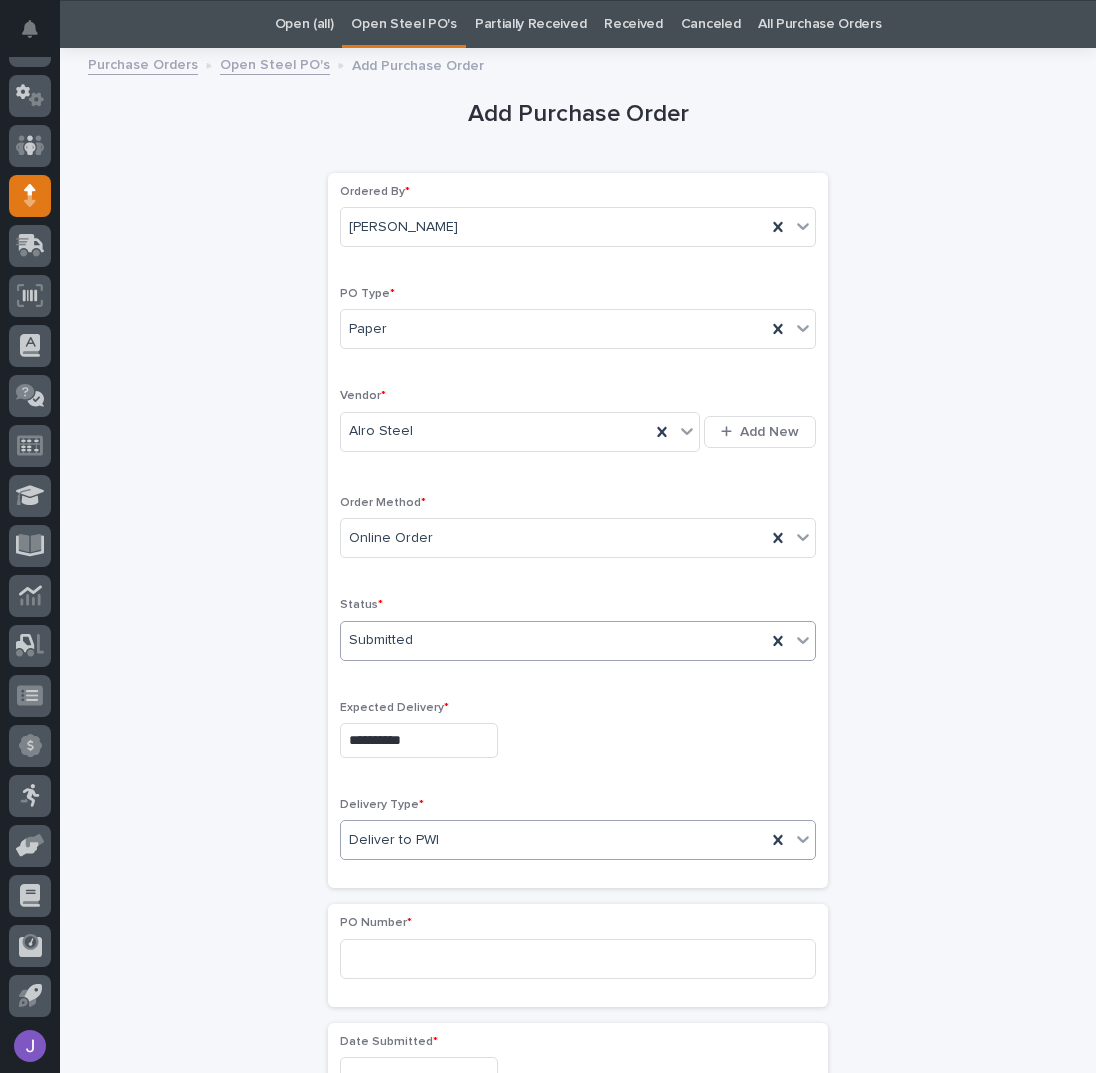 click on "**********" at bounding box center (578, 1053) 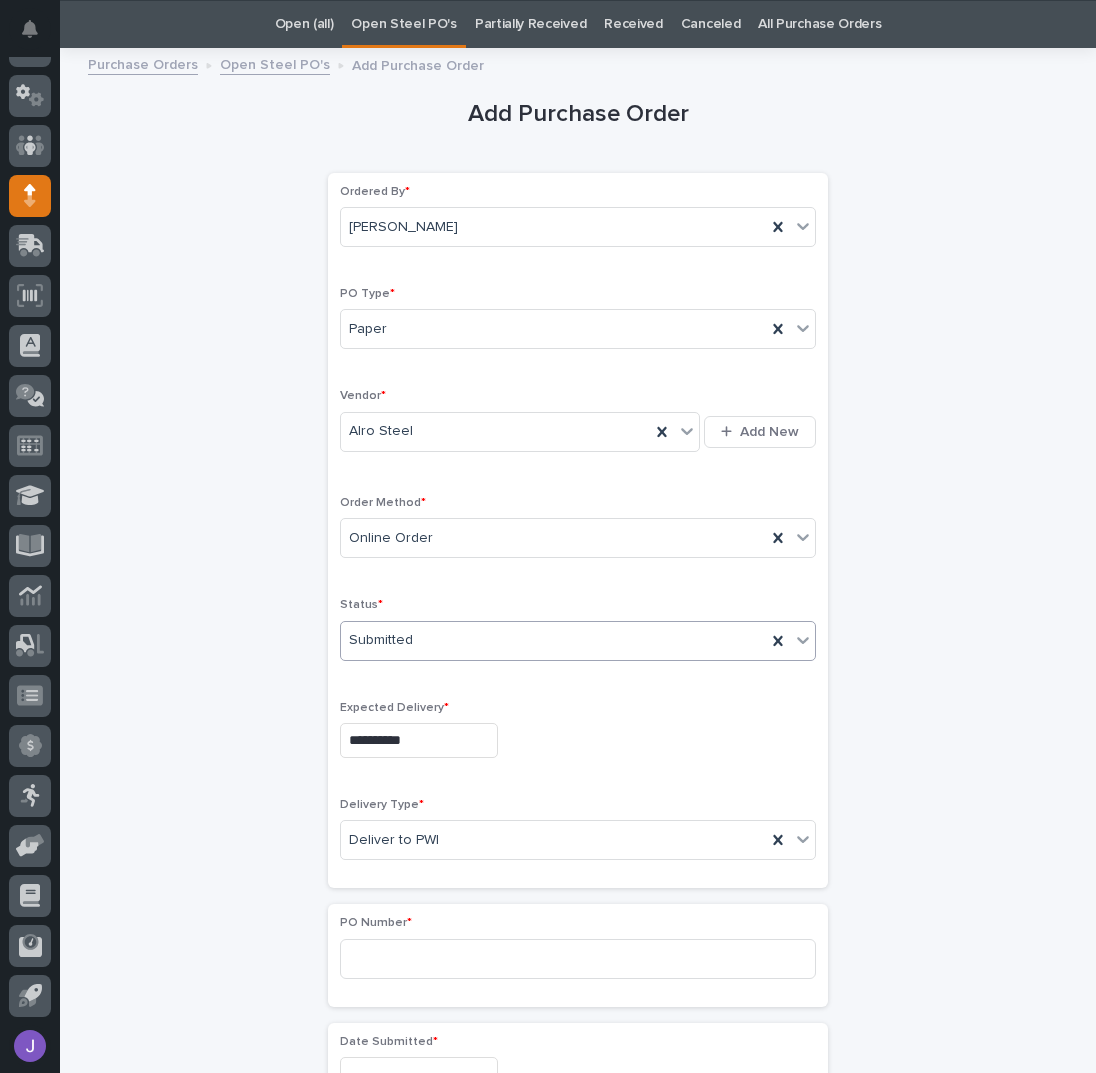 scroll, scrollTop: 196, scrollLeft: 0, axis: vertical 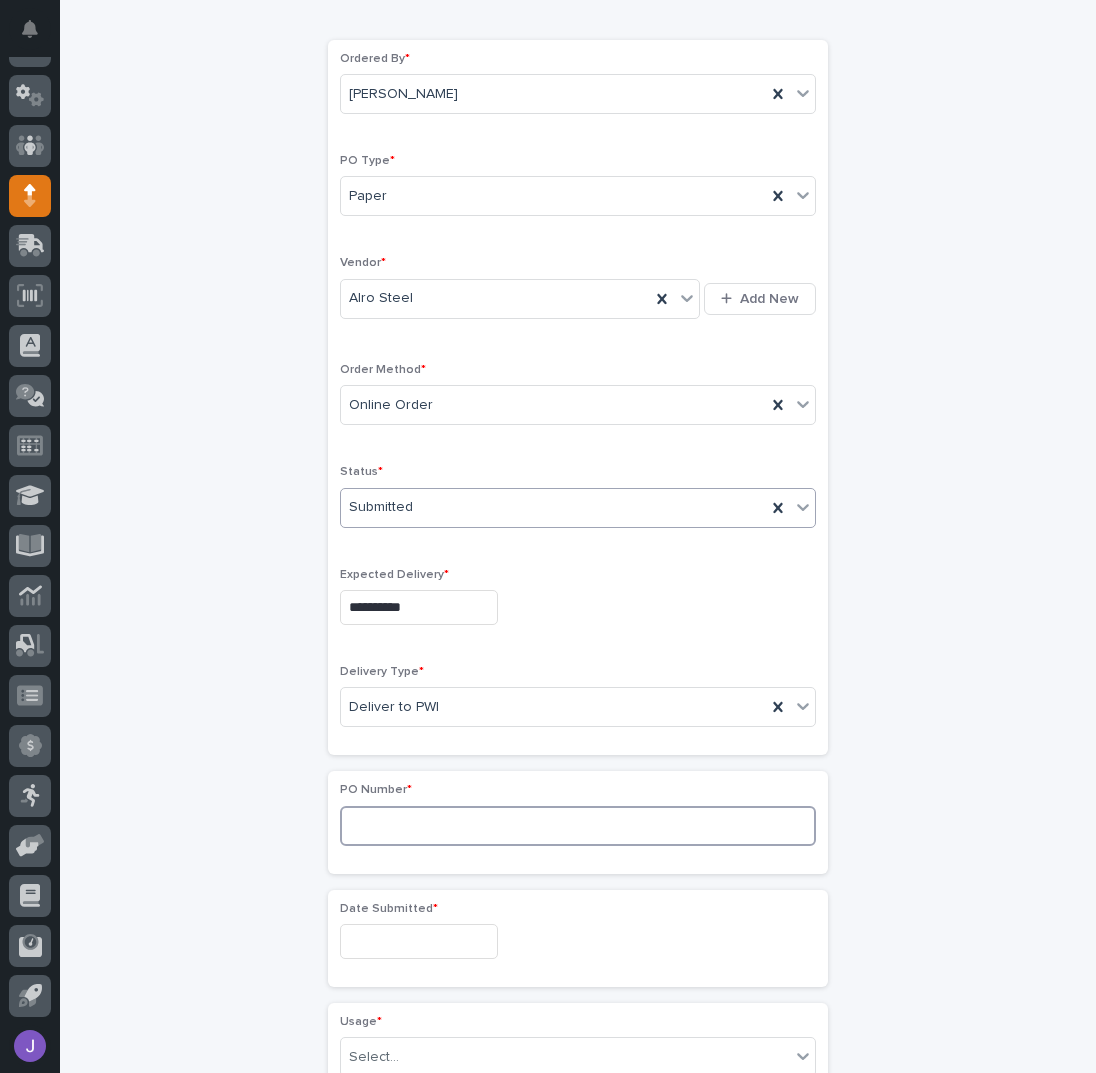 click at bounding box center (578, 826) 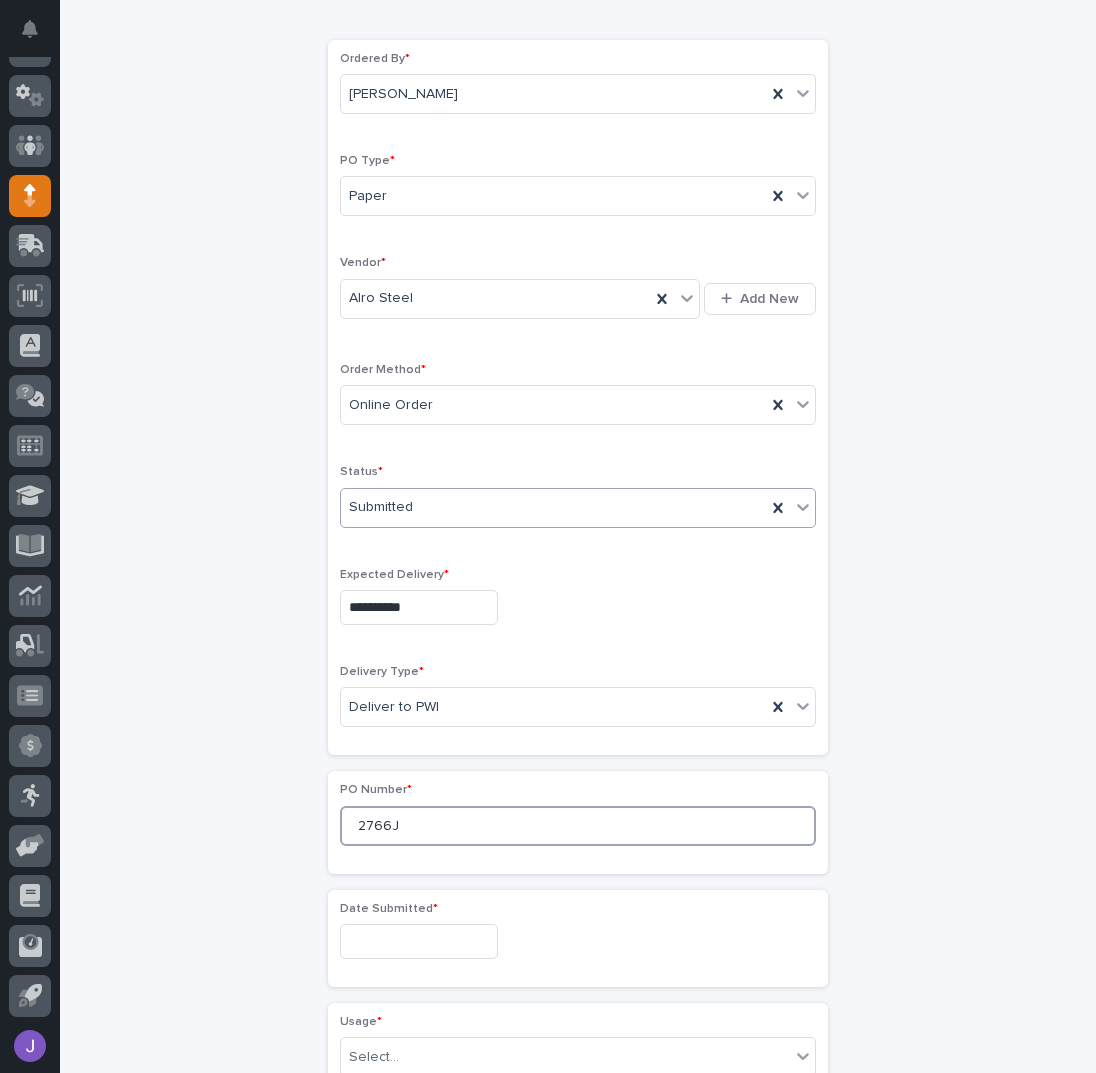 type on "2766J" 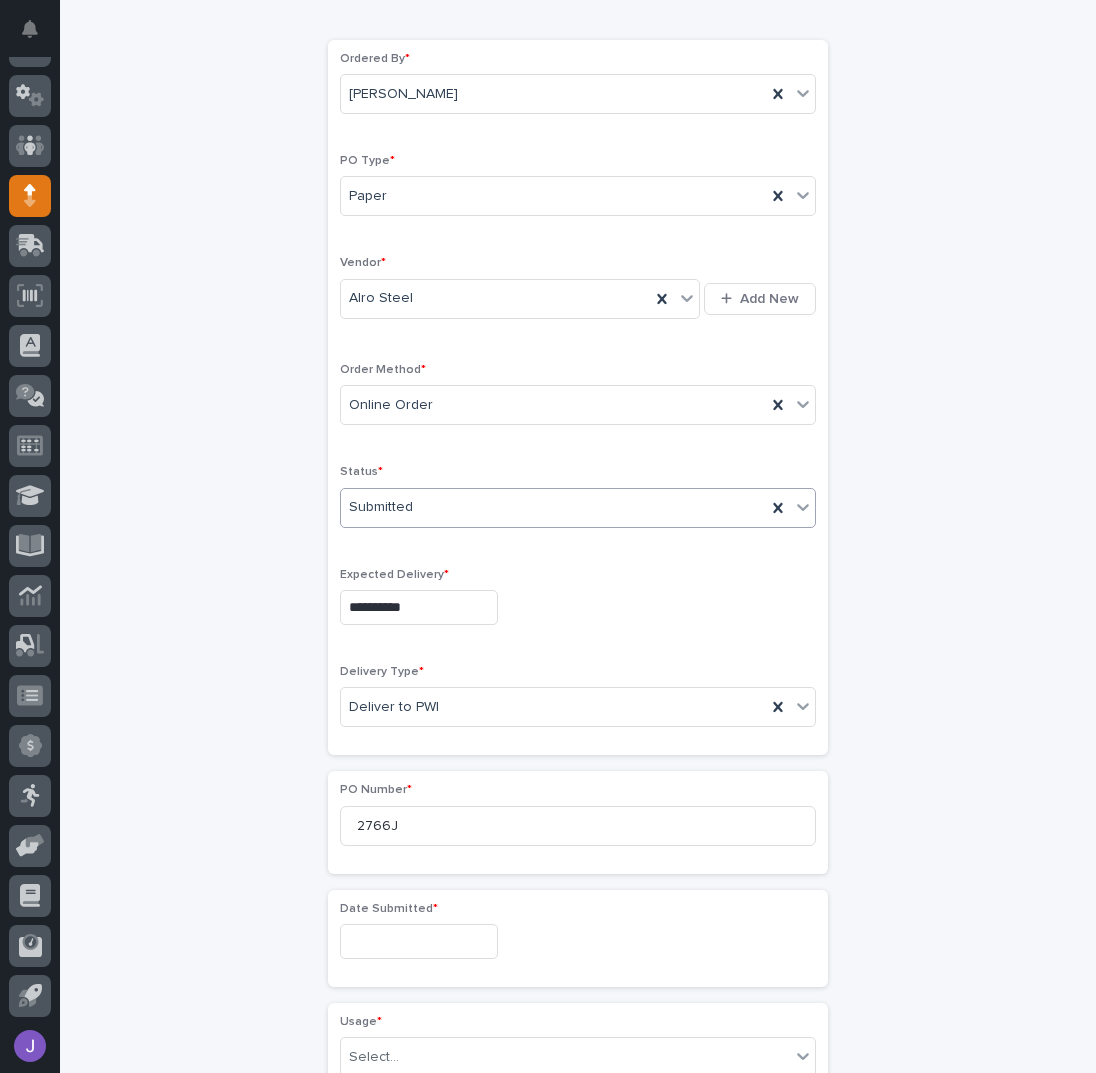click on "**********" at bounding box center (578, 920) 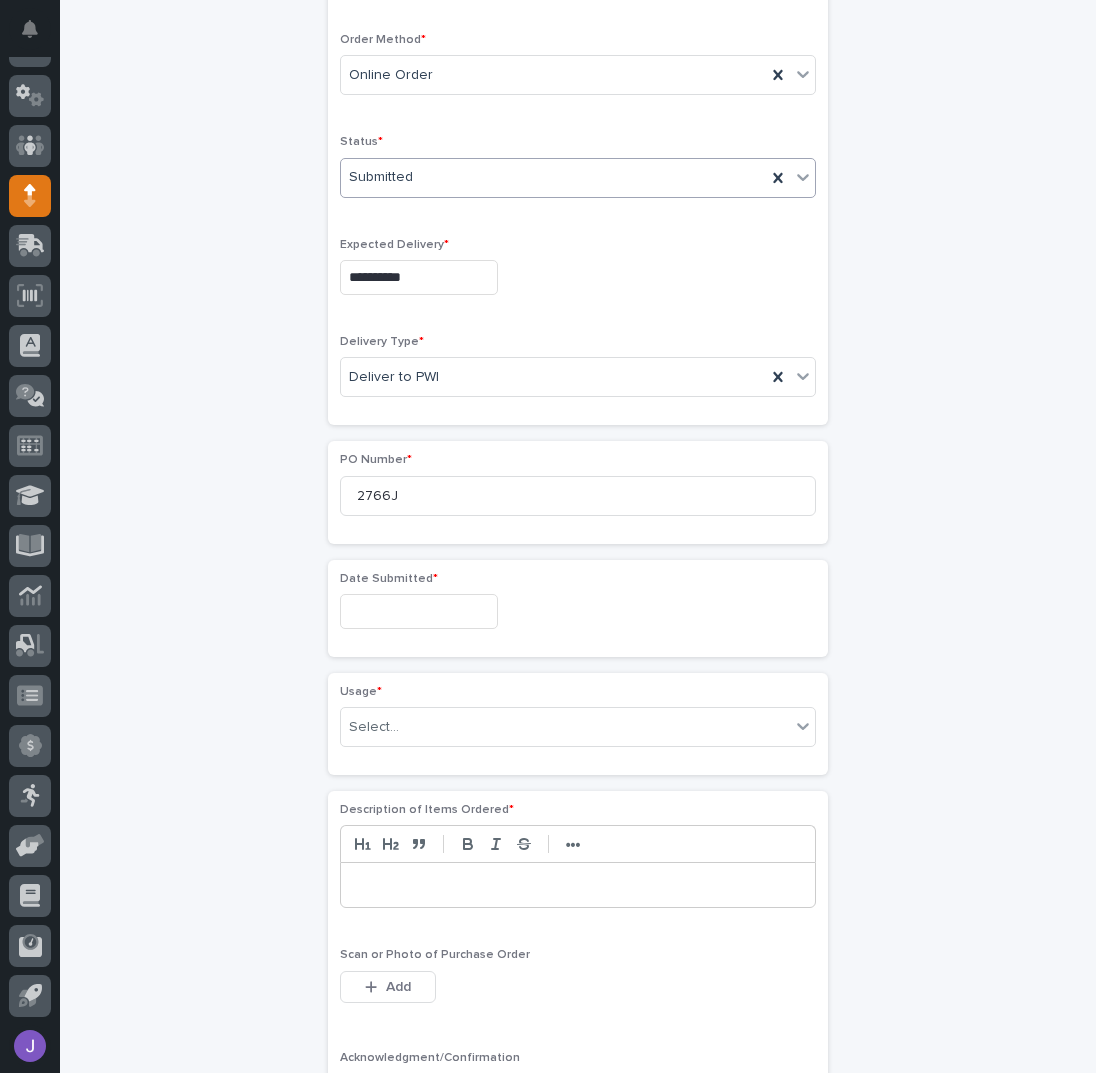 scroll, scrollTop: 596, scrollLeft: 0, axis: vertical 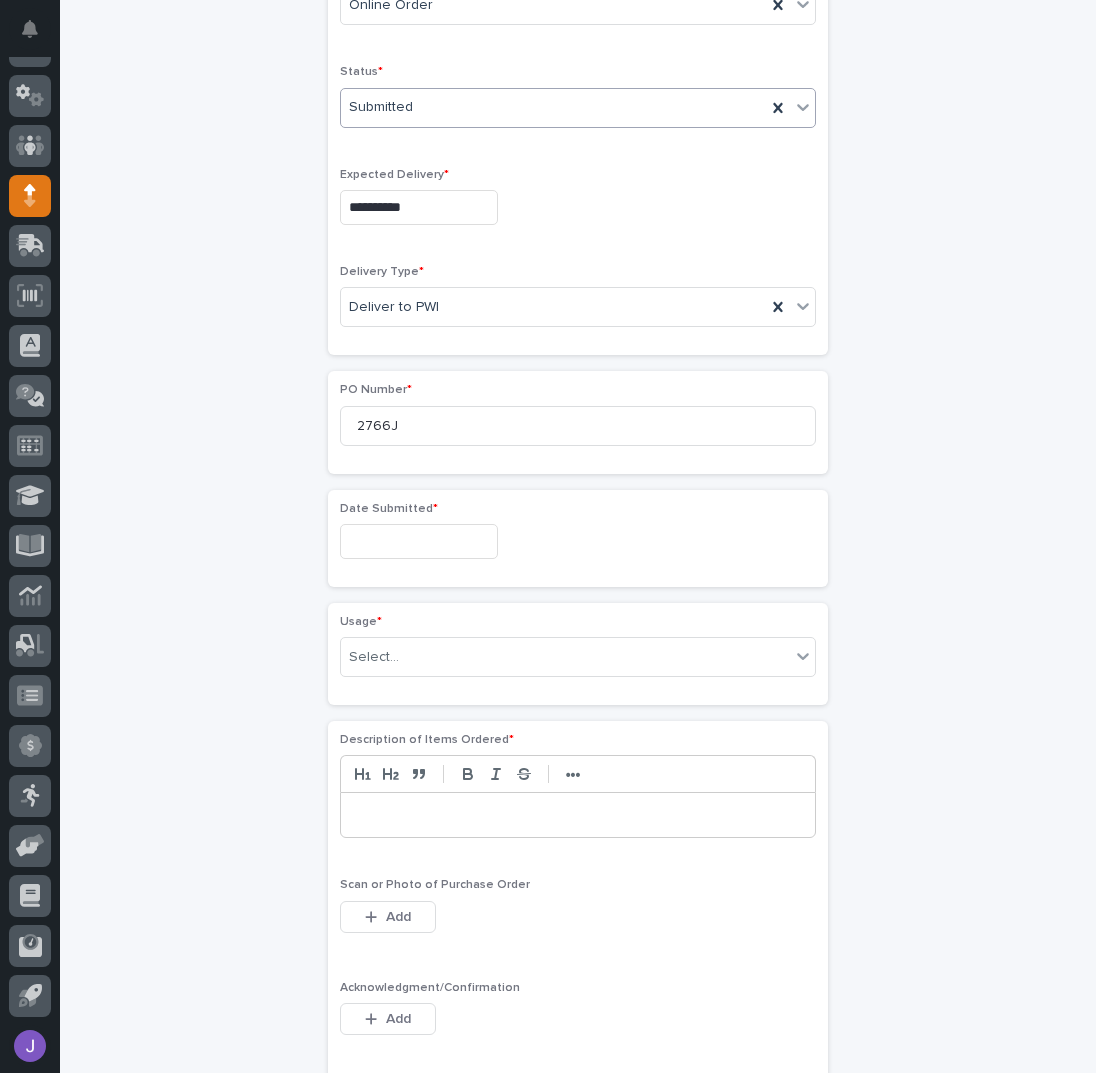 click at bounding box center [419, 541] 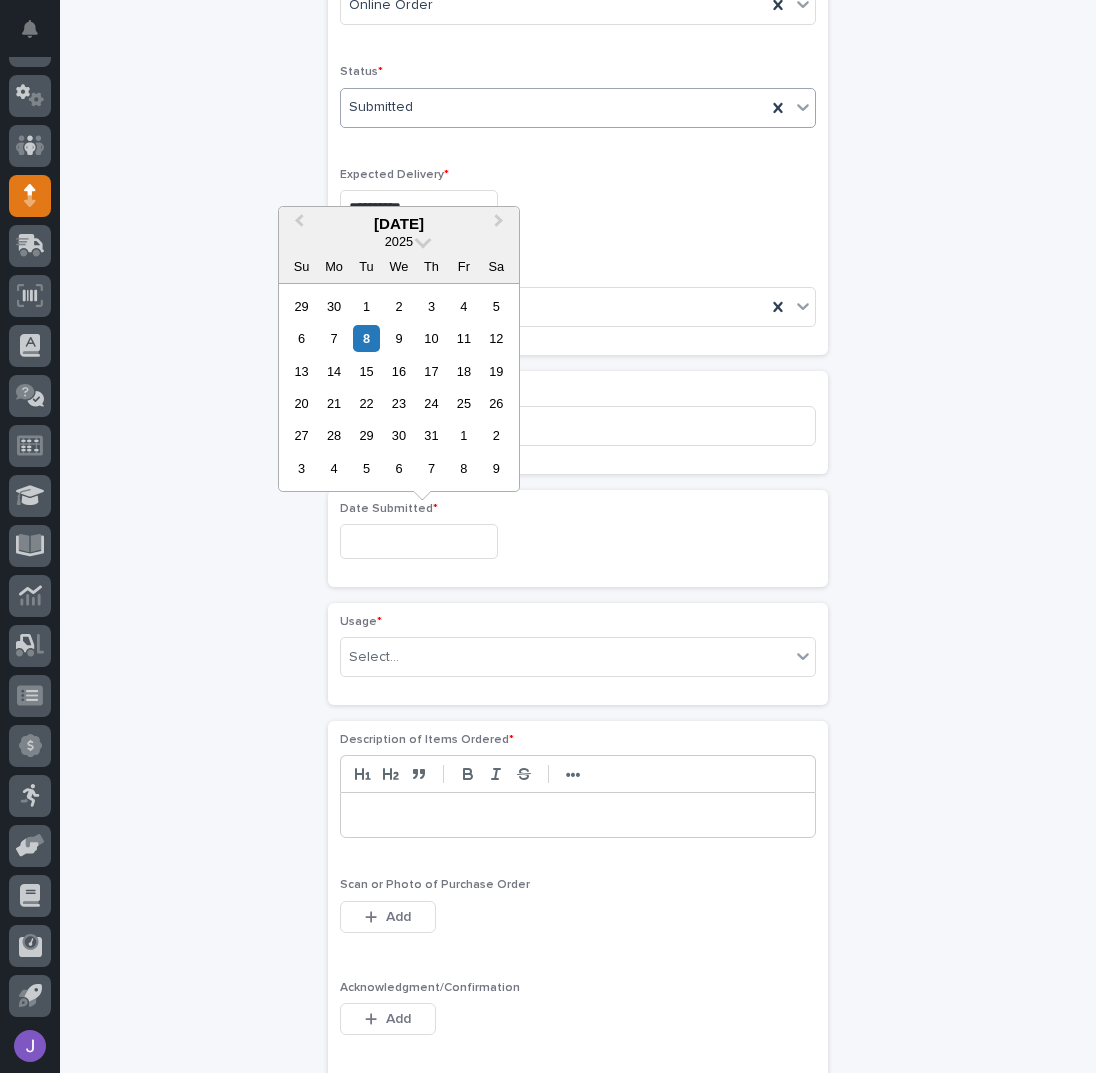 click at bounding box center [419, 541] 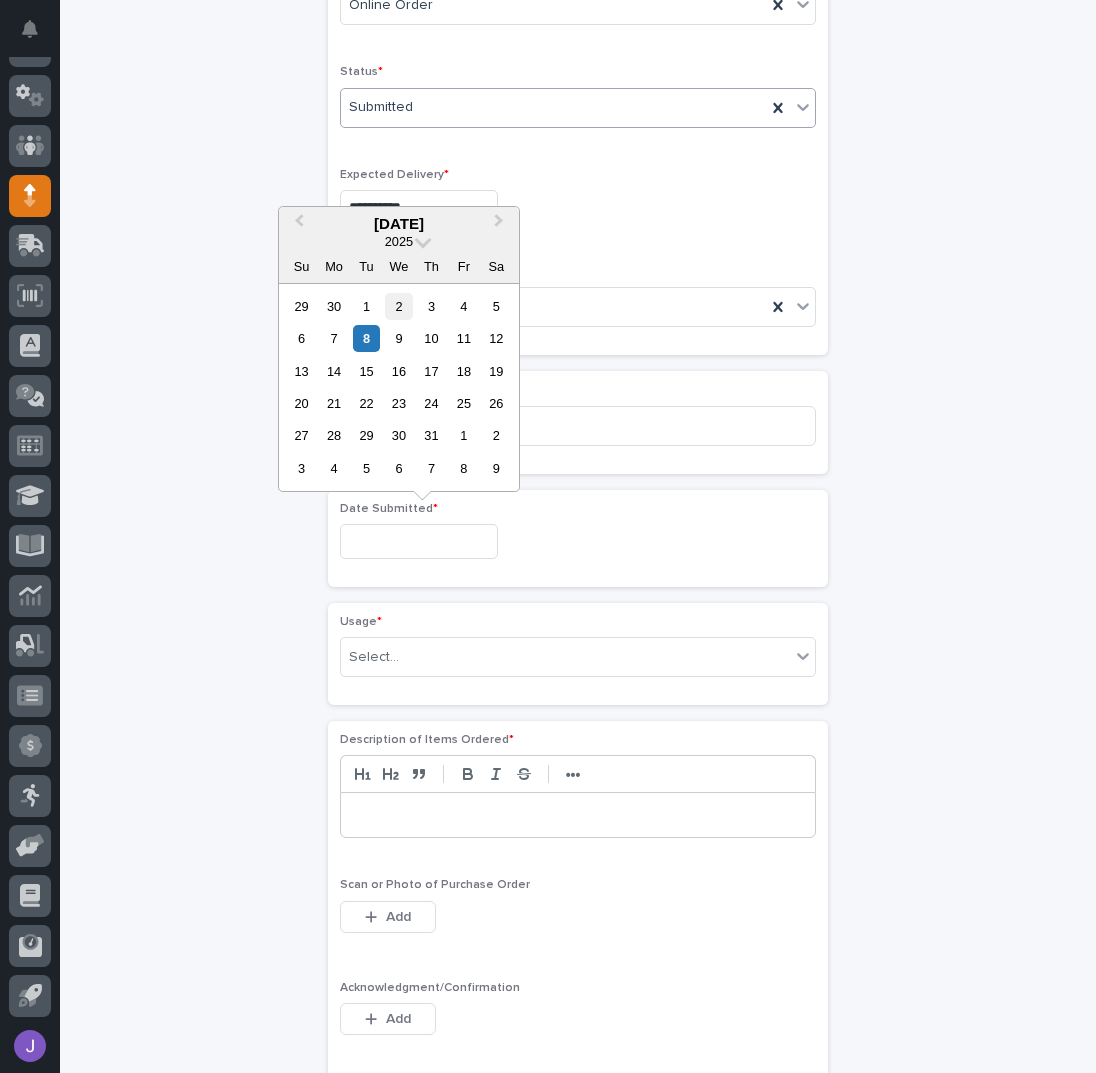 click on "2" at bounding box center (398, 306) 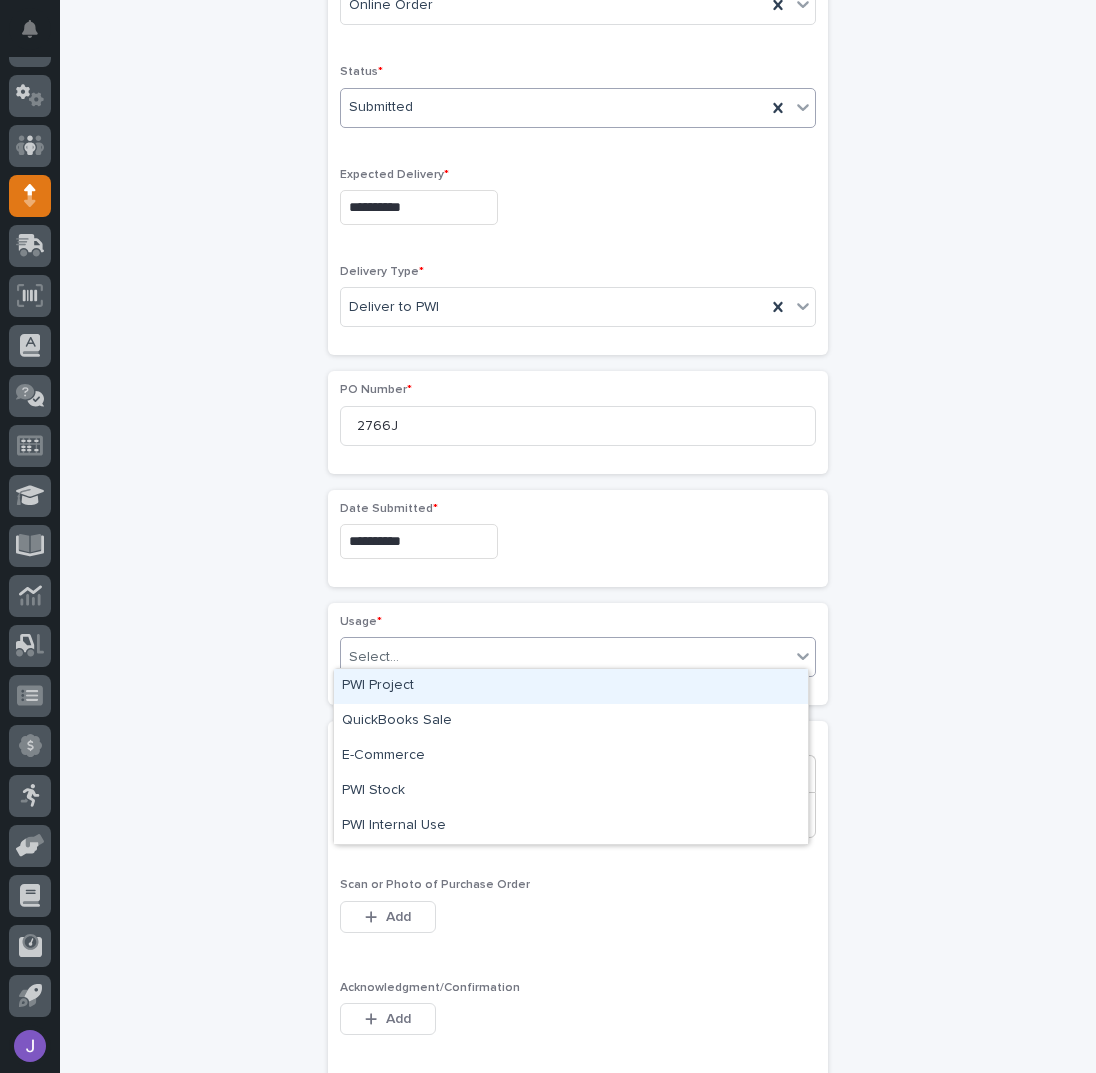 click on "Select..." at bounding box center (565, 657) 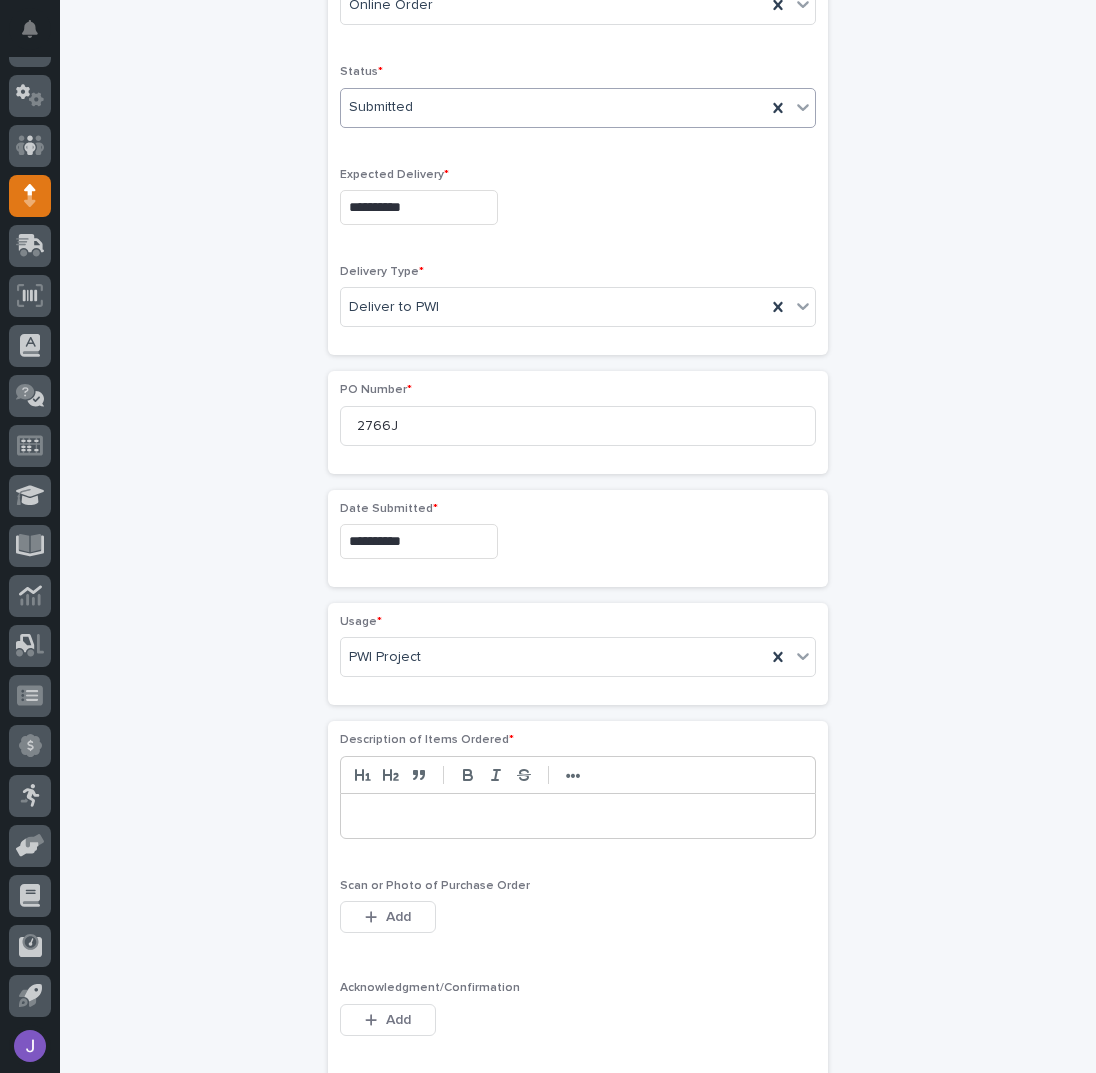 click on "**********" at bounding box center (578, 521) 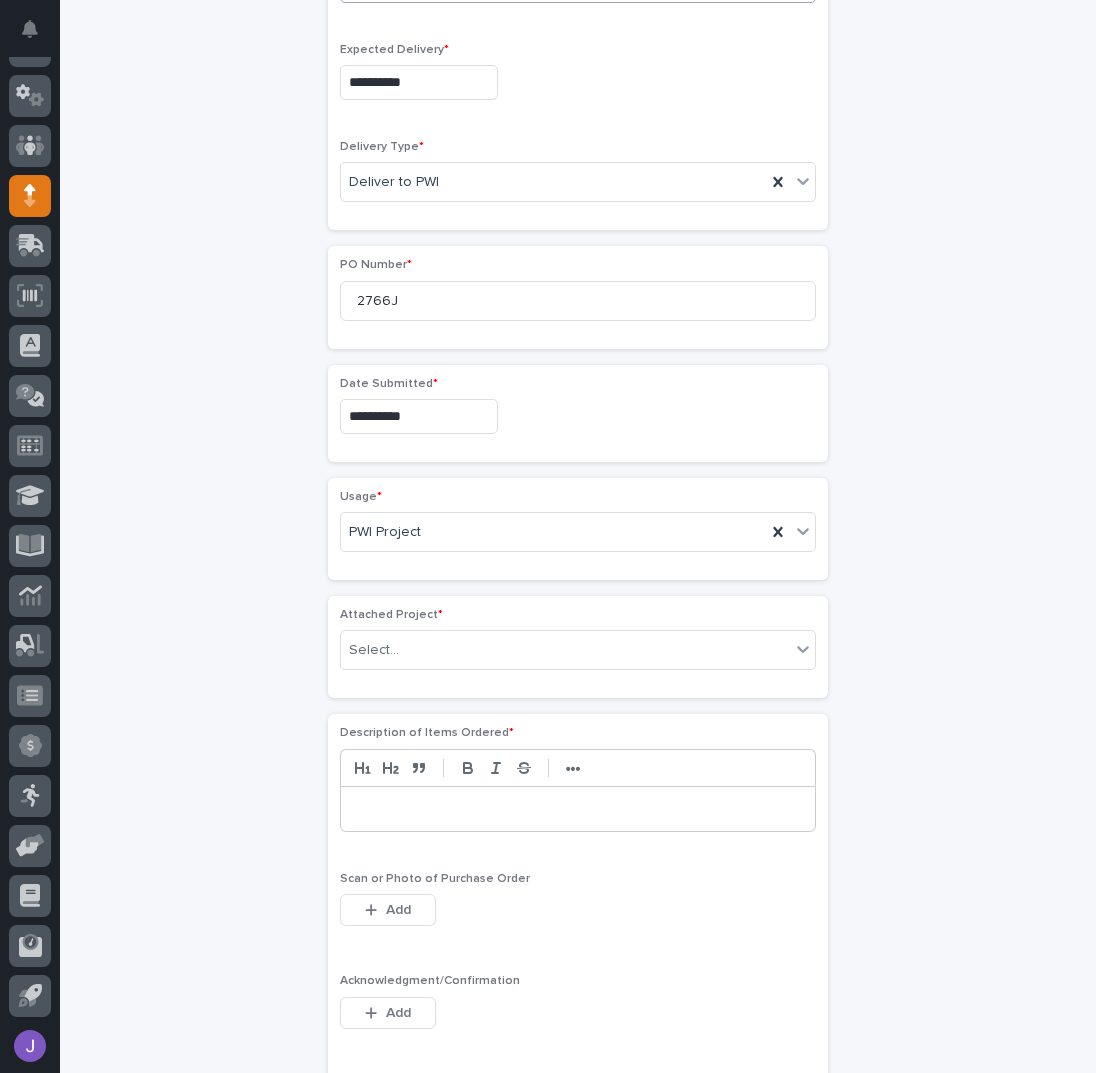 scroll, scrollTop: 789, scrollLeft: 0, axis: vertical 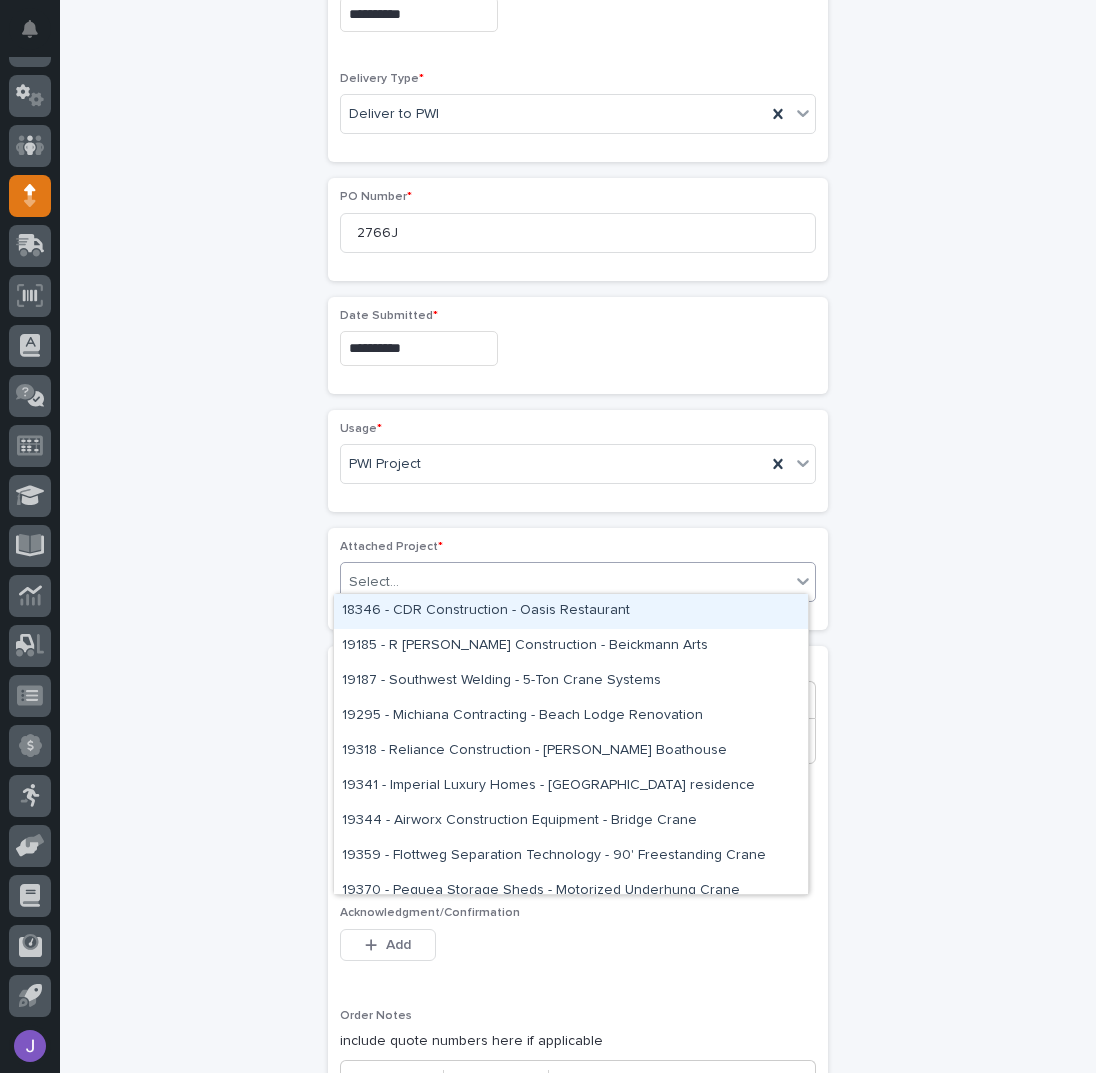 click on "Select..." at bounding box center (374, 582) 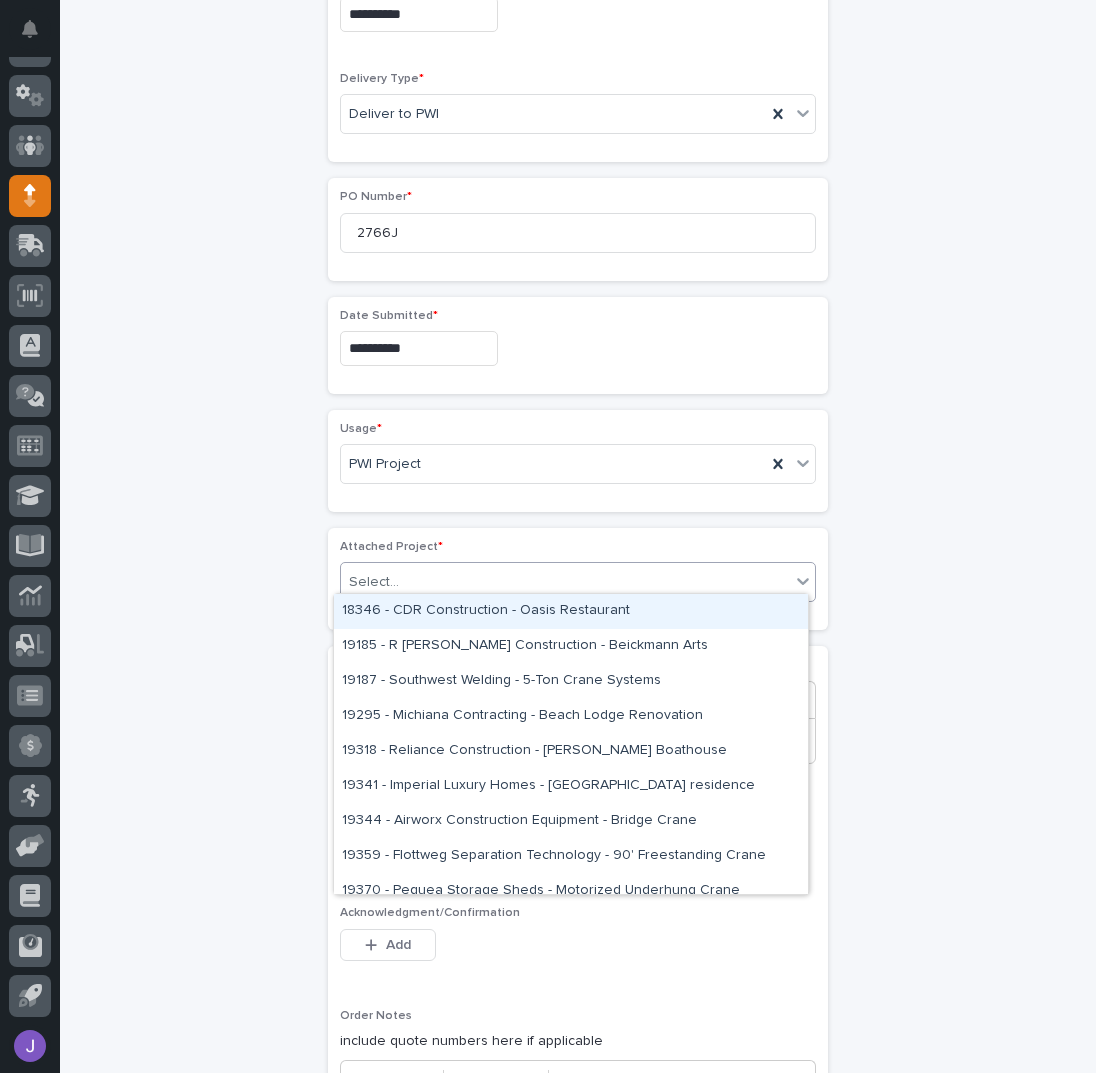 click on "**********" at bounding box center (578, 387) 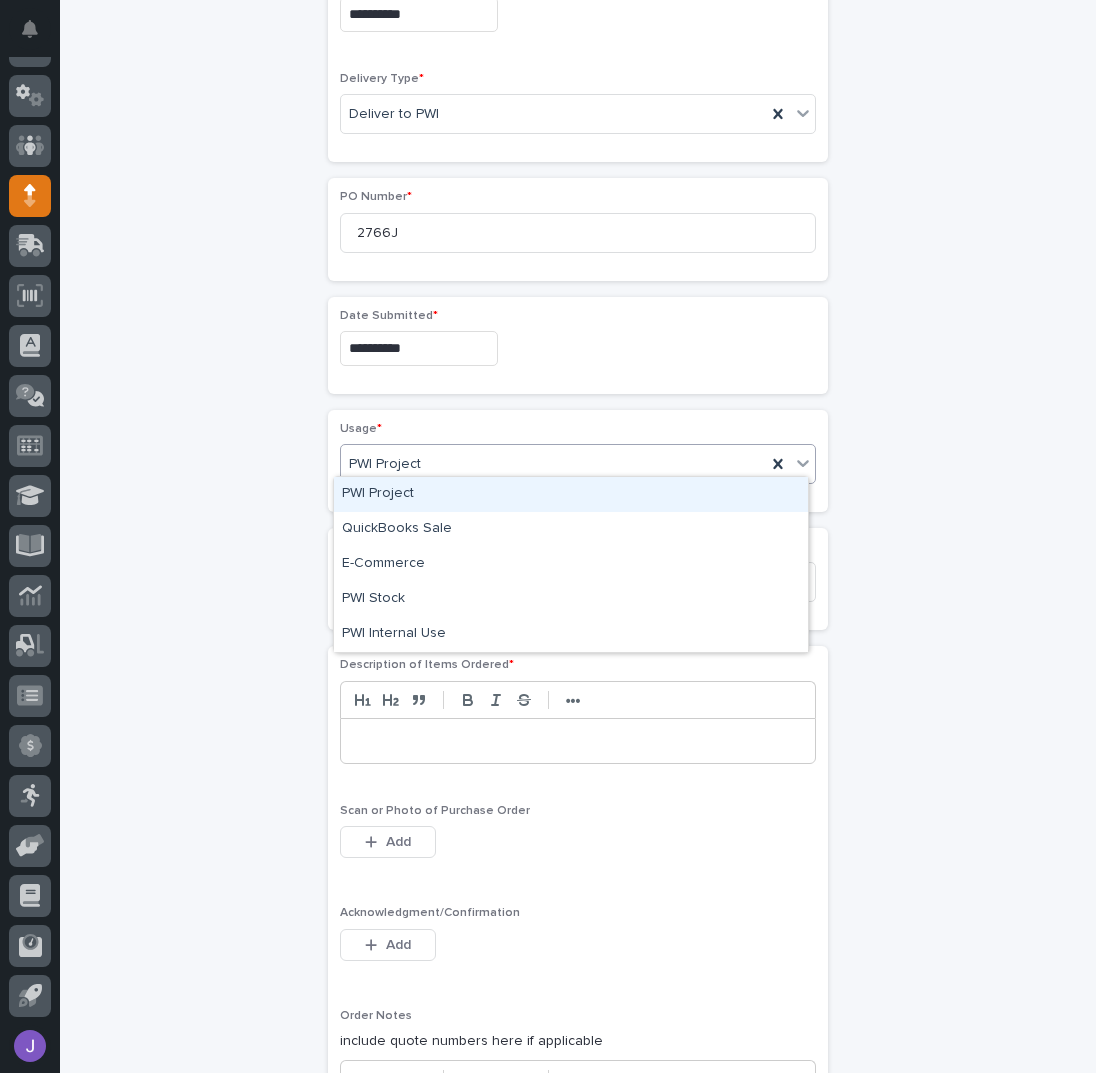 click on "PWI Project" at bounding box center (553, 464) 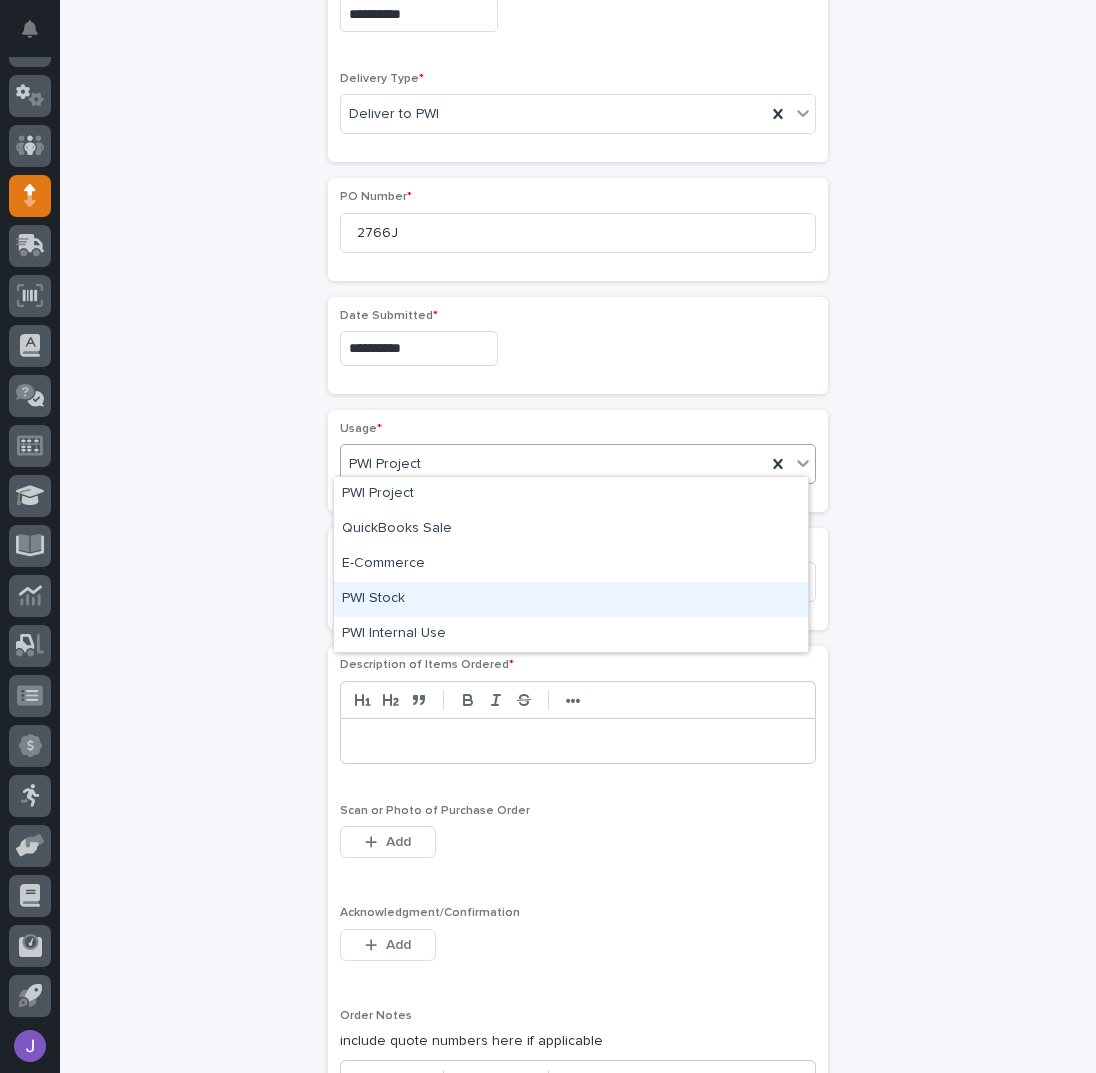 click on "PWI Stock" at bounding box center [571, 599] 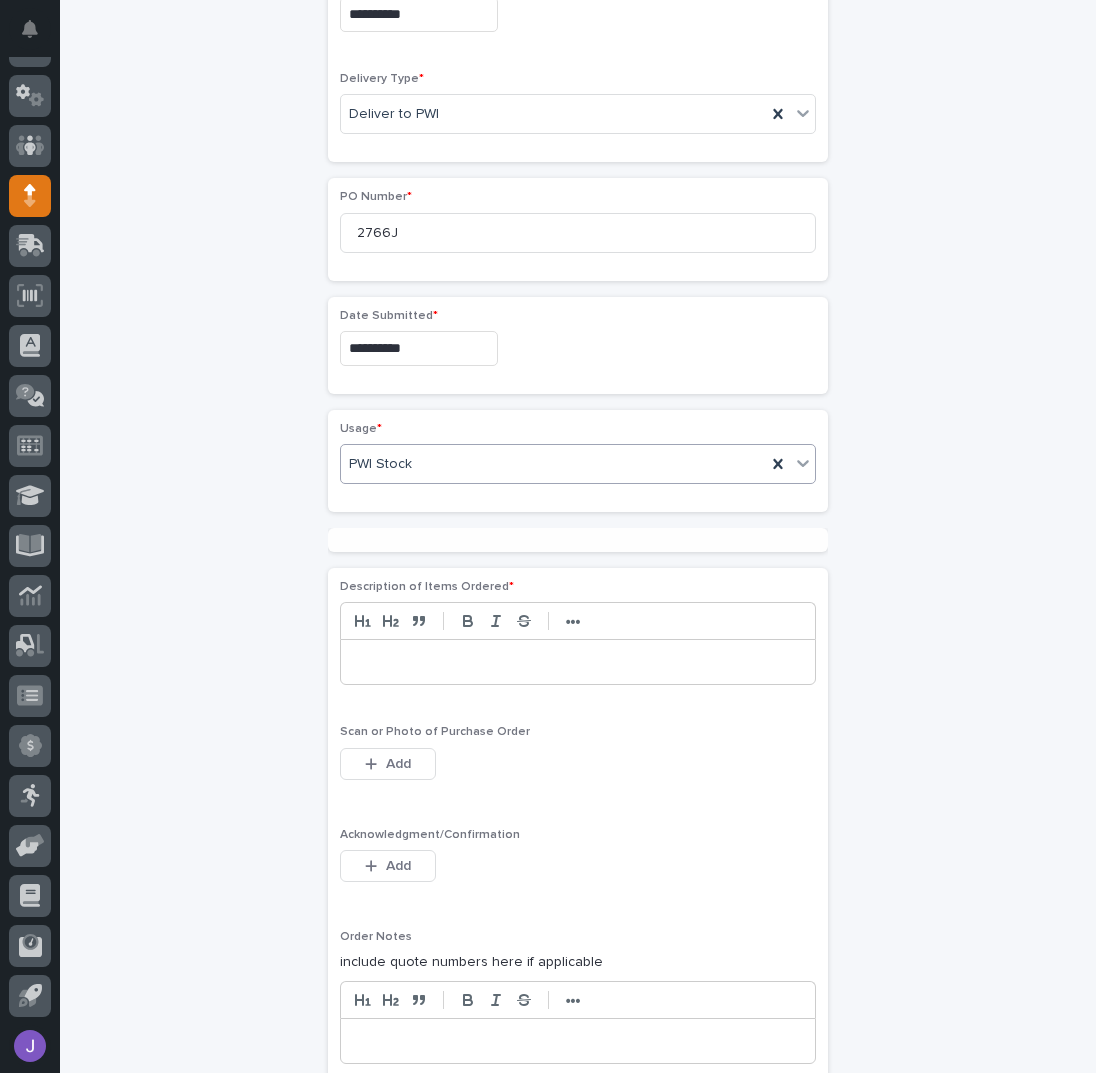 click on "**********" at bounding box center [578, 347] 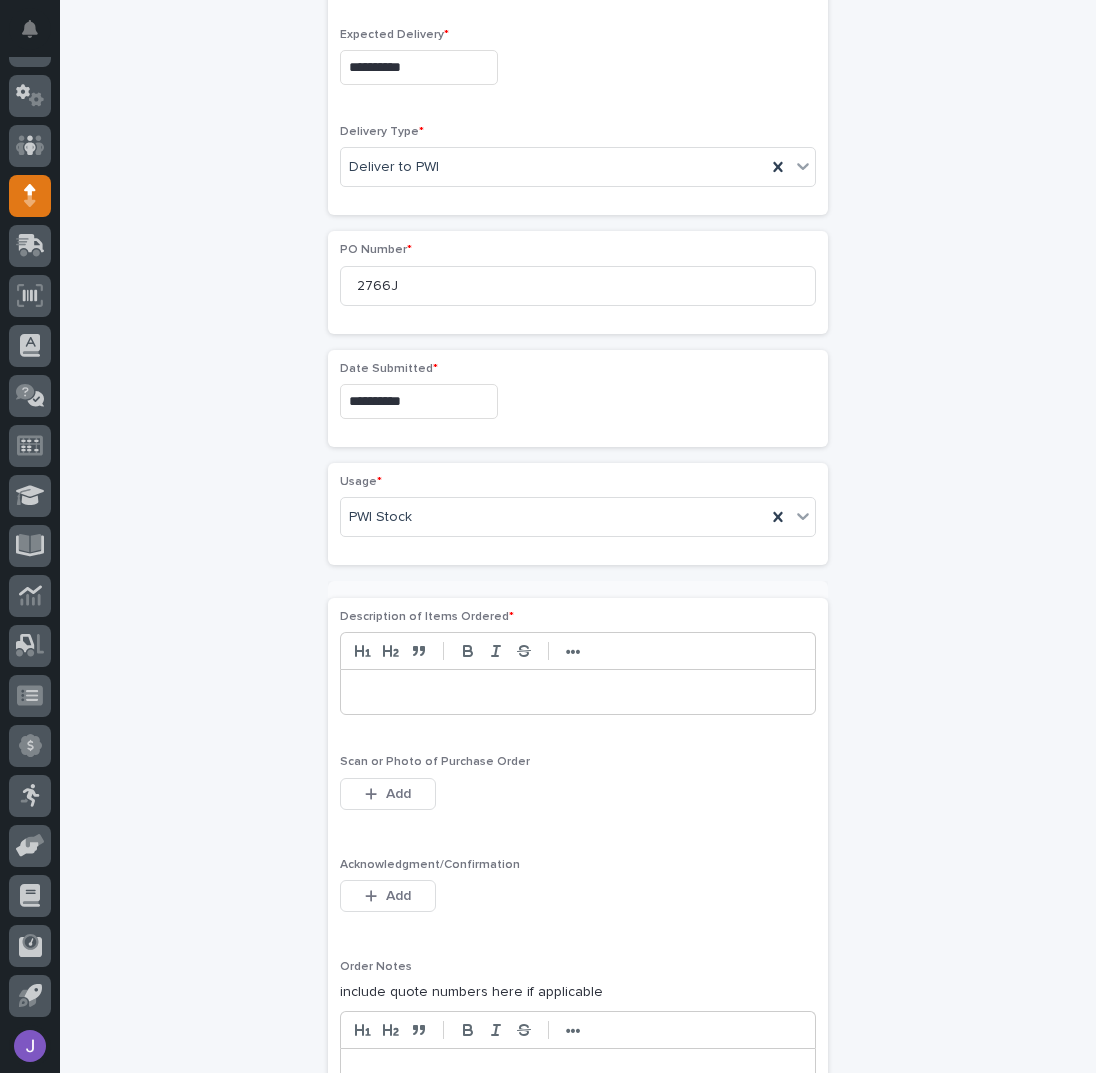 scroll, scrollTop: 730, scrollLeft: 0, axis: vertical 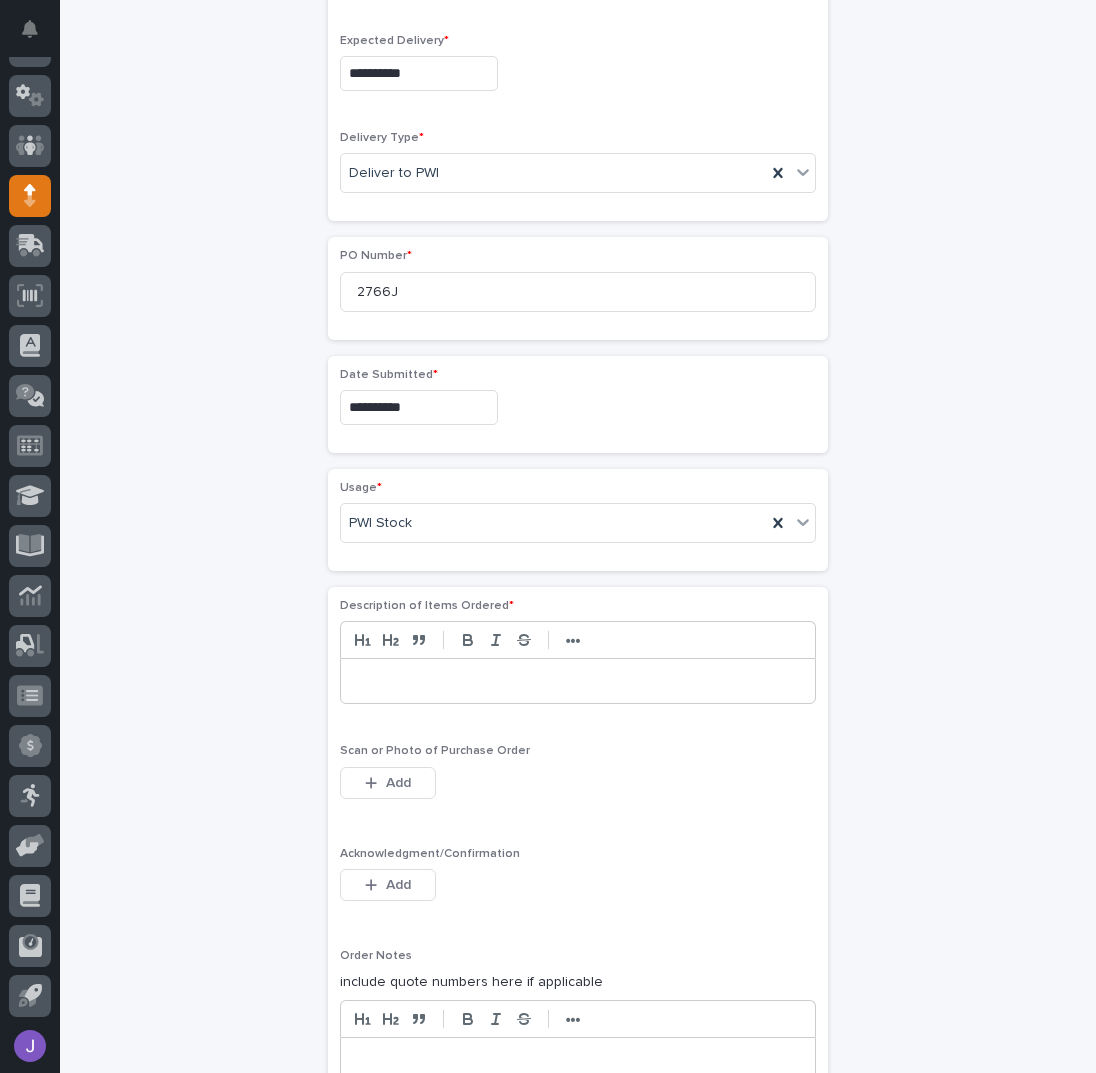 click at bounding box center [578, 681] 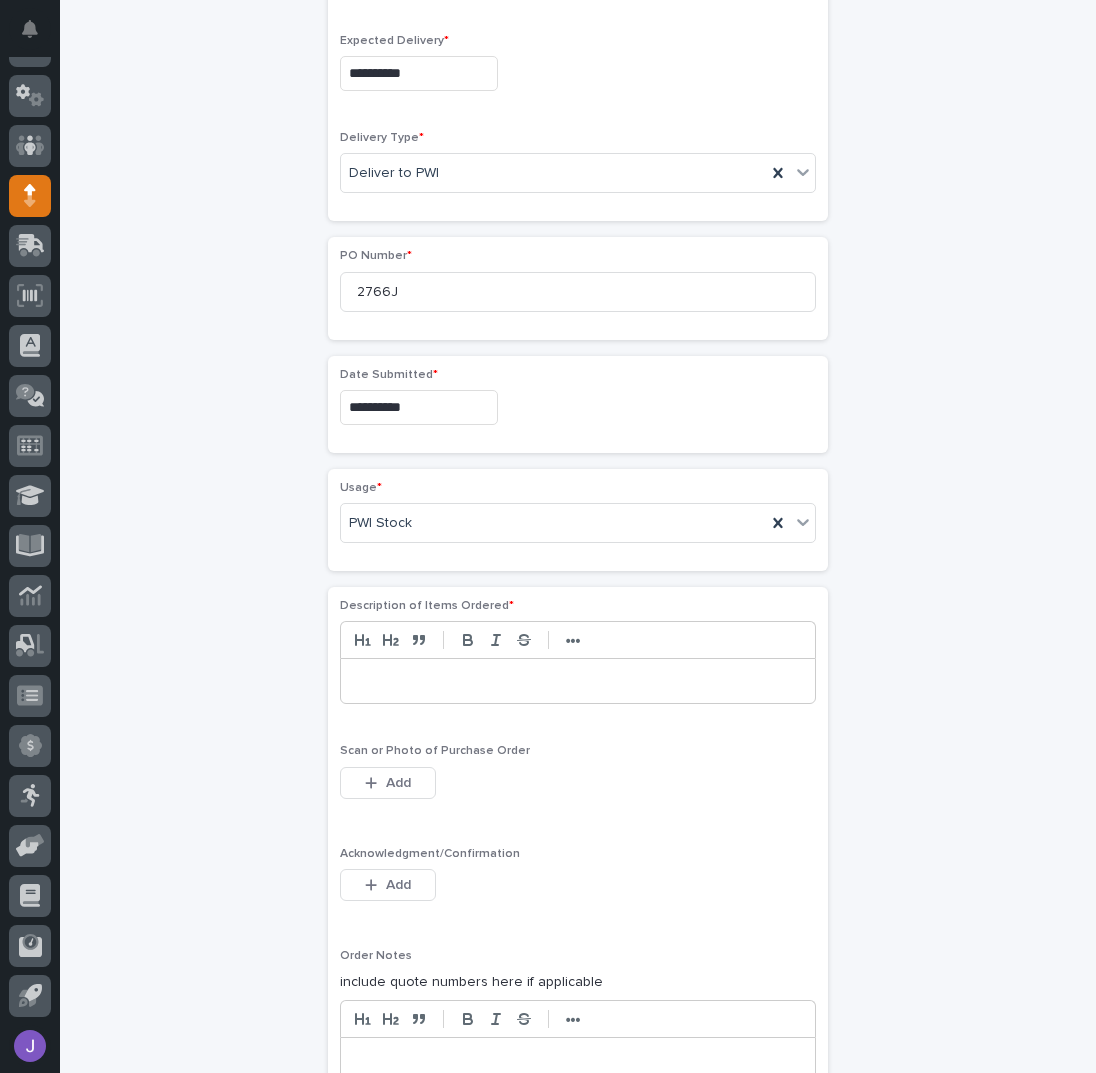 click at bounding box center (578, 681) 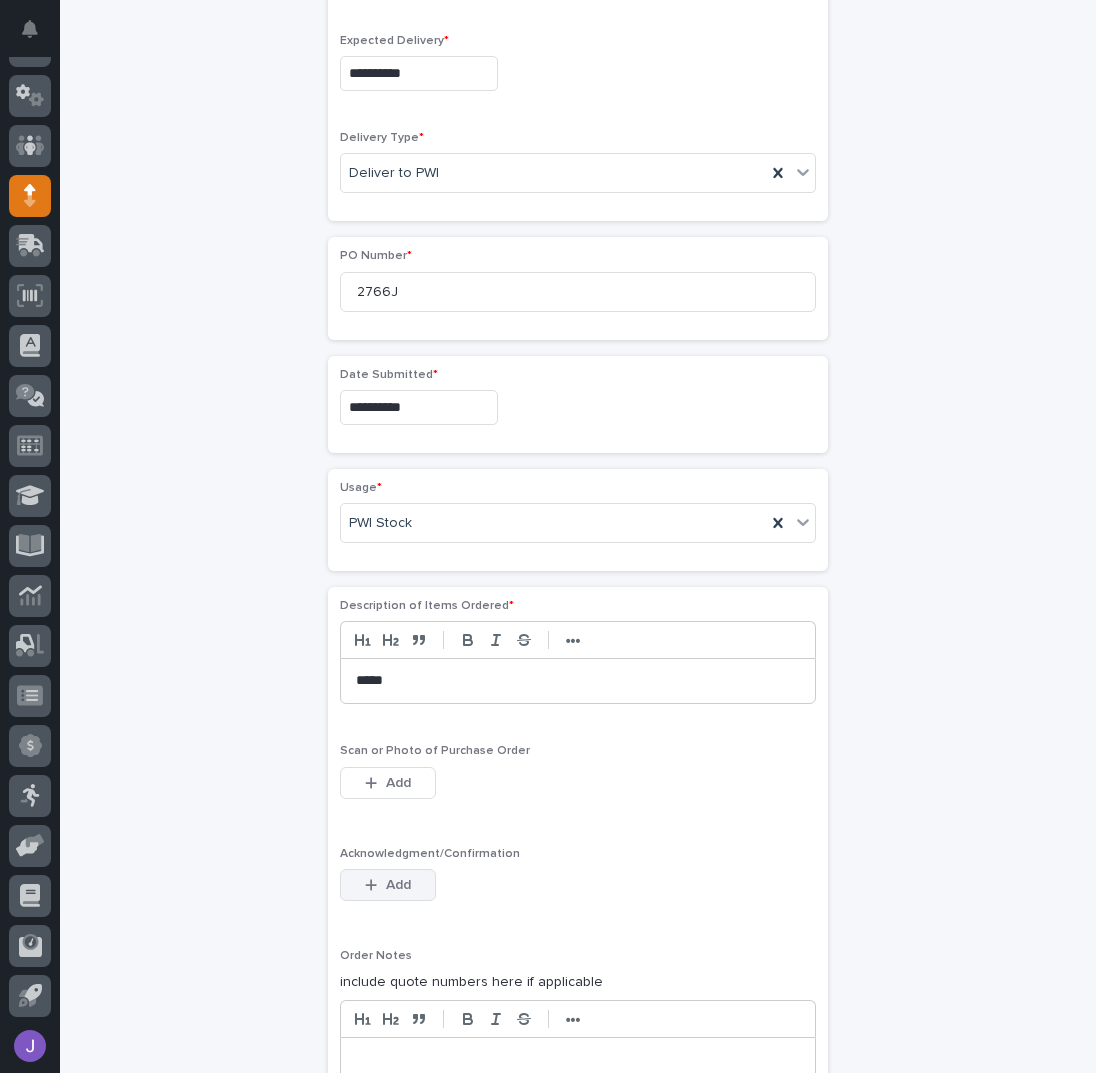 click on "Add" at bounding box center [398, 885] 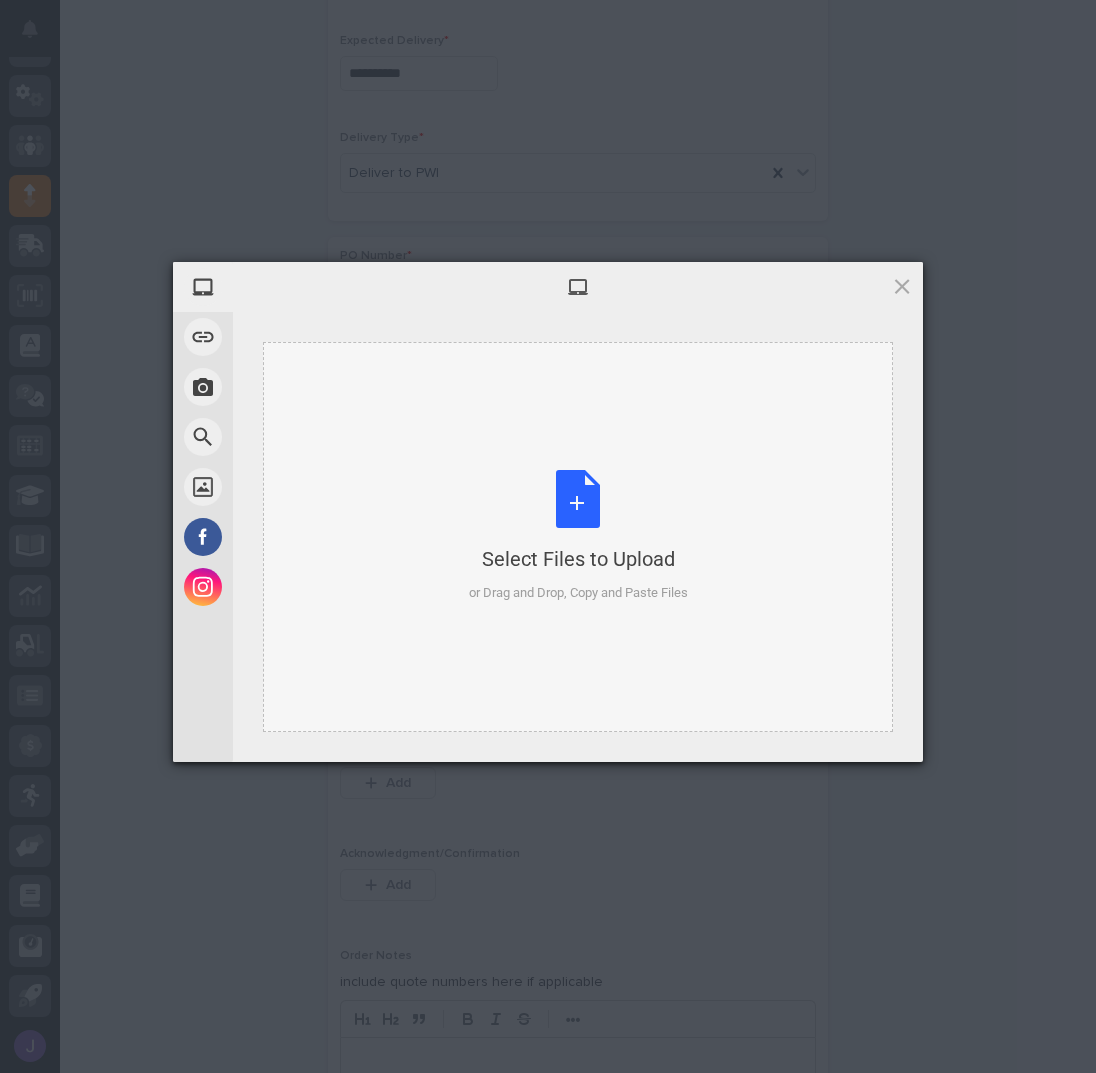 click on "Select Files to Upload
or Drag and Drop, Copy and Paste Files" at bounding box center (578, 536) 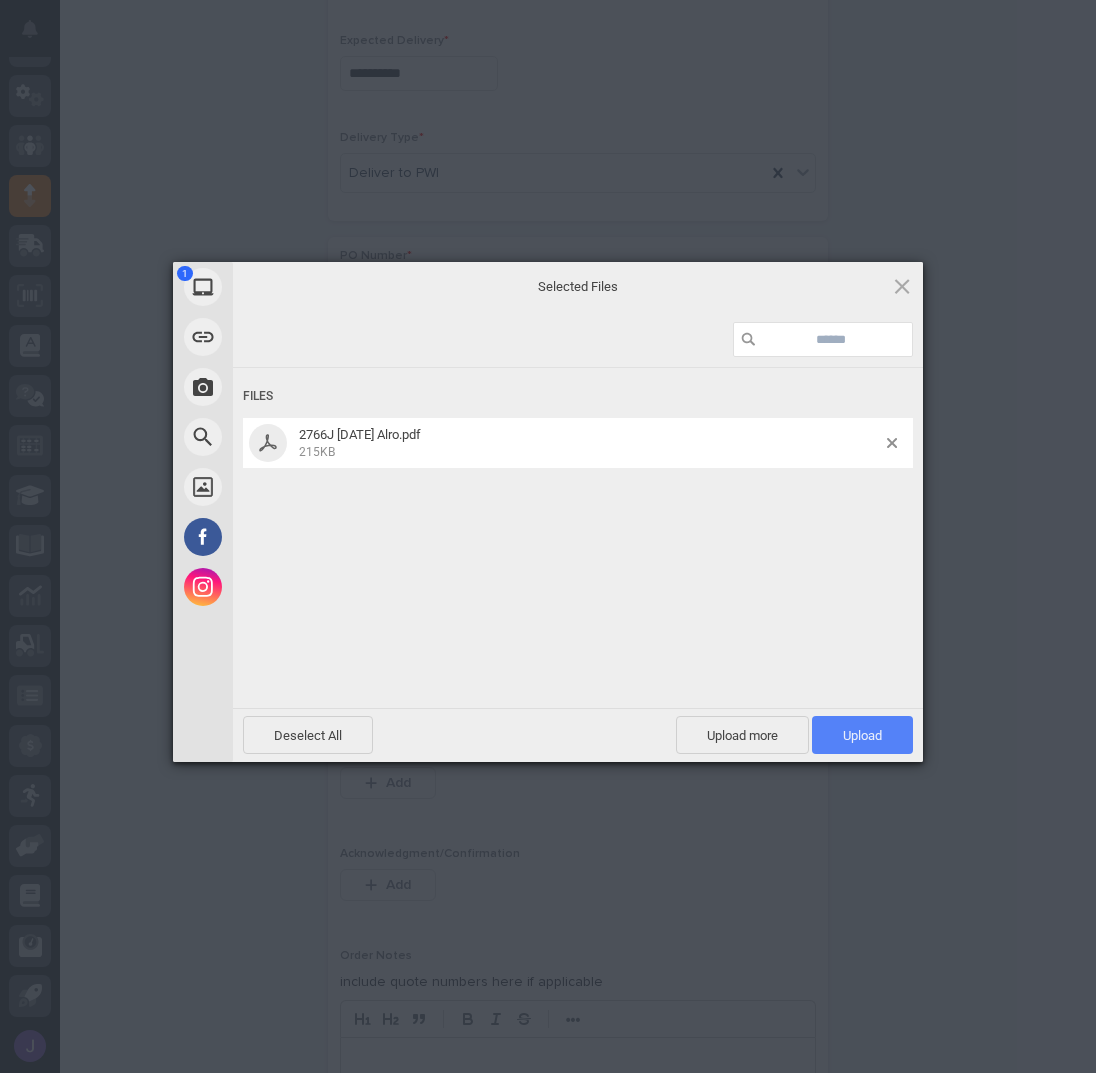 click on "Upload
1" at bounding box center (862, 735) 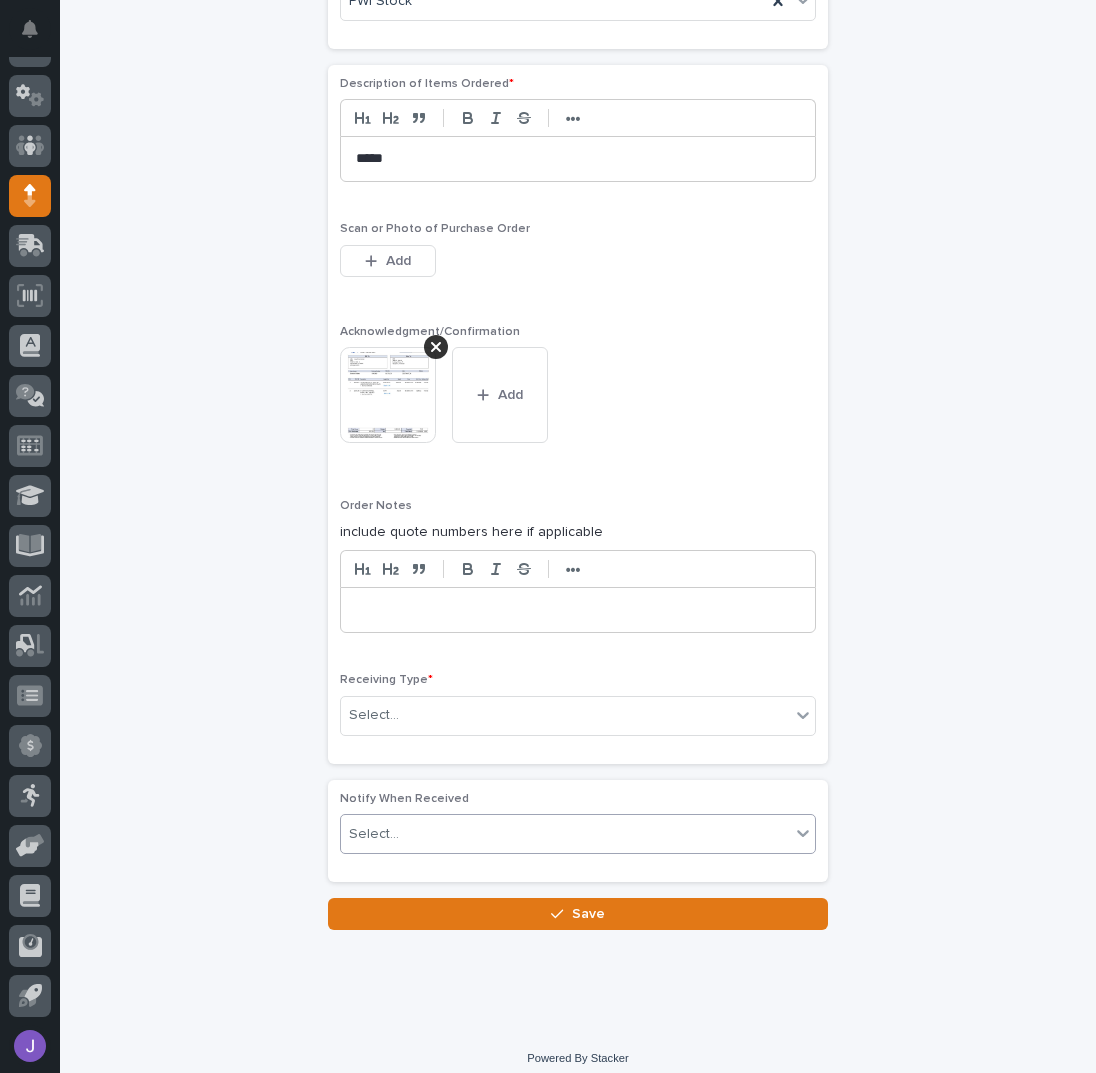 scroll, scrollTop: 1253, scrollLeft: 0, axis: vertical 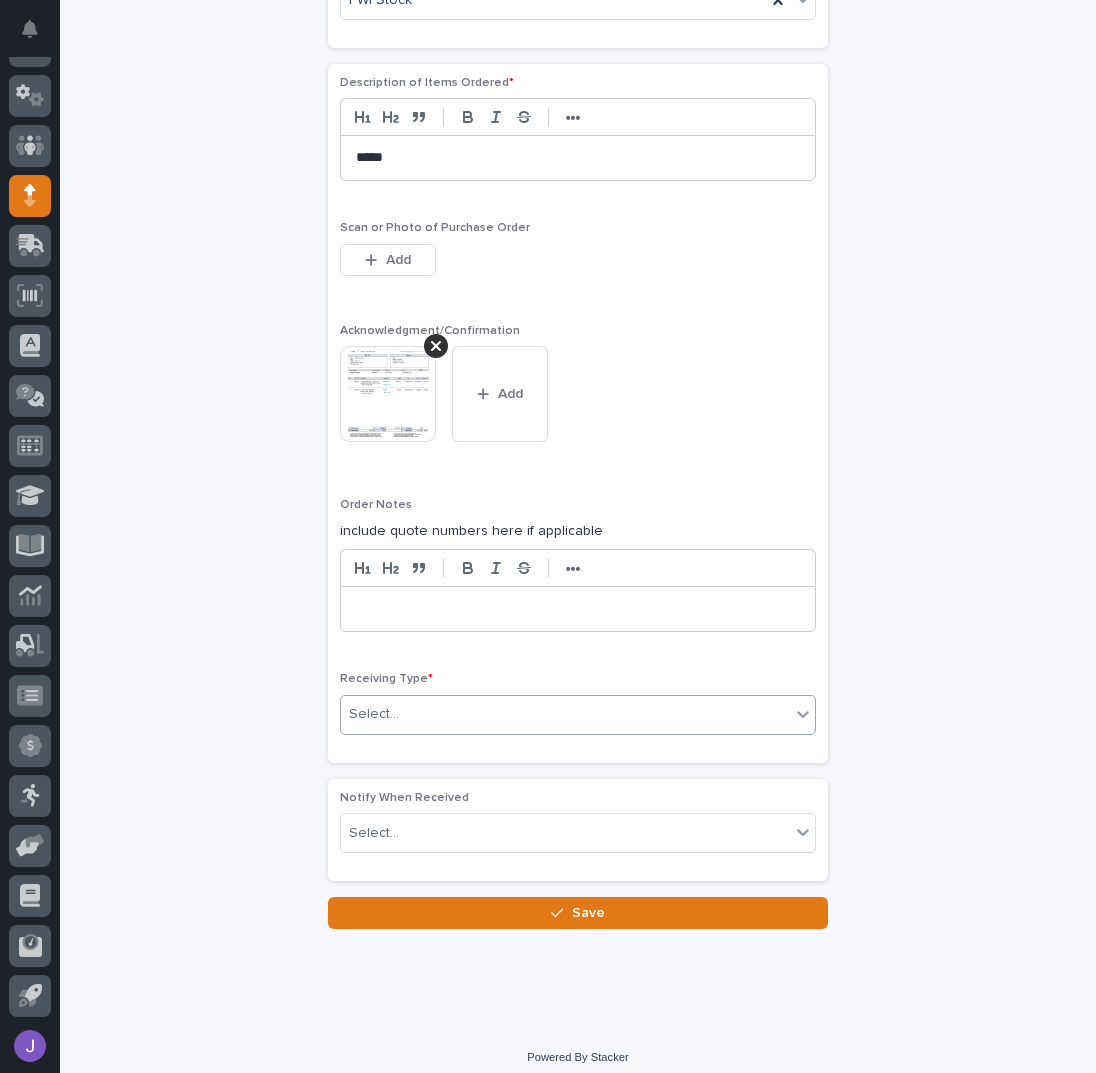 click on "Select..." at bounding box center (565, 714) 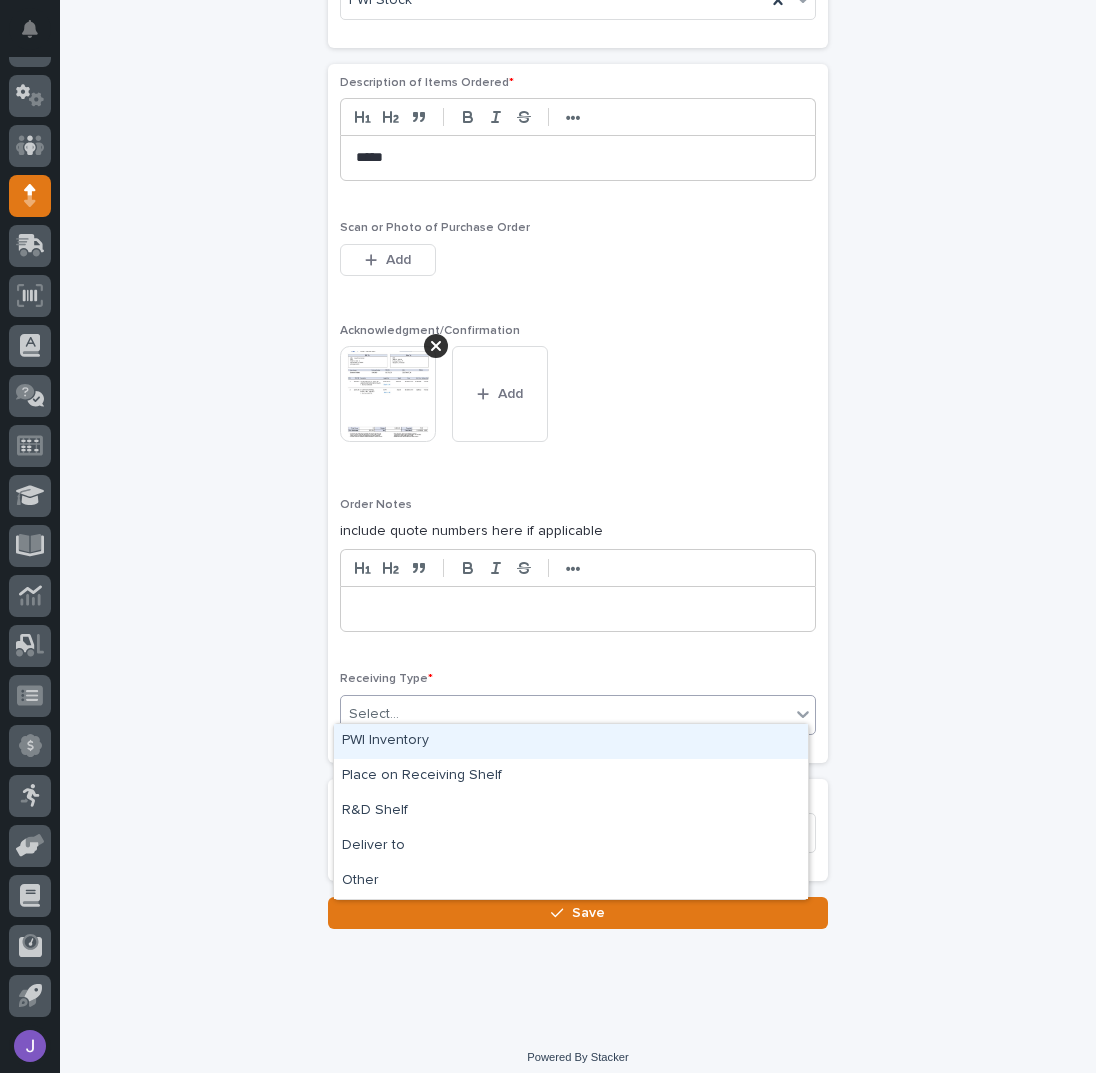 click on "PWI Inventory" at bounding box center (571, 741) 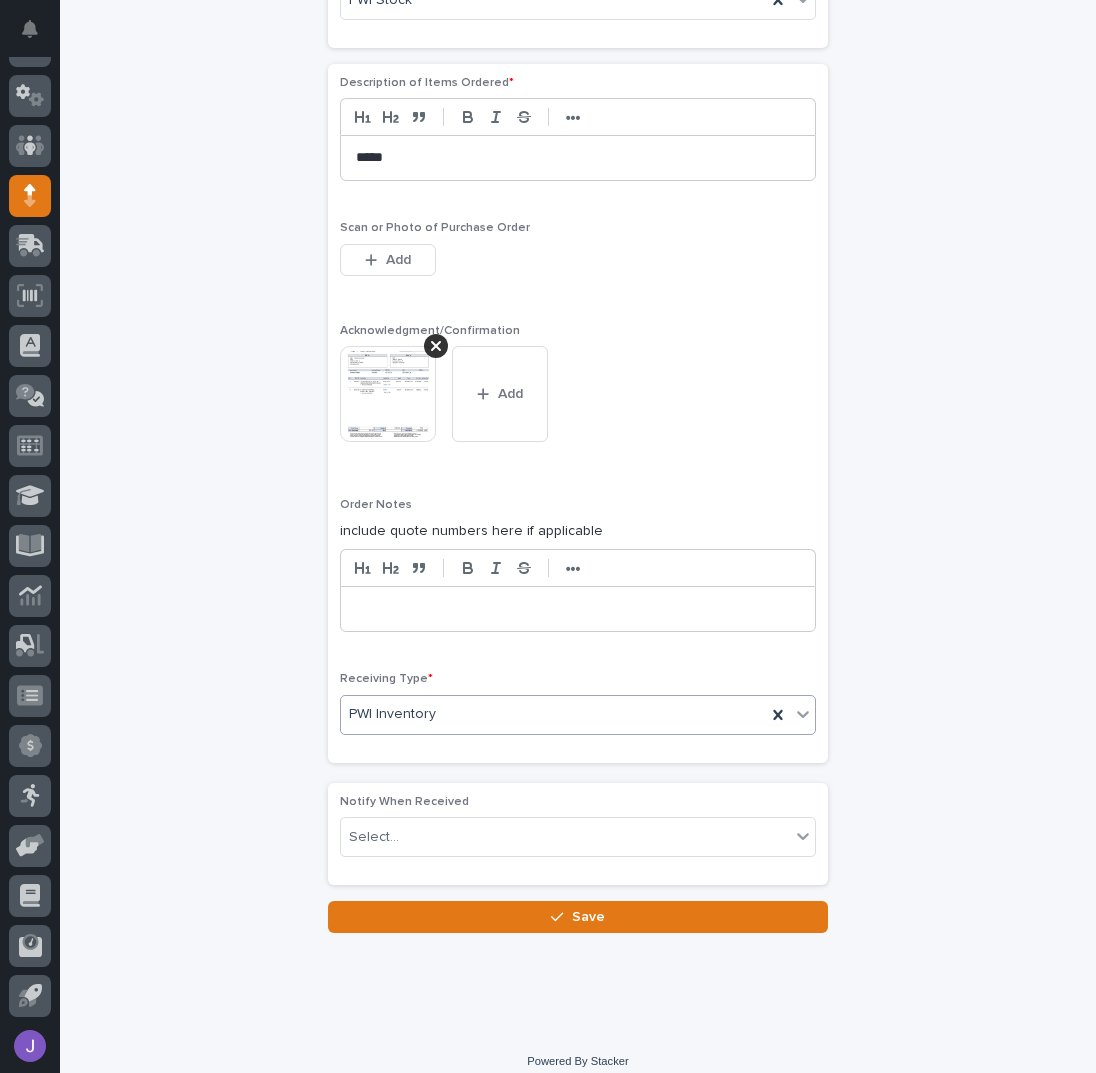 click on "**********" at bounding box center [578, -99] 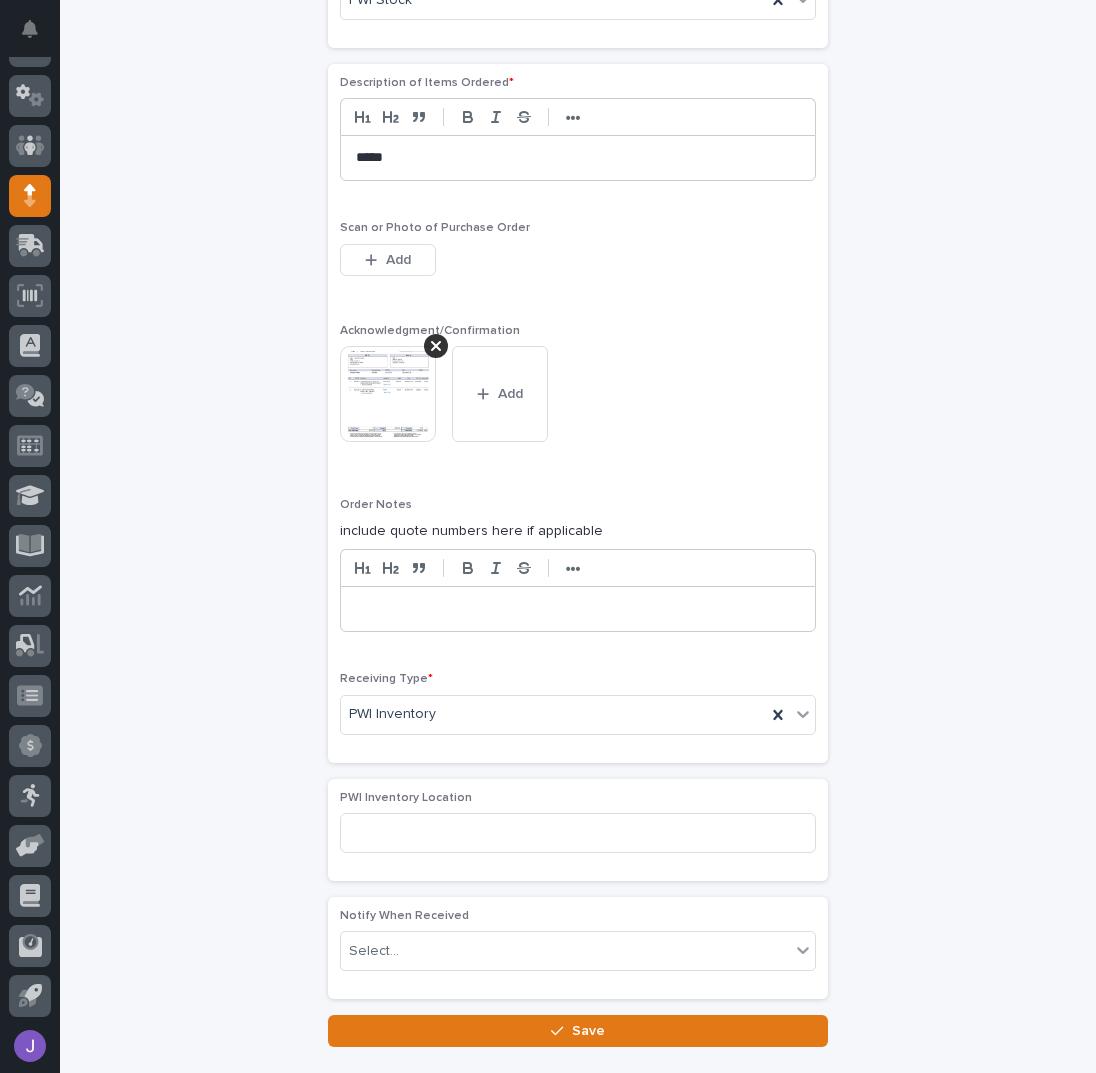 click on "Save" at bounding box center [578, 1031] 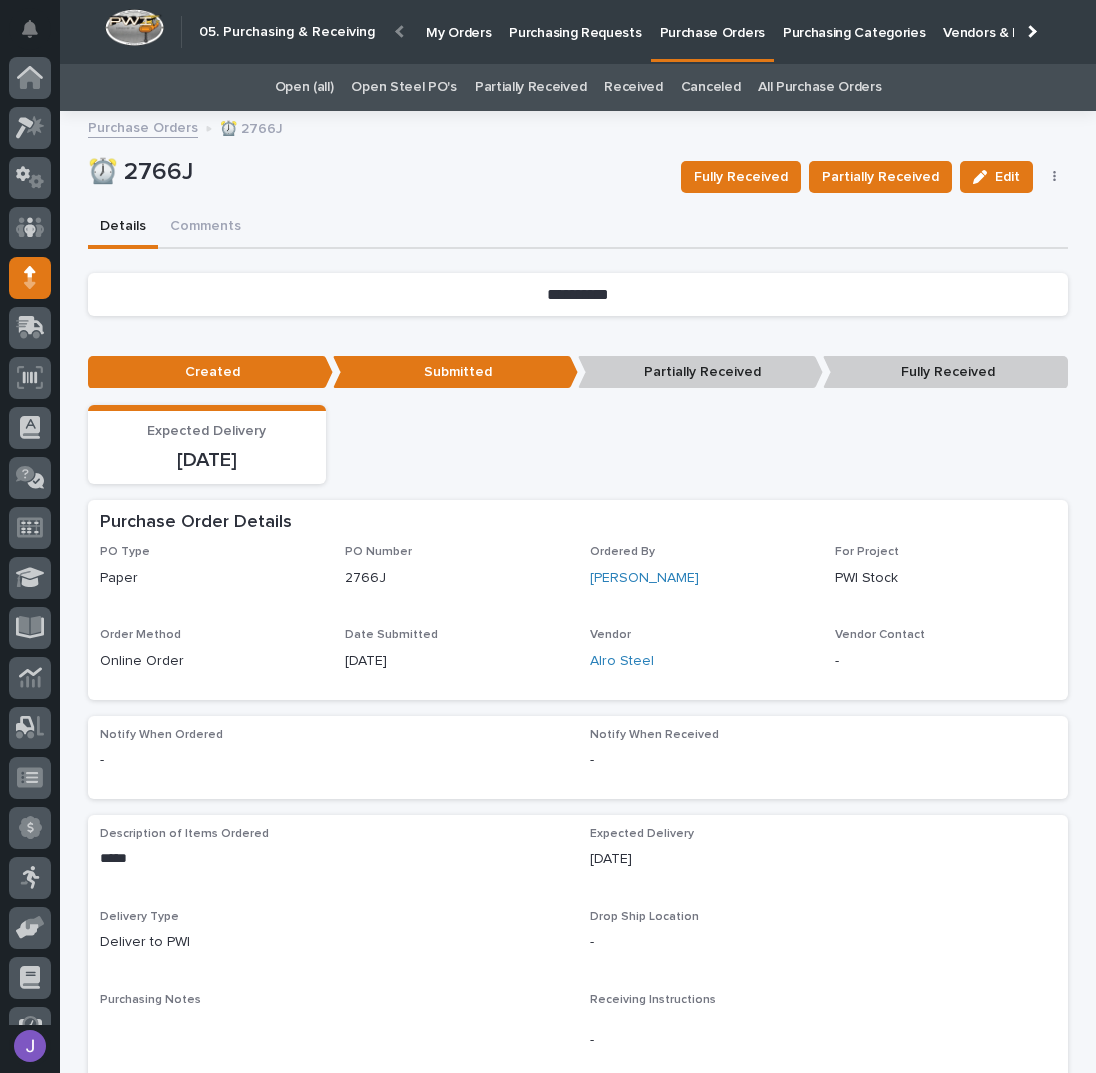 scroll, scrollTop: 82, scrollLeft: 0, axis: vertical 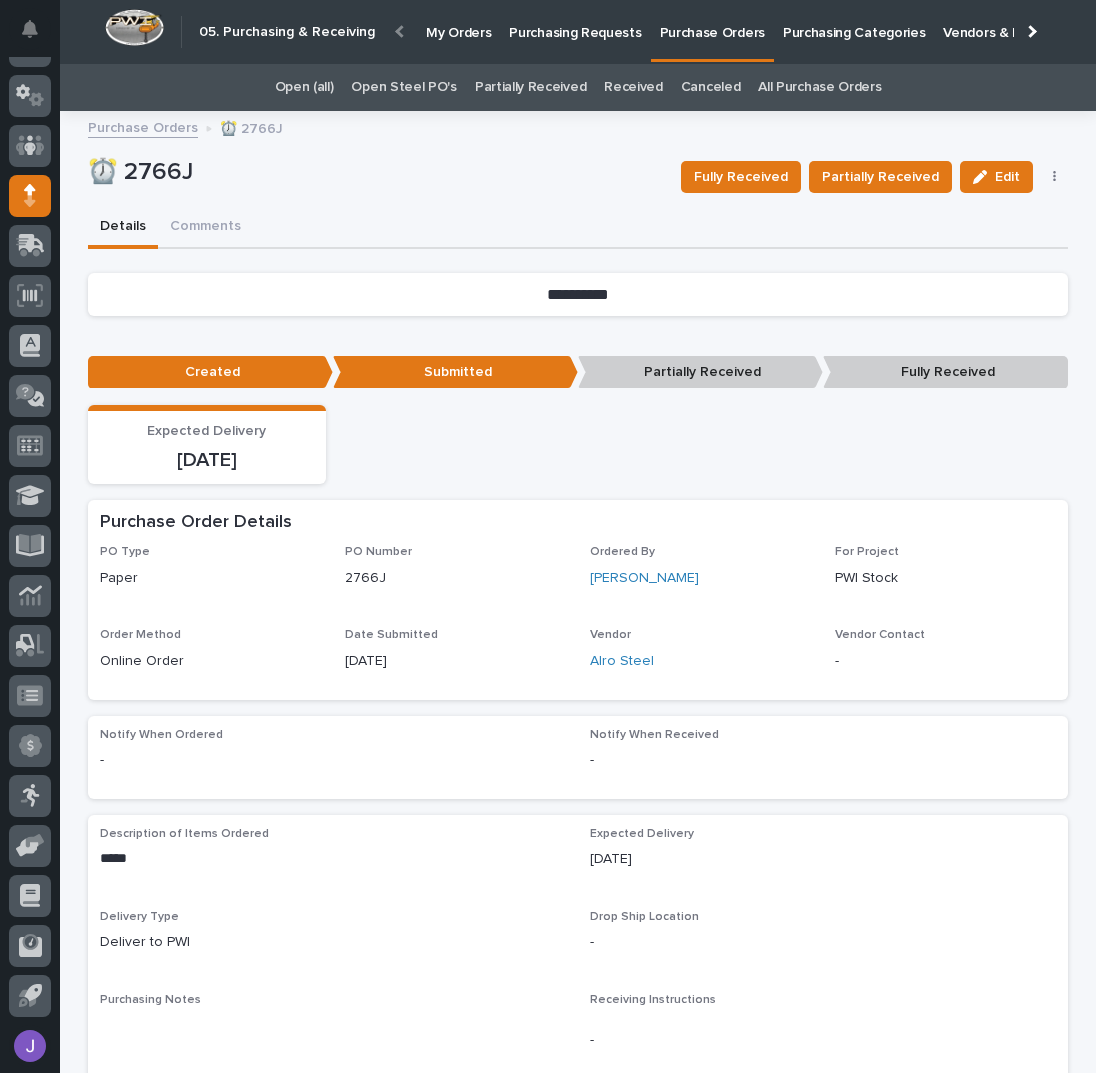 click on "Purchasing Requests" at bounding box center [575, 21] 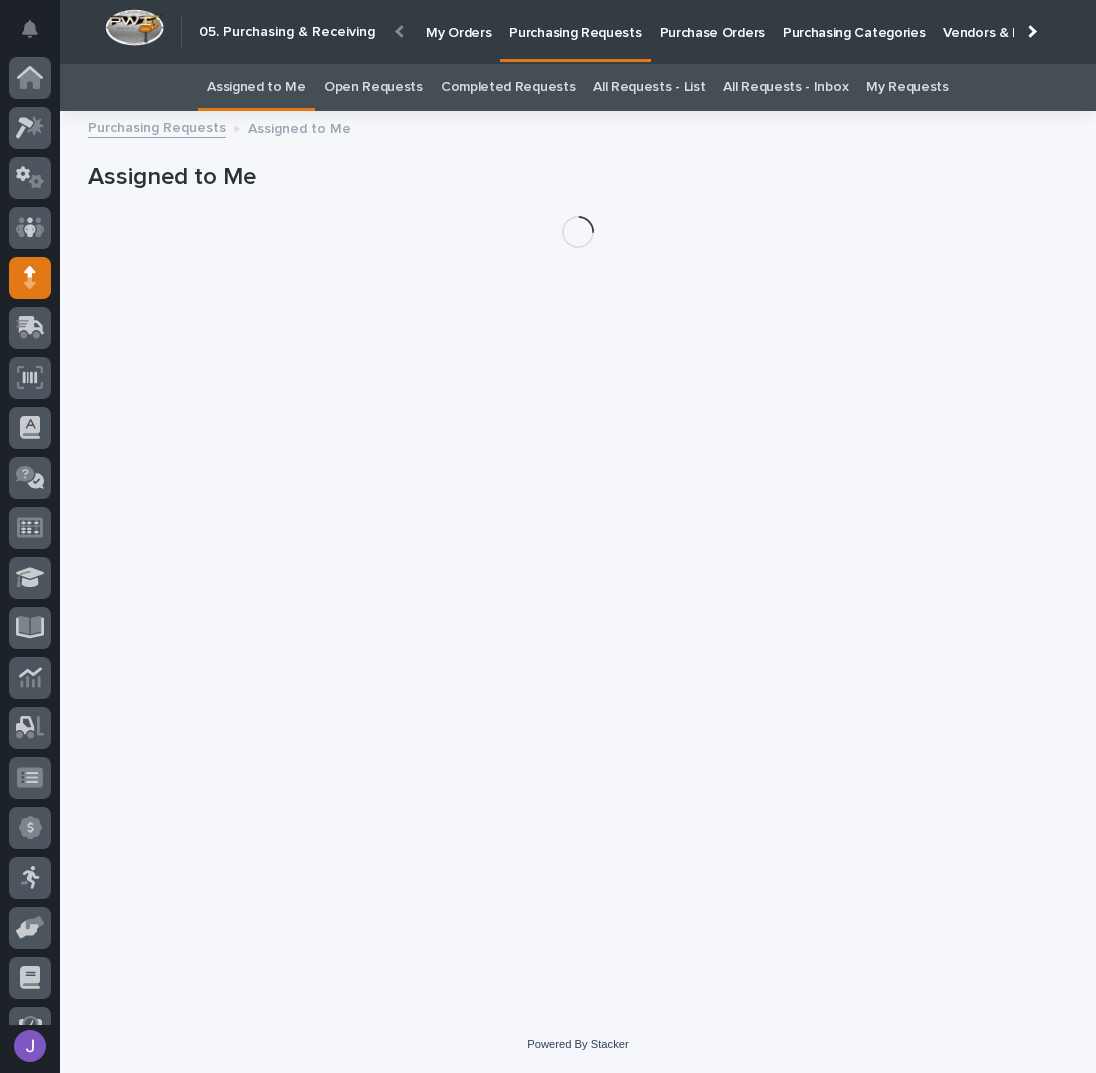 scroll, scrollTop: 82, scrollLeft: 0, axis: vertical 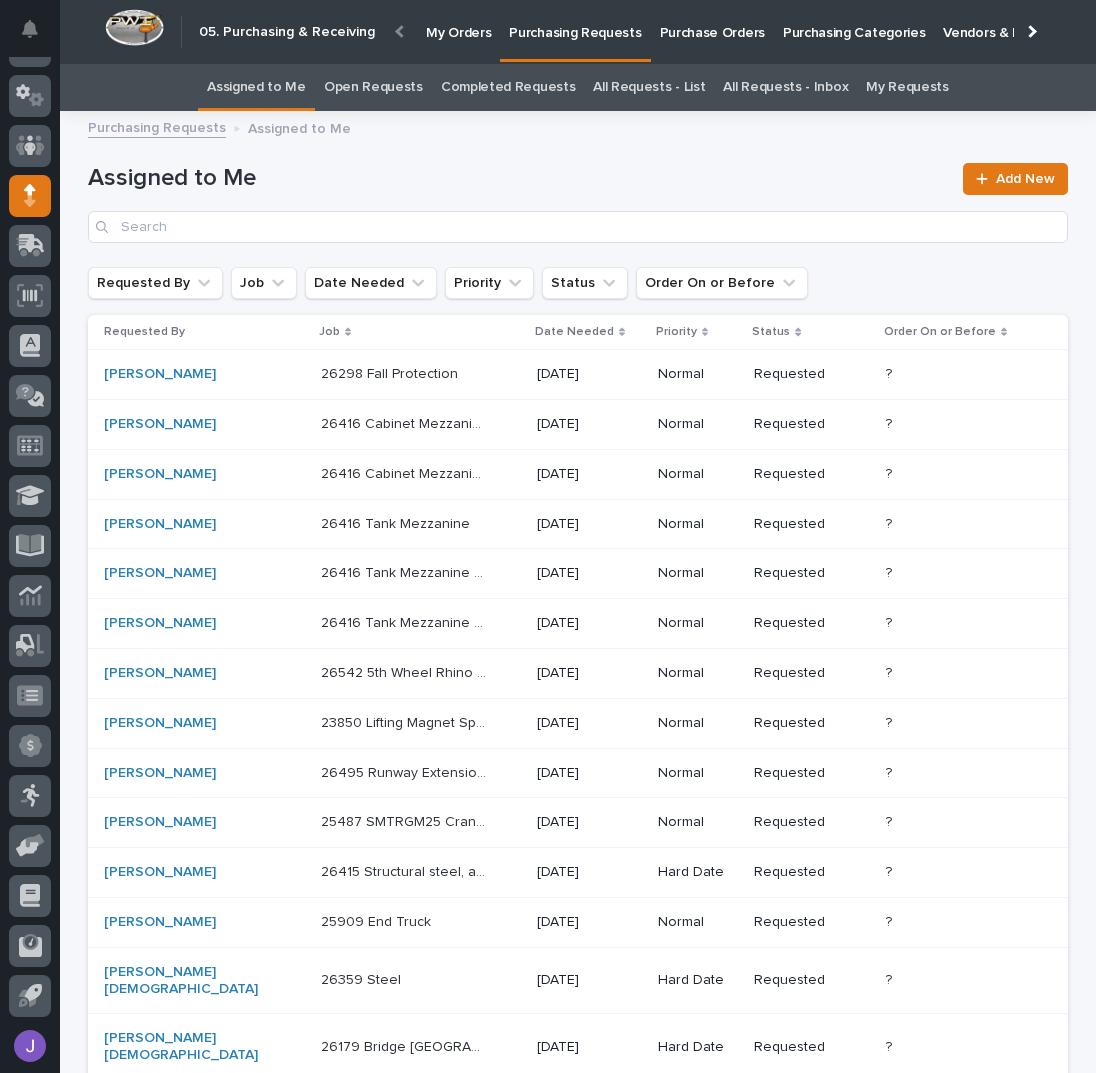click on "Assigned to Me Add New" at bounding box center (578, 203) 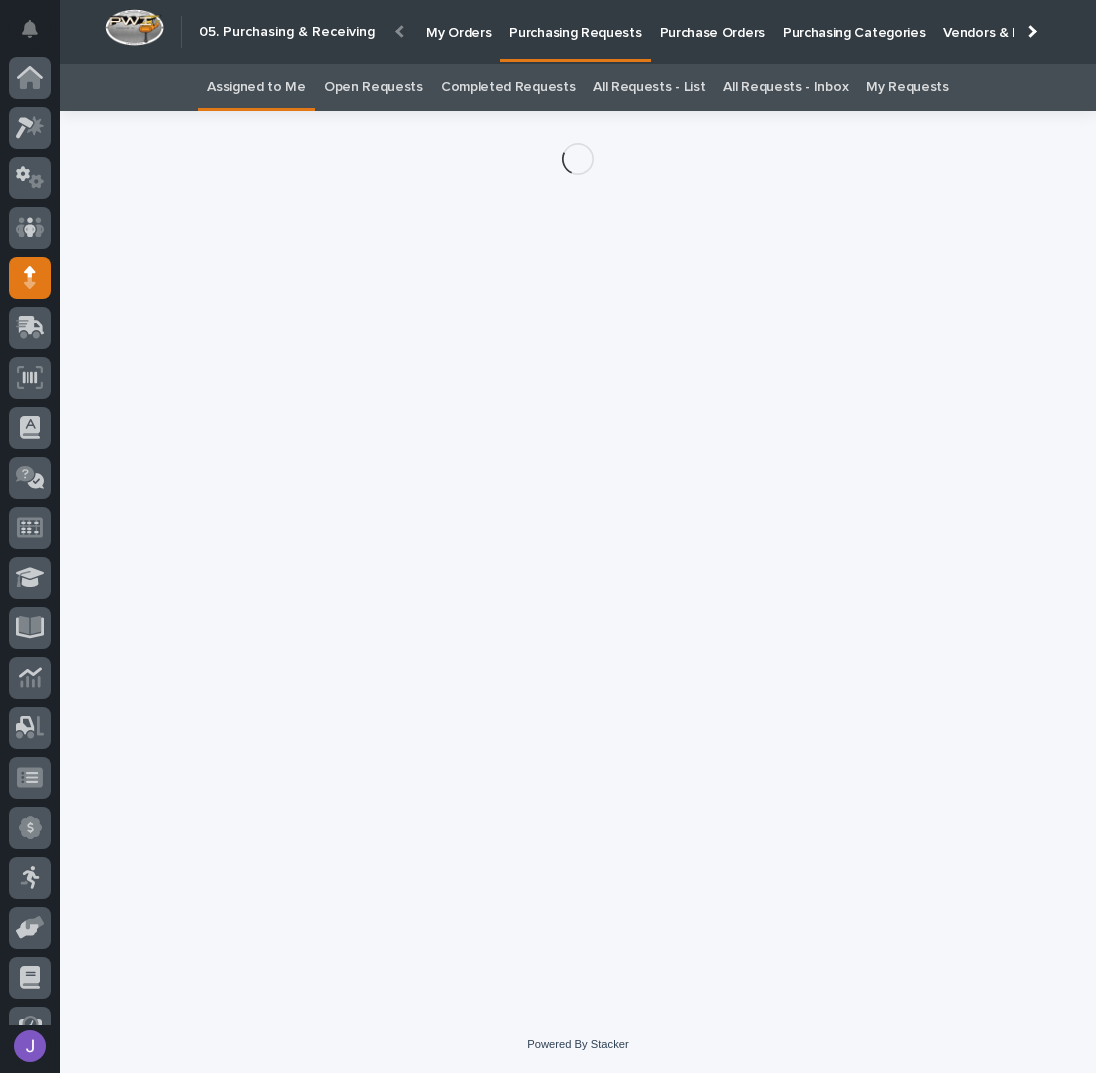 scroll, scrollTop: 82, scrollLeft: 0, axis: vertical 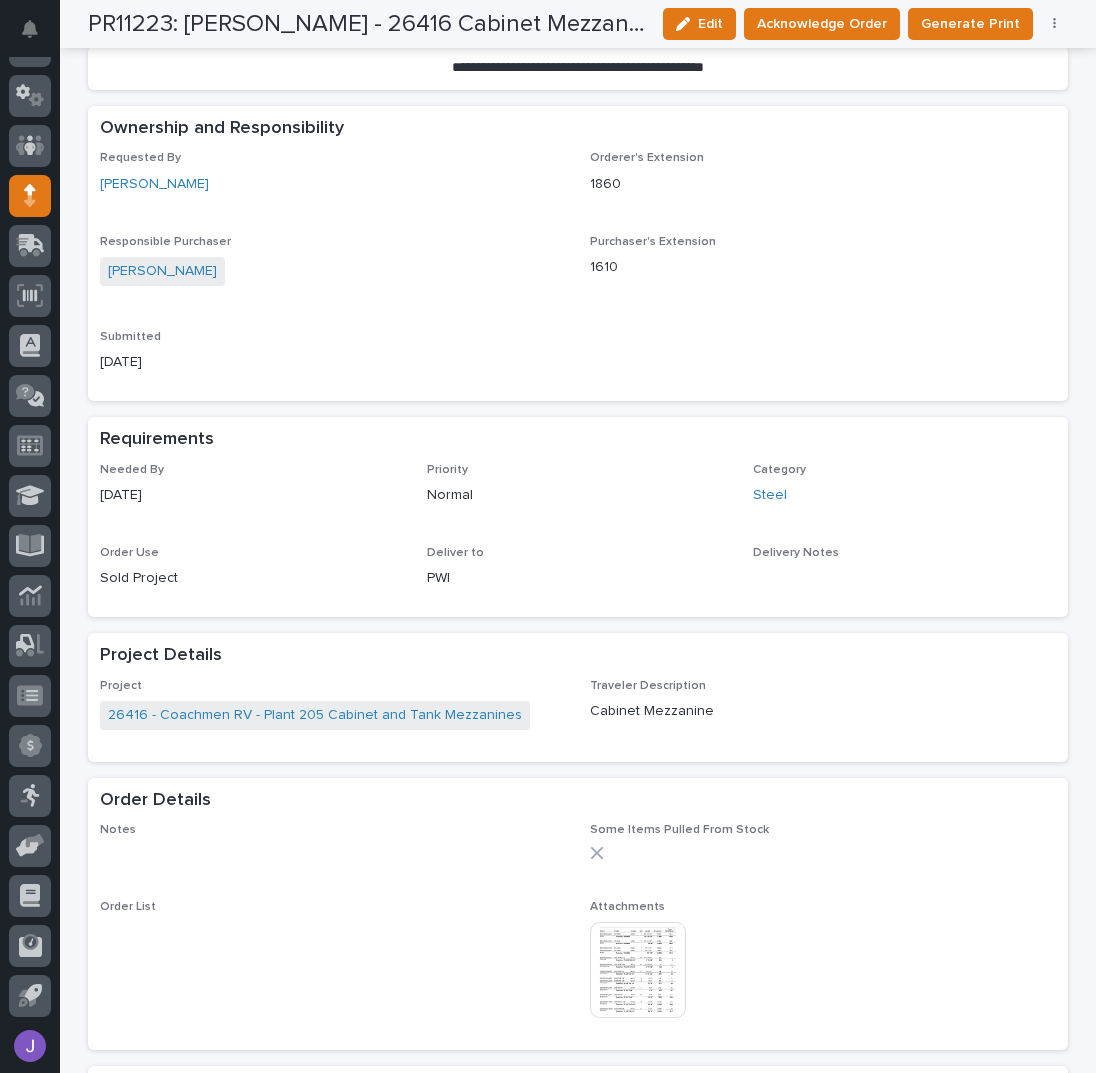 click at bounding box center [638, 970] 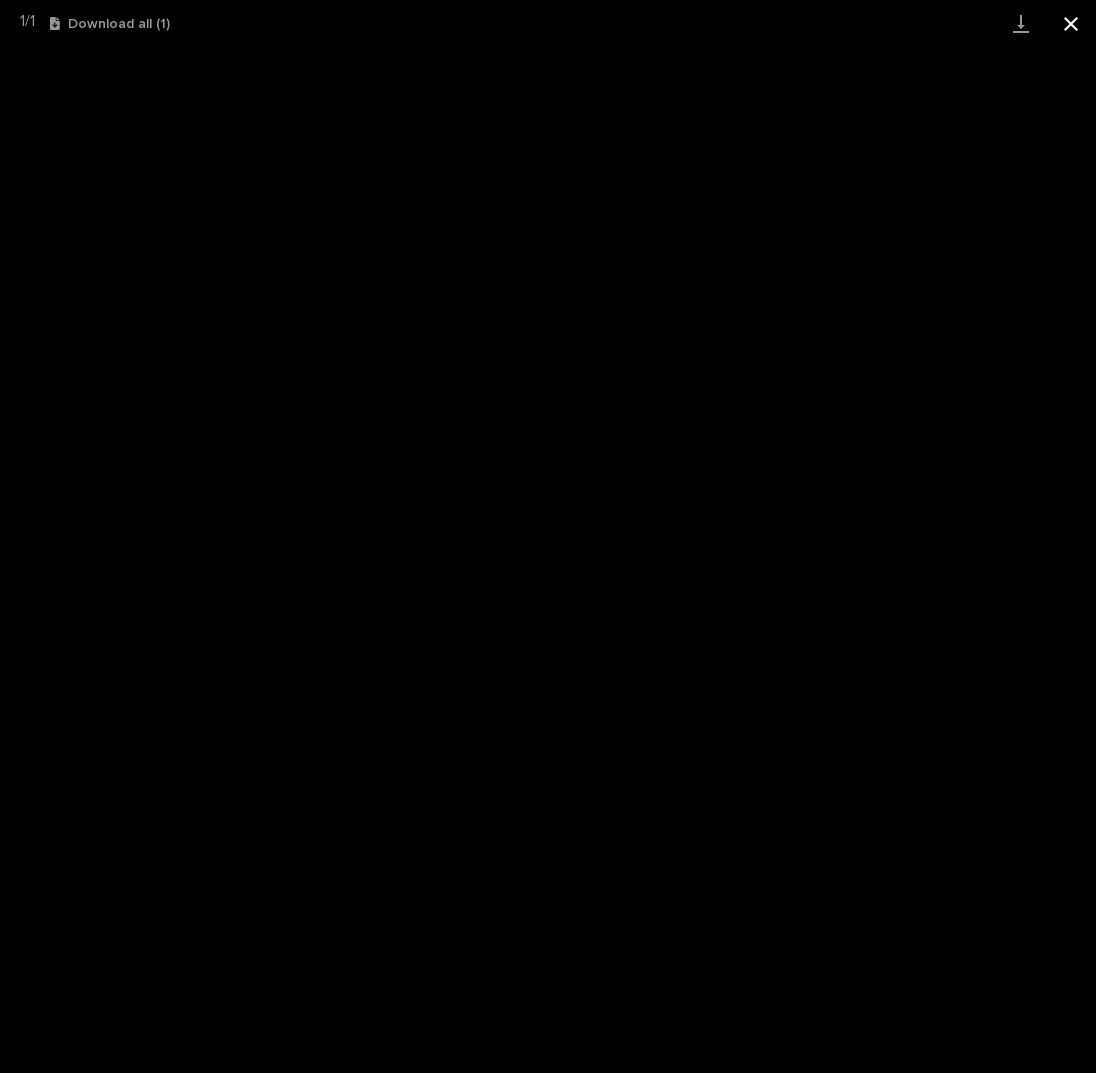 click at bounding box center [1071, 23] 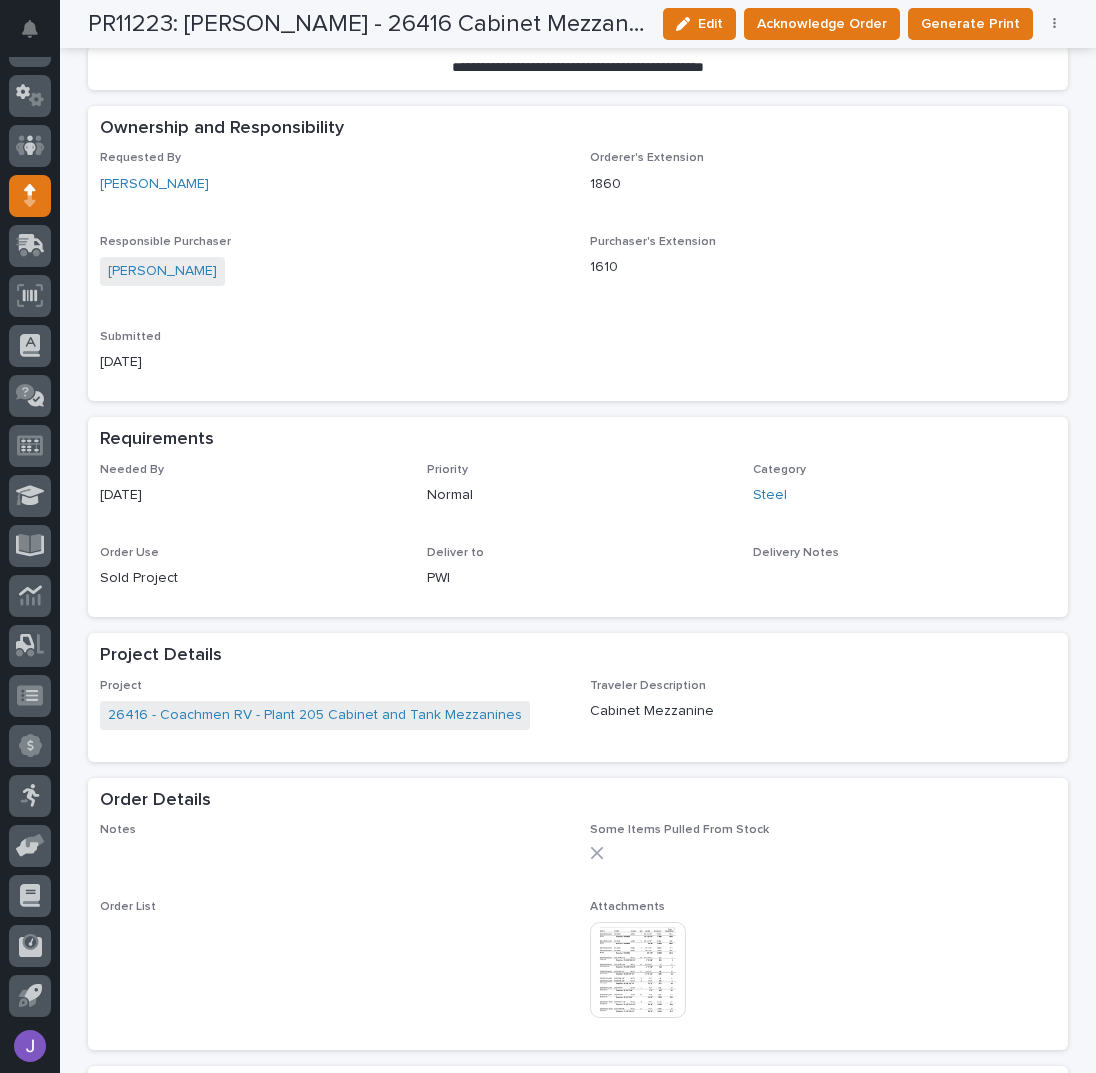click at bounding box center [638, 970] 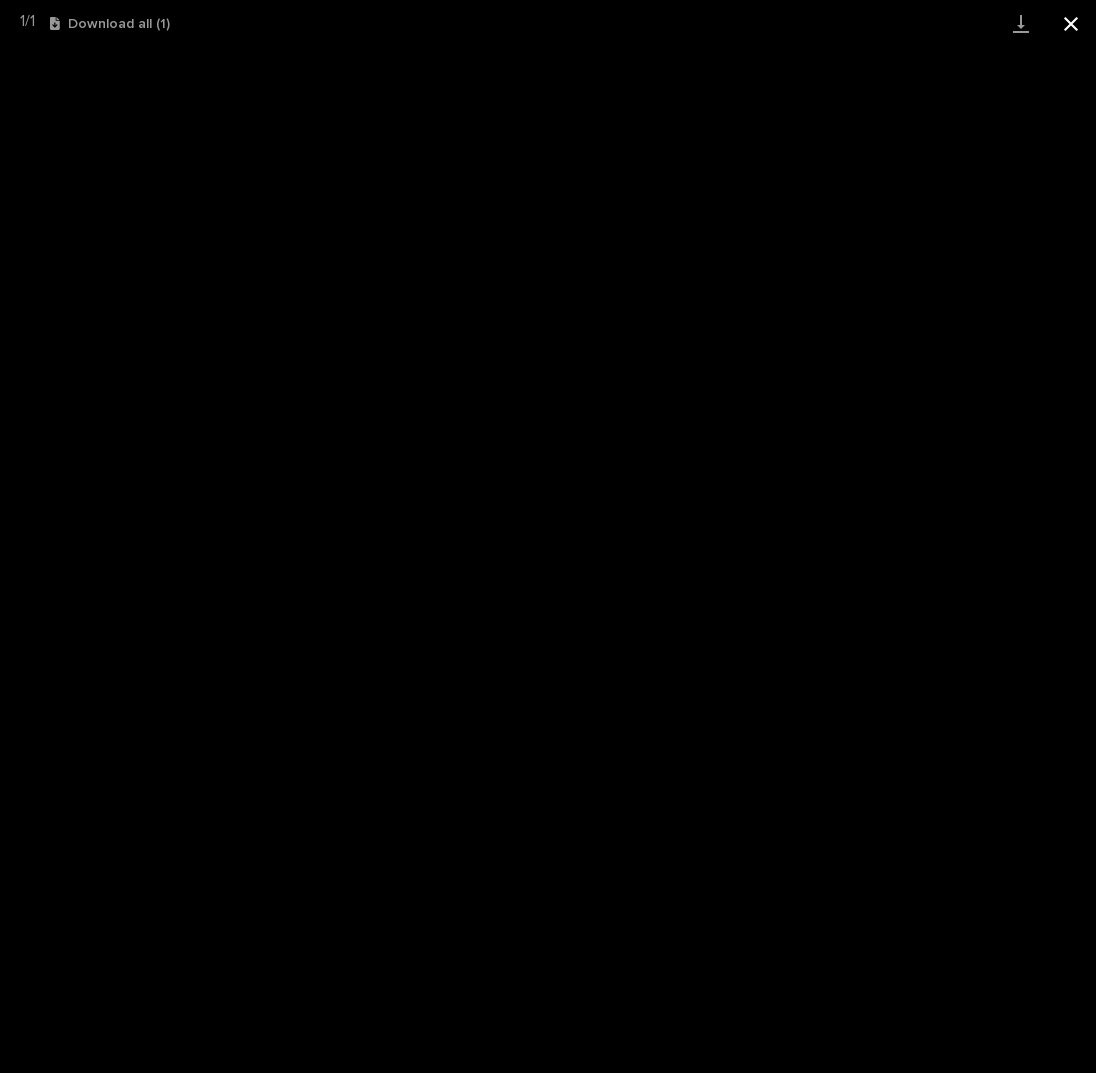 click at bounding box center [1071, 23] 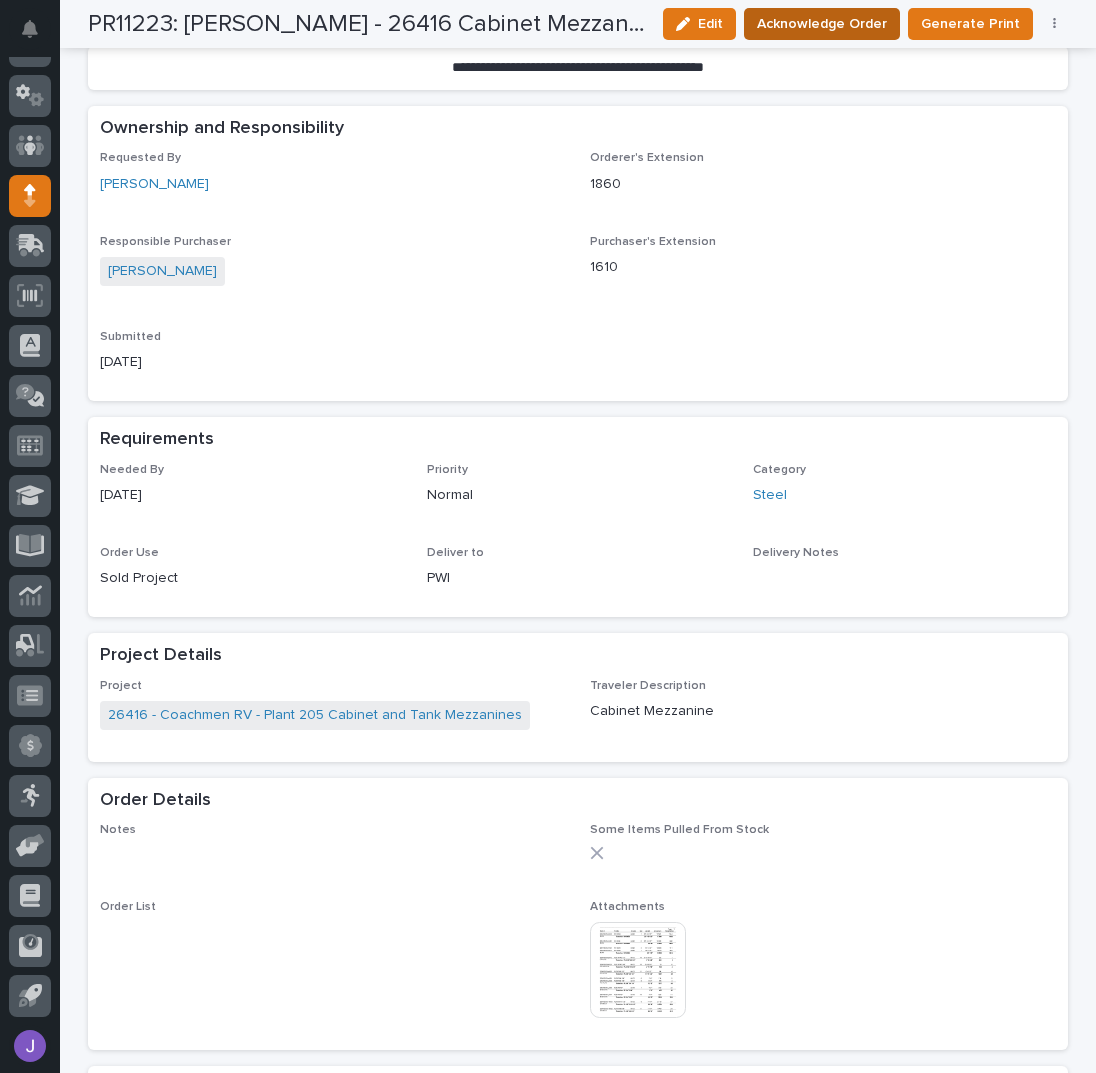click on "Acknowledge Order" at bounding box center [822, 24] 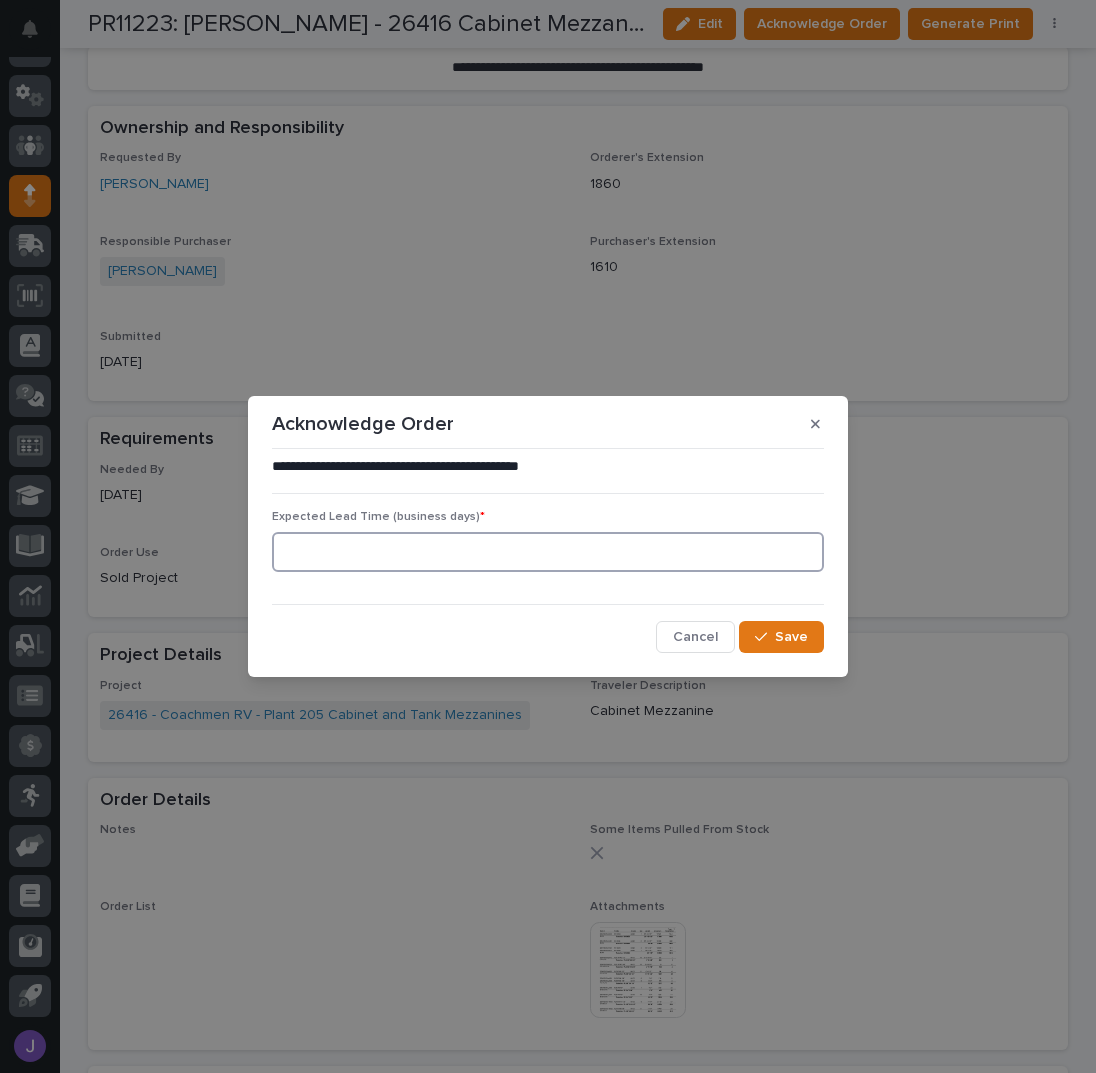 click at bounding box center (548, 552) 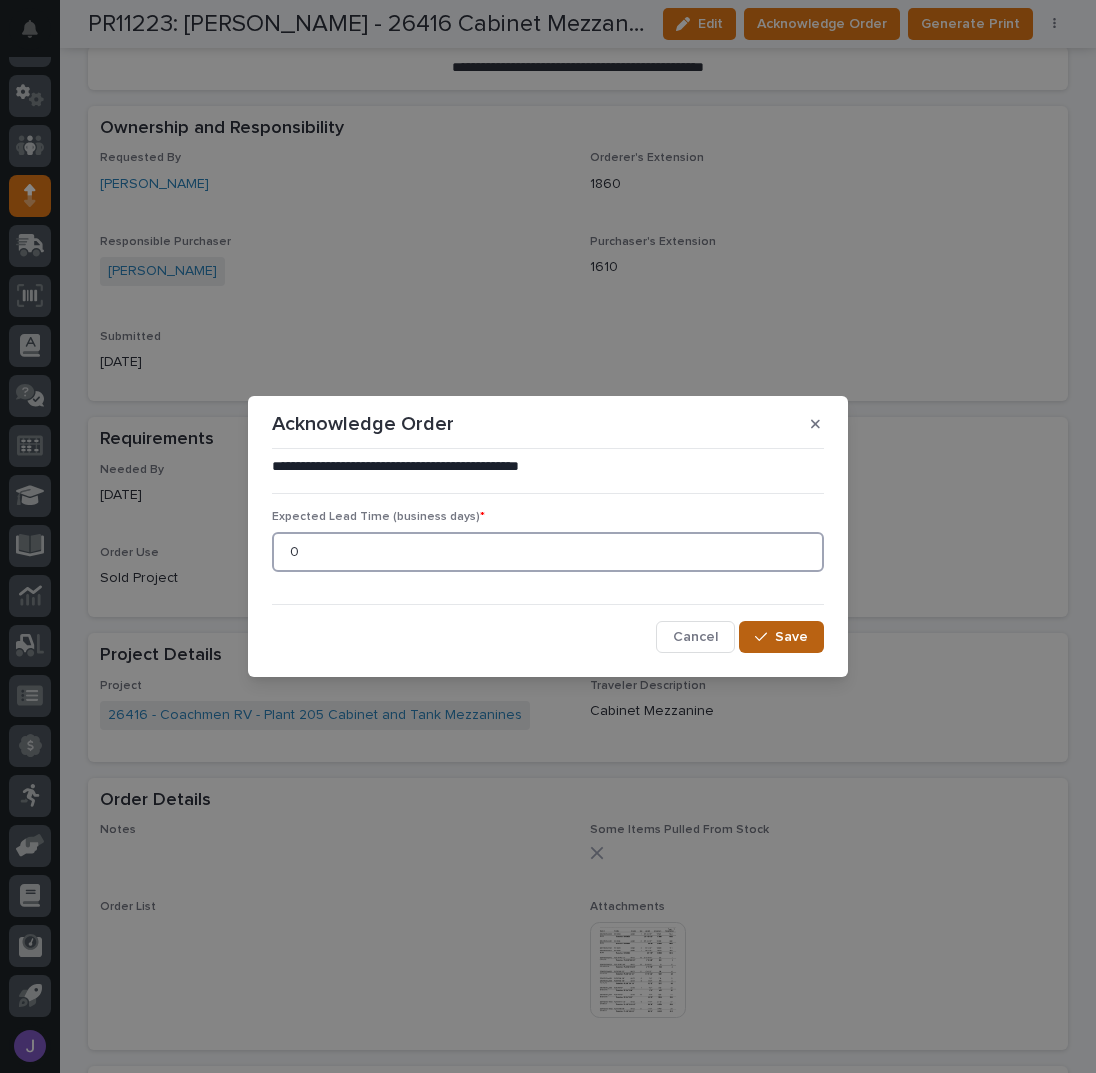 type on "0" 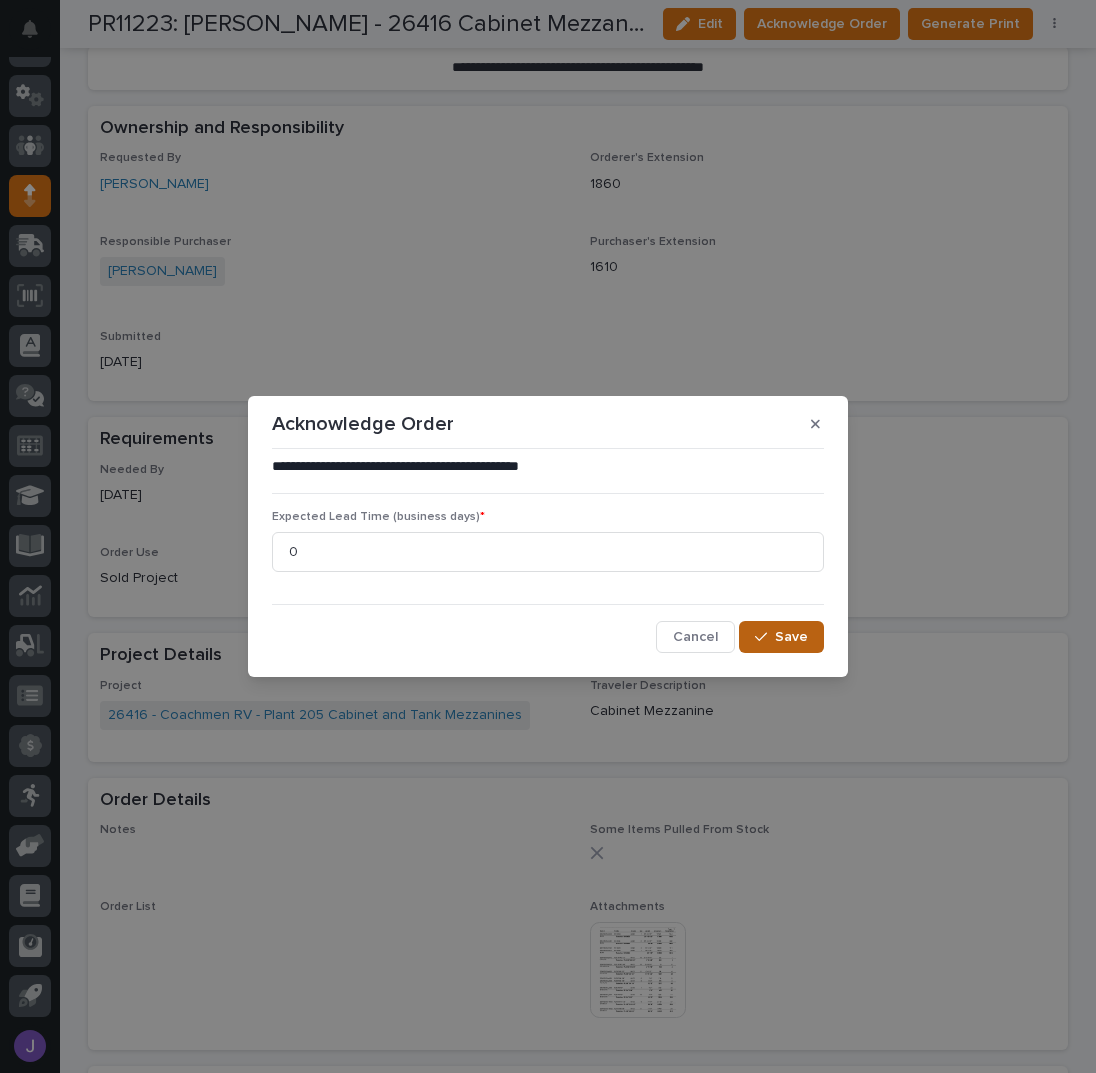 click on "Save" at bounding box center [781, 637] 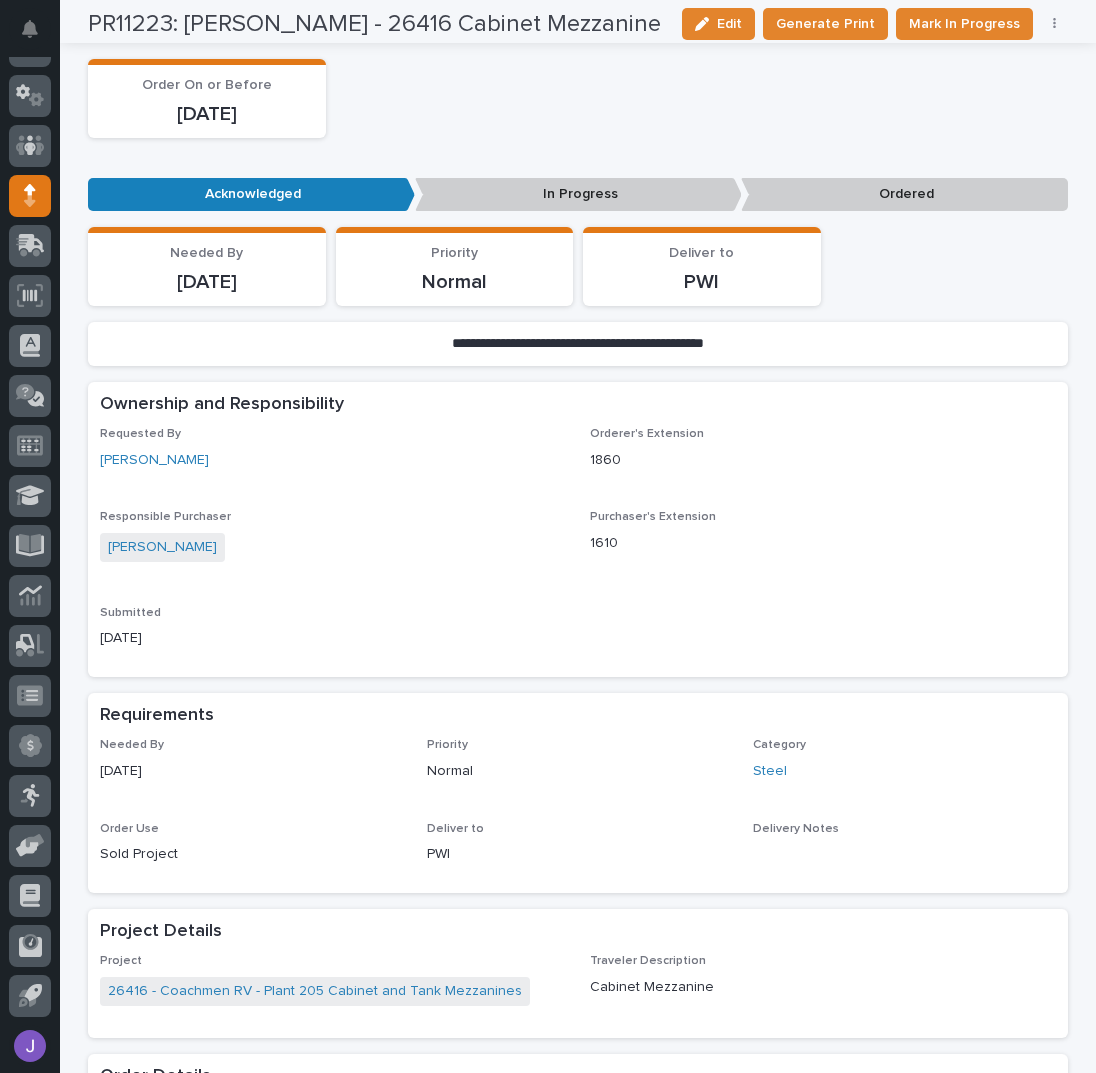scroll, scrollTop: 73, scrollLeft: 0, axis: vertical 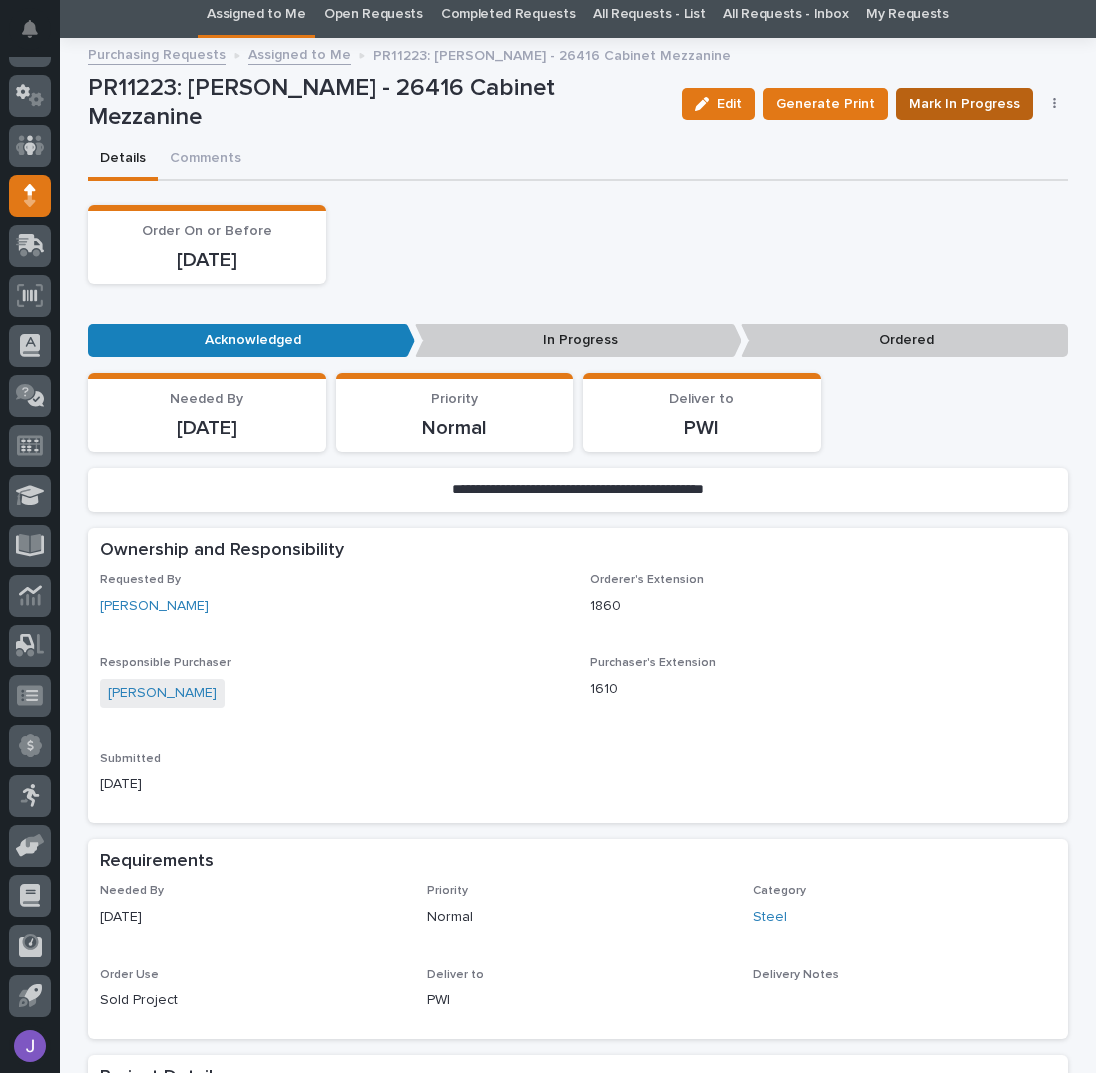 click on "Mark In Progress" at bounding box center [964, 104] 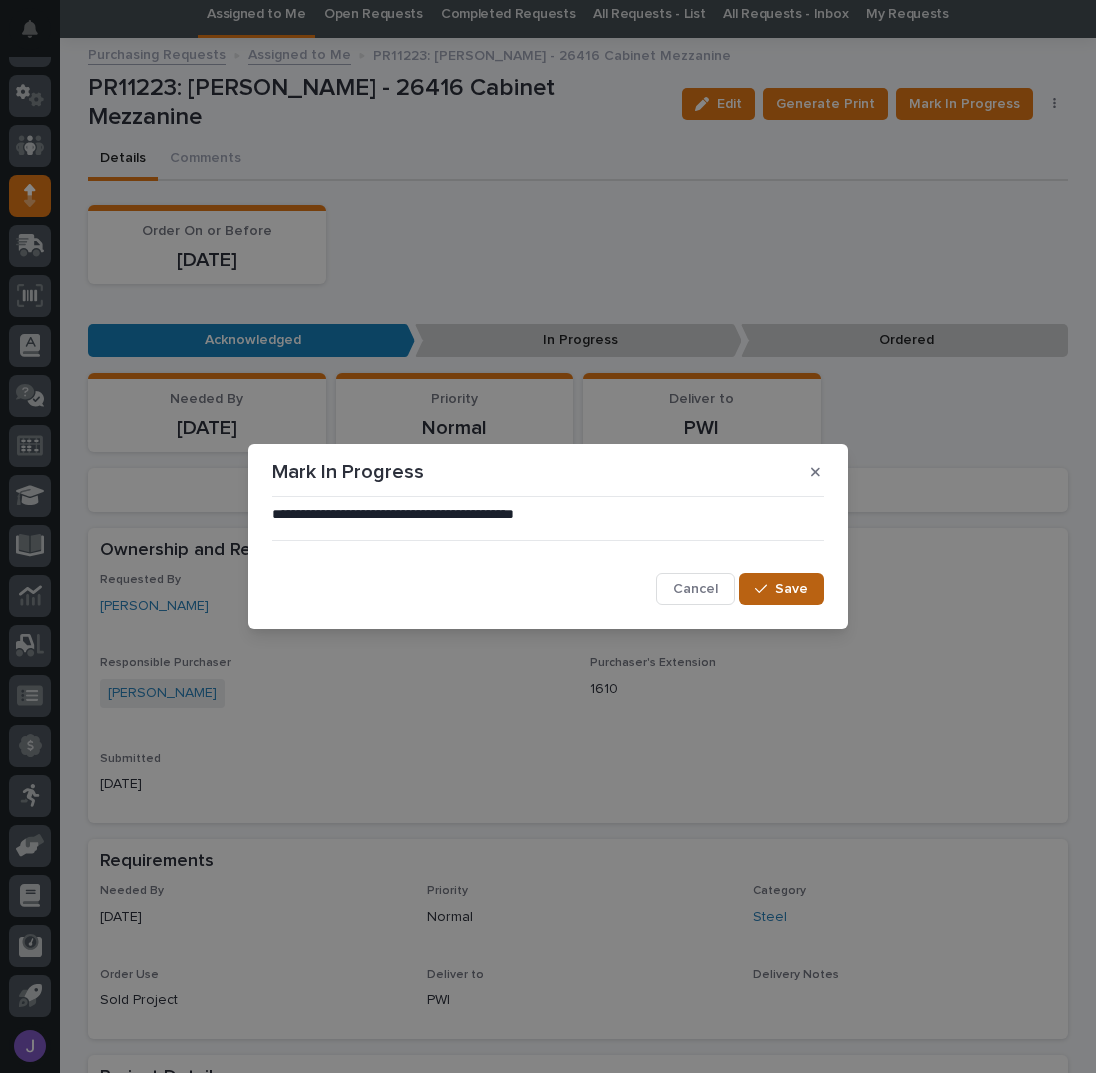 click on "Save" at bounding box center [791, 589] 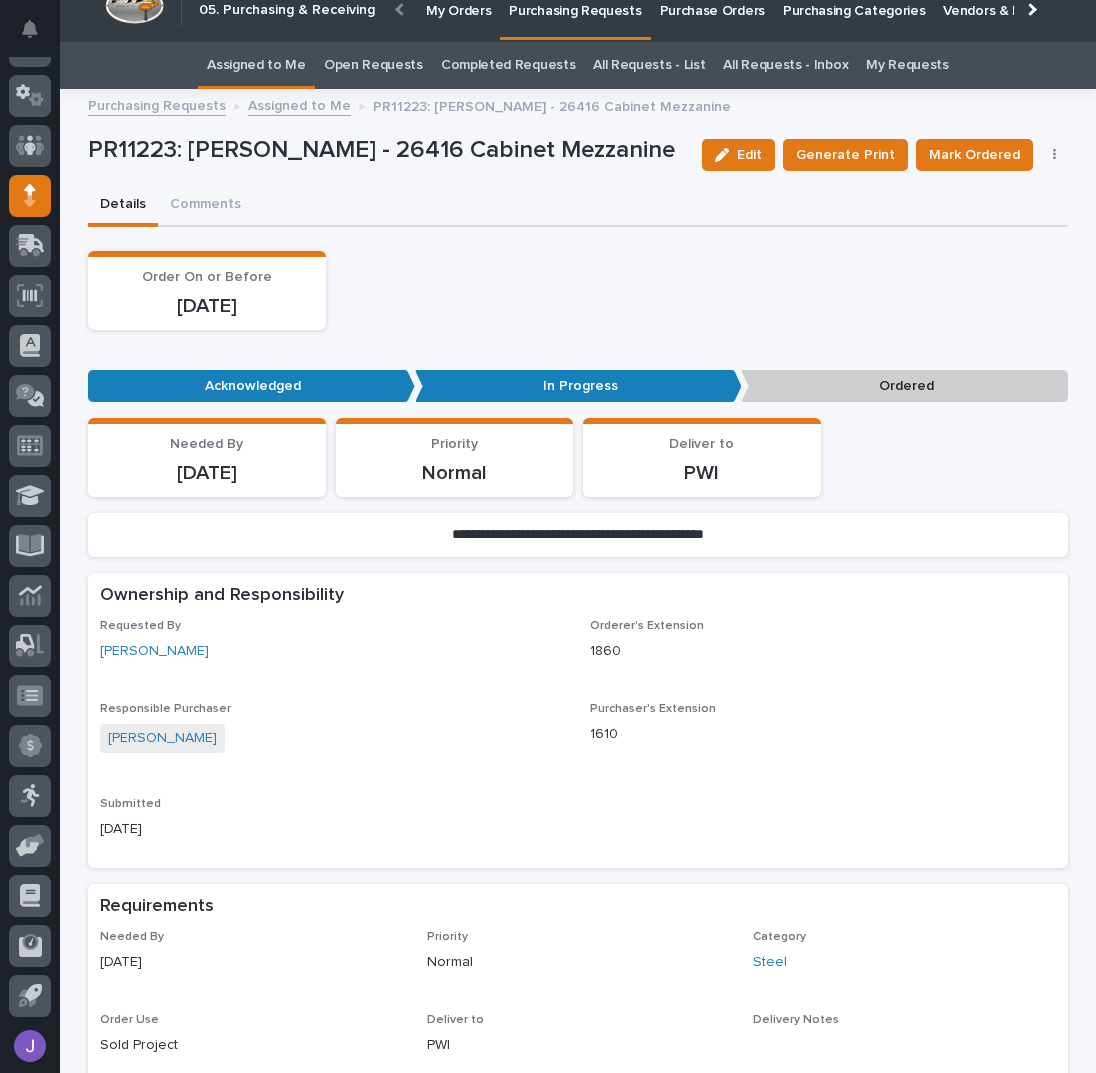scroll, scrollTop: 0, scrollLeft: 0, axis: both 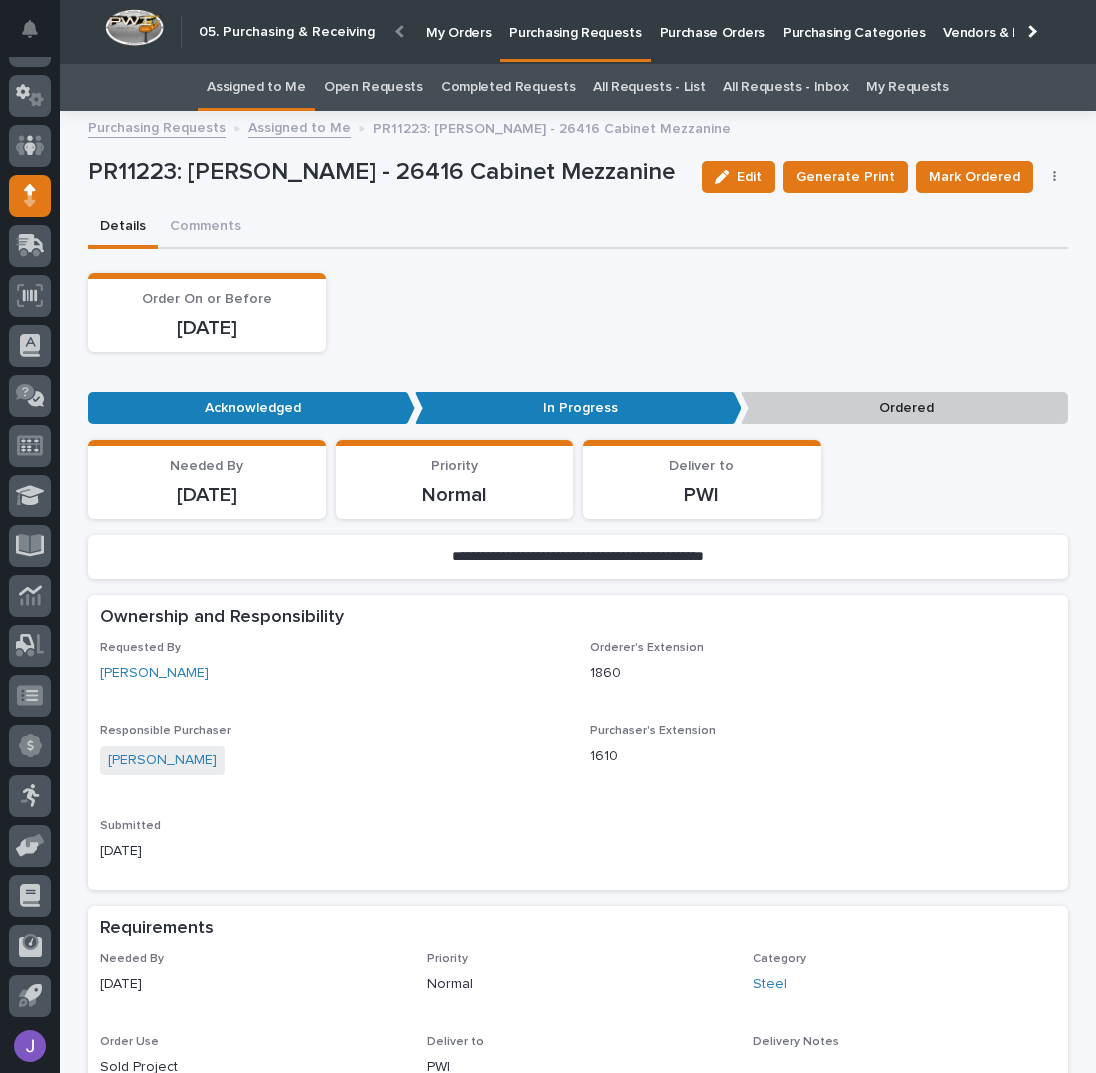 click on "Assigned to Me" at bounding box center (256, 87) 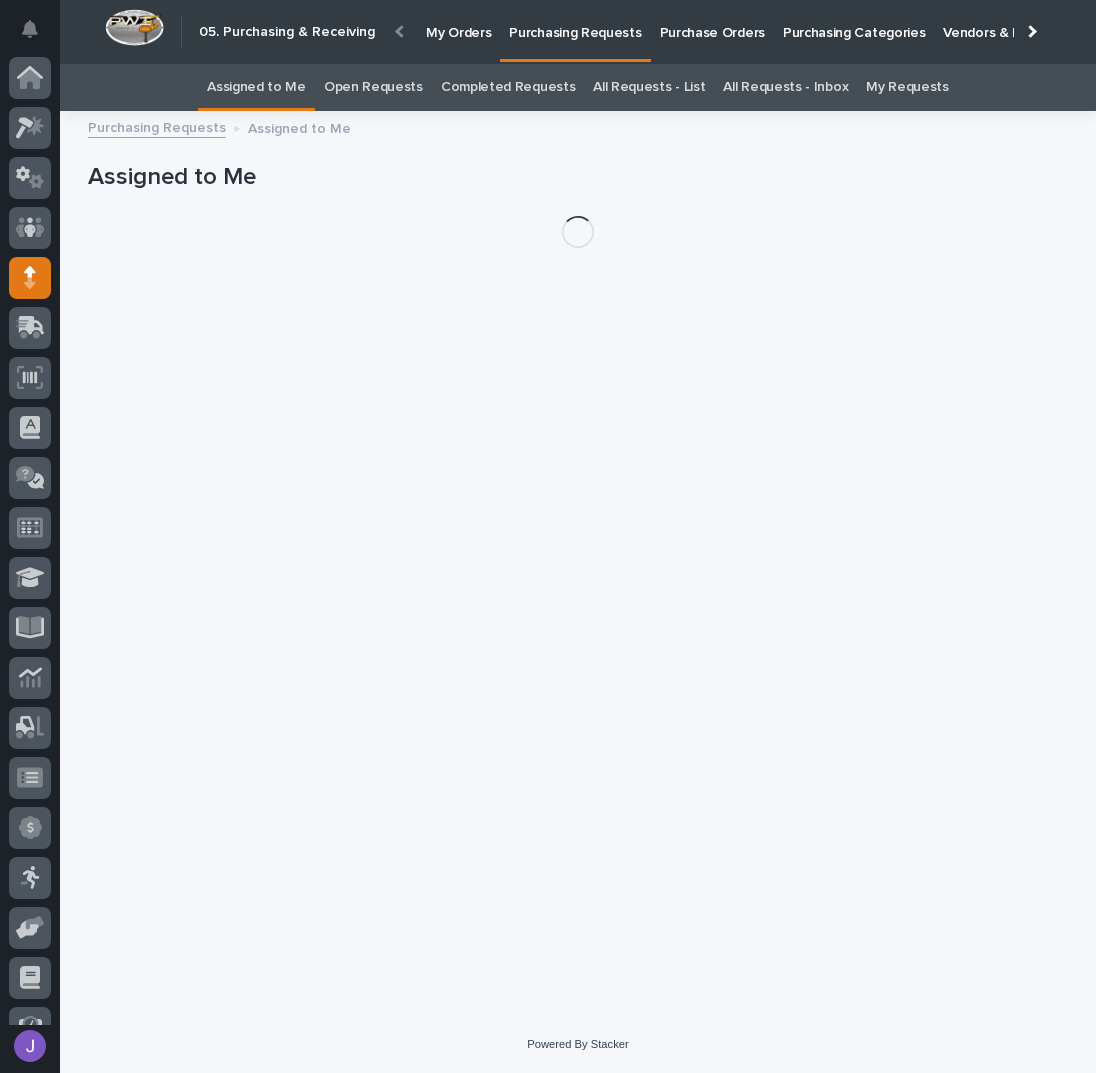 scroll, scrollTop: 82, scrollLeft: 0, axis: vertical 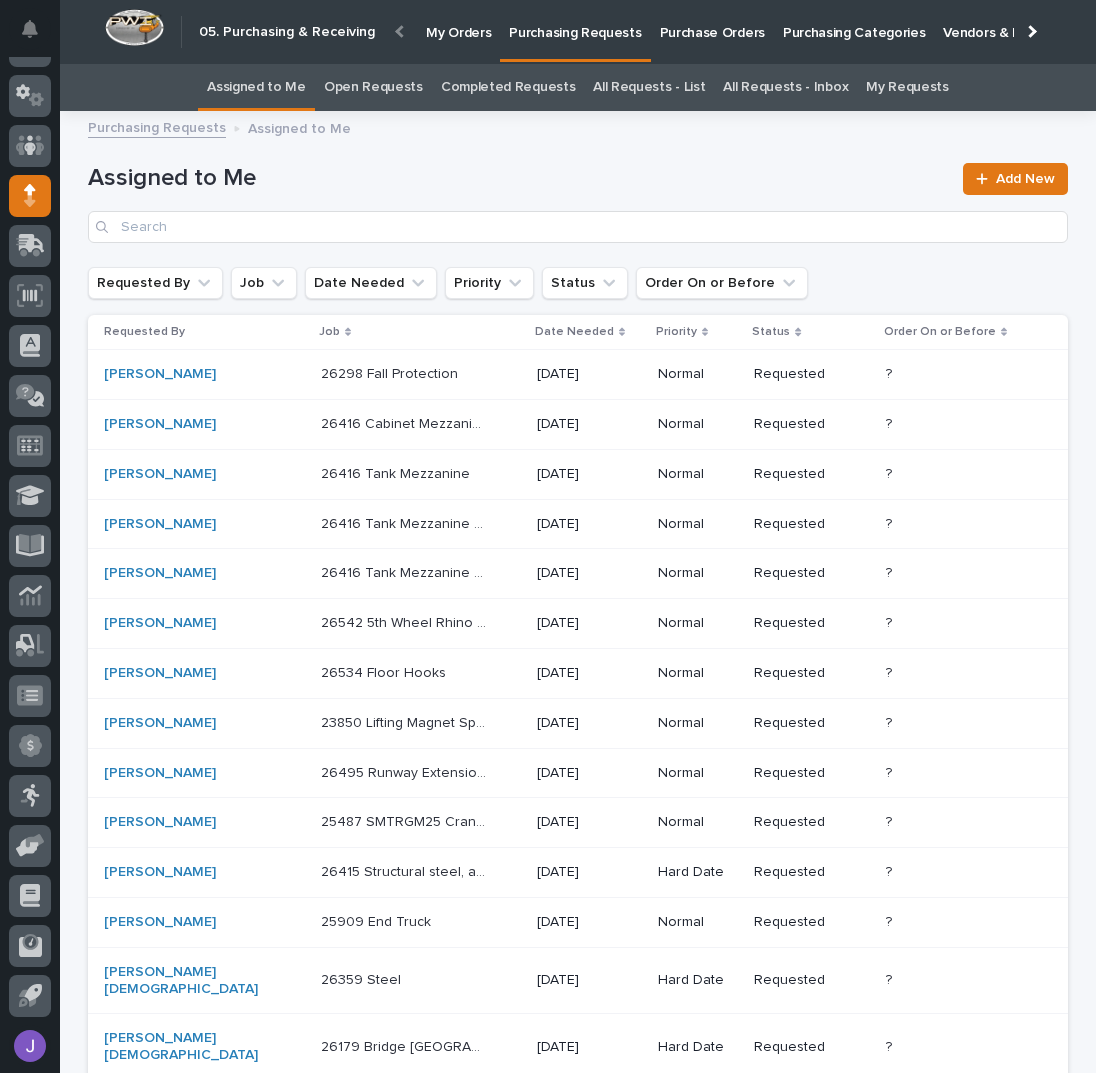 click at bounding box center (404, 474) 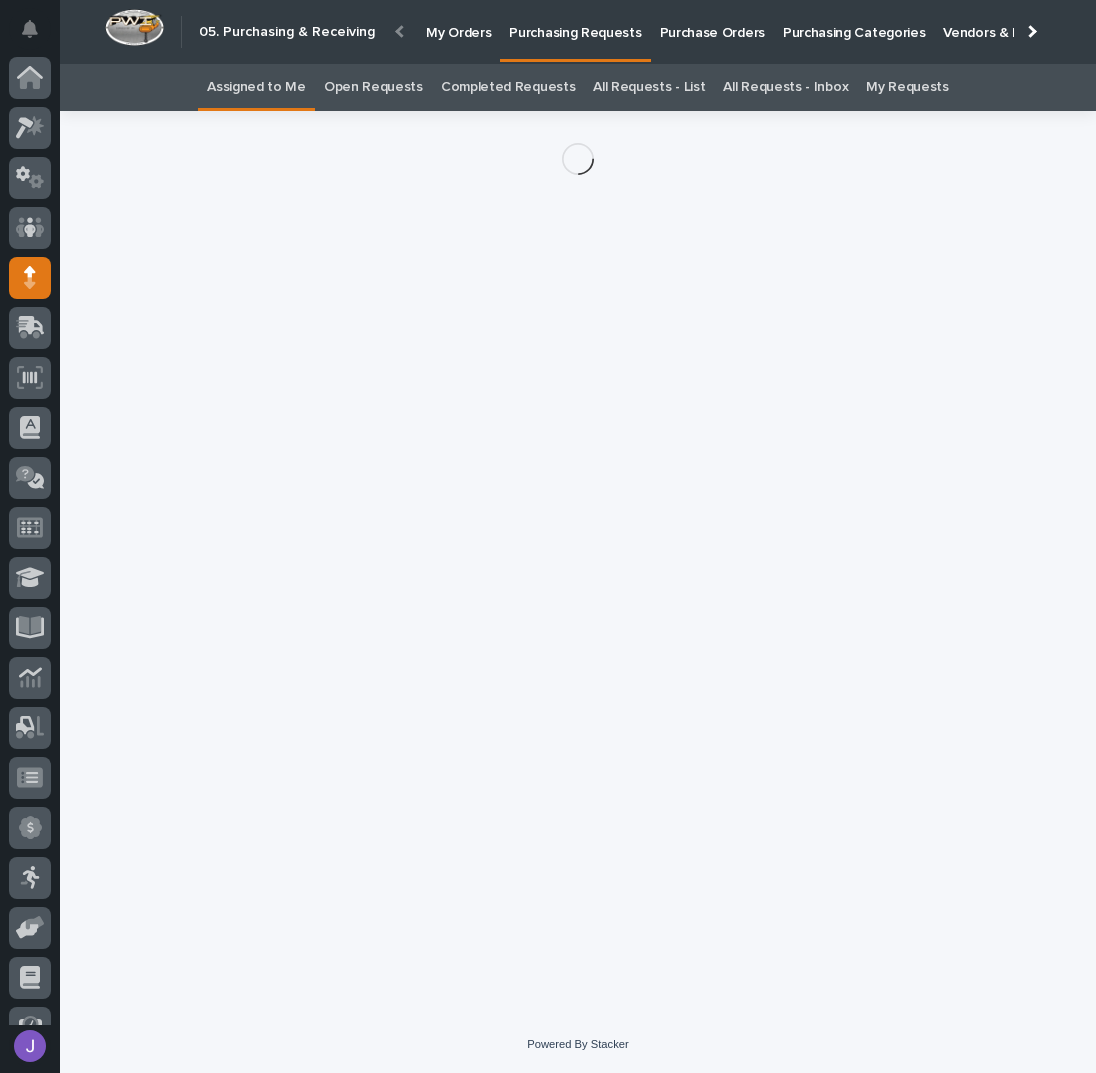 scroll, scrollTop: 82, scrollLeft: 0, axis: vertical 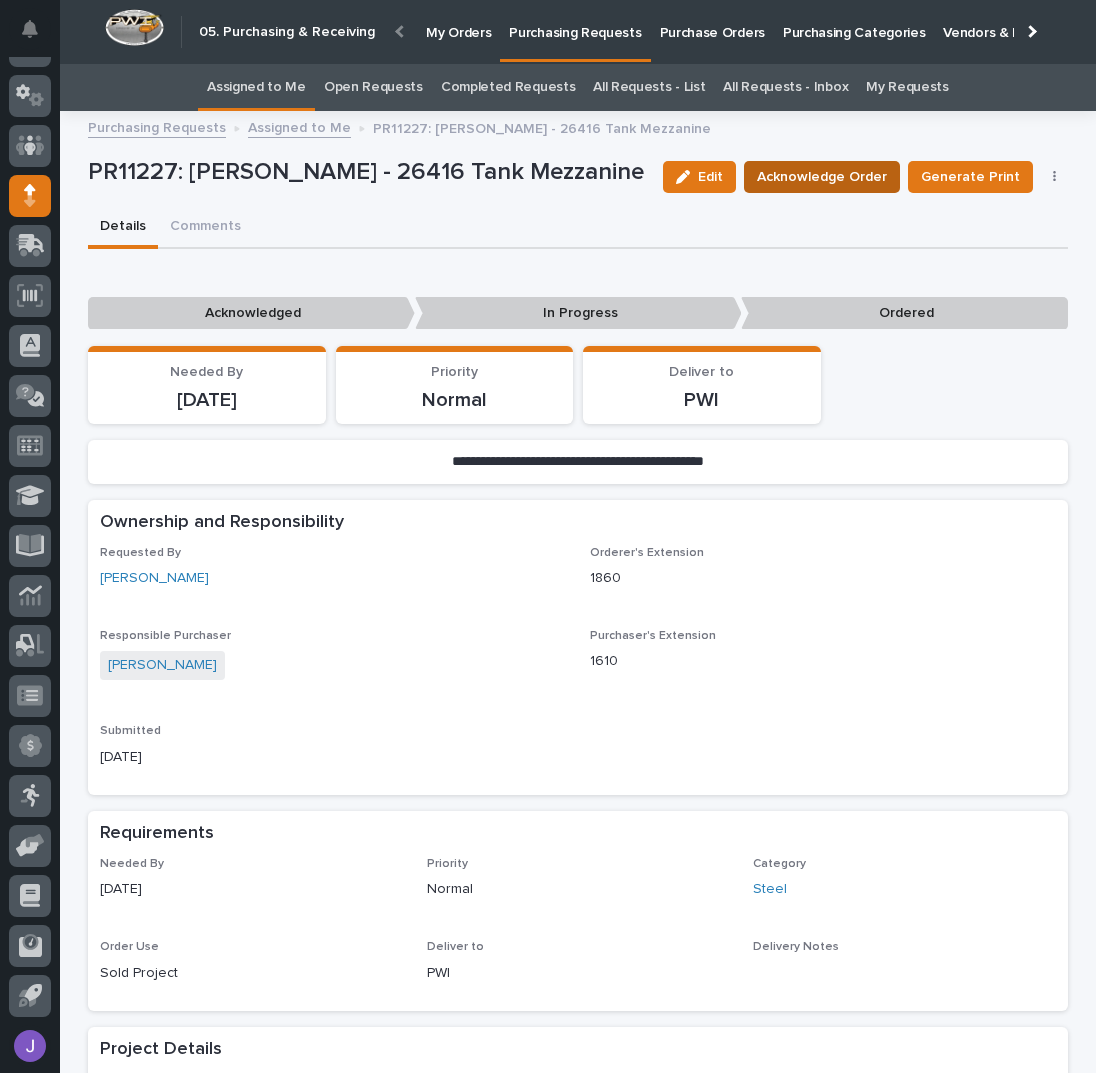 click on "Acknowledge Order" at bounding box center [822, 177] 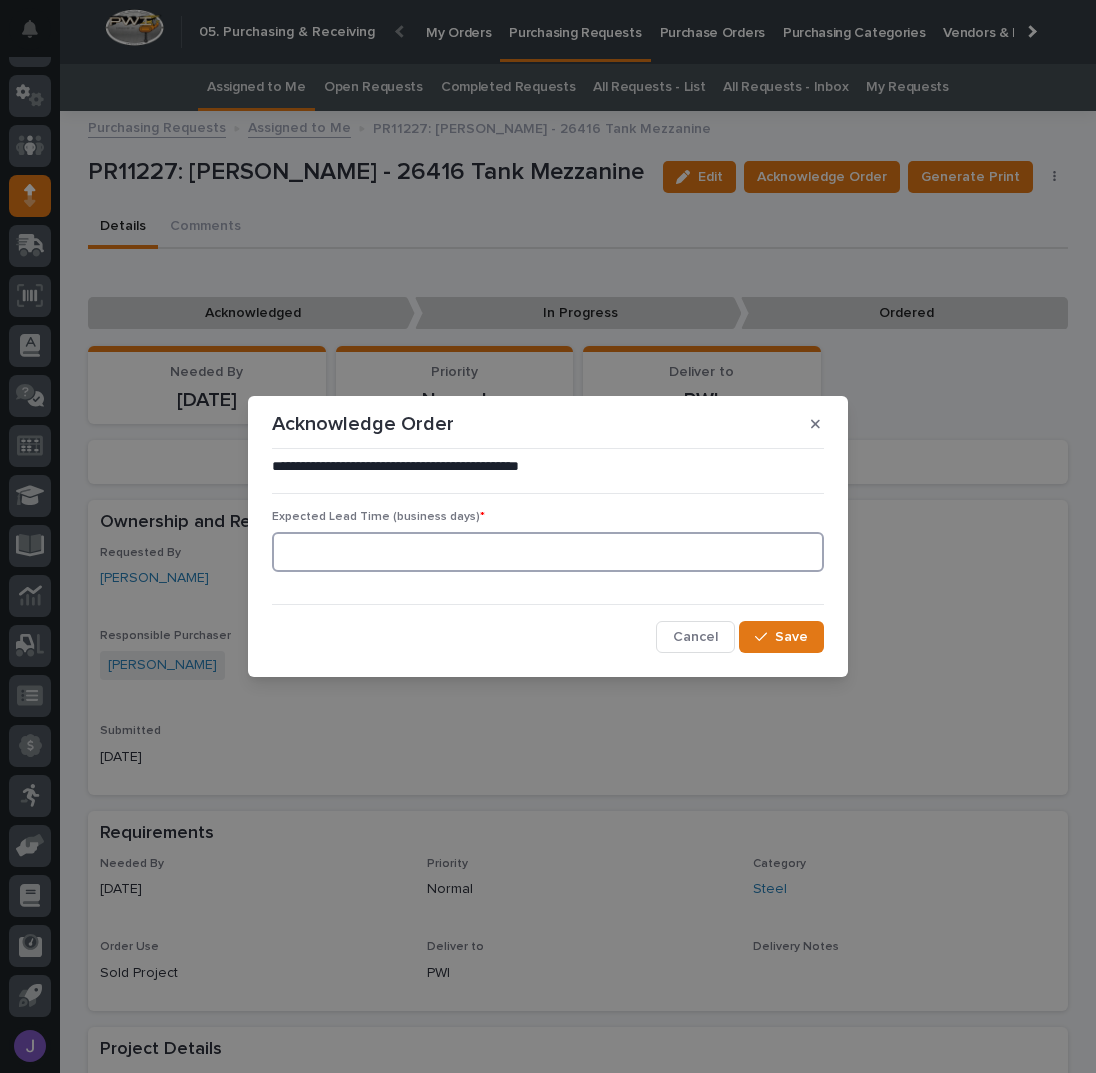 click at bounding box center (548, 552) 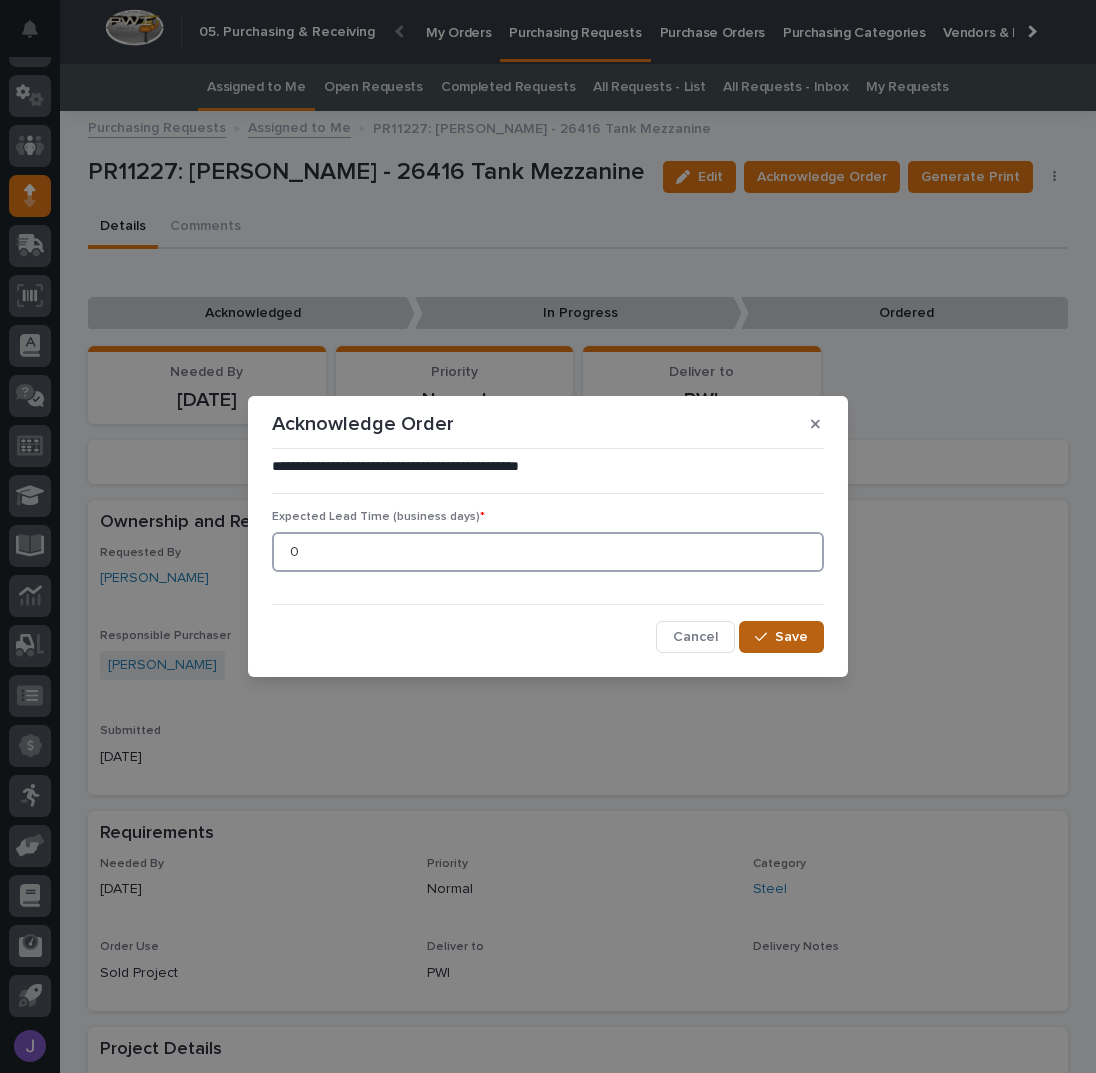 type on "0" 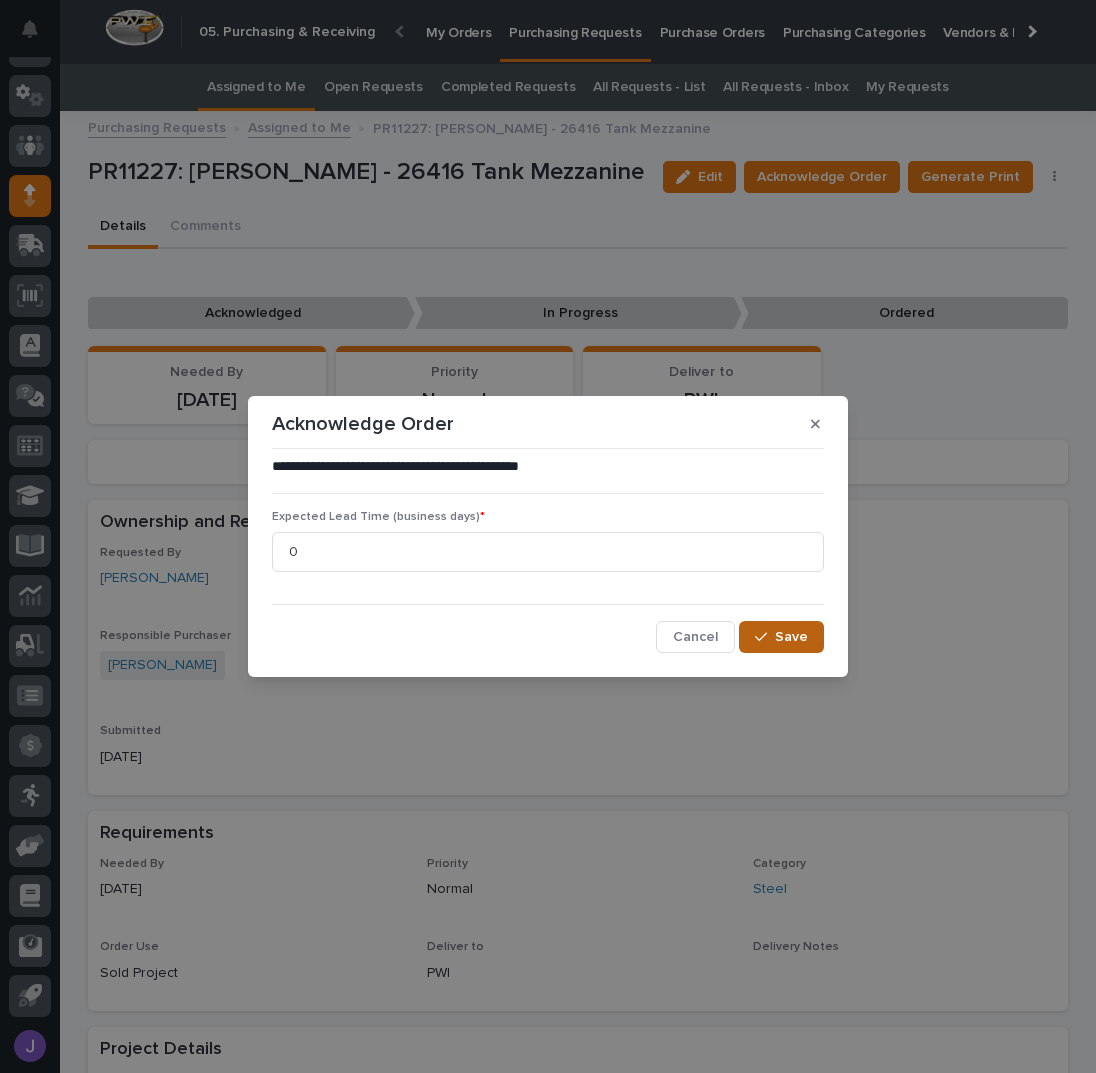 click on "Save" at bounding box center (781, 637) 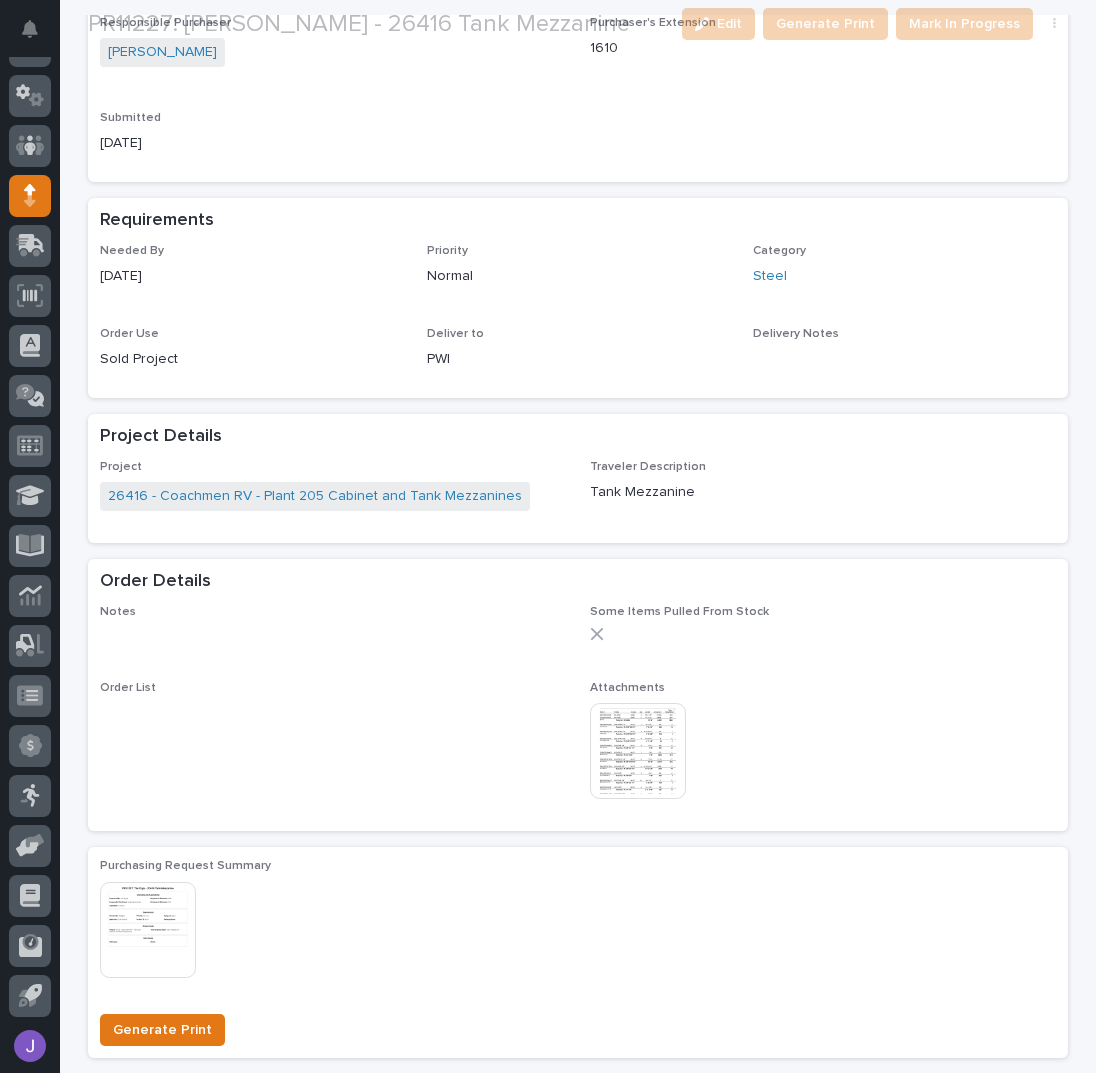 scroll, scrollTop: 940, scrollLeft: 0, axis: vertical 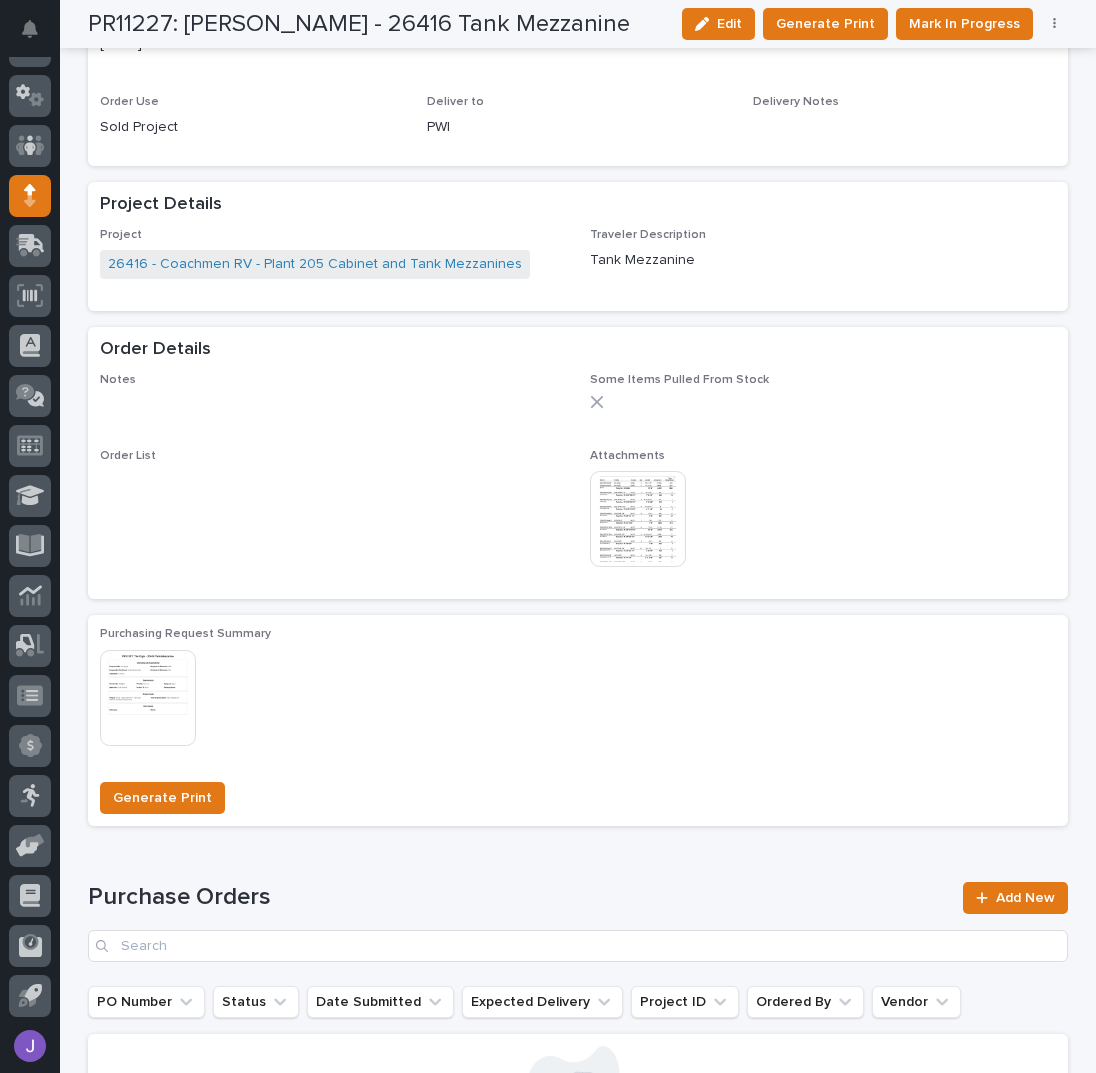 click at bounding box center (638, 519) 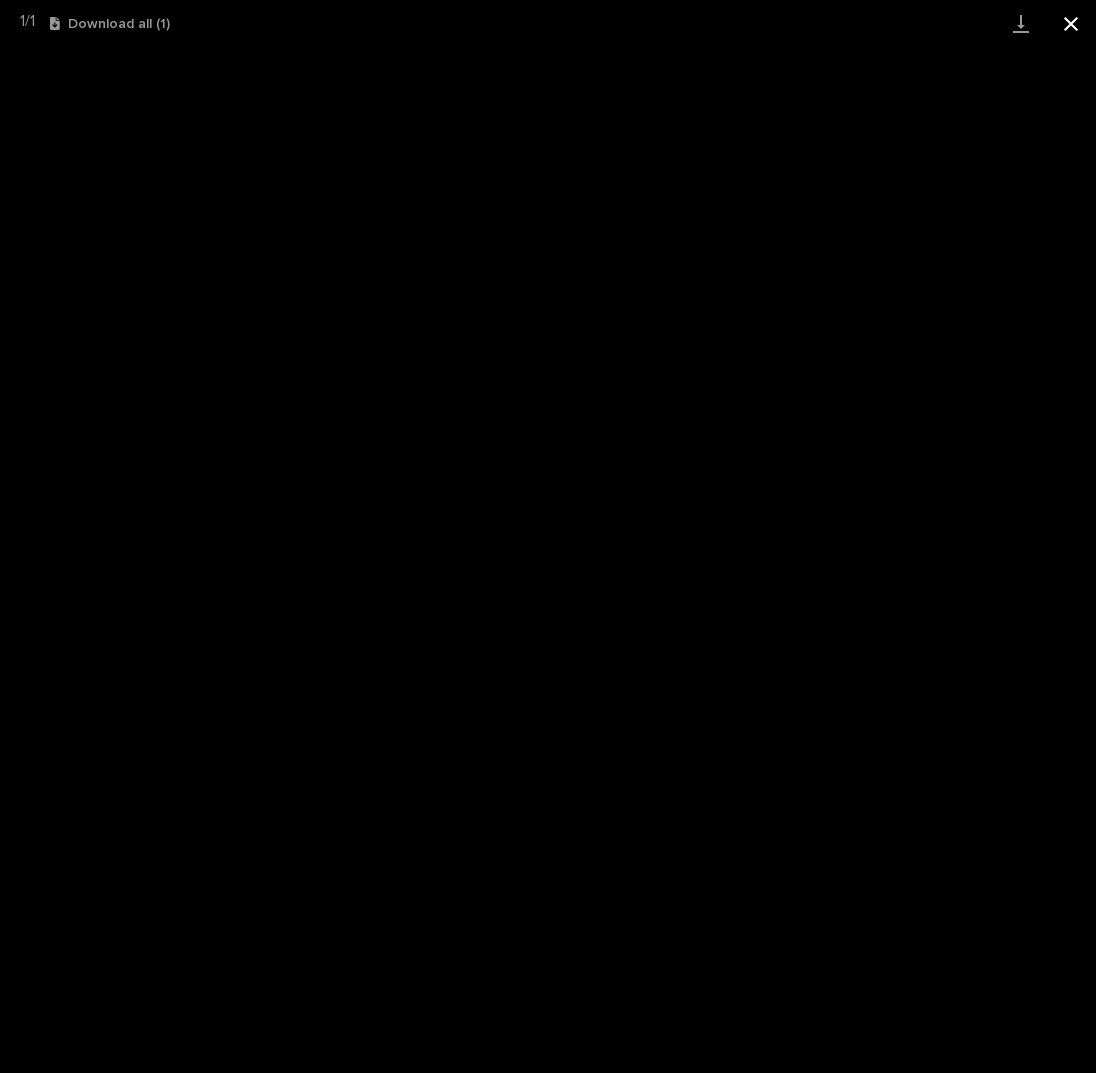 click at bounding box center [1071, 23] 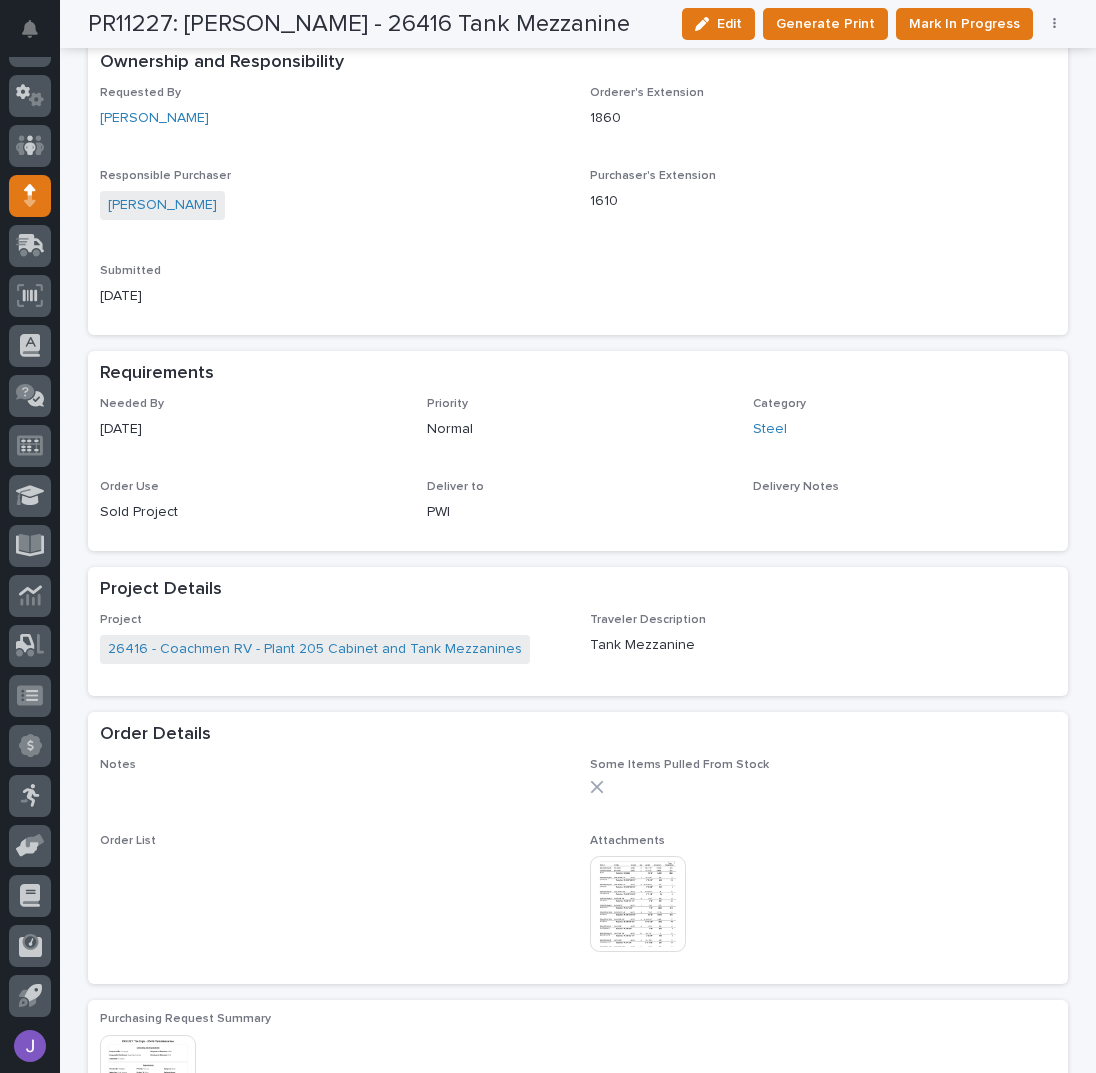 scroll, scrollTop: 0, scrollLeft: 0, axis: both 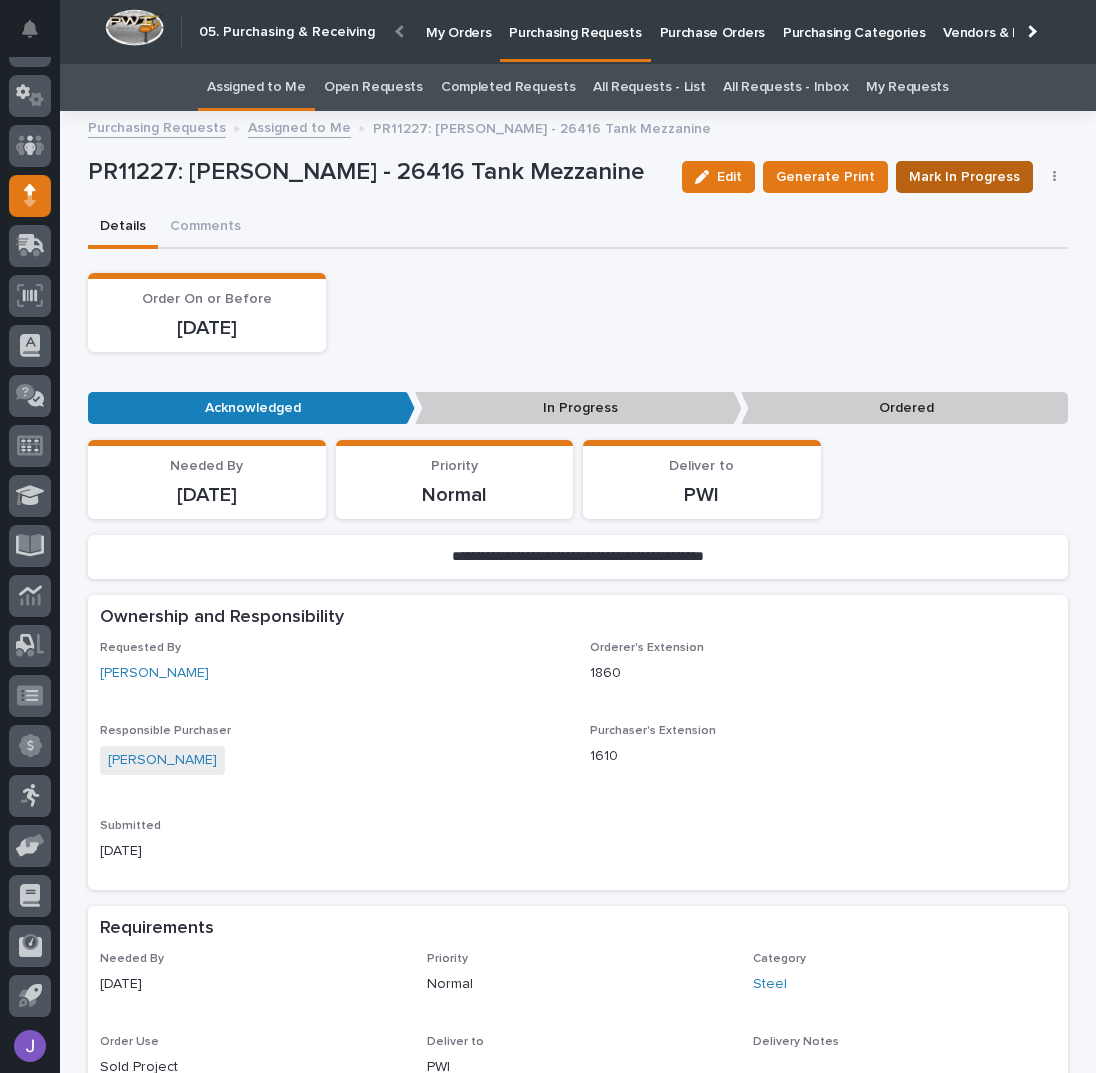 click on "Mark In Progress" at bounding box center (964, 177) 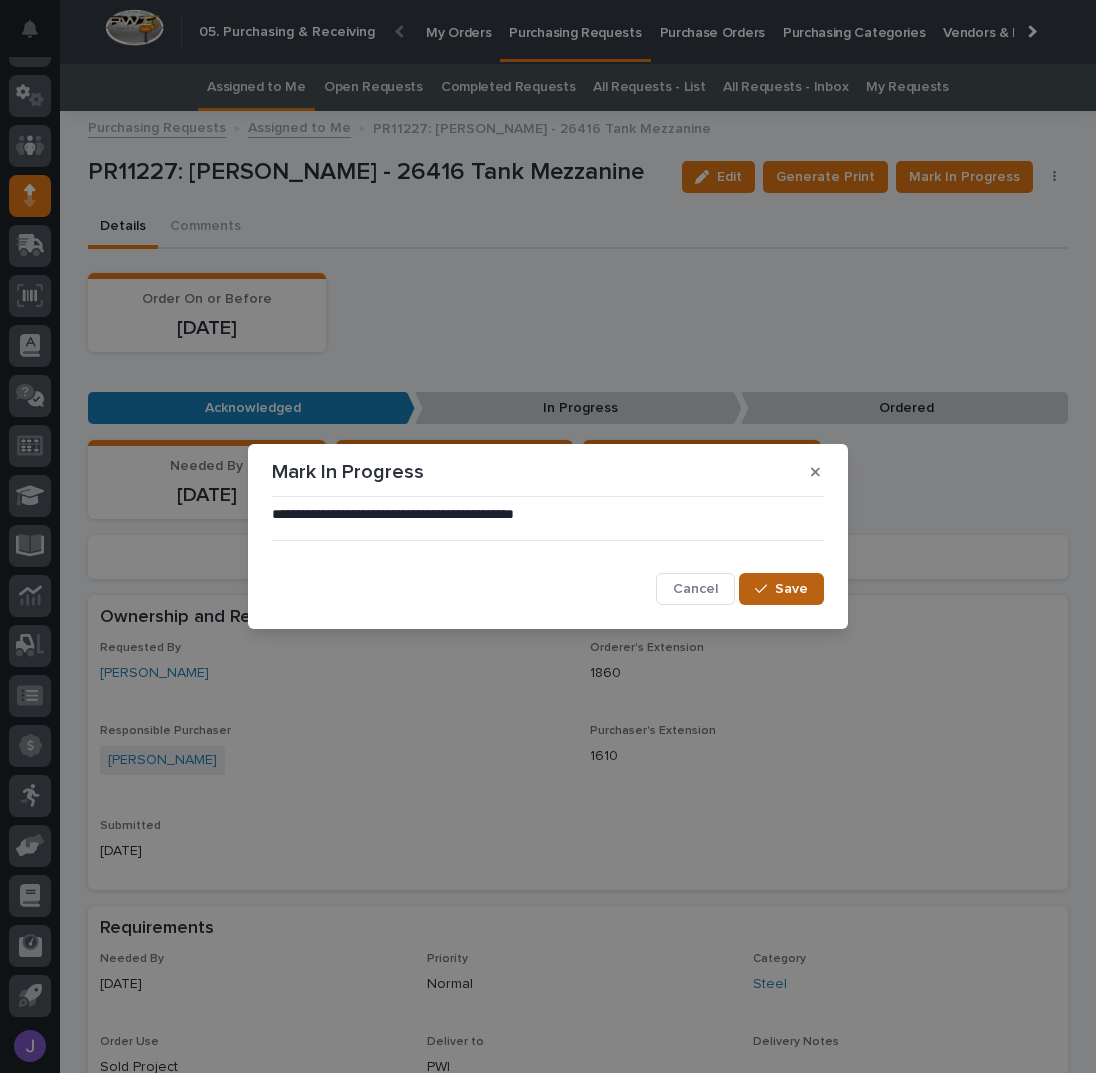 click on "Save" at bounding box center (781, 589) 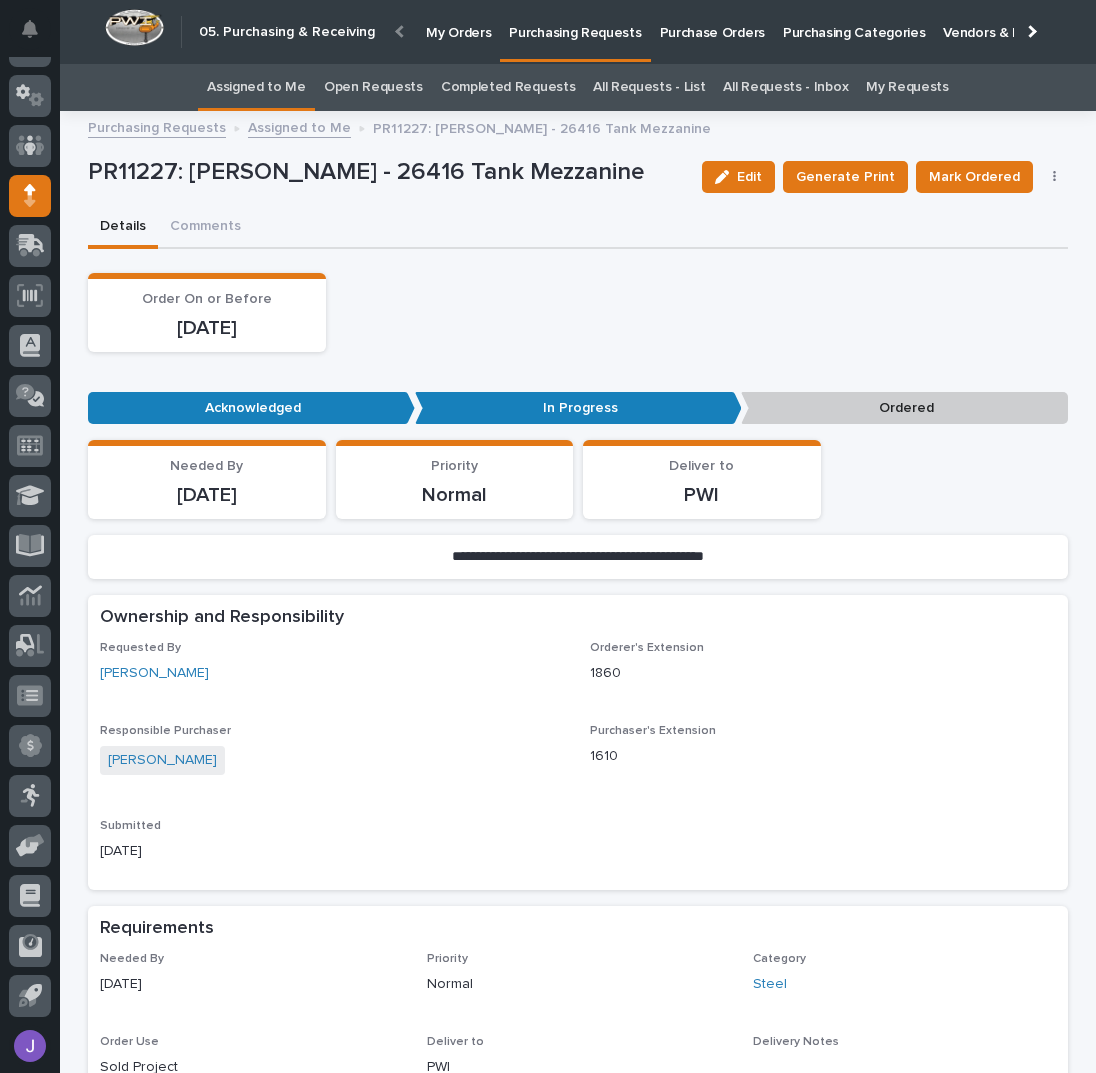 click on "Assigned to Me" at bounding box center [256, 87] 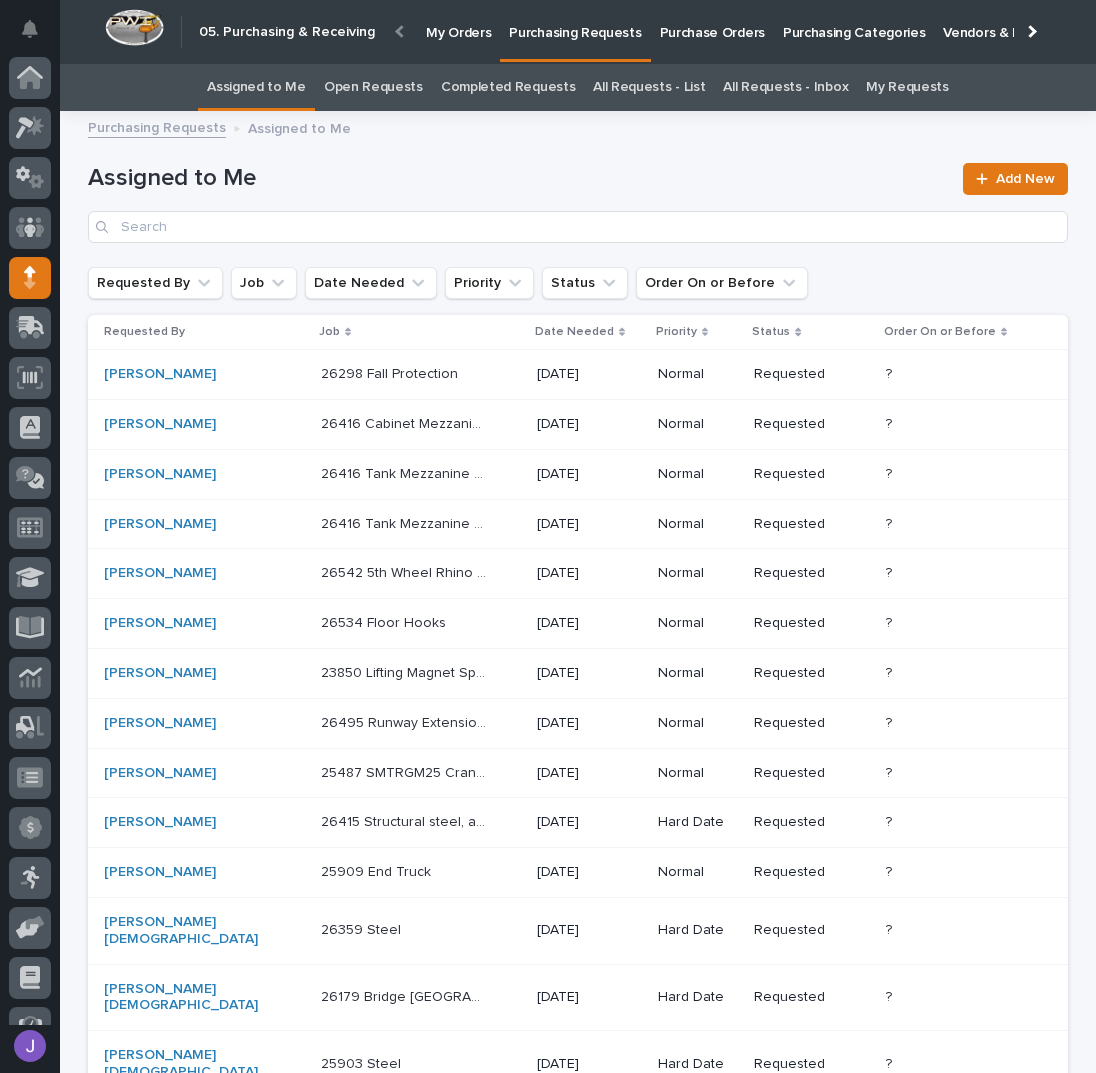 scroll, scrollTop: 82, scrollLeft: 0, axis: vertical 